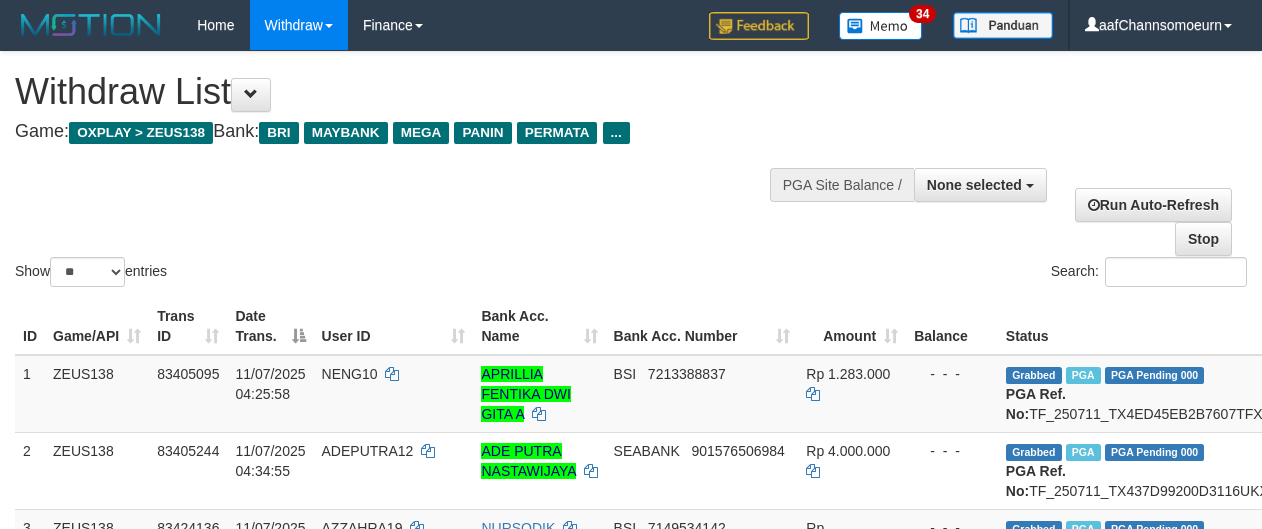 select 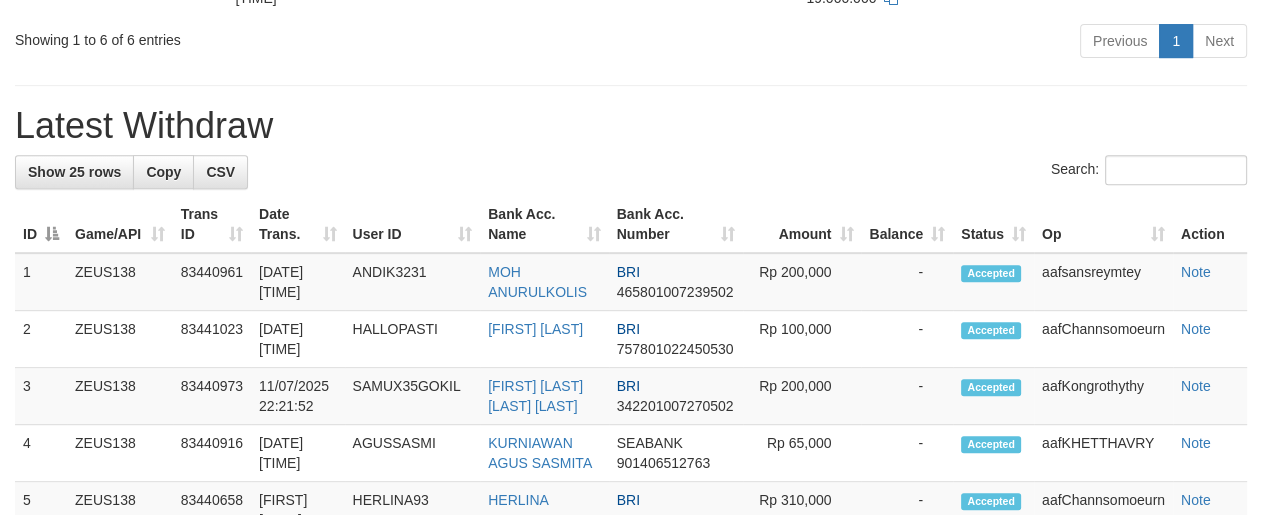 scroll, scrollTop: 727, scrollLeft: 0, axis: vertical 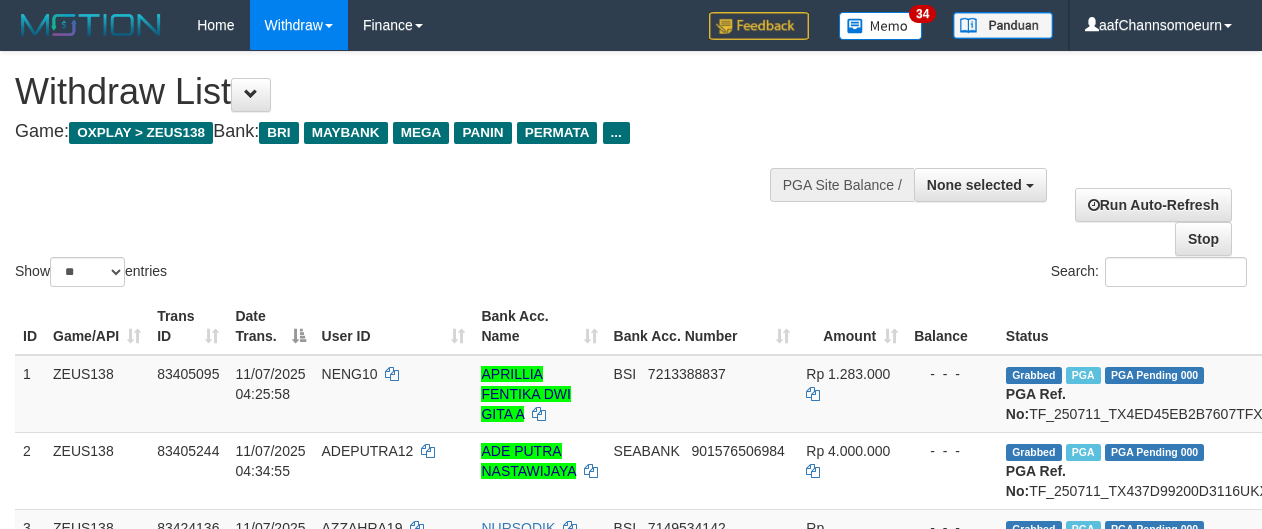 select 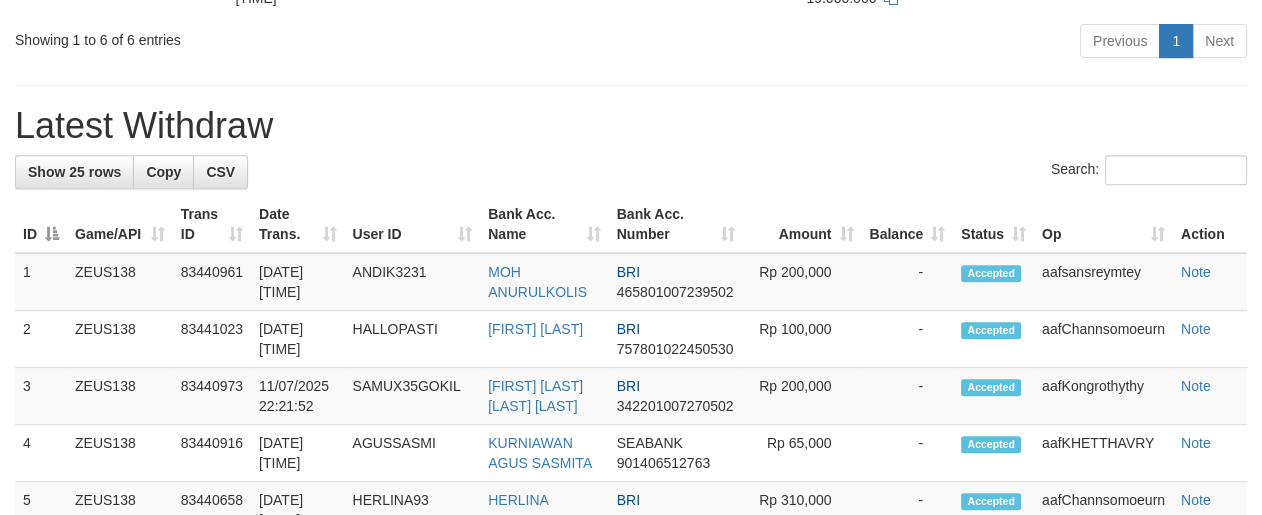 scroll, scrollTop: 727, scrollLeft: 0, axis: vertical 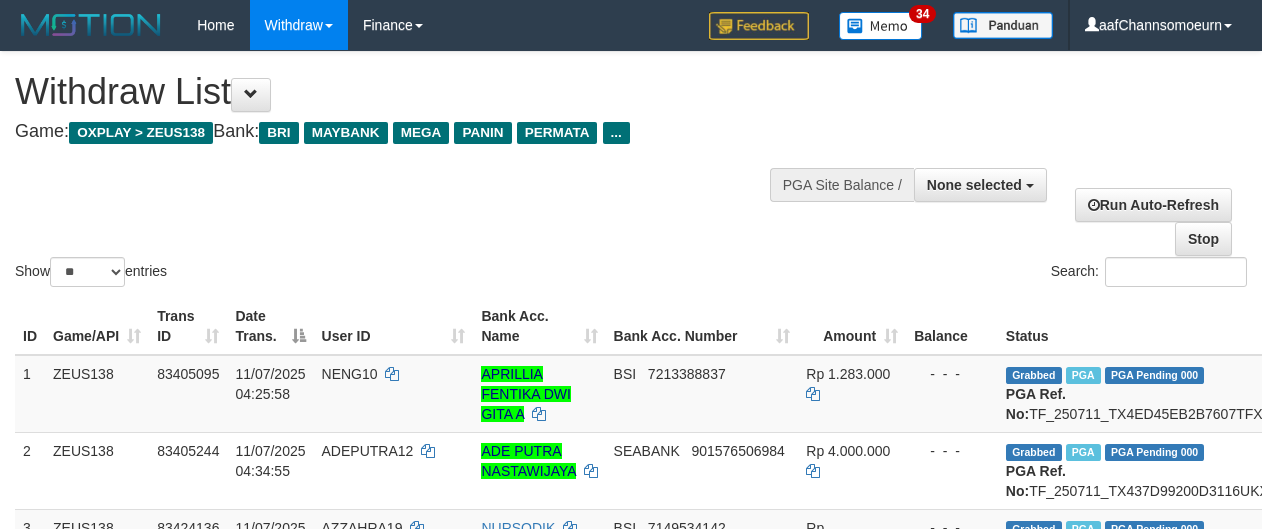 select 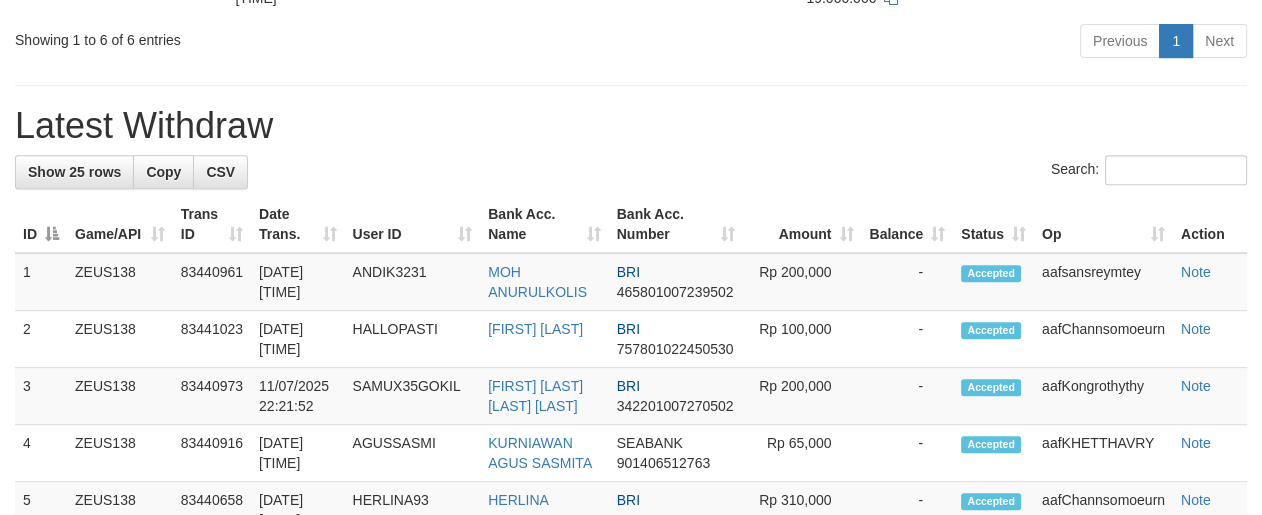 scroll, scrollTop: 727, scrollLeft: 0, axis: vertical 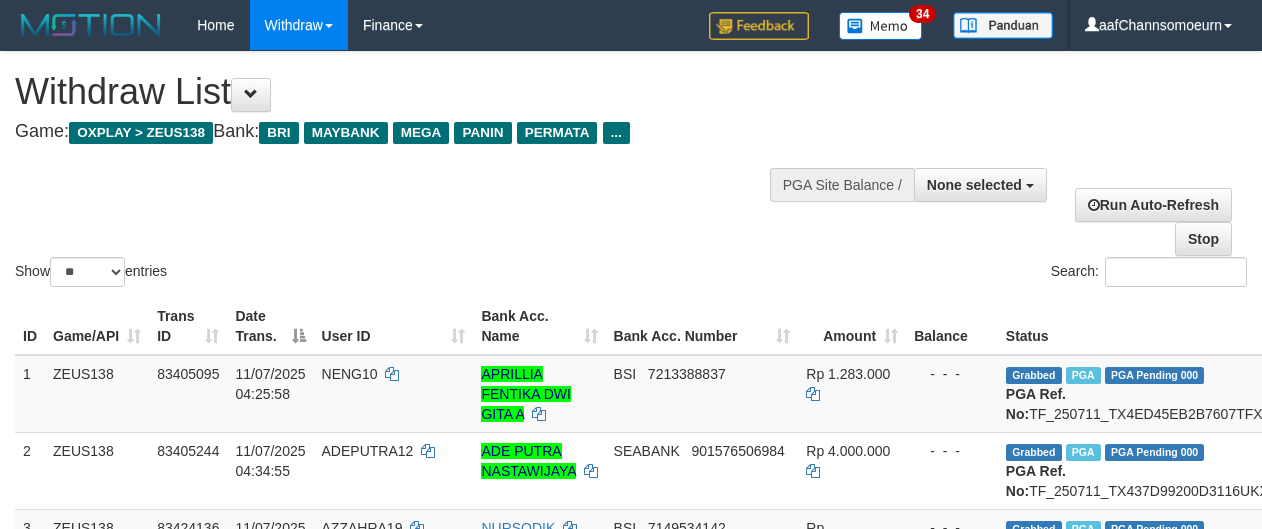 select 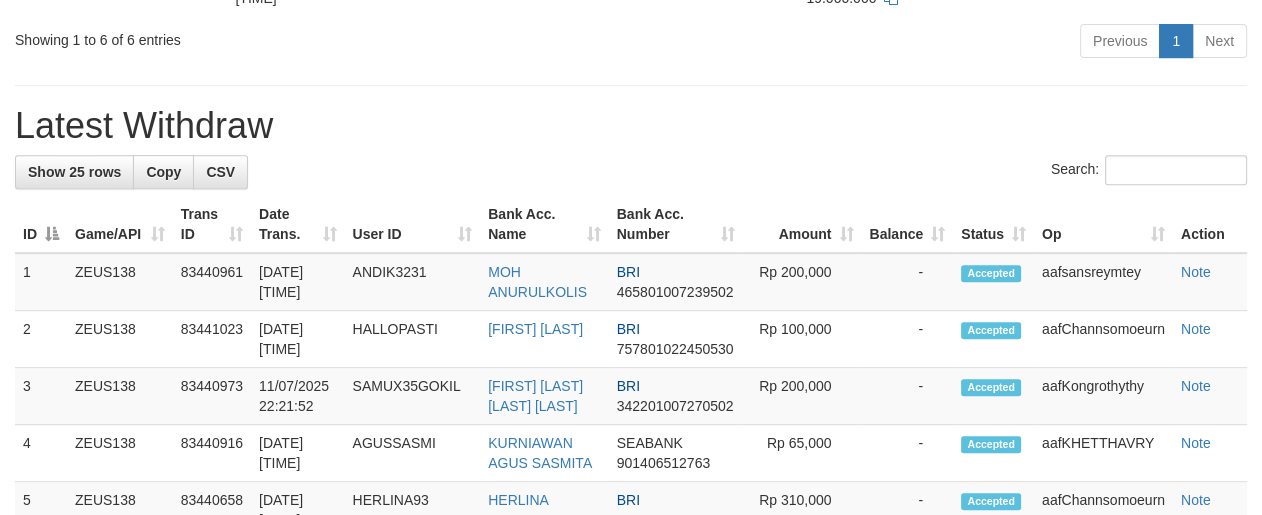 scroll, scrollTop: 727, scrollLeft: 0, axis: vertical 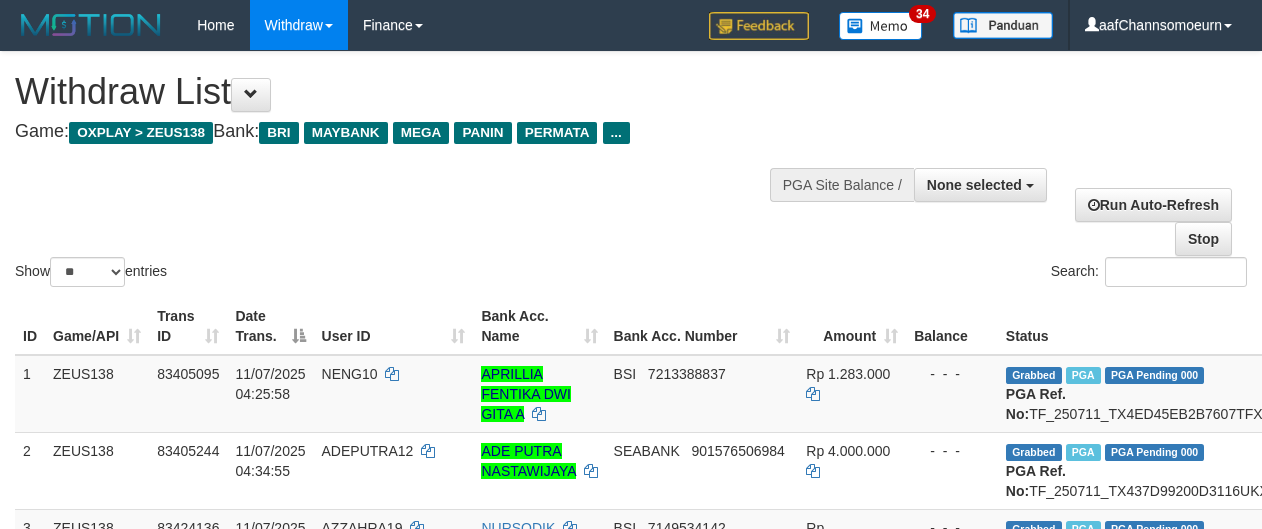 select 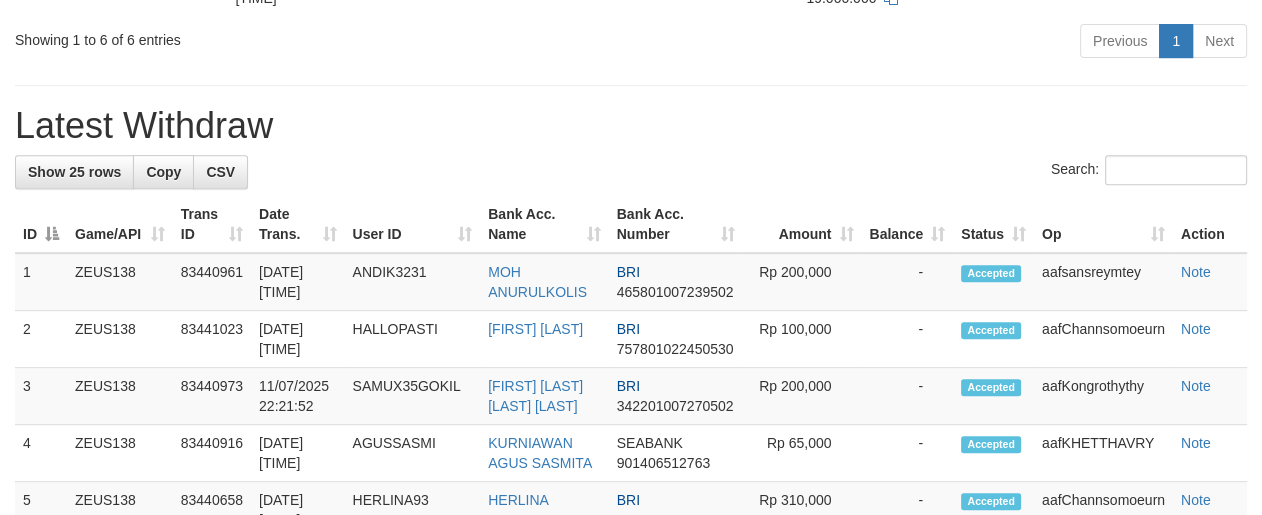 scroll, scrollTop: 727, scrollLeft: 0, axis: vertical 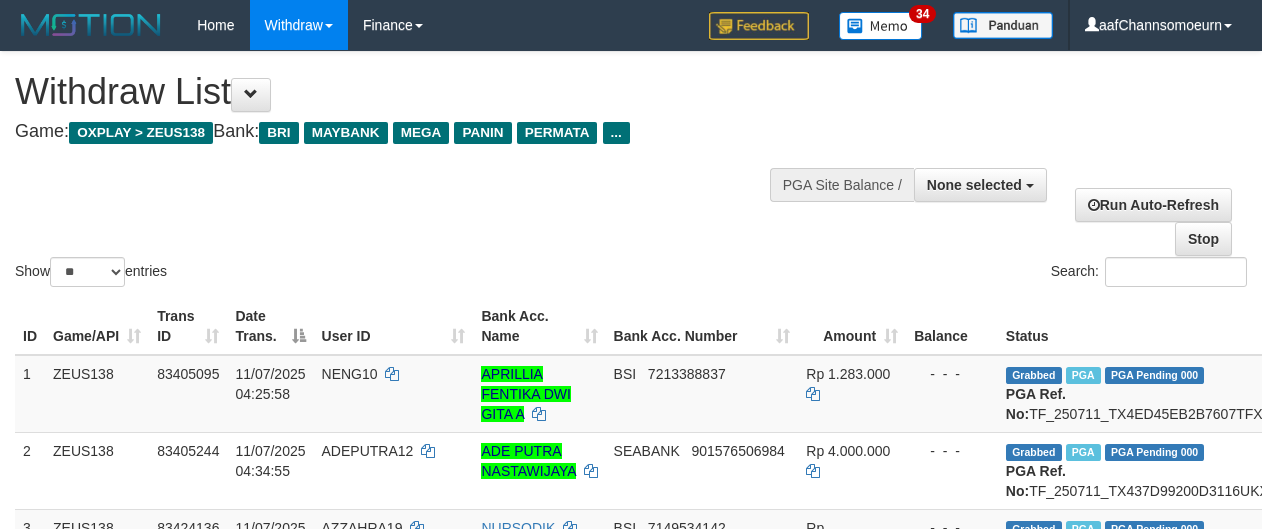 select 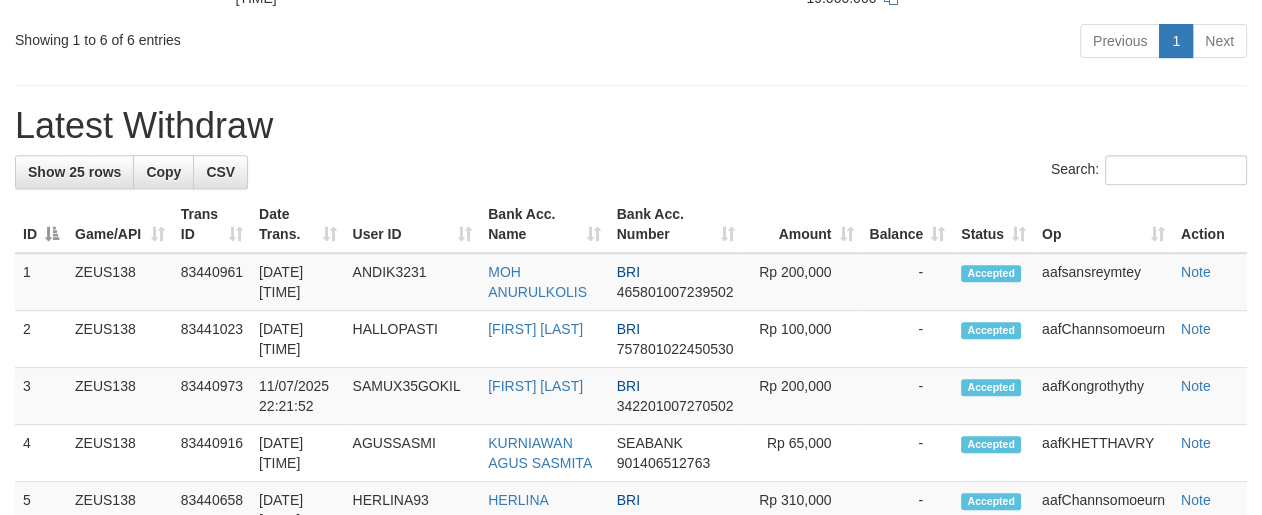 scroll, scrollTop: 727, scrollLeft: 0, axis: vertical 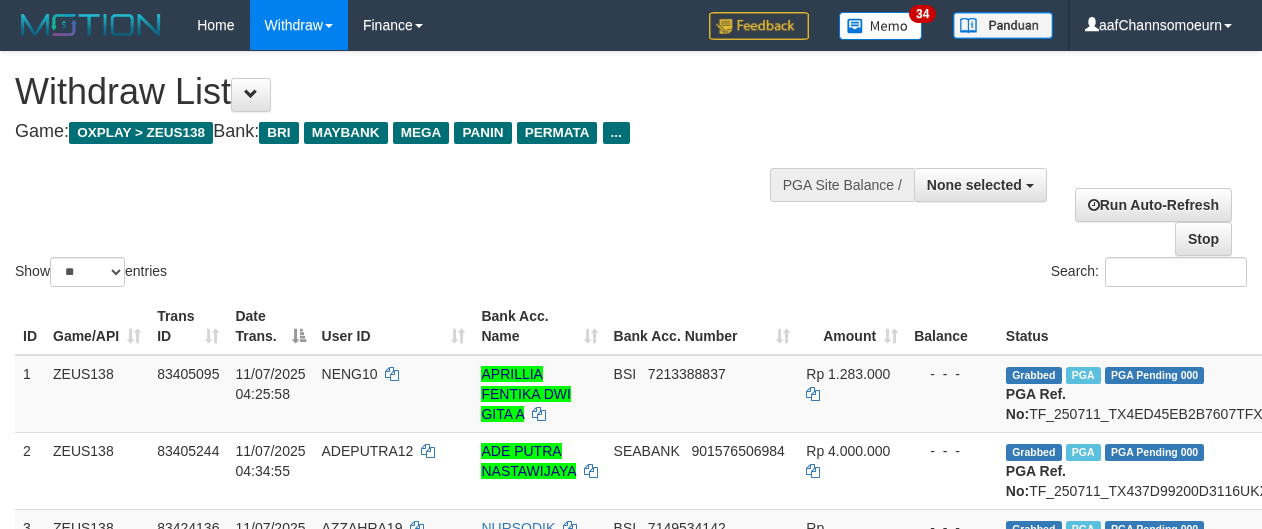 select 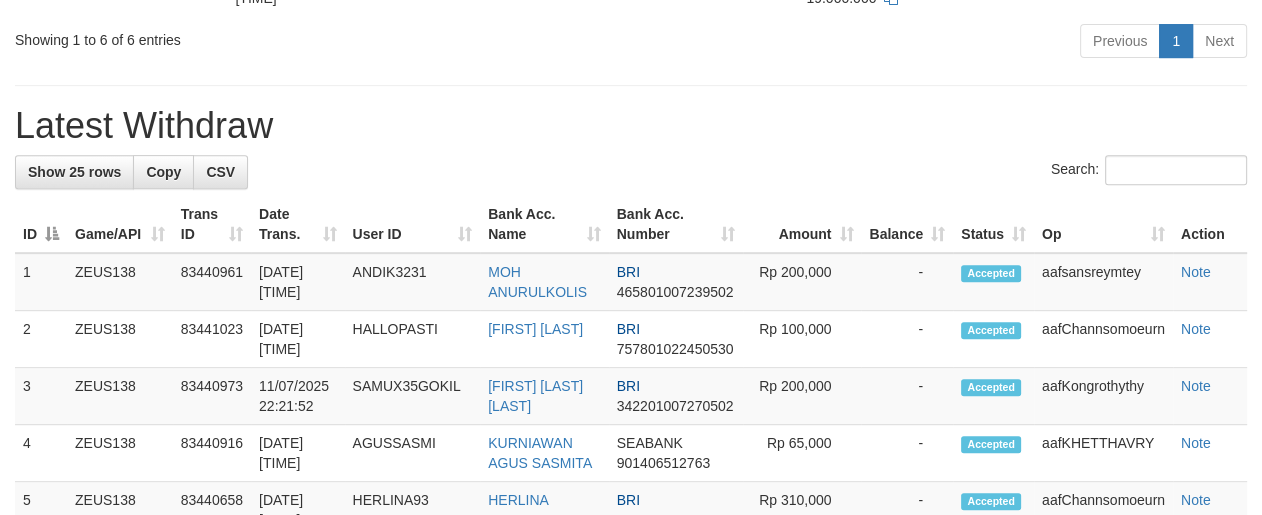 scroll, scrollTop: 727, scrollLeft: 0, axis: vertical 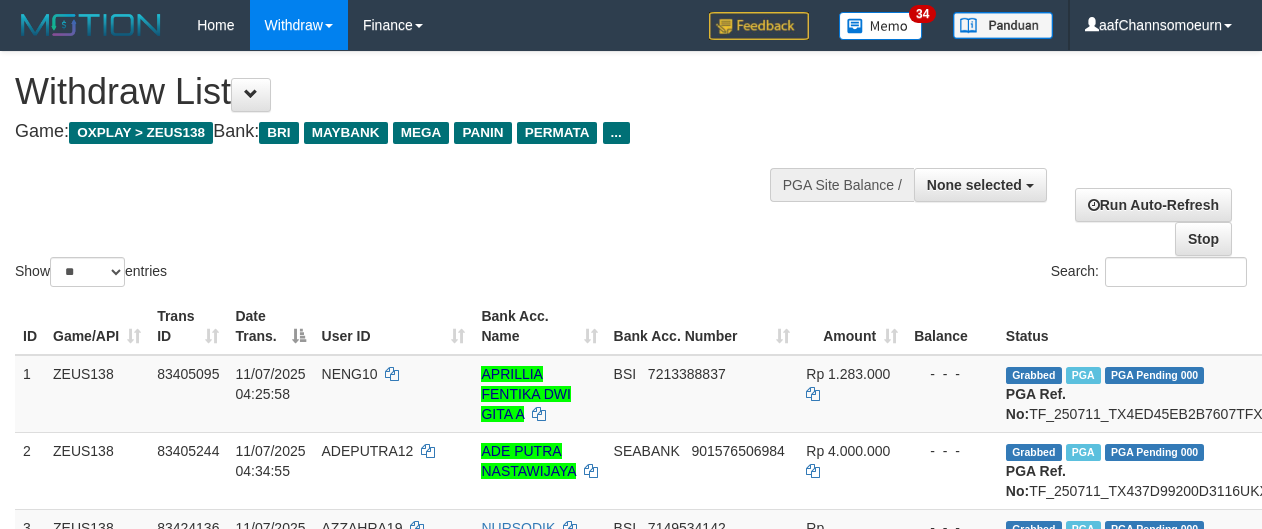 select 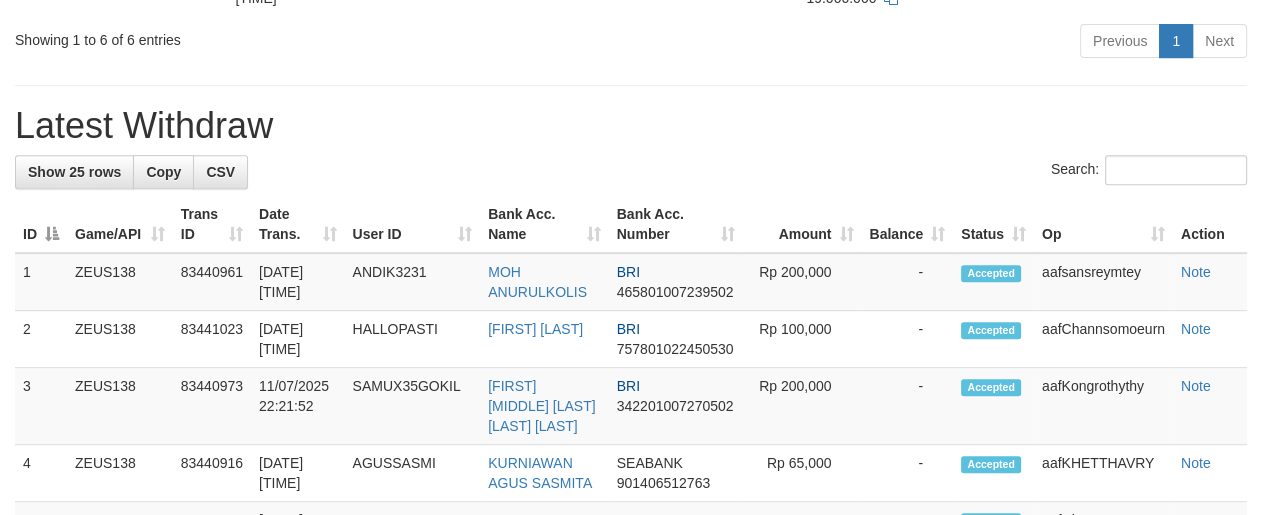 scroll, scrollTop: 727, scrollLeft: 0, axis: vertical 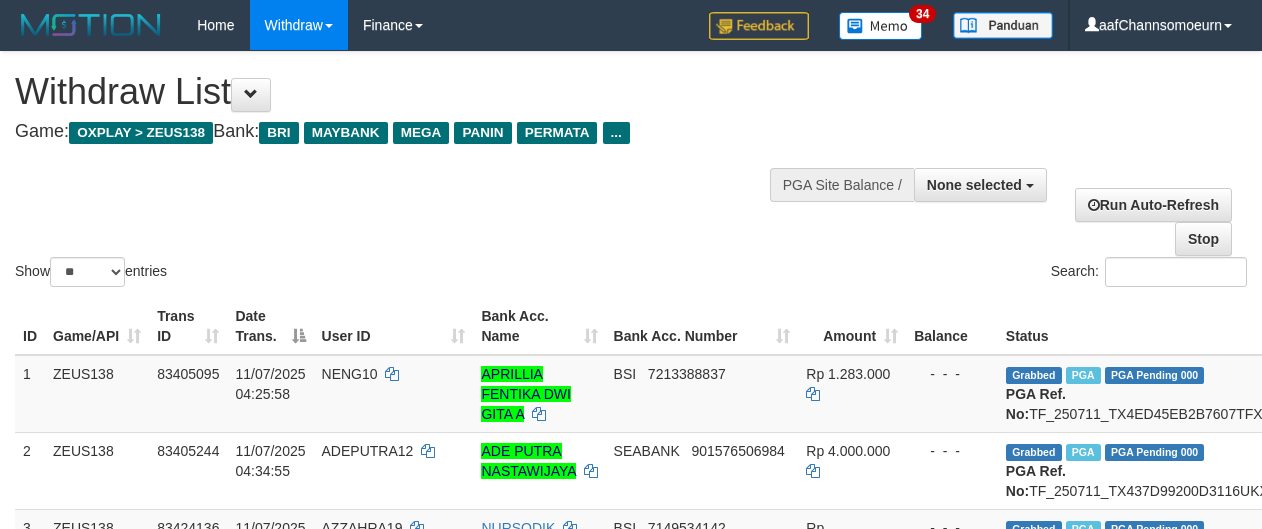 select 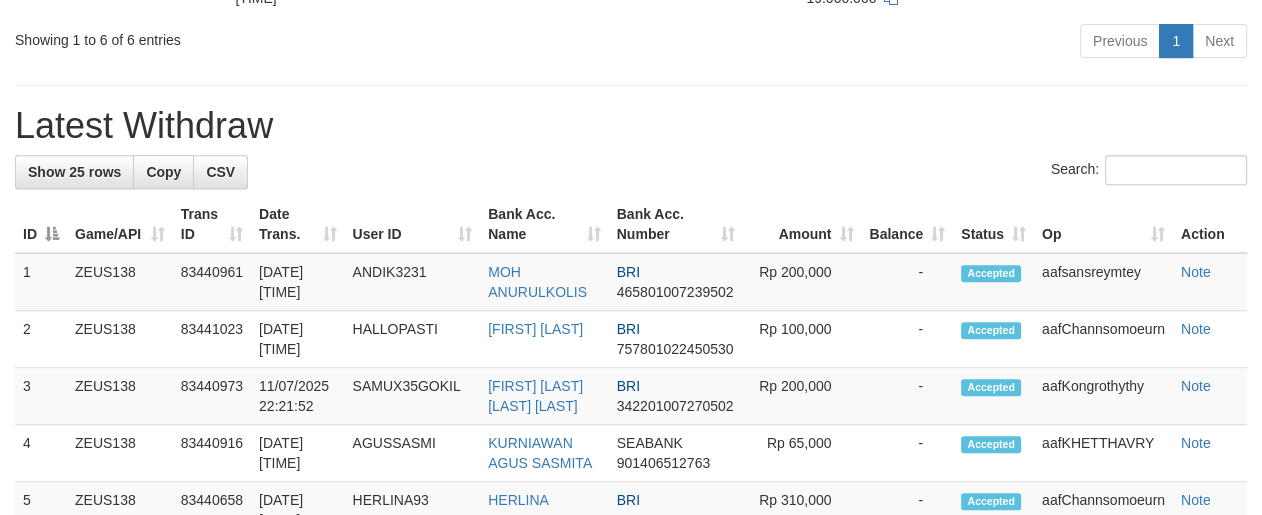 scroll, scrollTop: 727, scrollLeft: 0, axis: vertical 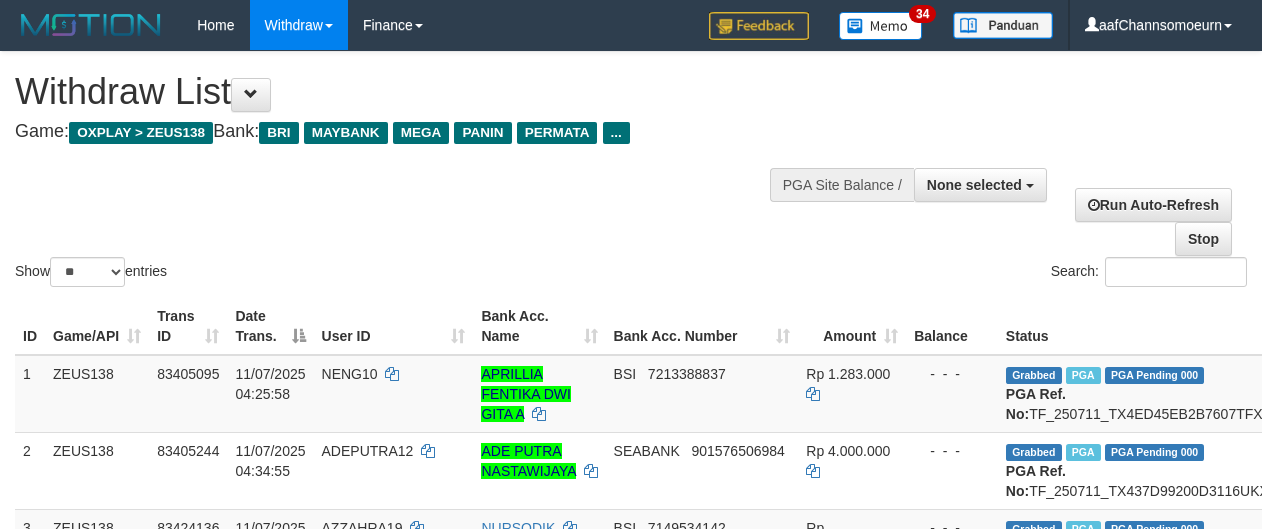 select 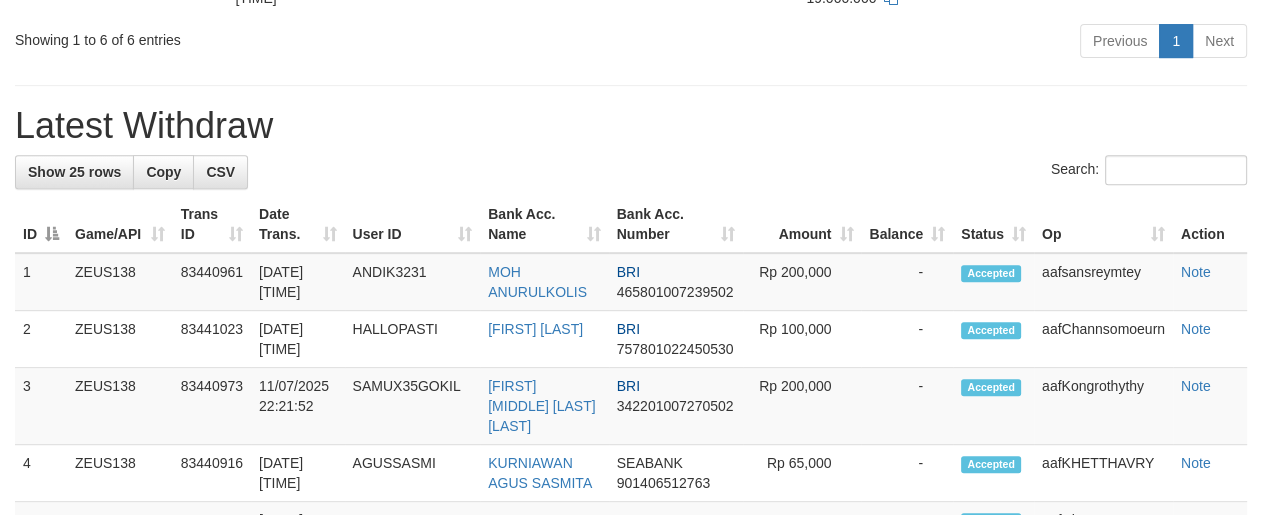 scroll, scrollTop: 727, scrollLeft: 0, axis: vertical 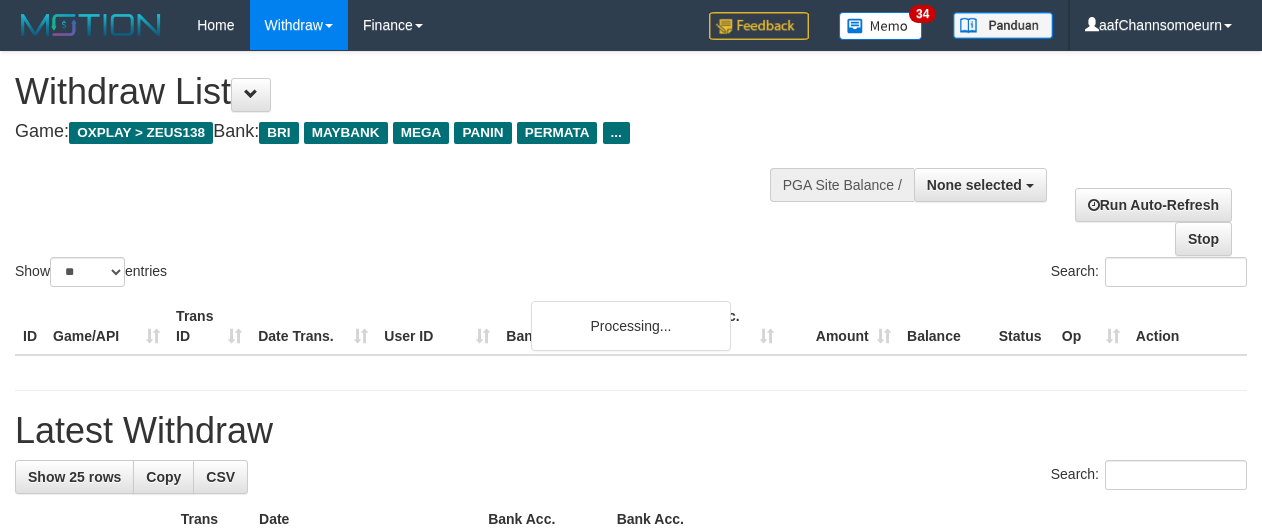 select 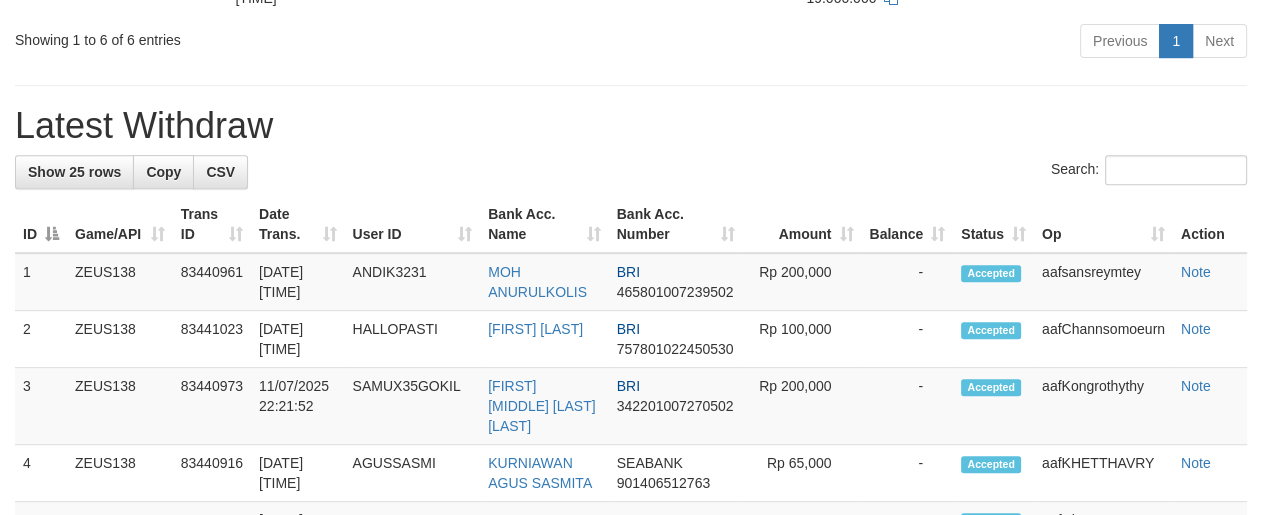scroll, scrollTop: 727, scrollLeft: 0, axis: vertical 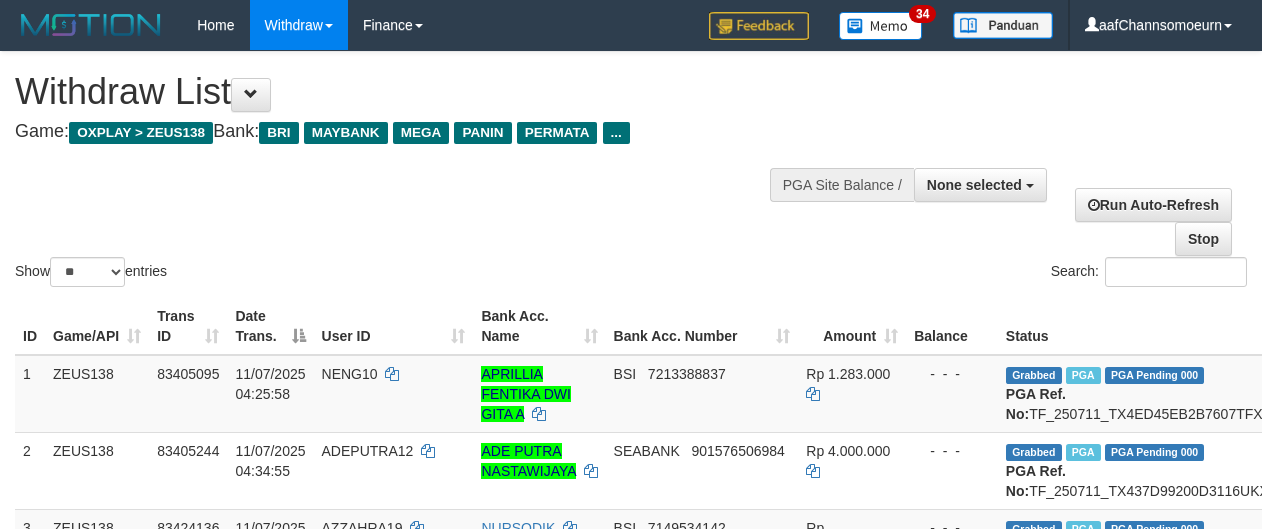 select 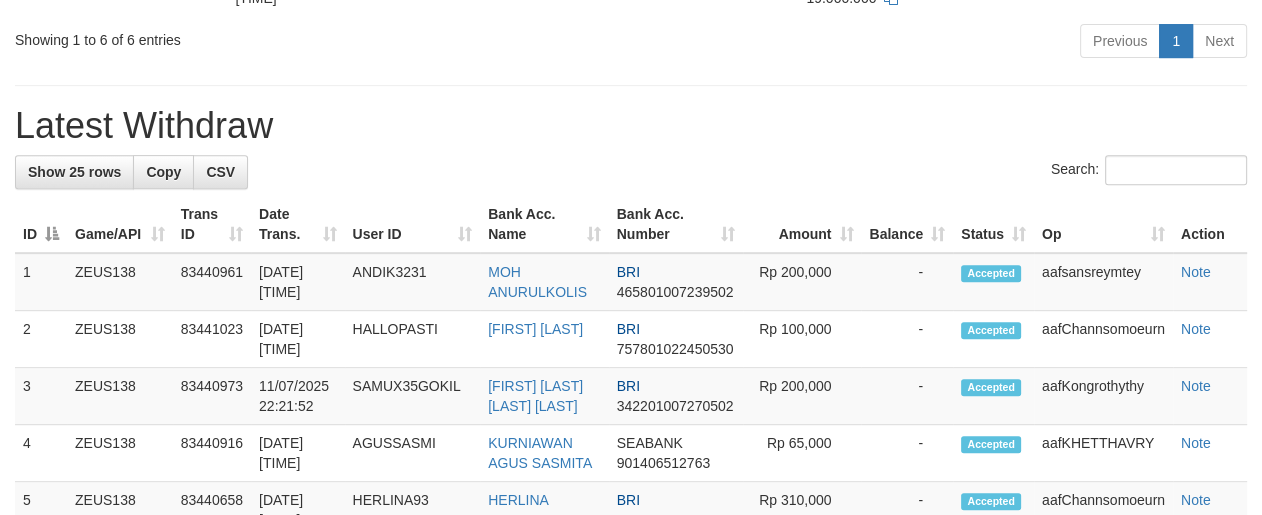 scroll, scrollTop: 727, scrollLeft: 0, axis: vertical 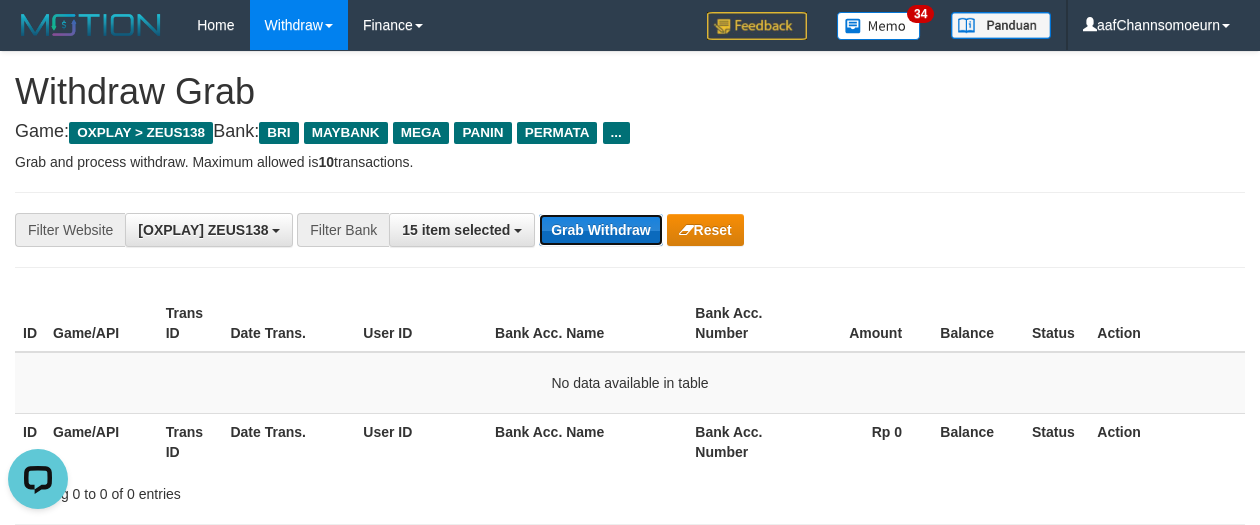click on "Grab Withdraw" at bounding box center (600, 230) 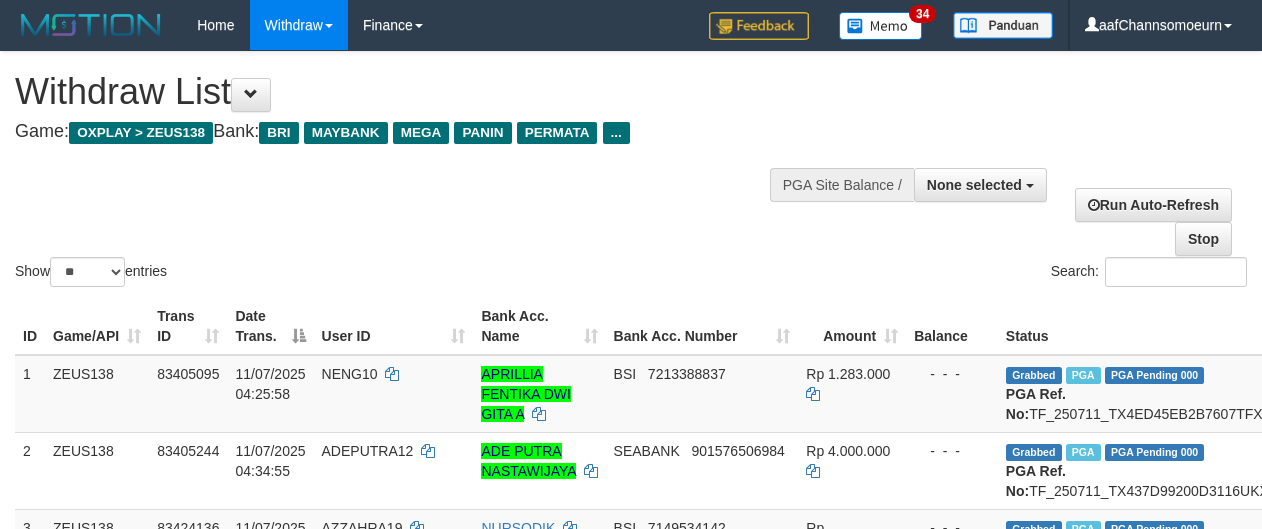 select 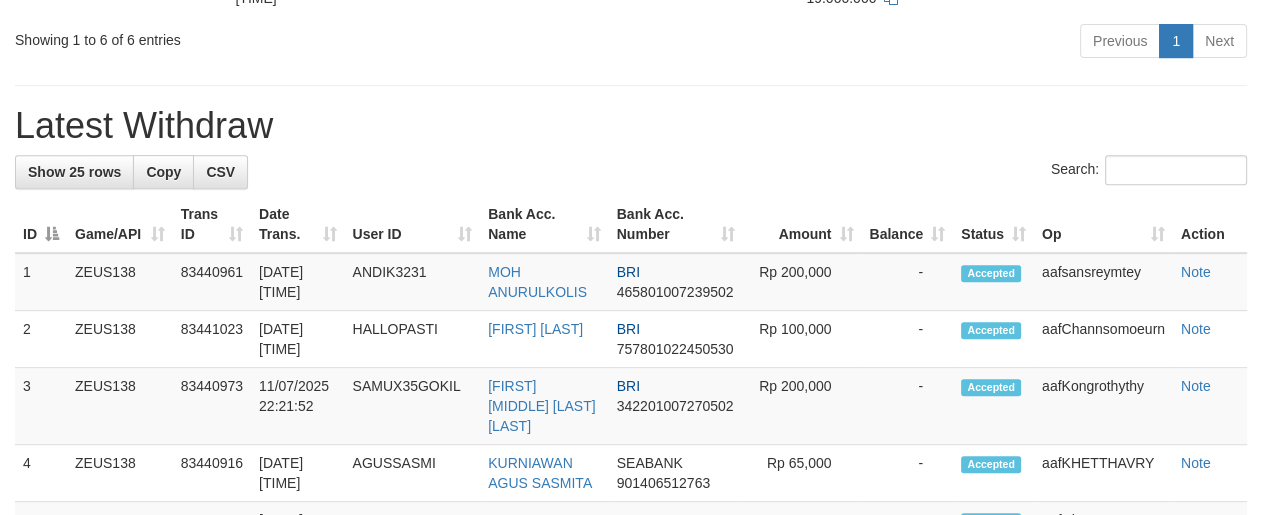scroll, scrollTop: 727, scrollLeft: 0, axis: vertical 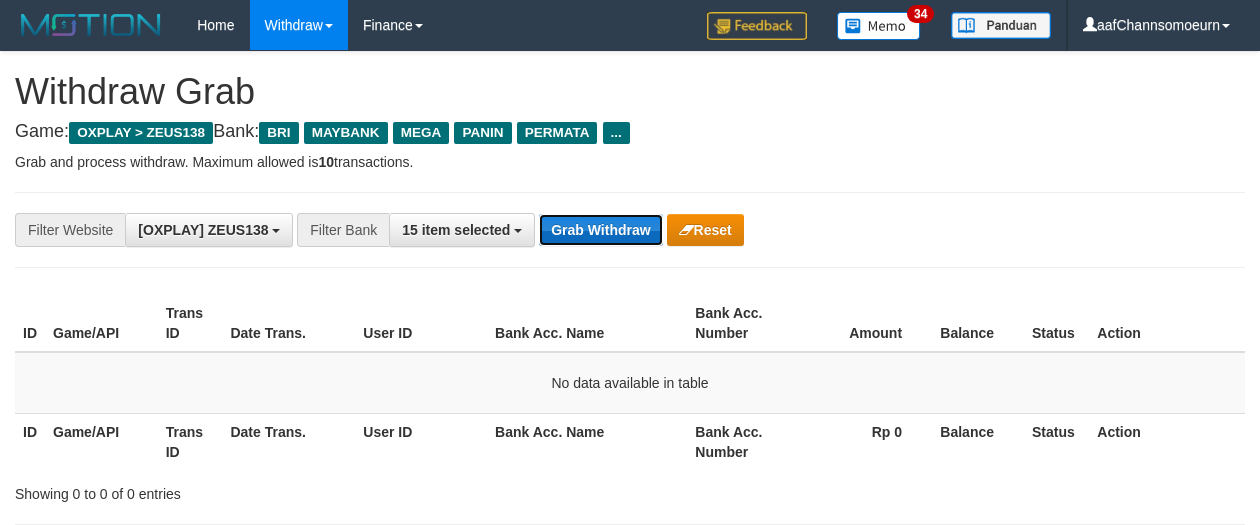 click on "Grab Withdraw" at bounding box center [600, 230] 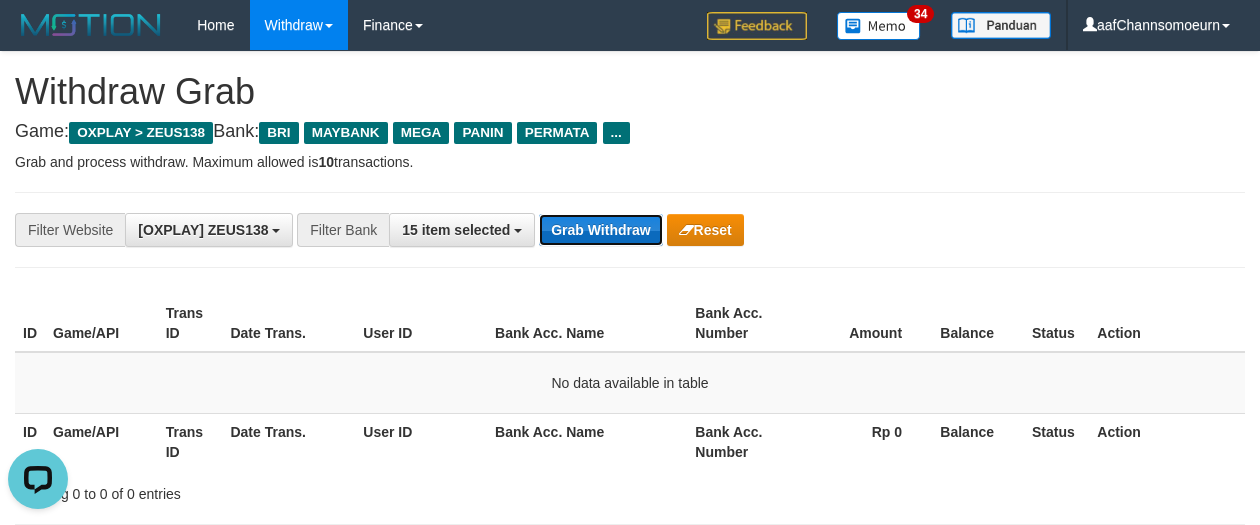 scroll, scrollTop: 0, scrollLeft: 0, axis: both 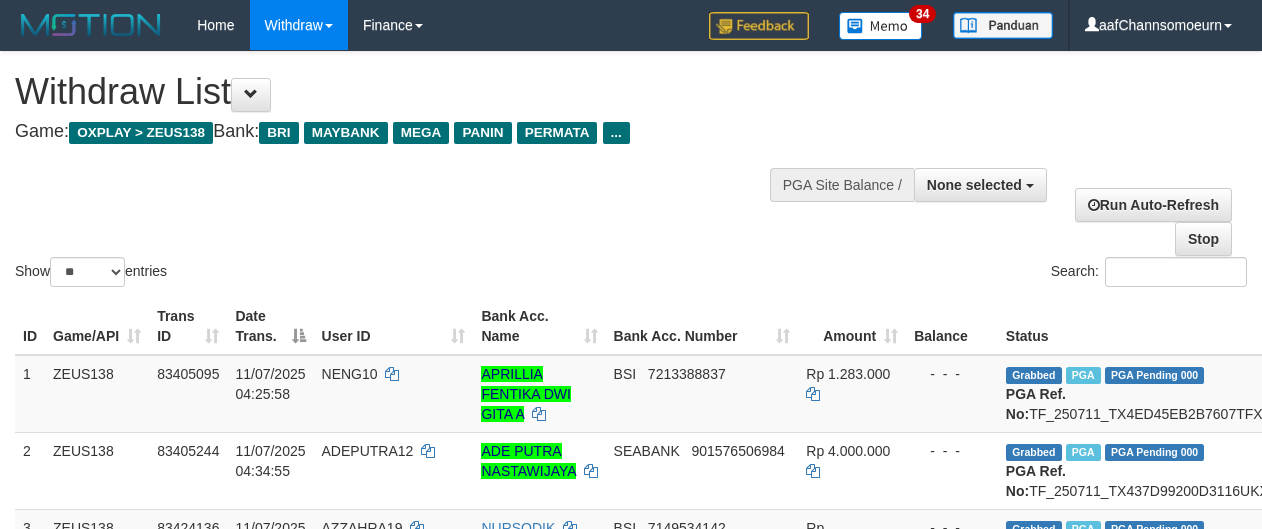 select 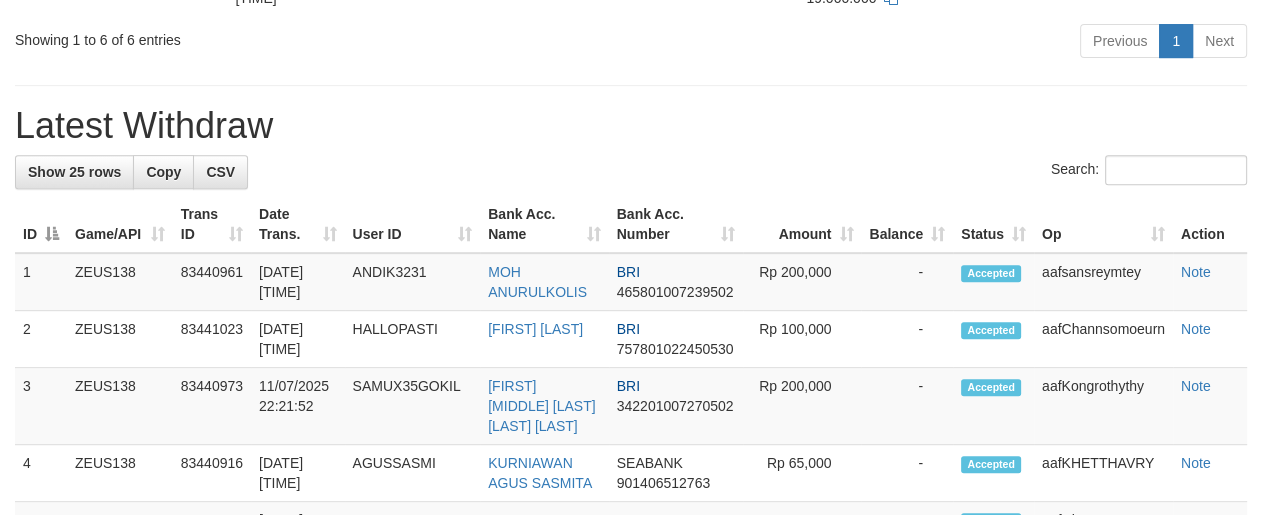 scroll, scrollTop: 727, scrollLeft: 0, axis: vertical 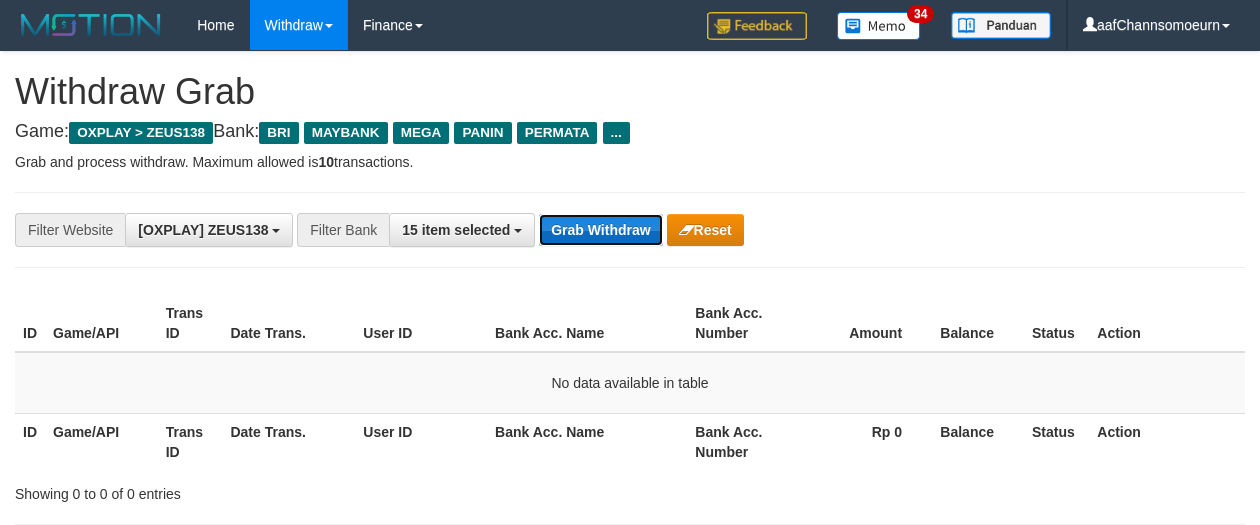 click on "Grab Withdraw" at bounding box center [600, 230] 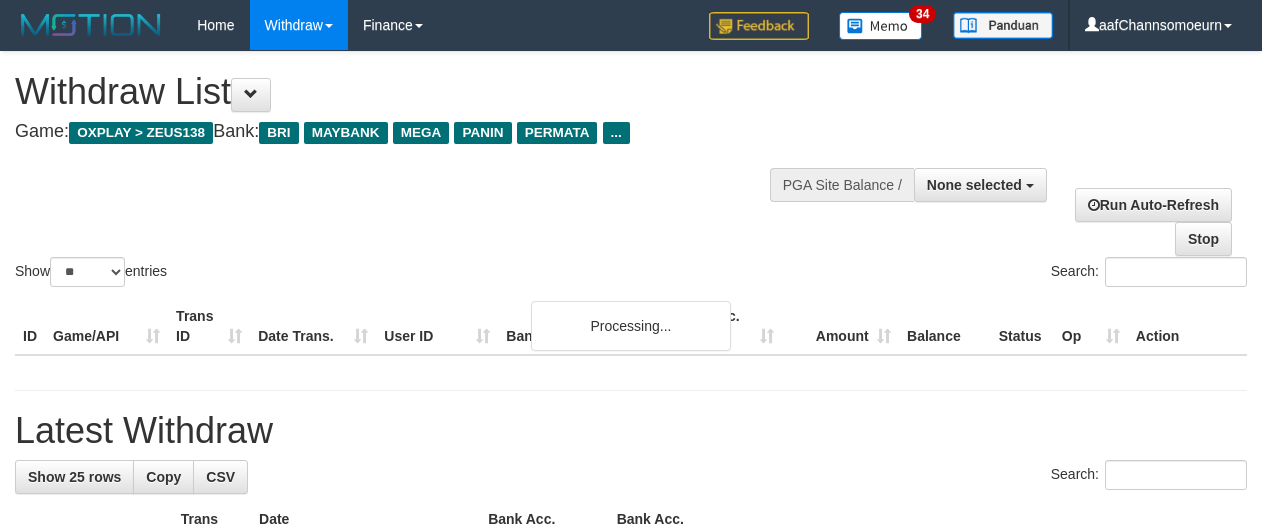 select 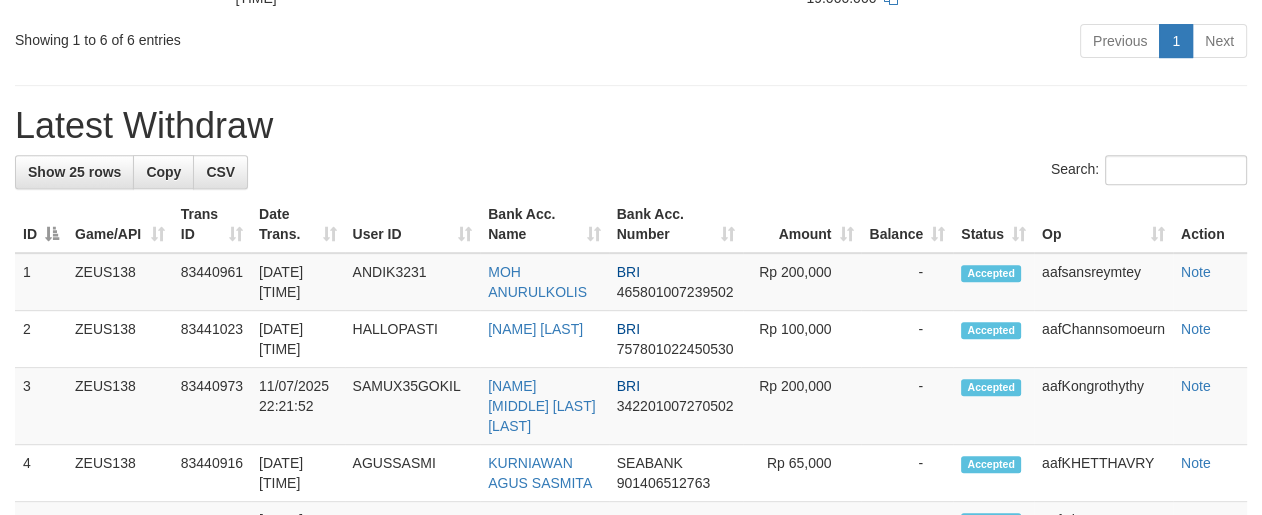 scroll, scrollTop: 727, scrollLeft: 0, axis: vertical 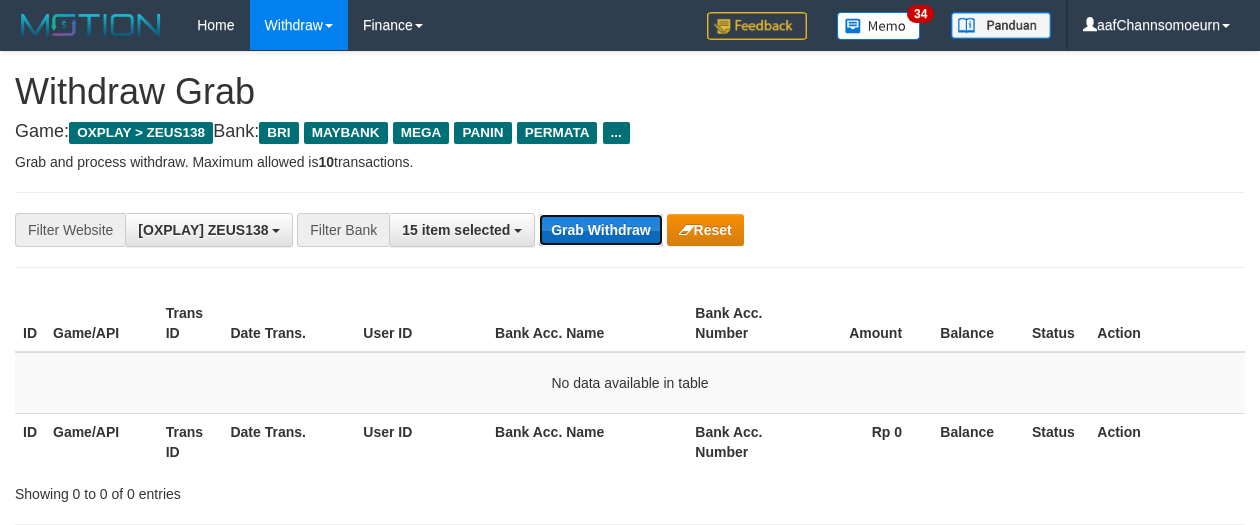 click on "Grab Withdraw" at bounding box center (600, 230) 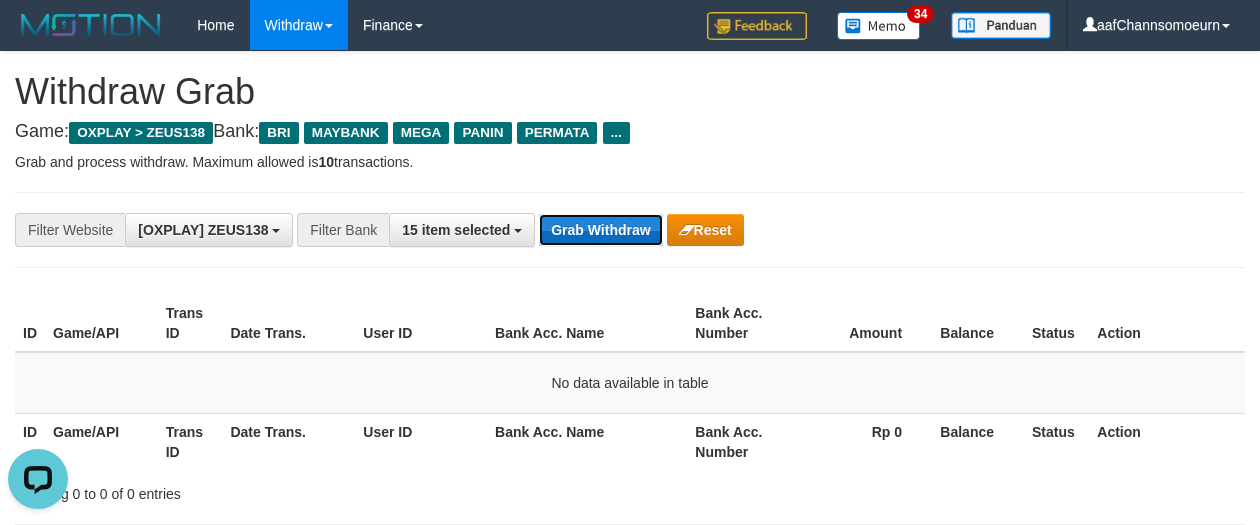scroll, scrollTop: 0, scrollLeft: 0, axis: both 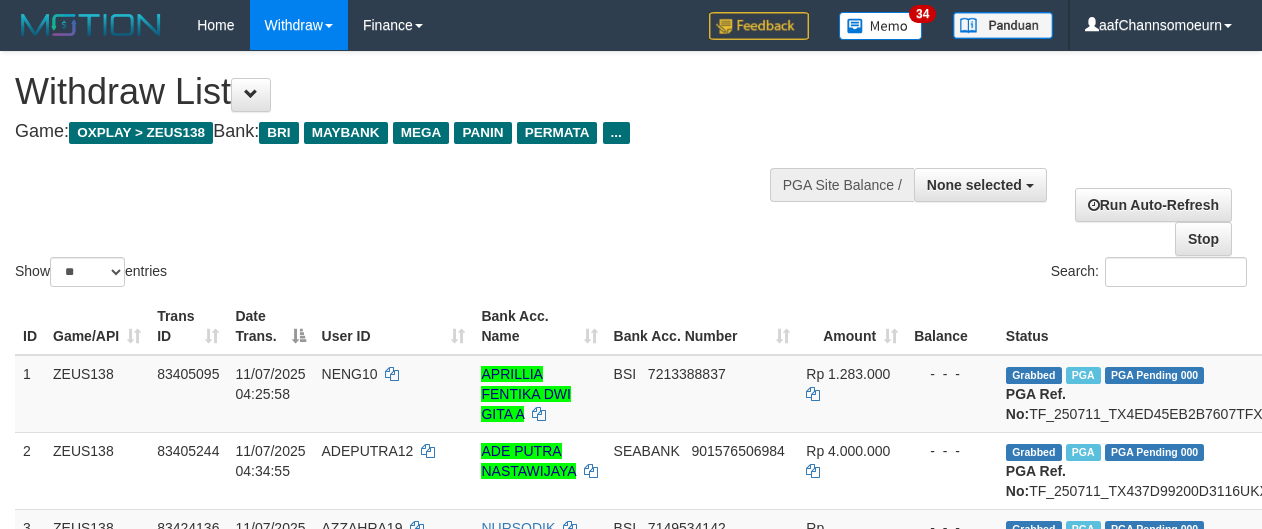 select 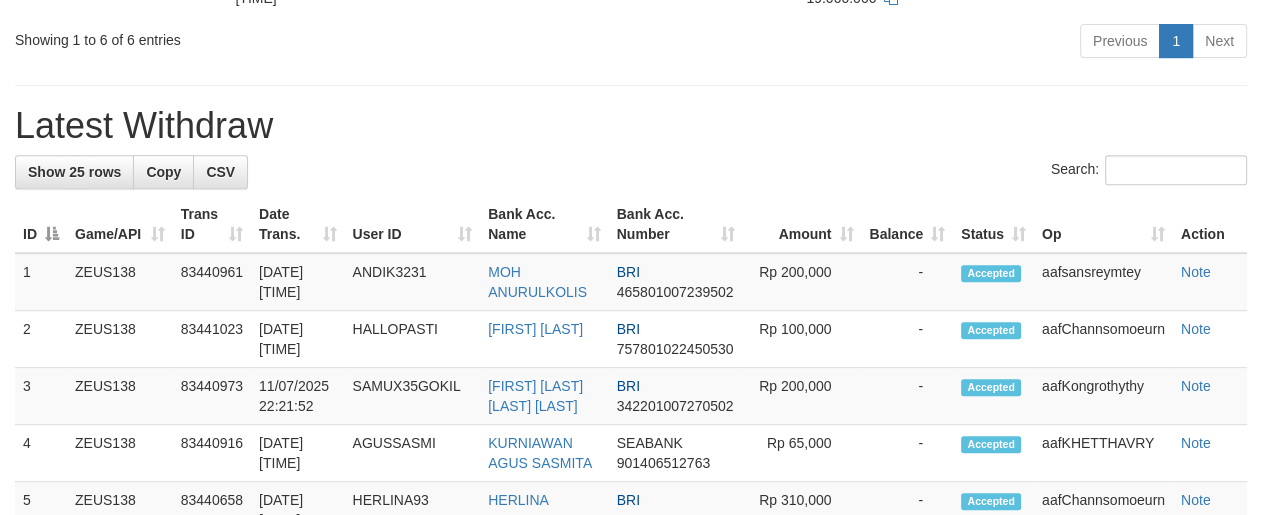 scroll, scrollTop: 727, scrollLeft: 0, axis: vertical 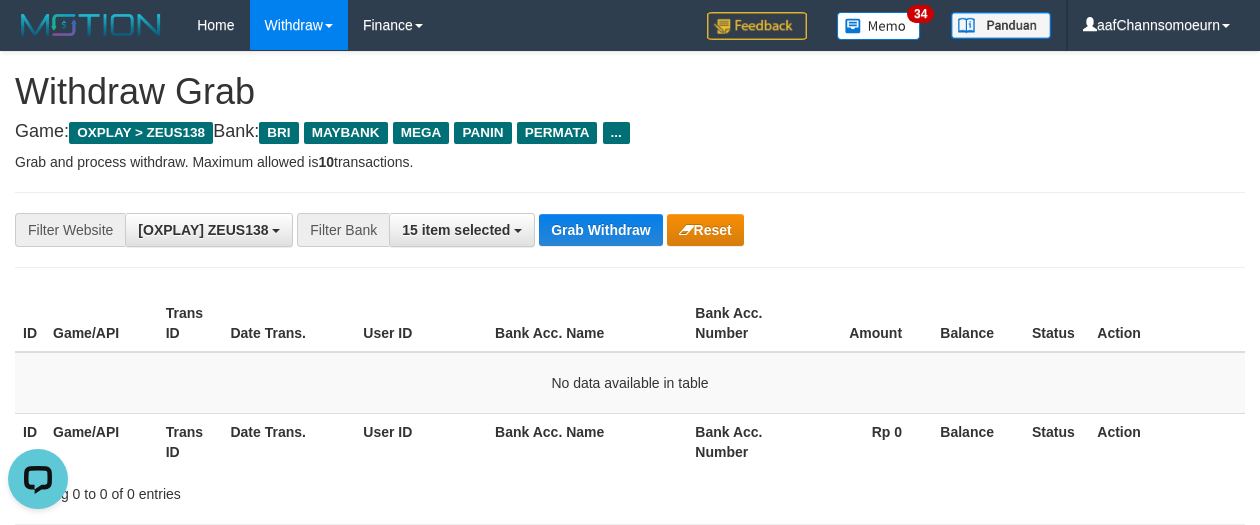 click on "**********" at bounding box center (630, 230) 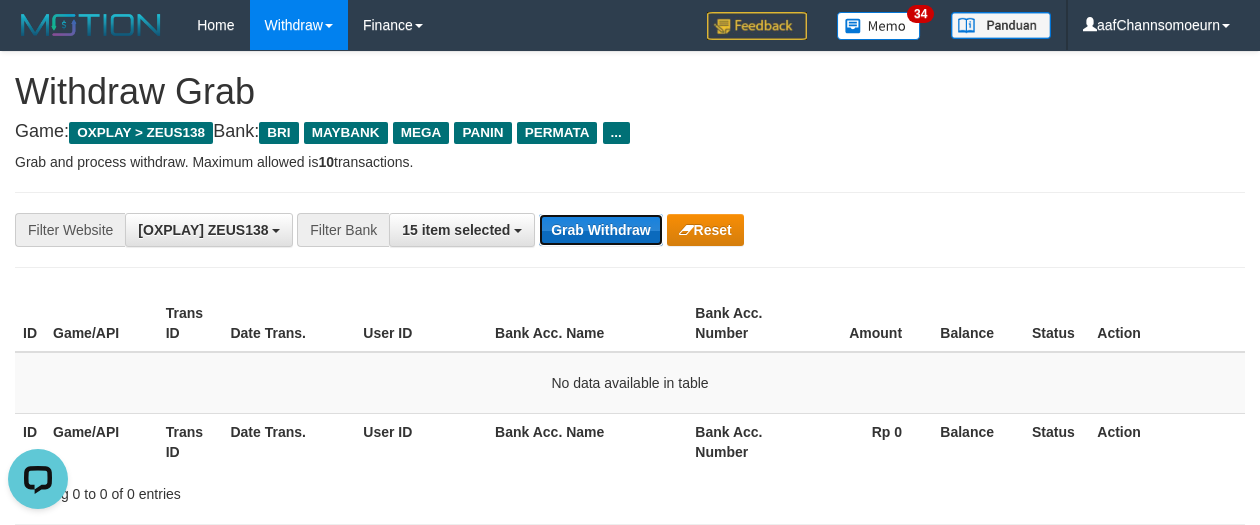 click on "Grab Withdraw" at bounding box center [600, 230] 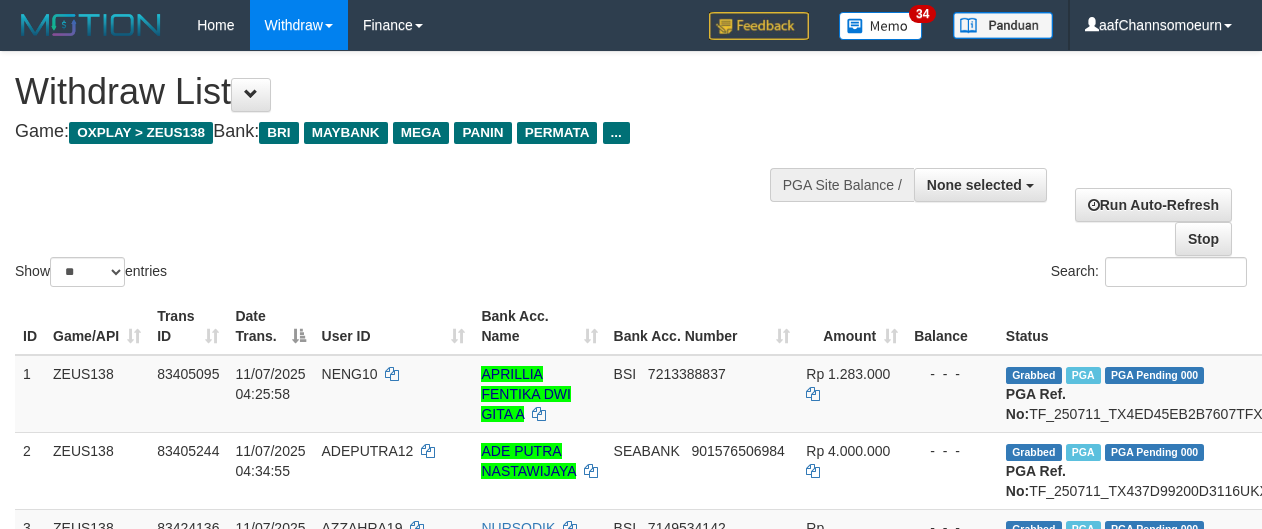 select 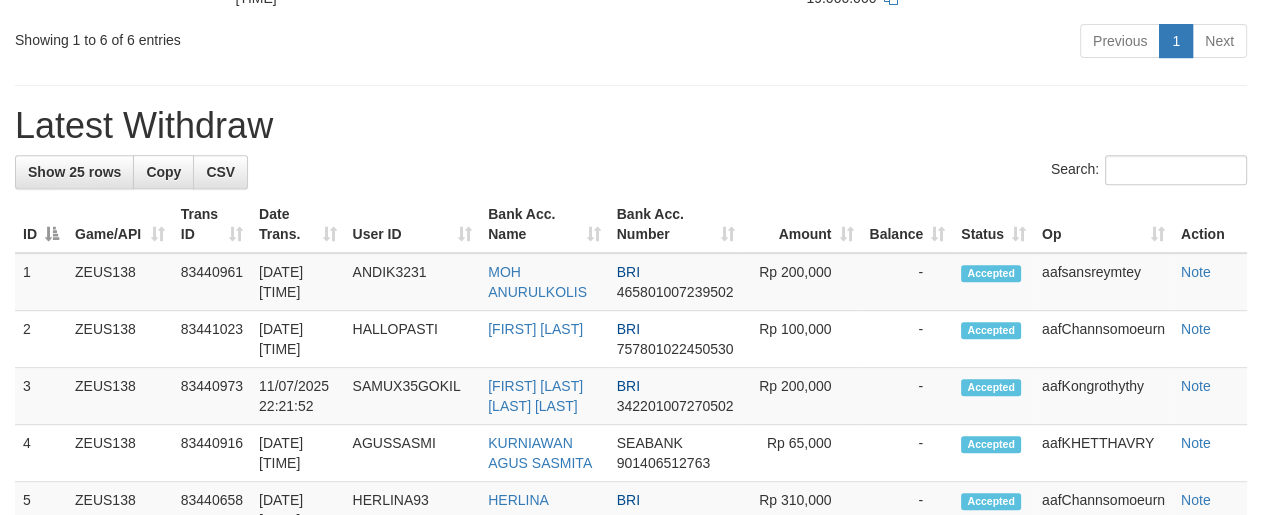scroll, scrollTop: 727, scrollLeft: 0, axis: vertical 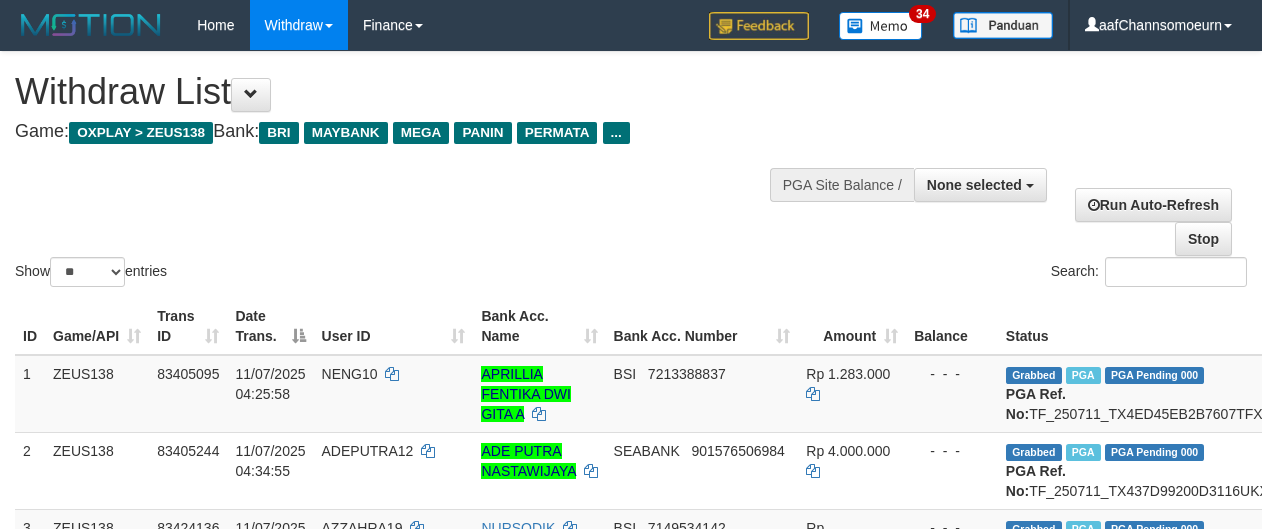 select 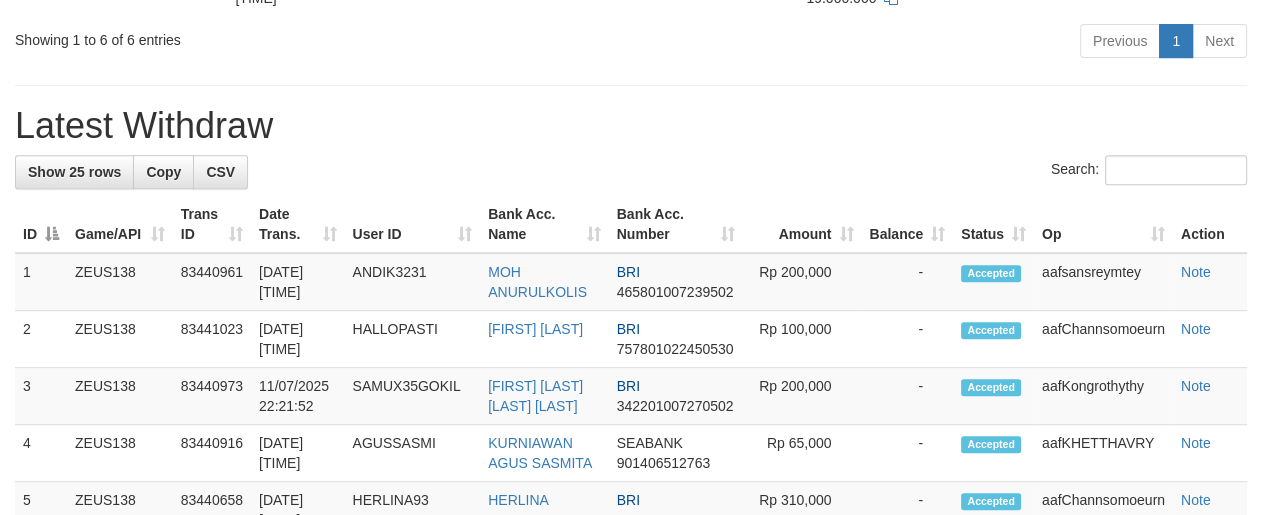 scroll, scrollTop: 727, scrollLeft: 0, axis: vertical 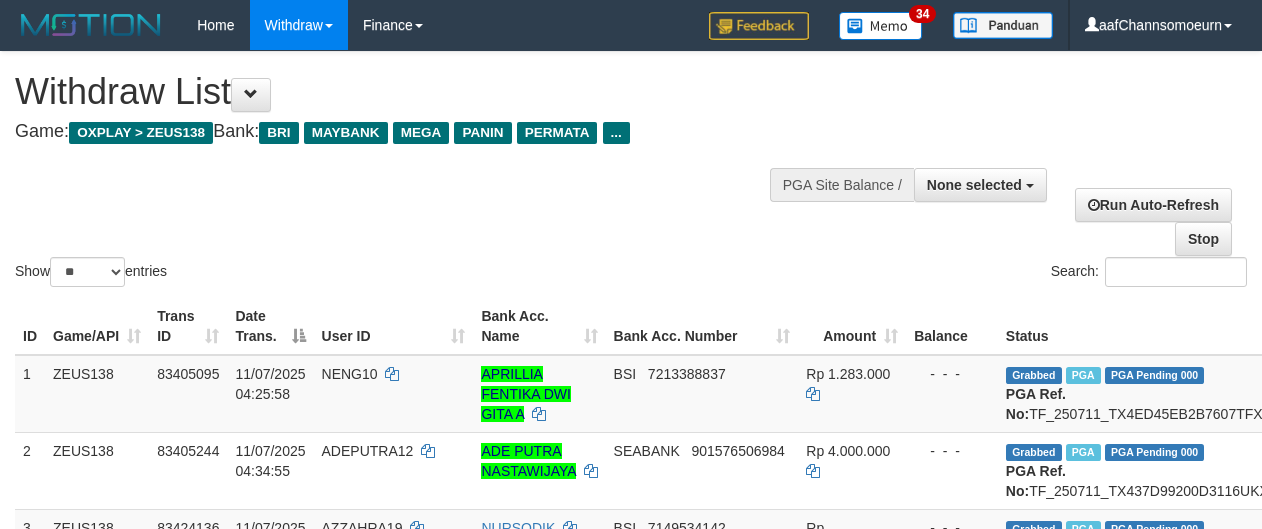 select 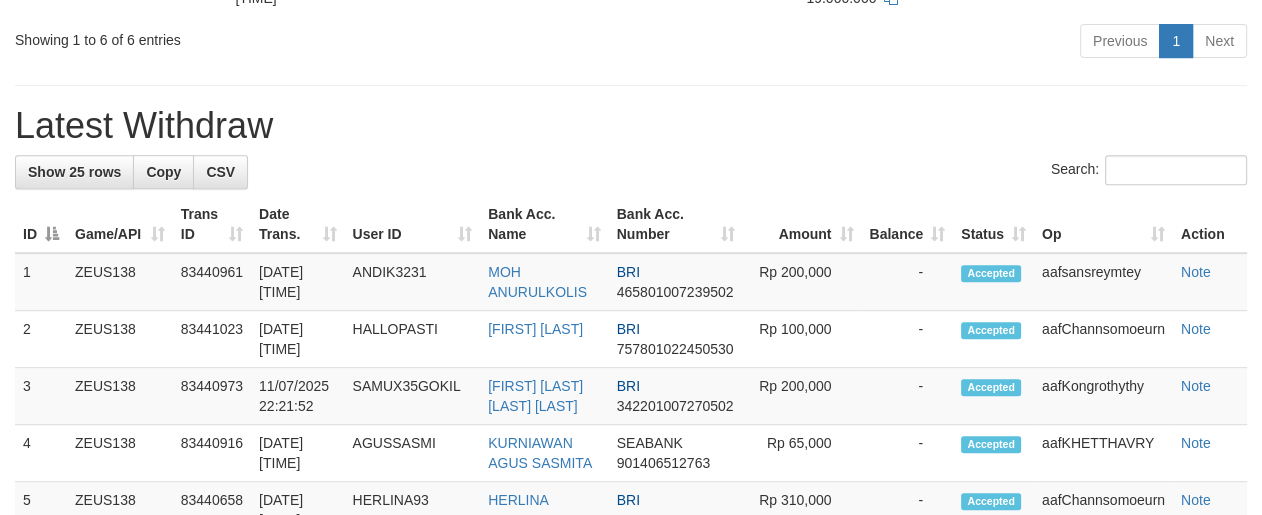 scroll, scrollTop: 727, scrollLeft: 0, axis: vertical 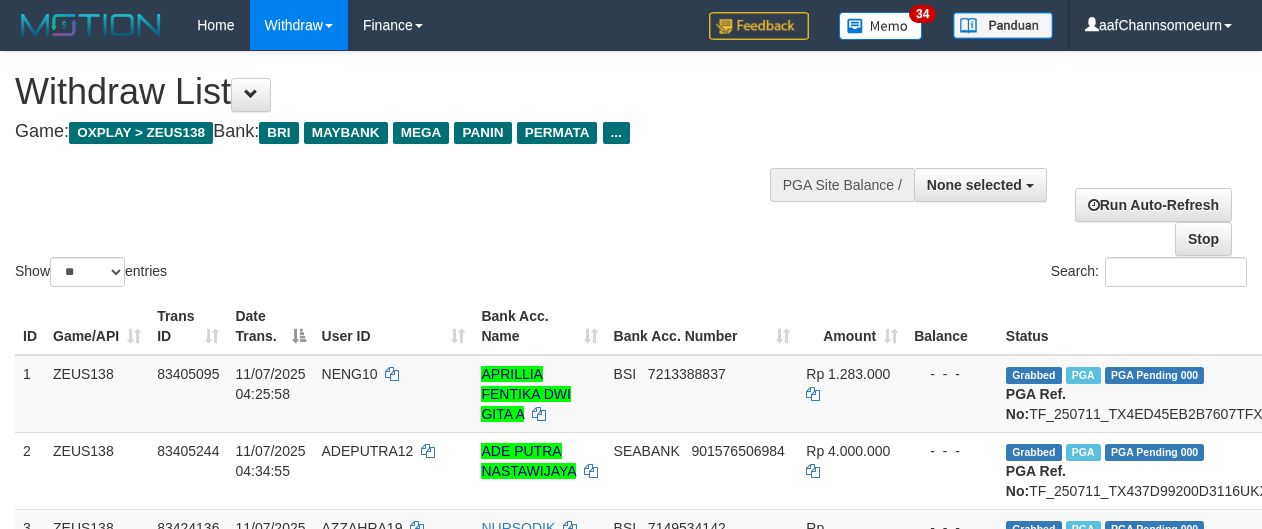 select 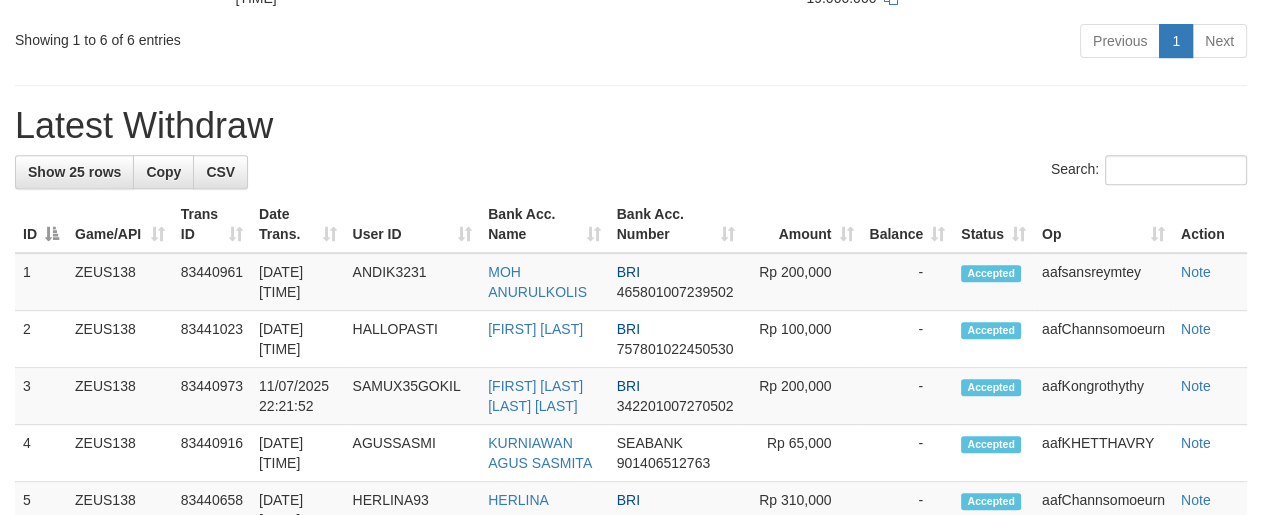 scroll, scrollTop: 727, scrollLeft: 0, axis: vertical 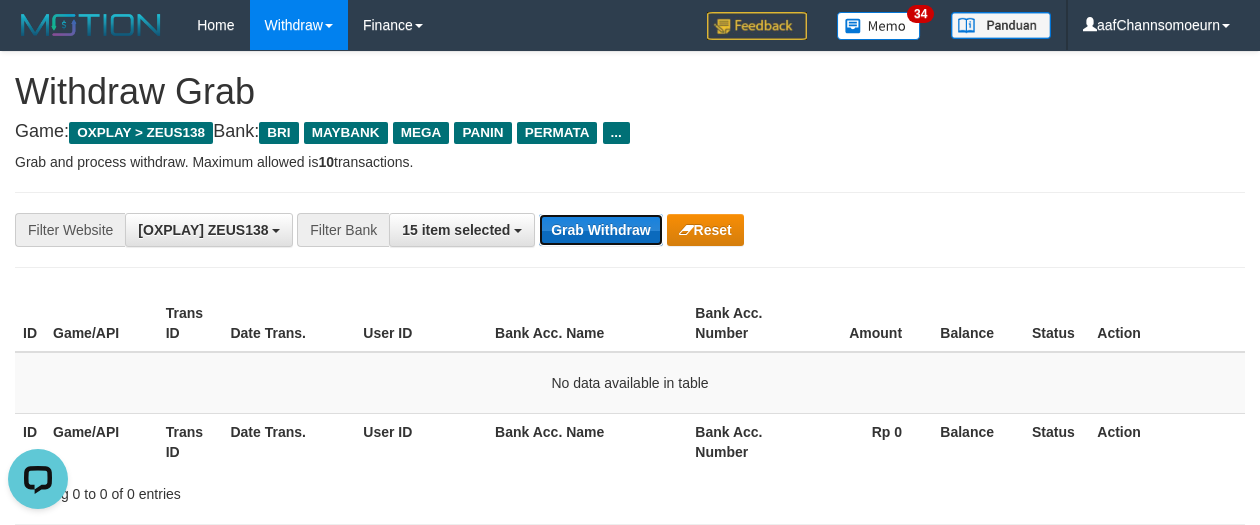 click on "Grab Withdraw" at bounding box center (600, 230) 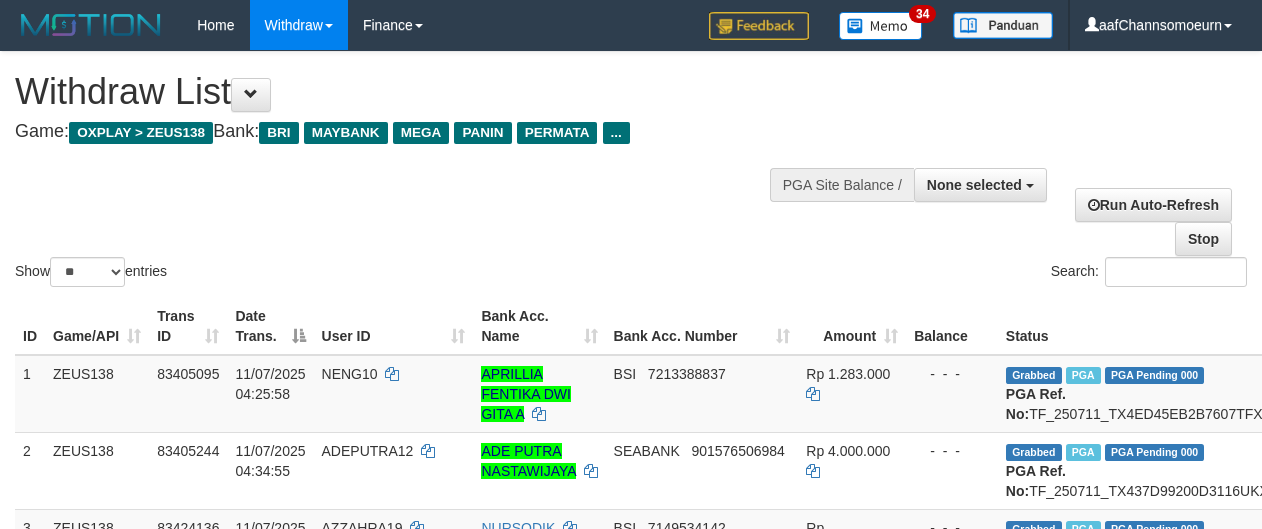 select 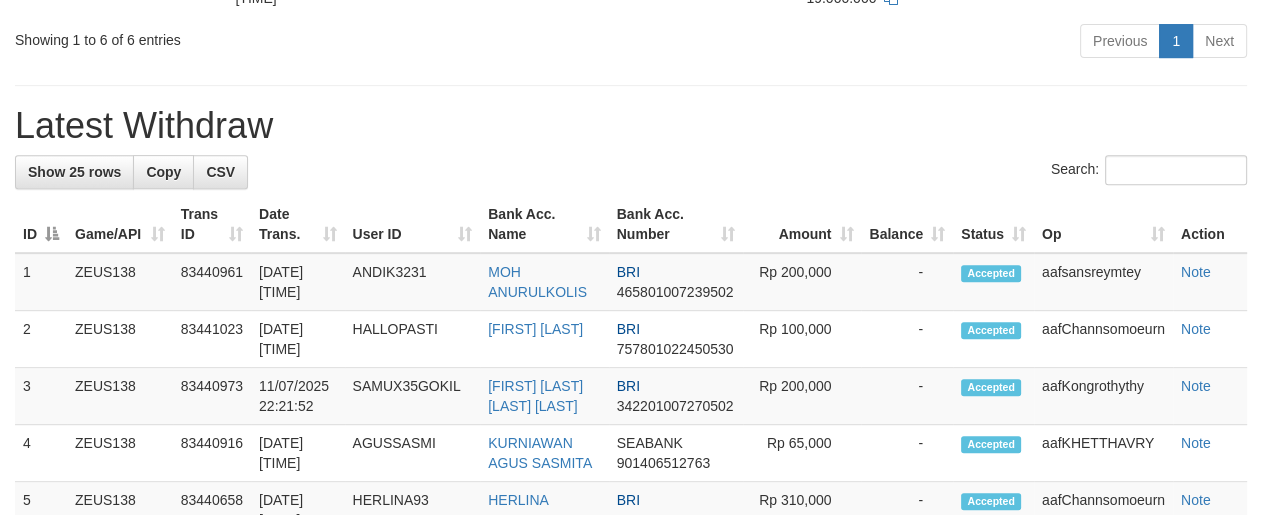 scroll, scrollTop: 727, scrollLeft: 0, axis: vertical 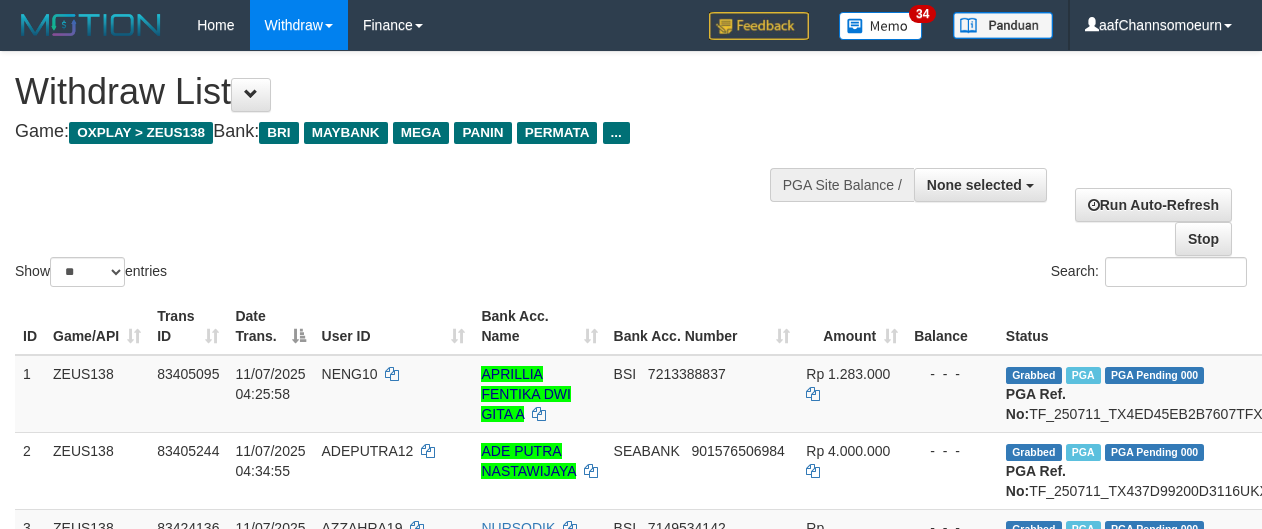 select 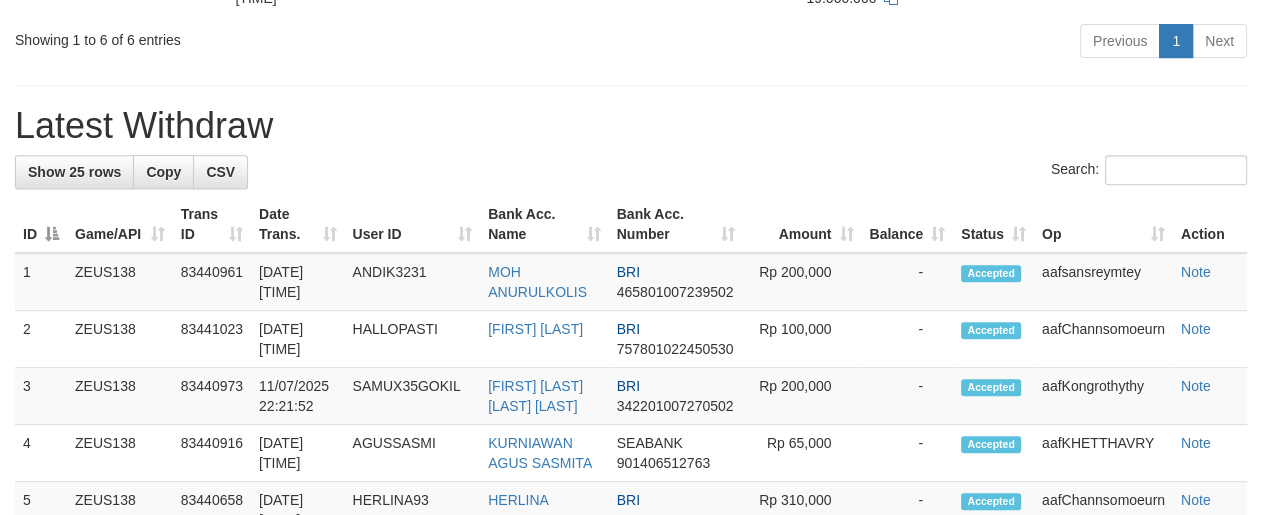 scroll, scrollTop: 727, scrollLeft: 0, axis: vertical 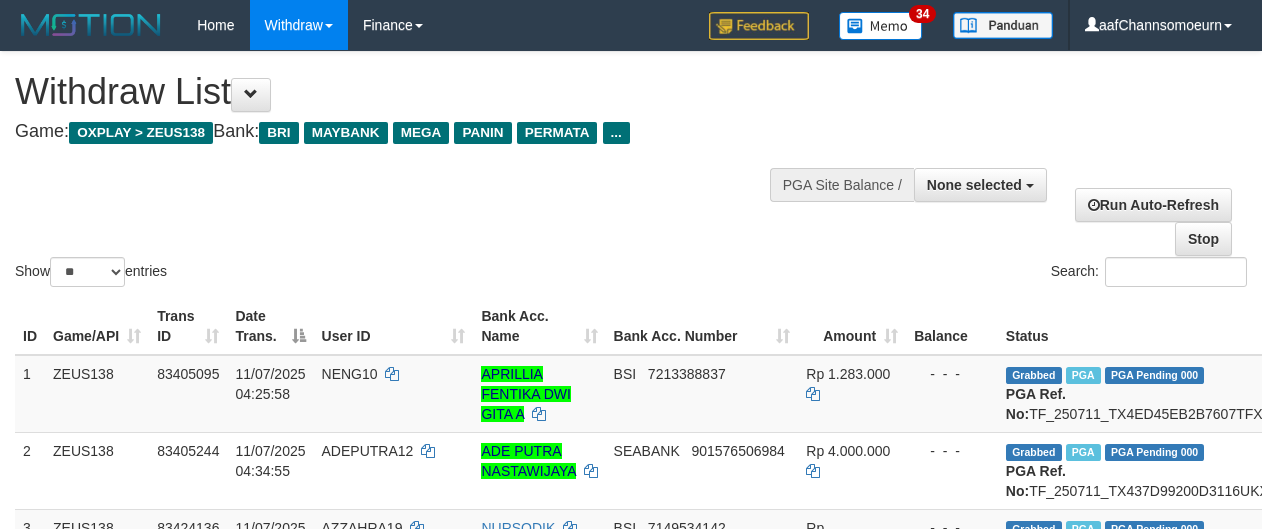 select 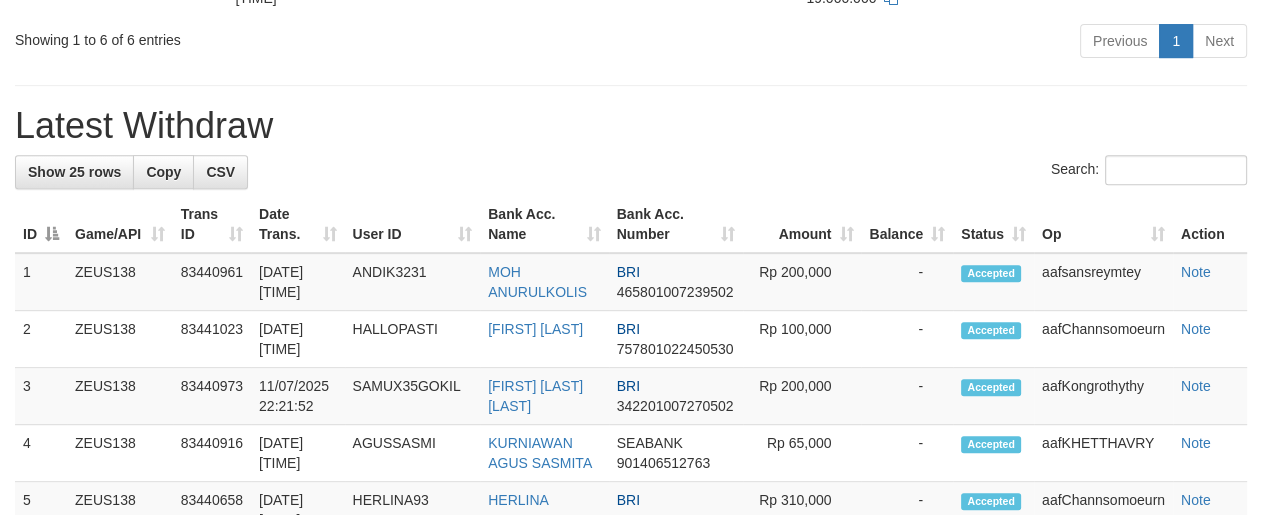 scroll, scrollTop: 727, scrollLeft: 0, axis: vertical 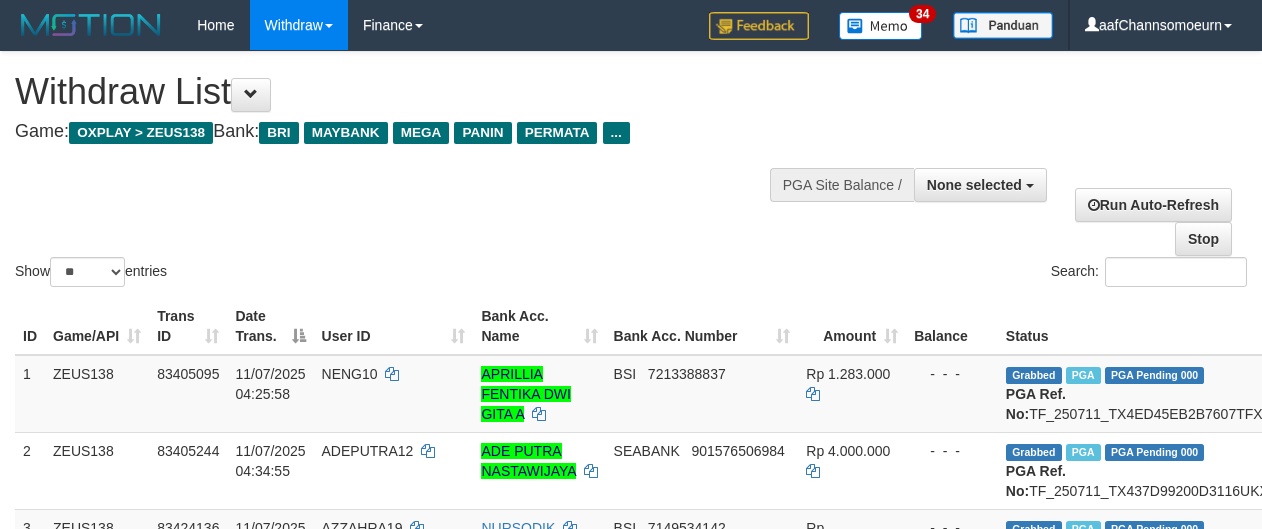 select 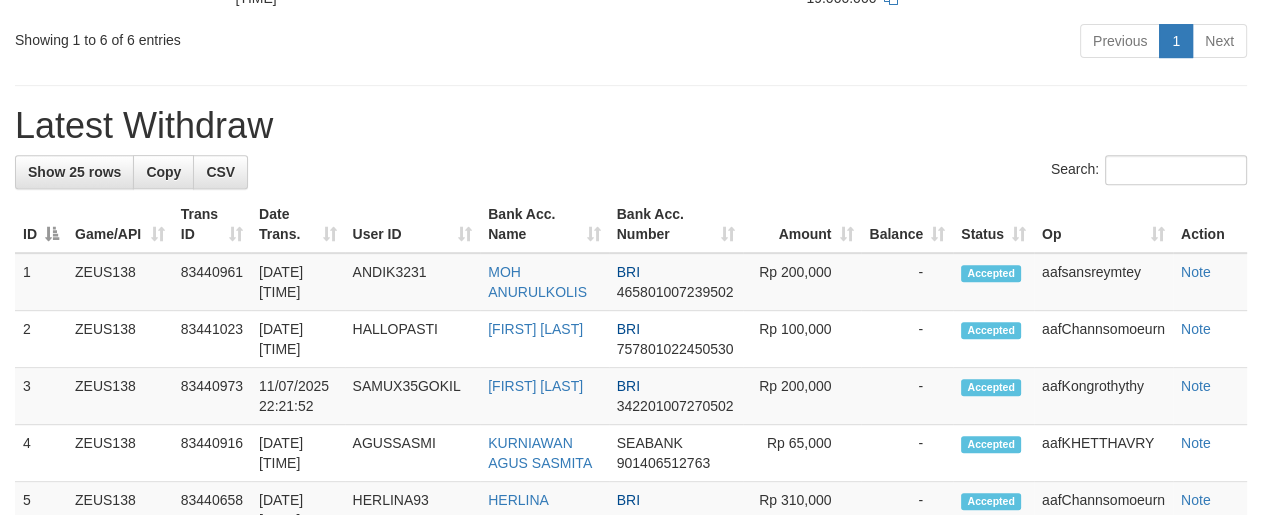scroll, scrollTop: 727, scrollLeft: 0, axis: vertical 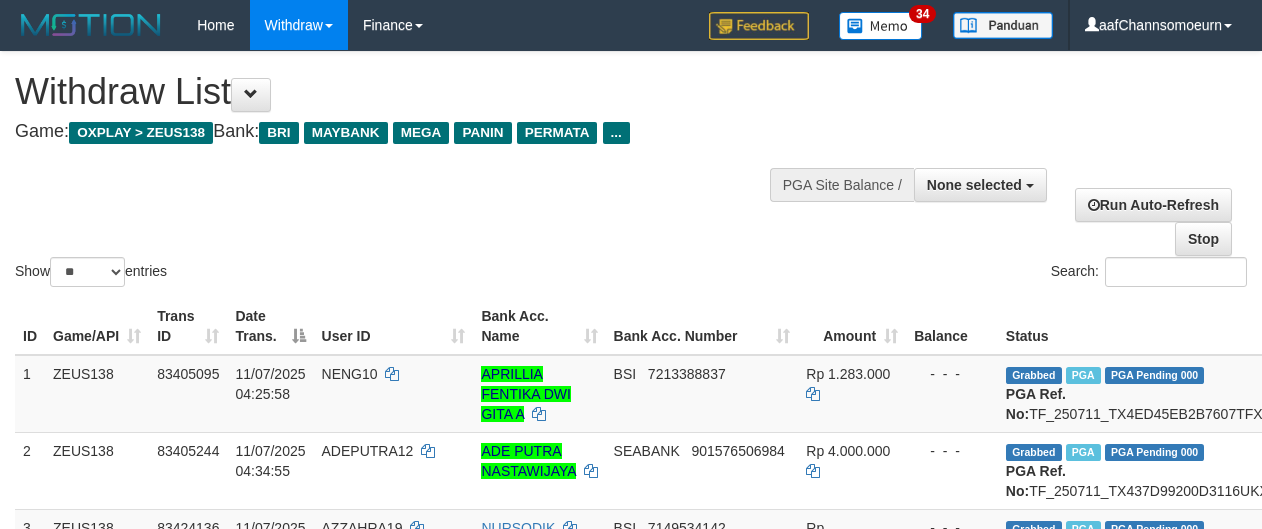 select 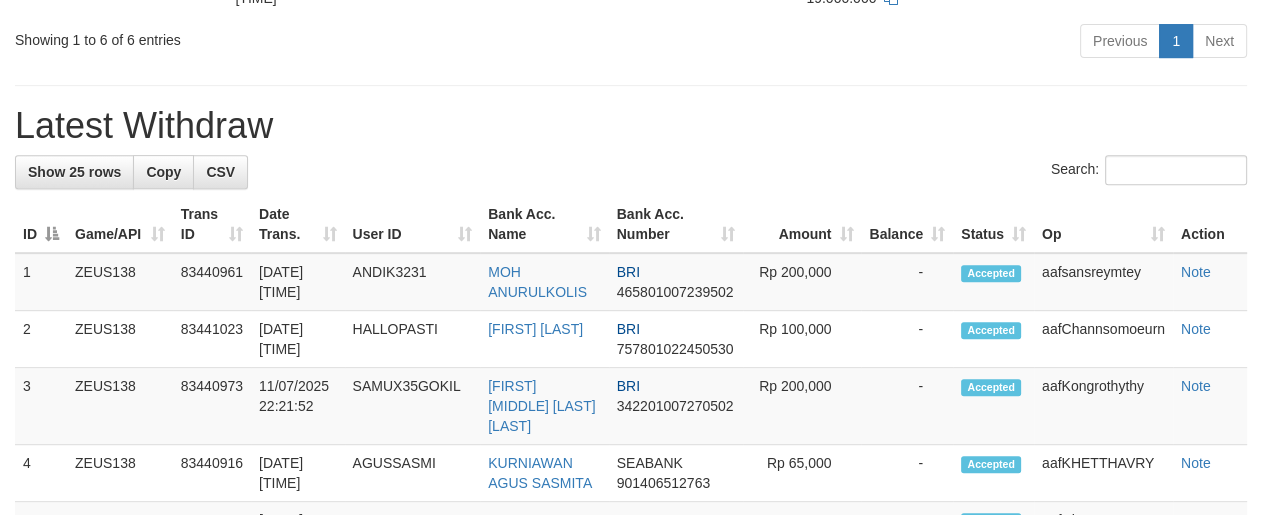 scroll, scrollTop: 727, scrollLeft: 0, axis: vertical 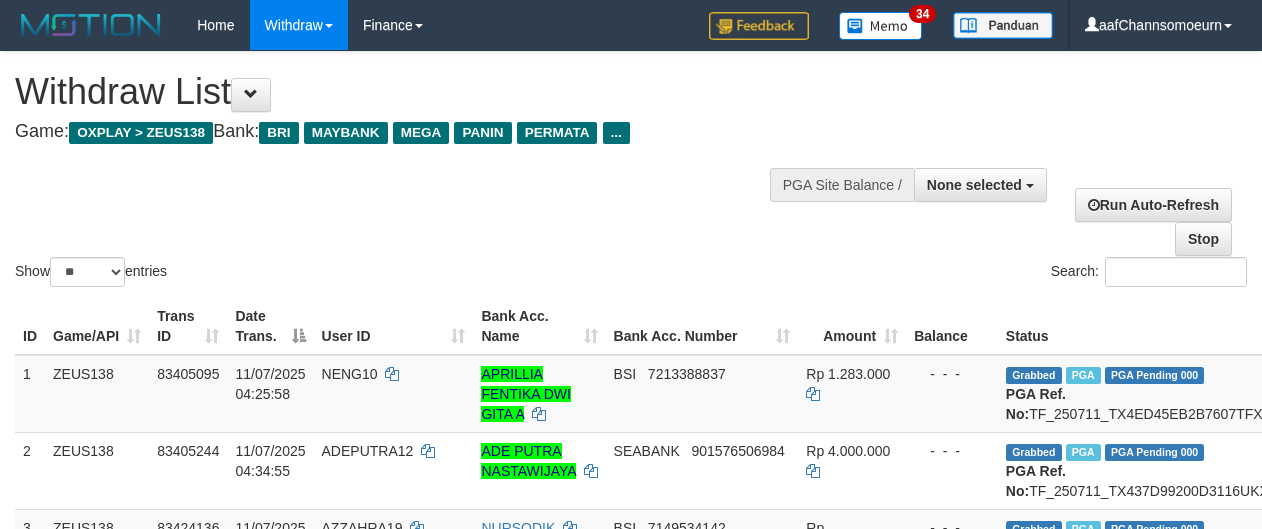 select 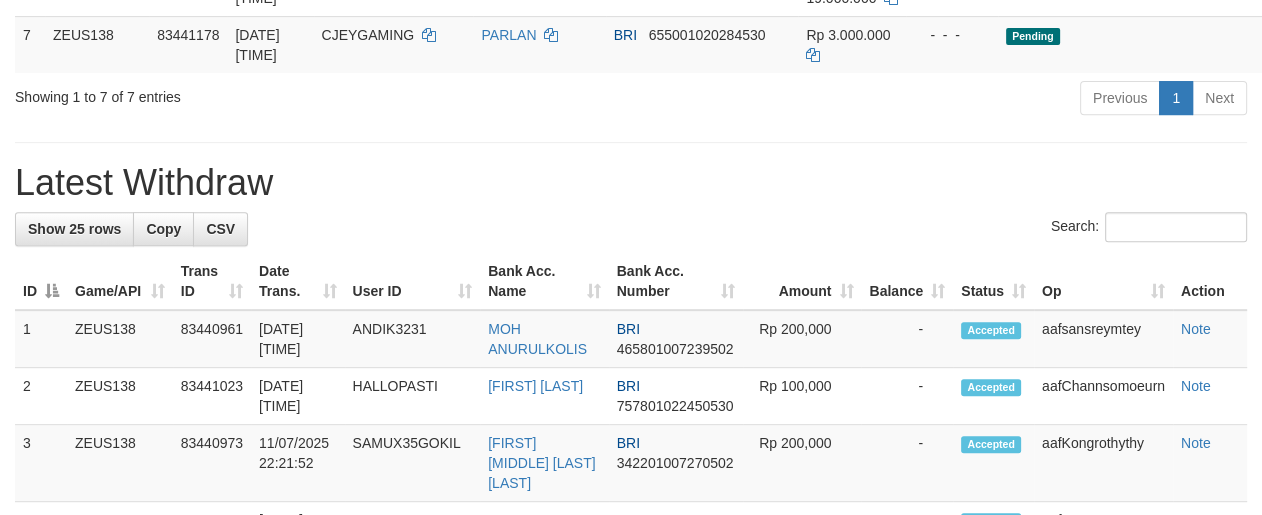 scroll, scrollTop: 727, scrollLeft: 0, axis: vertical 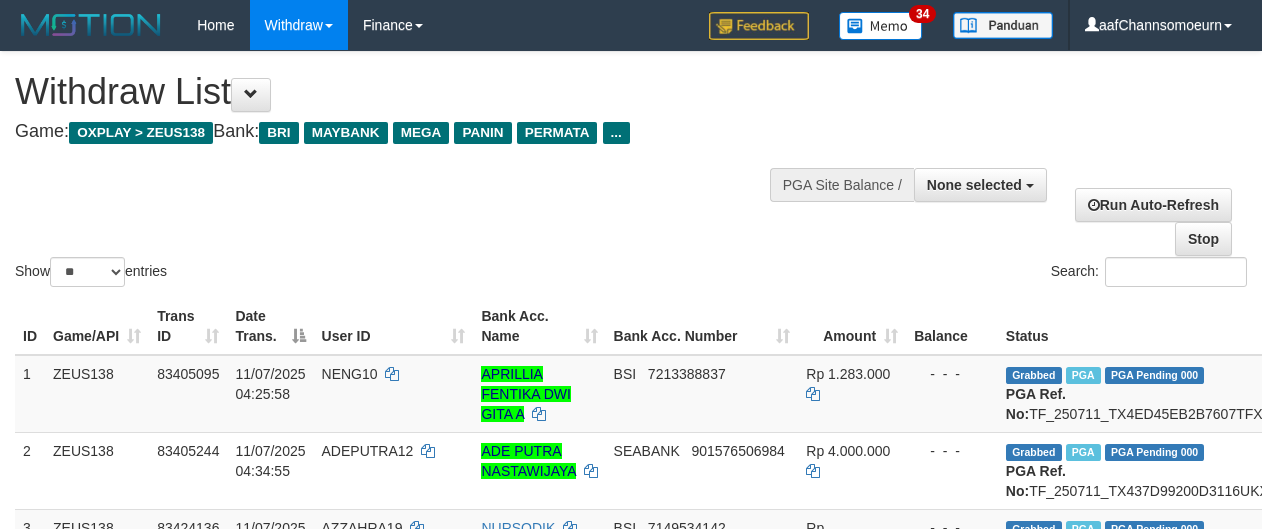 select 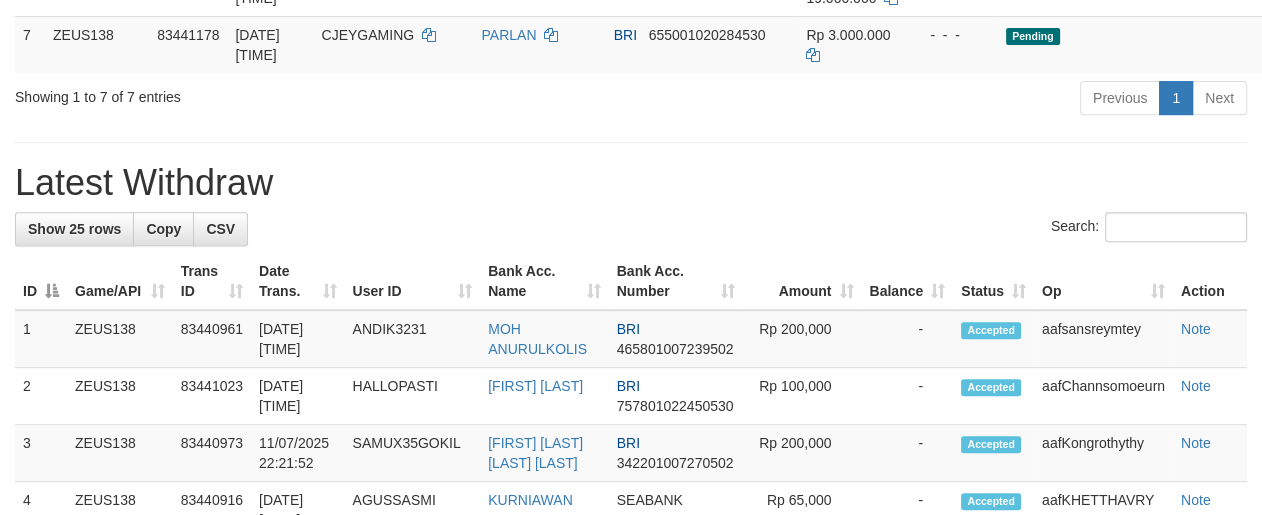 scroll, scrollTop: 727, scrollLeft: 0, axis: vertical 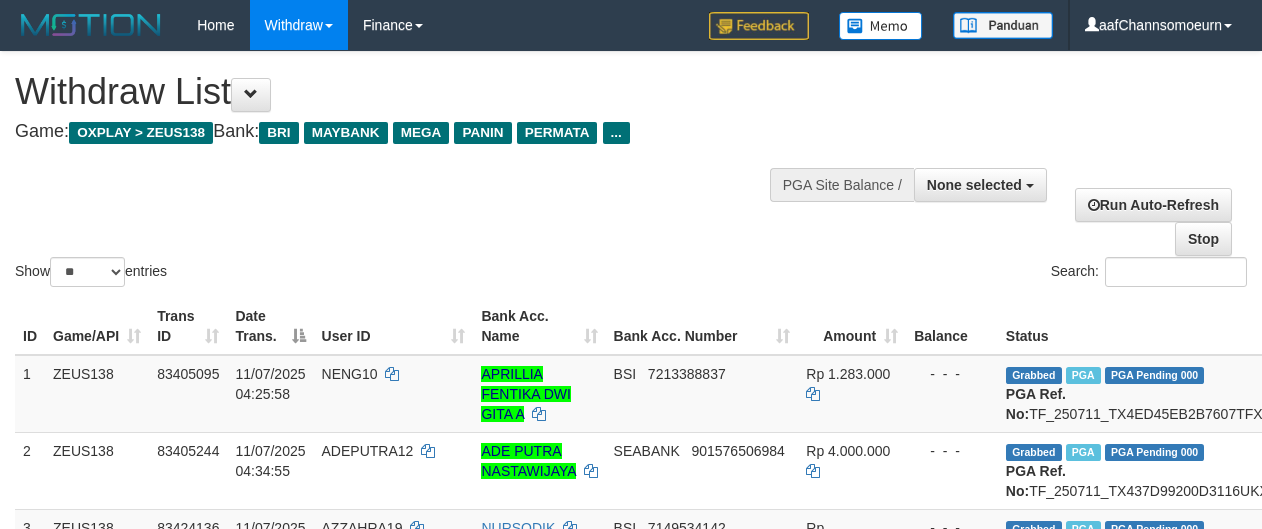 select 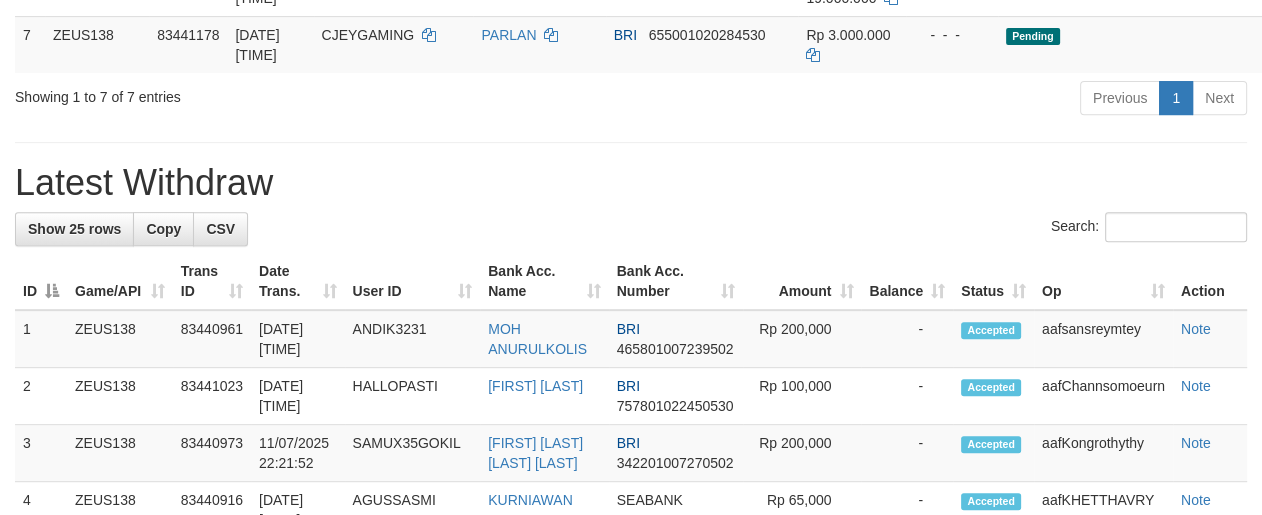 scroll, scrollTop: 727, scrollLeft: 0, axis: vertical 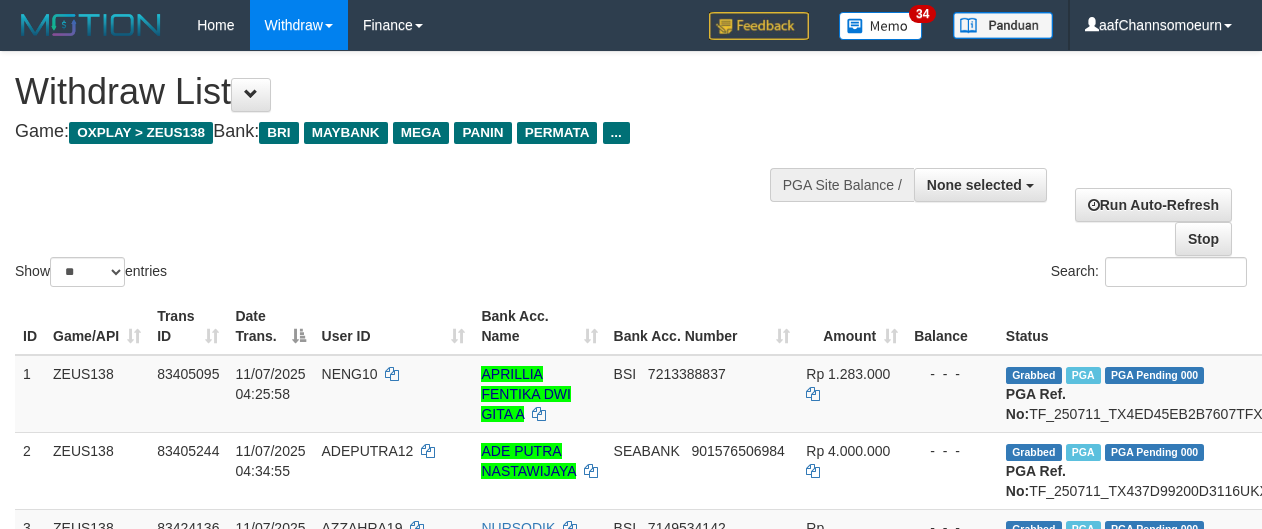 select 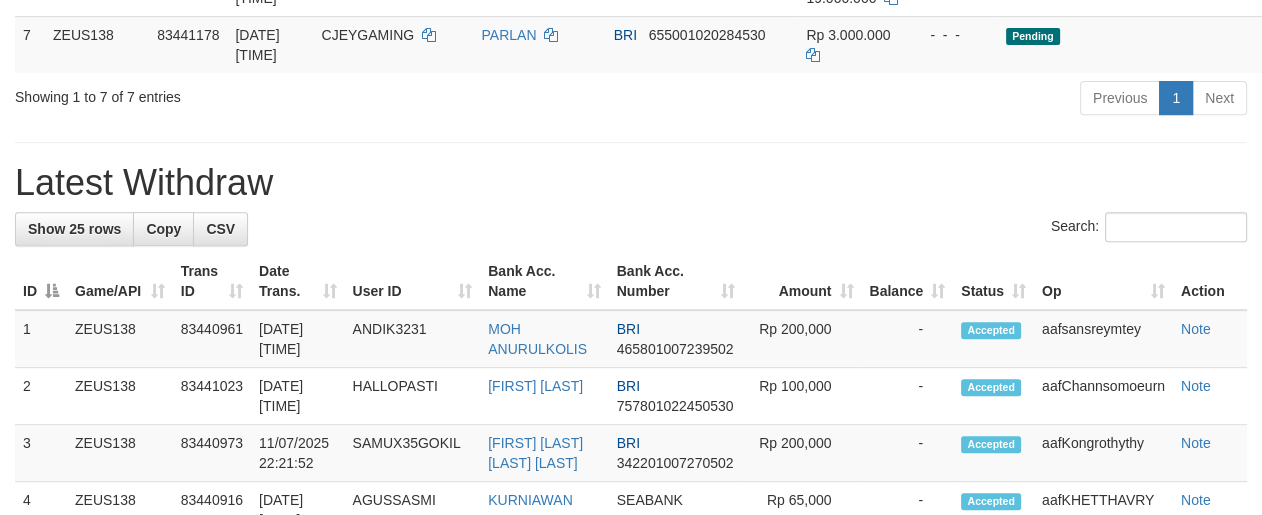 scroll, scrollTop: 727, scrollLeft: 0, axis: vertical 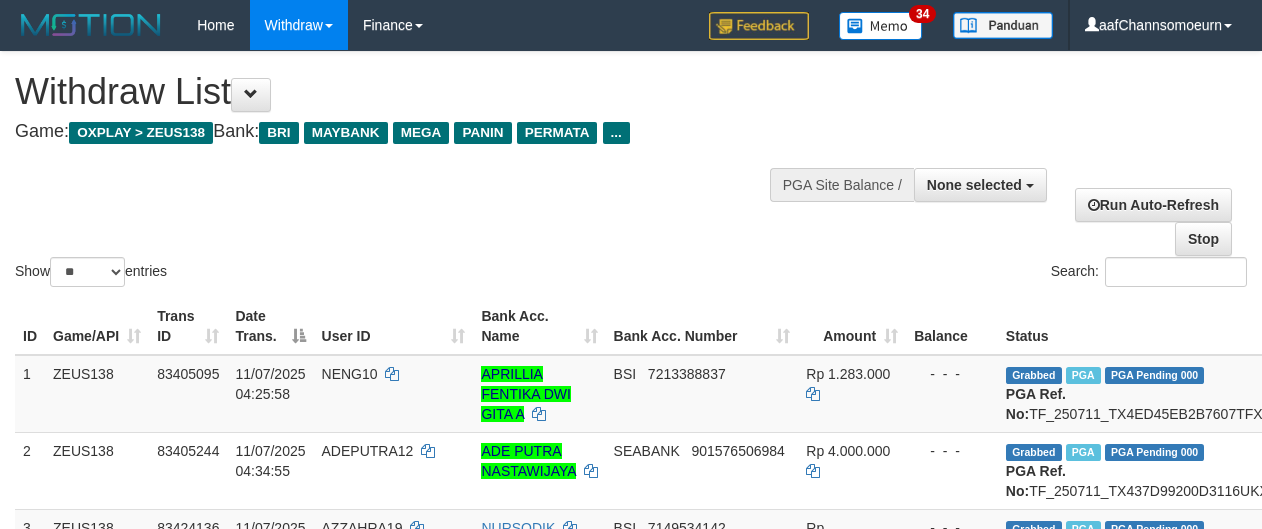 select 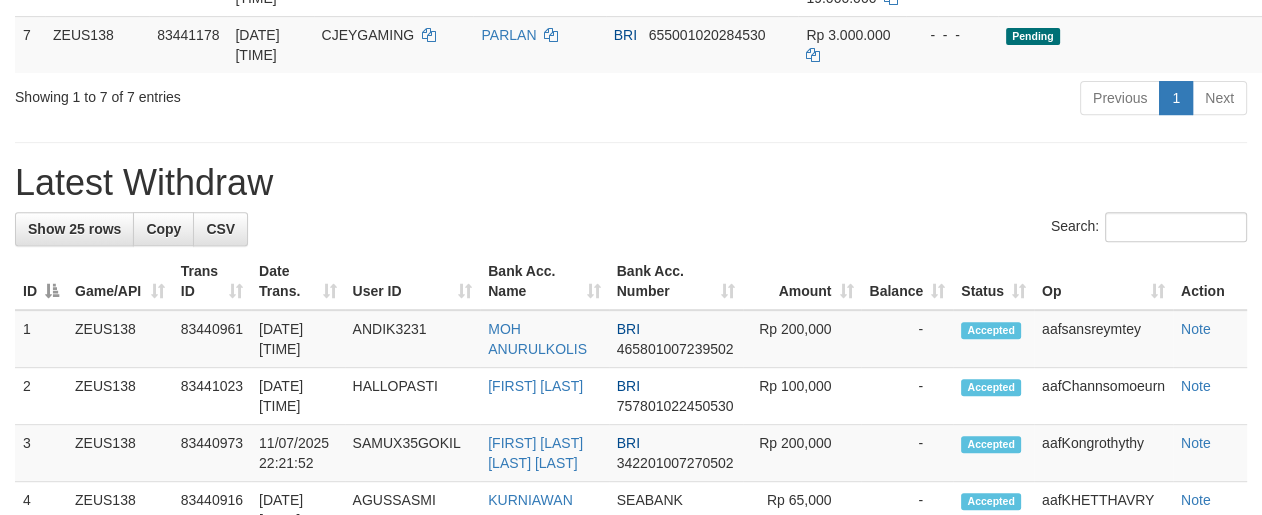 scroll, scrollTop: 727, scrollLeft: 0, axis: vertical 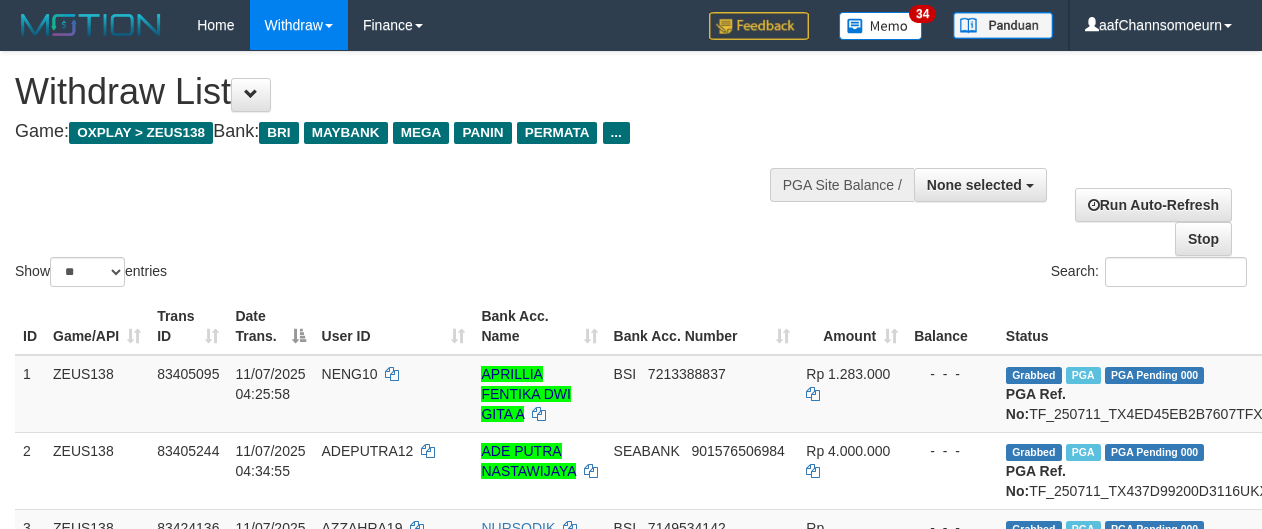 select 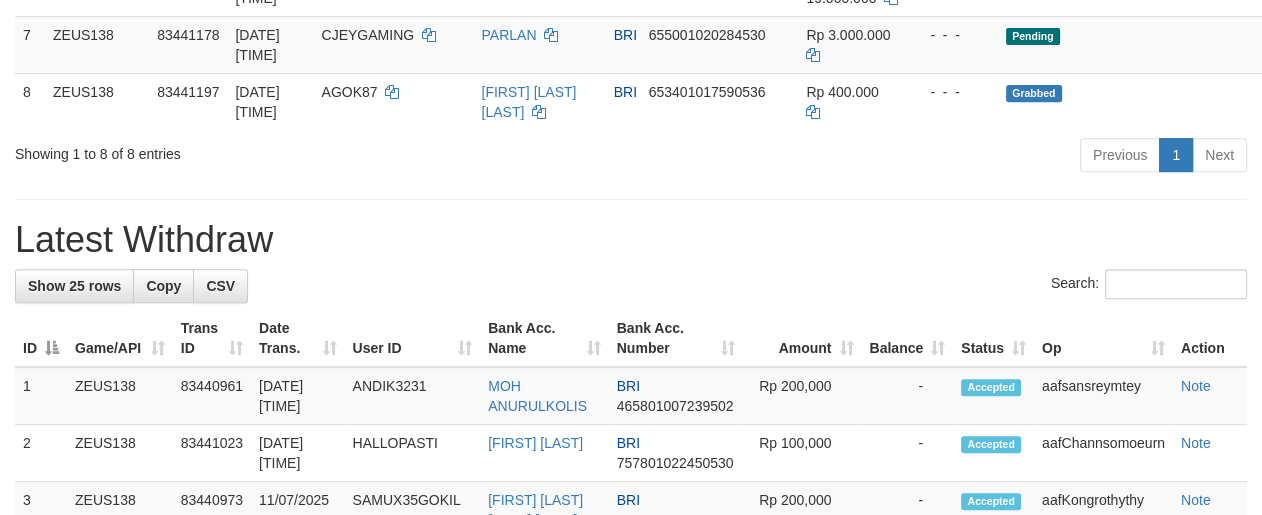 scroll, scrollTop: 727, scrollLeft: 0, axis: vertical 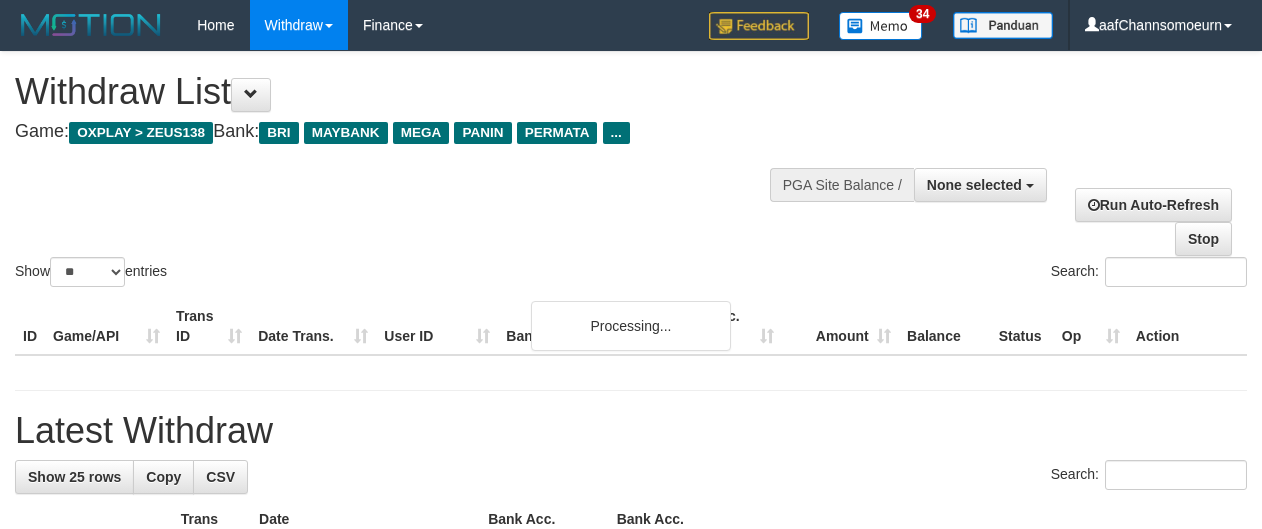 select 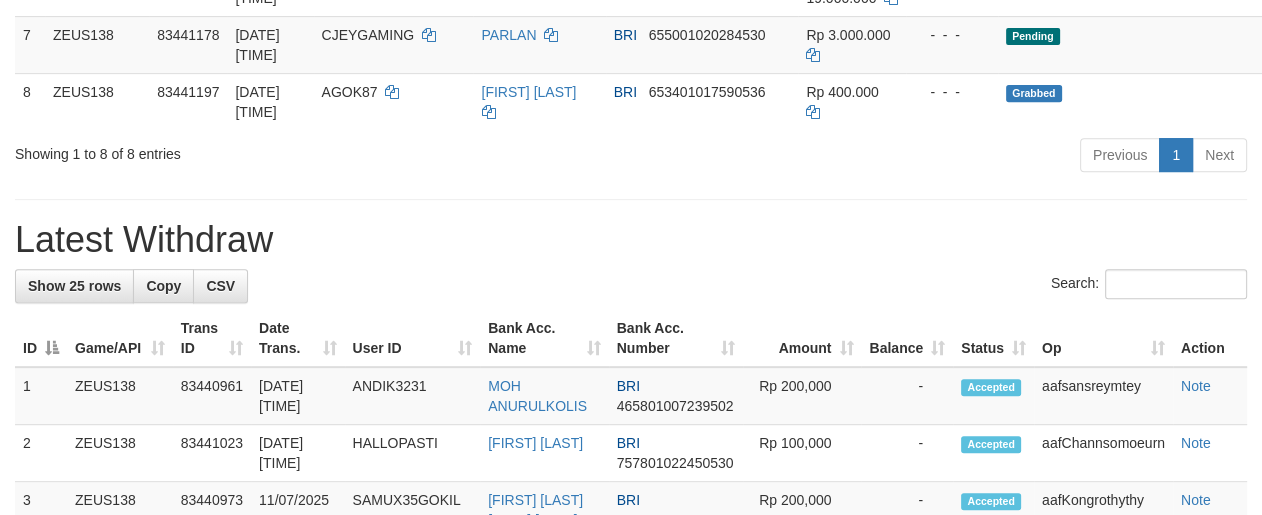 scroll, scrollTop: 727, scrollLeft: 0, axis: vertical 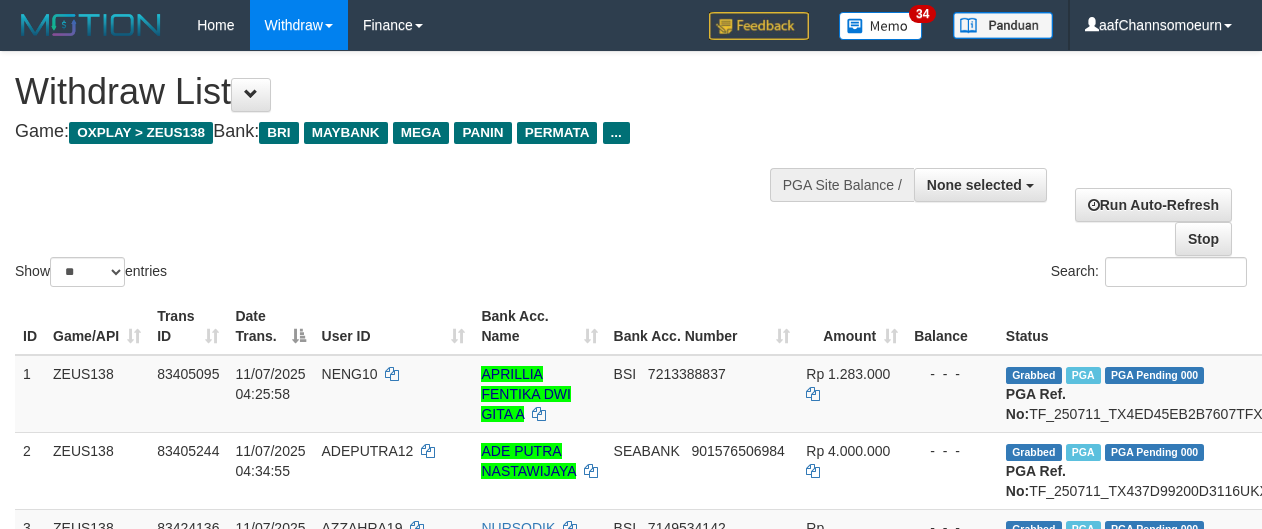 select 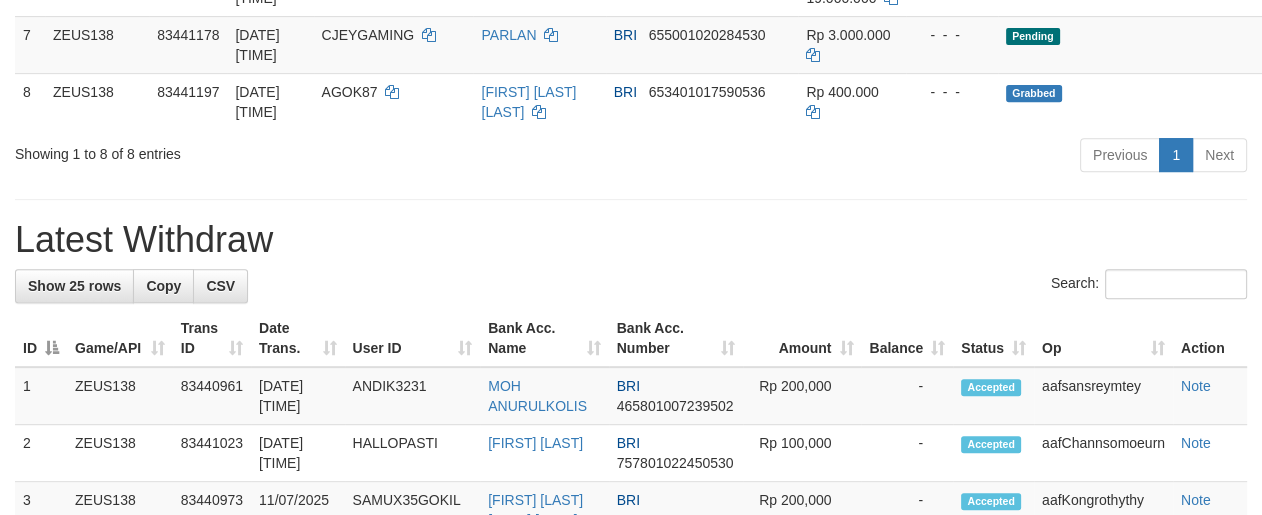 scroll, scrollTop: 727, scrollLeft: 0, axis: vertical 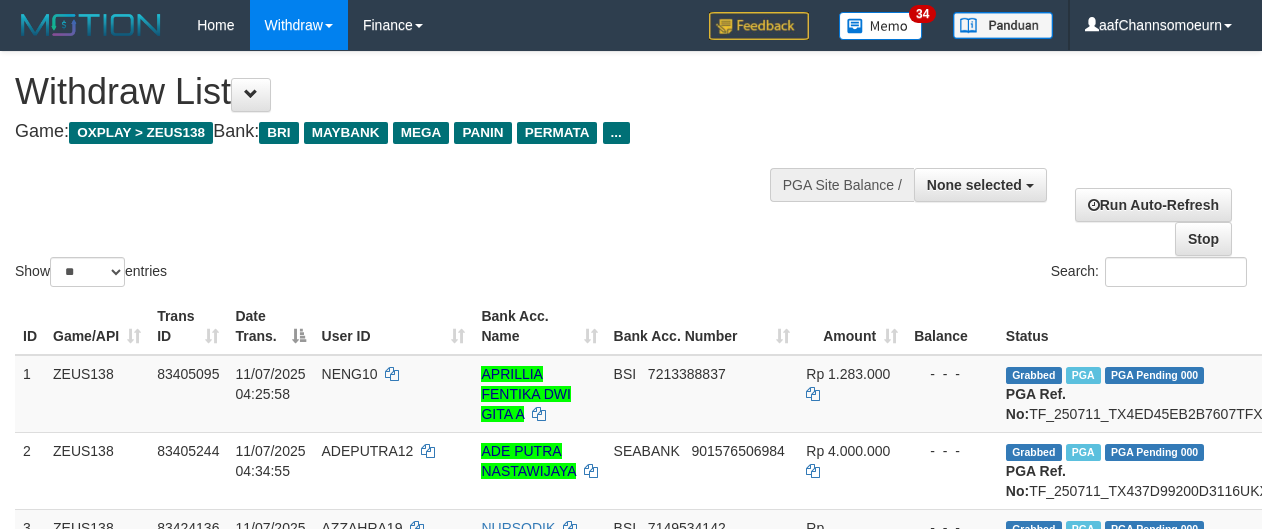 select 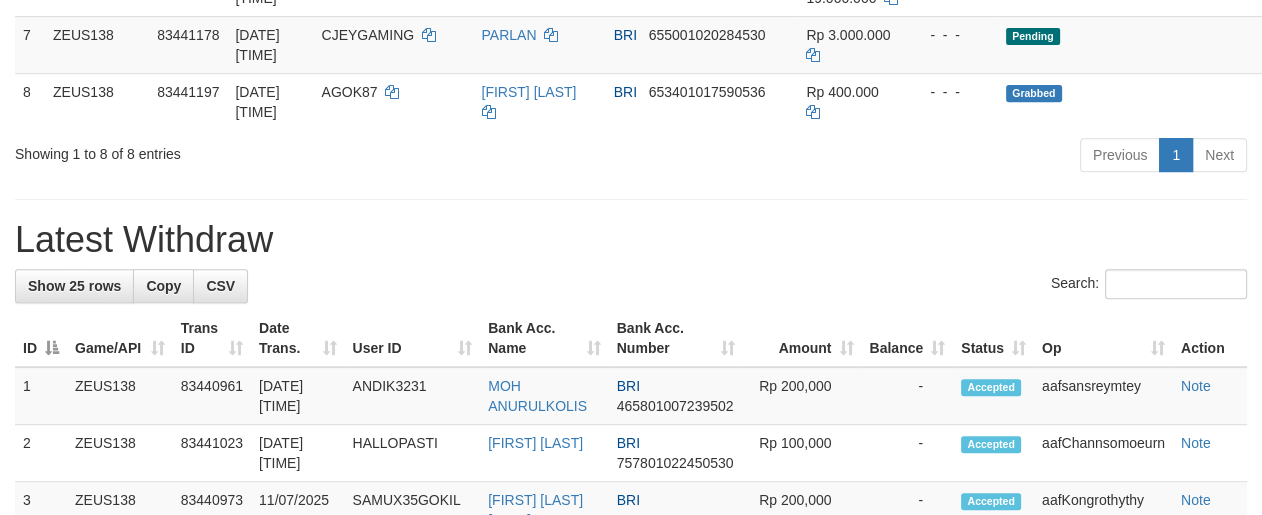 scroll, scrollTop: 727, scrollLeft: 0, axis: vertical 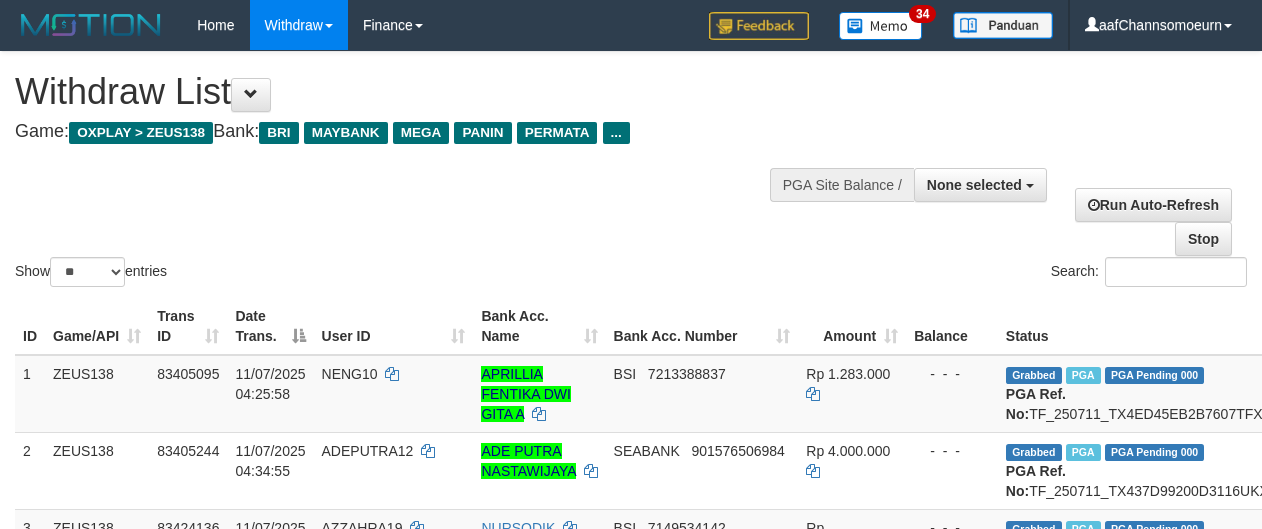 select 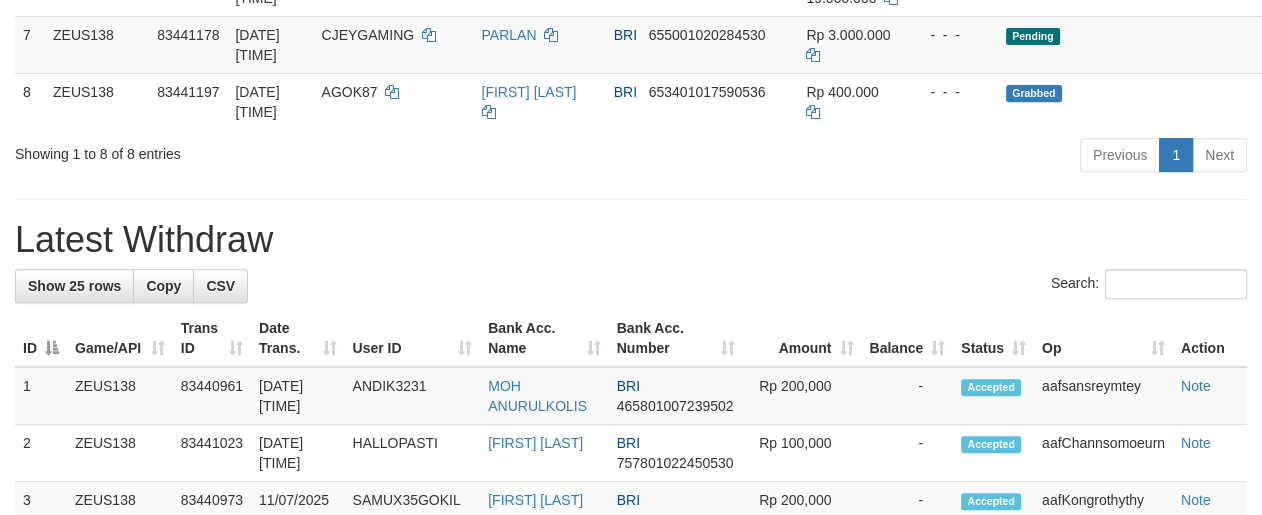 scroll, scrollTop: 727, scrollLeft: 0, axis: vertical 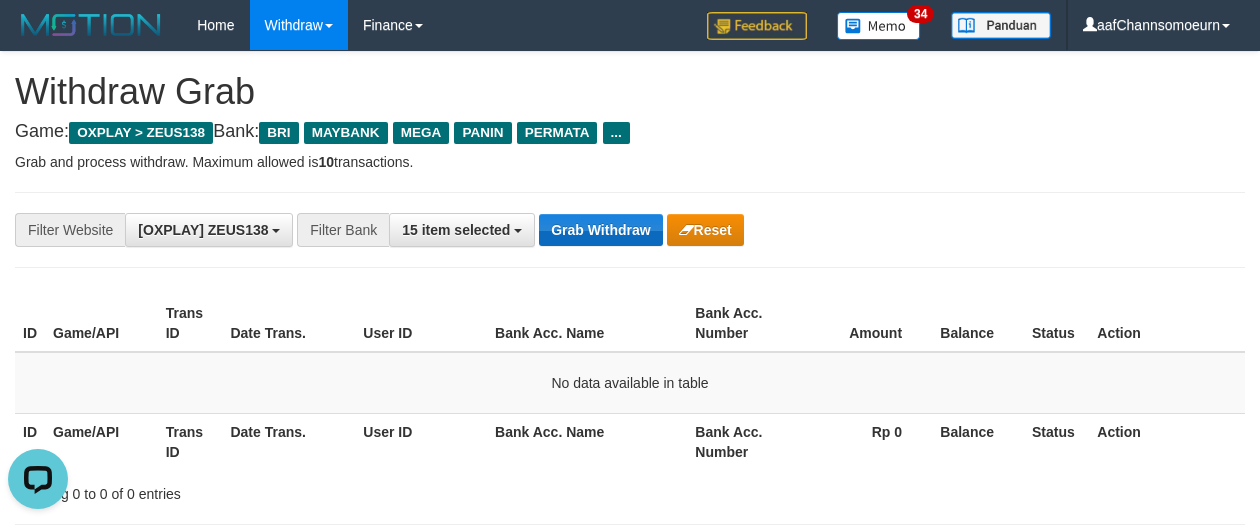 drag, startPoint x: 652, startPoint y: 253, endPoint x: 628, endPoint y: 215, distance: 44.94441 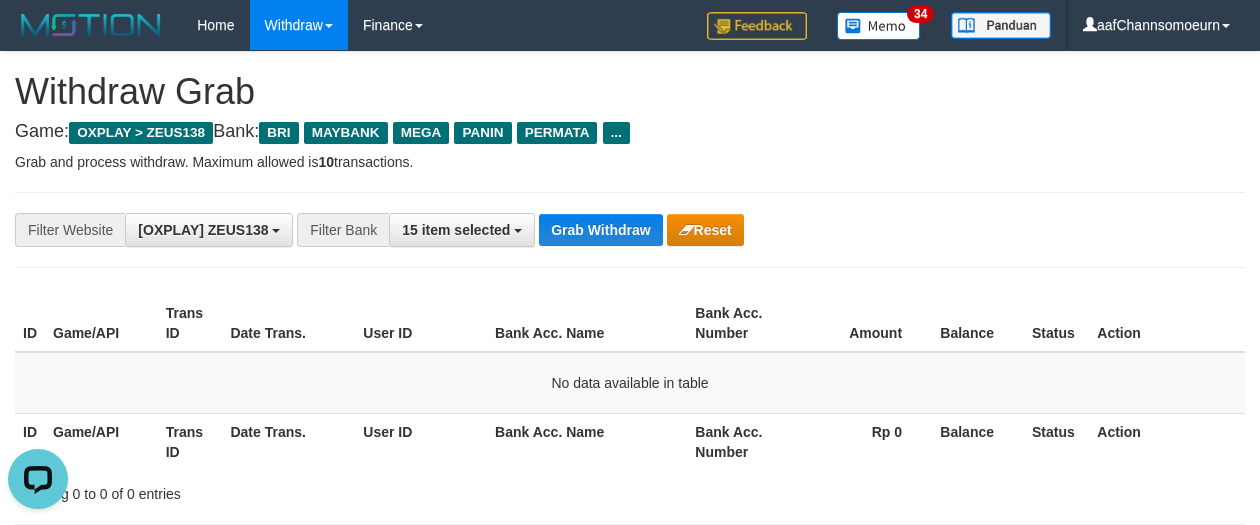 click on "**********" at bounding box center [630, 230] 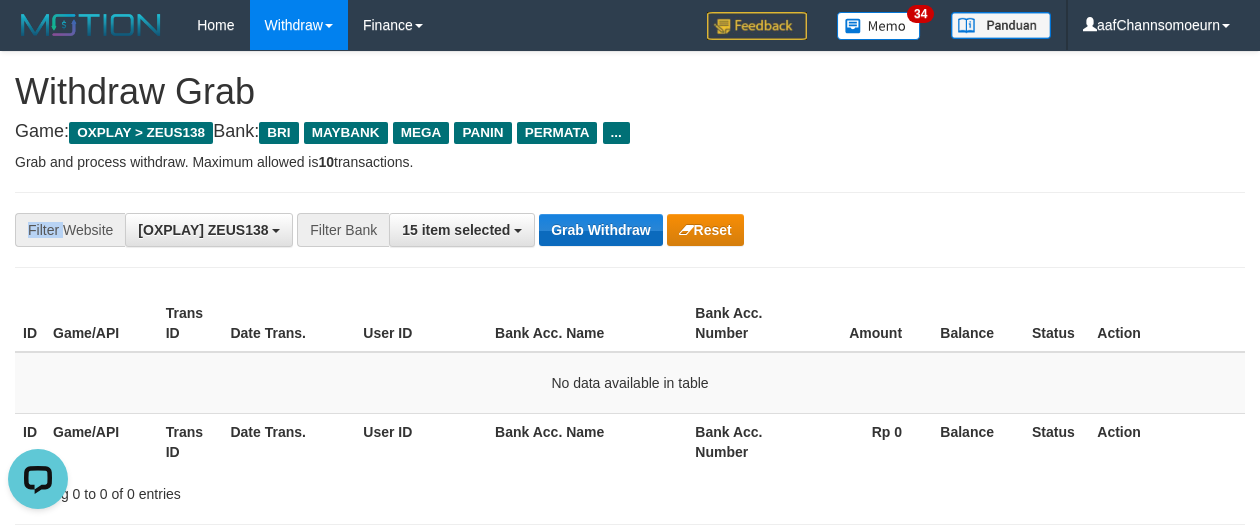 drag, startPoint x: 626, startPoint y: 210, endPoint x: 631, endPoint y: 229, distance: 19.646883 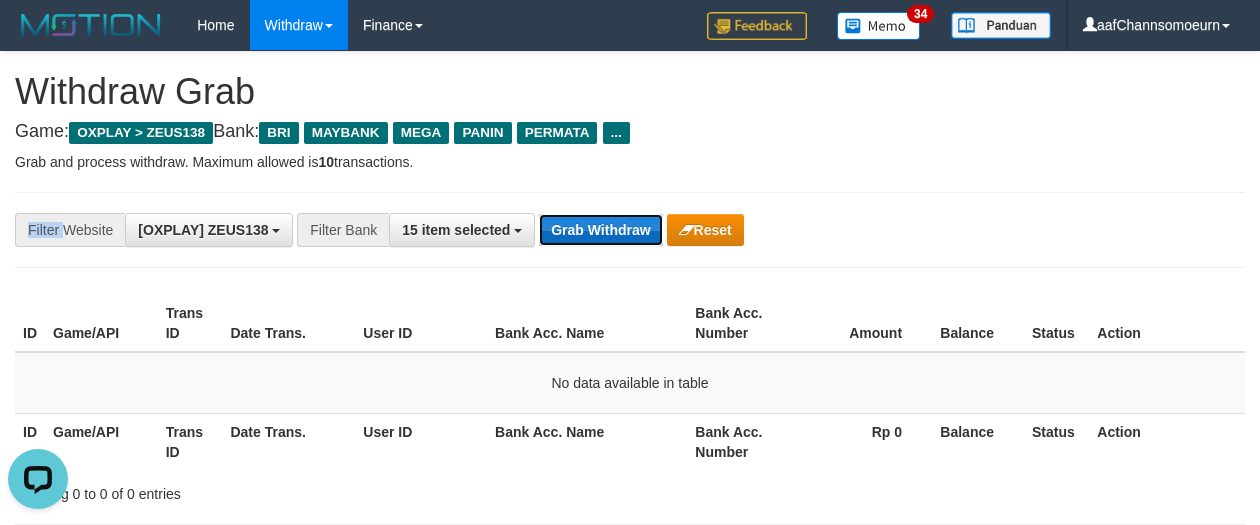 click on "Grab Withdraw" at bounding box center [600, 230] 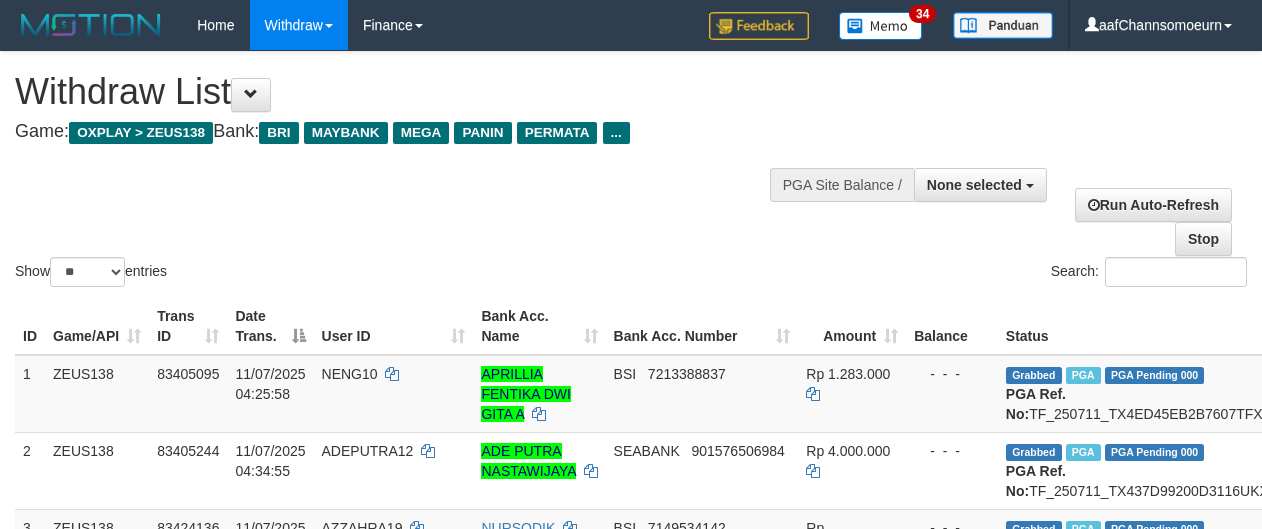 select 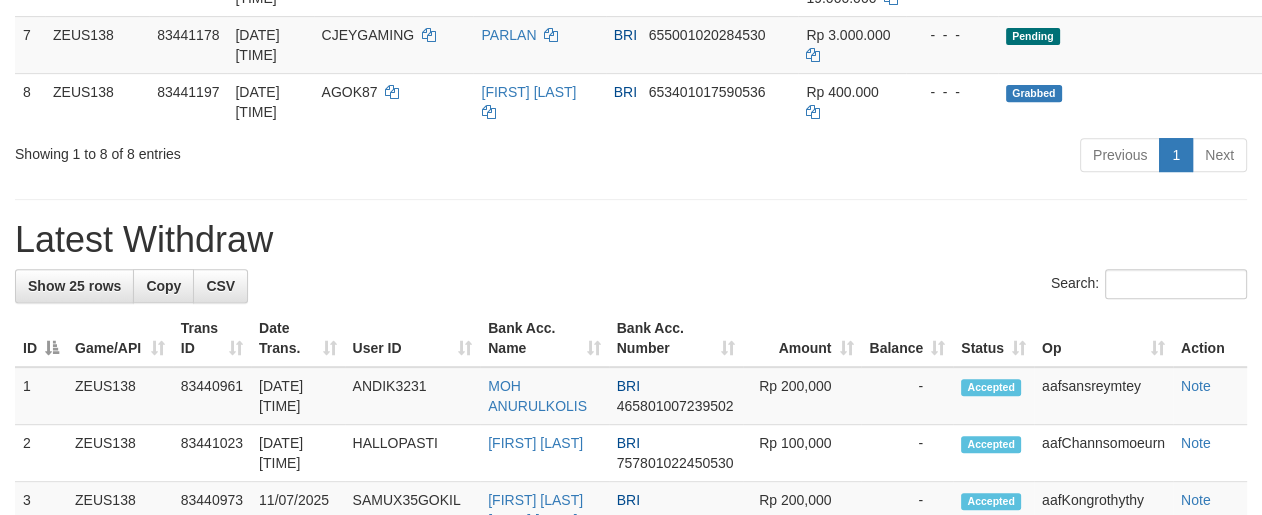 scroll, scrollTop: 727, scrollLeft: 0, axis: vertical 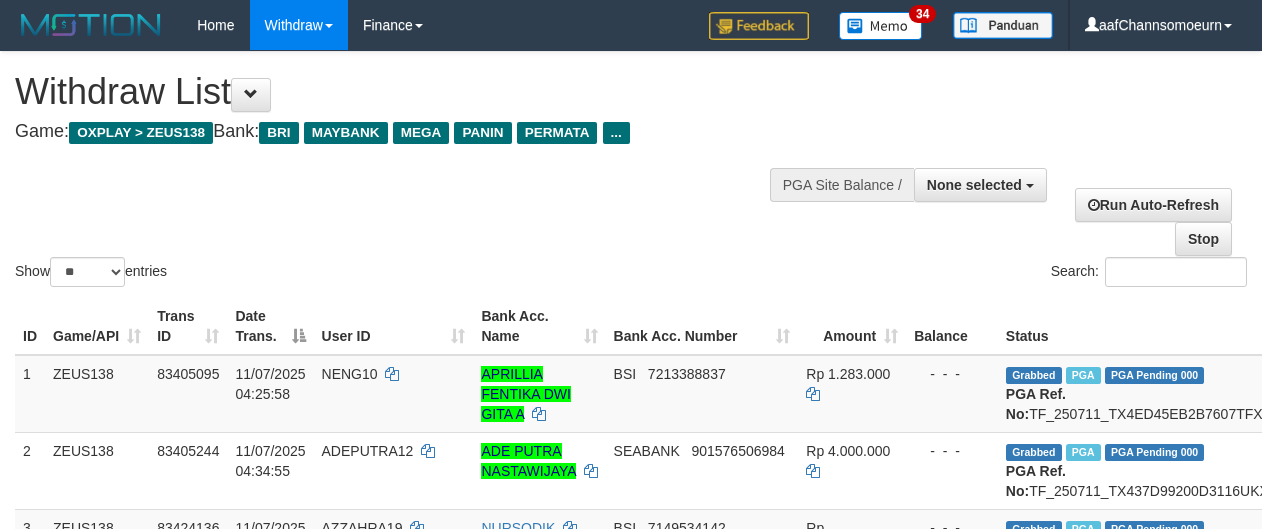 select 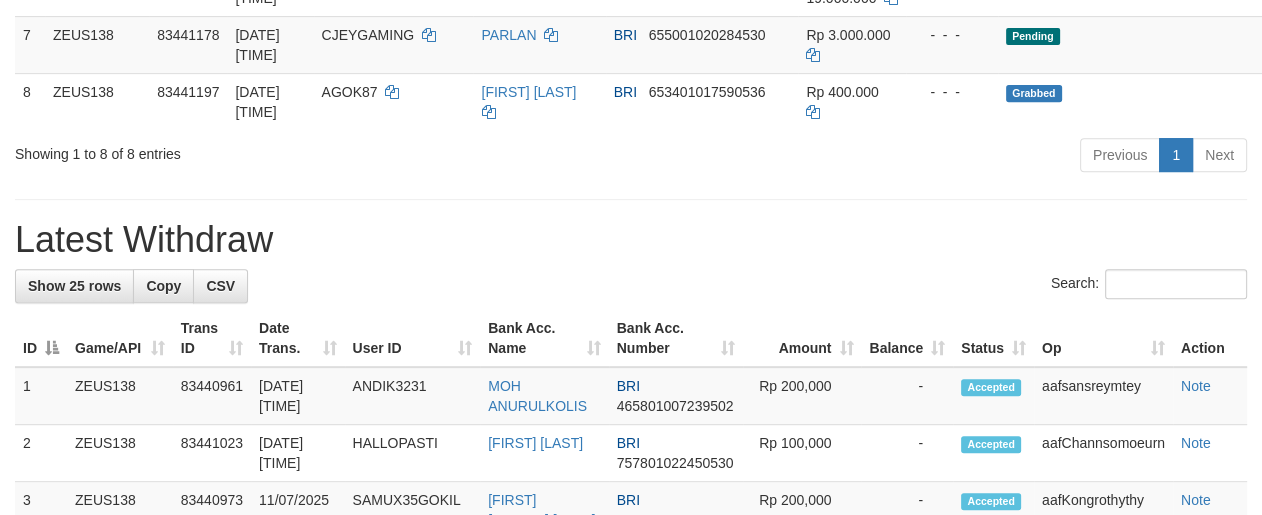 scroll, scrollTop: 727, scrollLeft: 0, axis: vertical 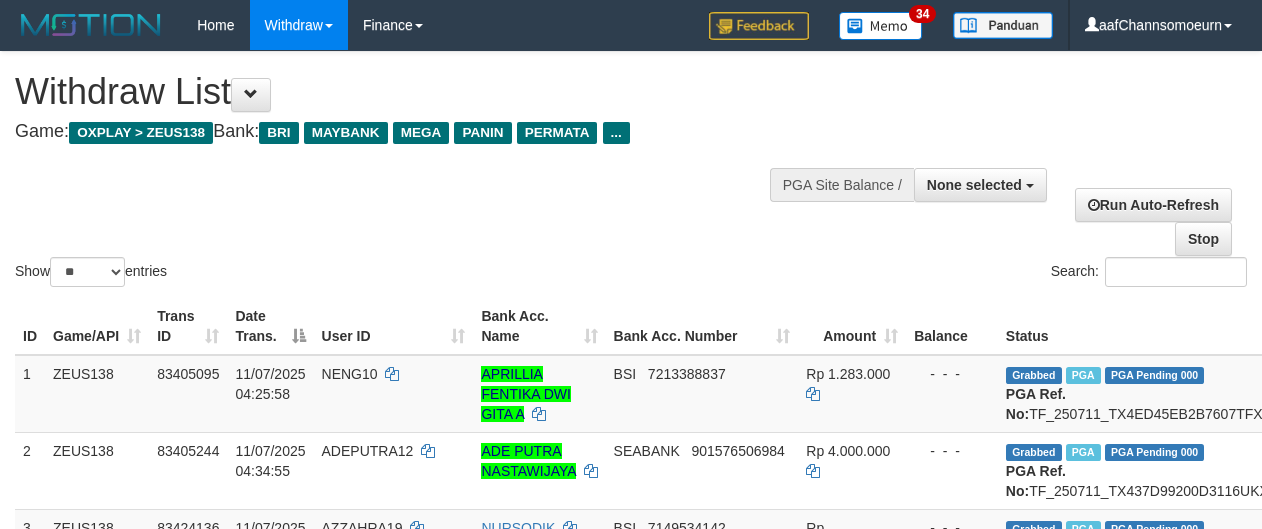 select 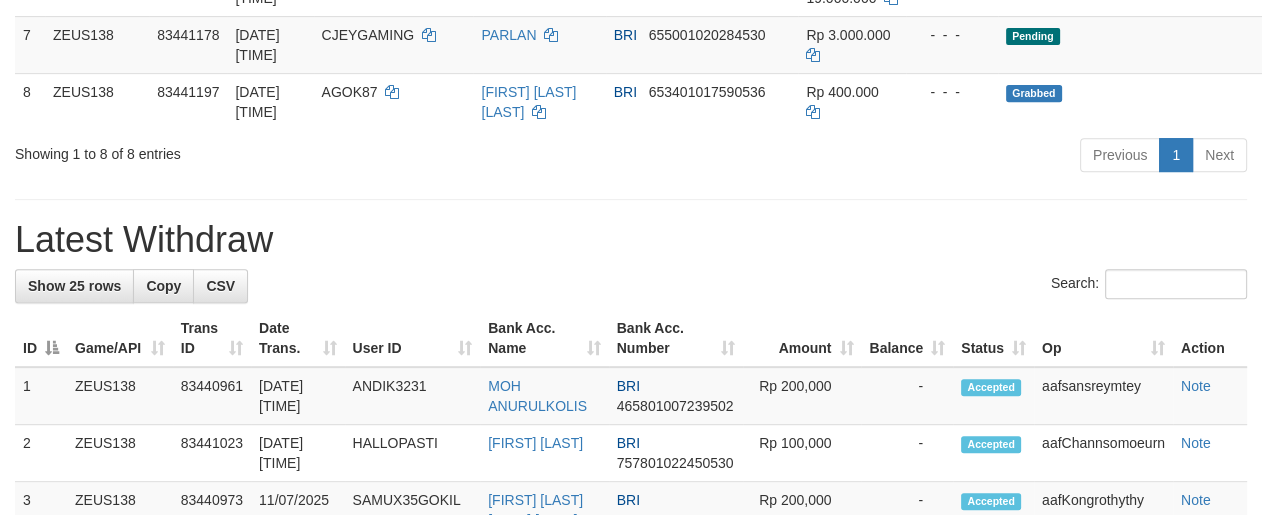 scroll, scrollTop: 727, scrollLeft: 0, axis: vertical 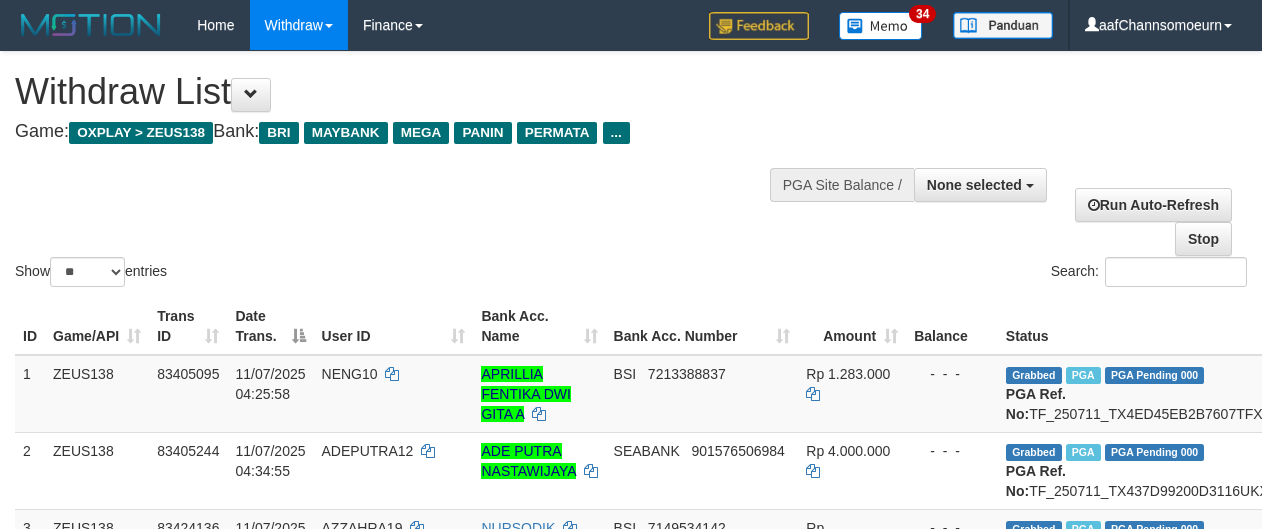 select 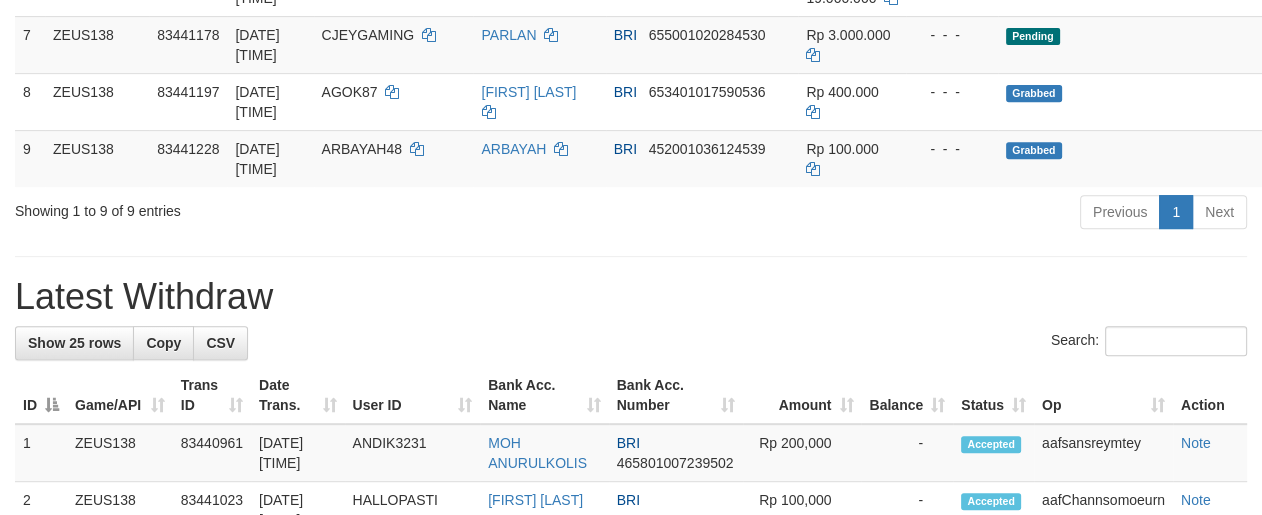 scroll, scrollTop: 727, scrollLeft: 0, axis: vertical 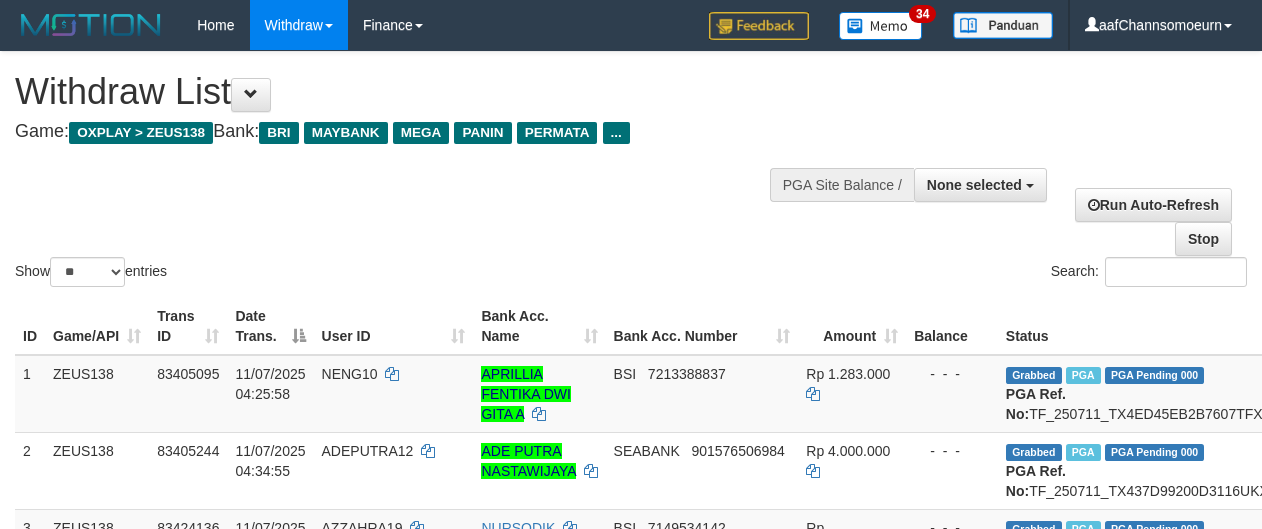 select 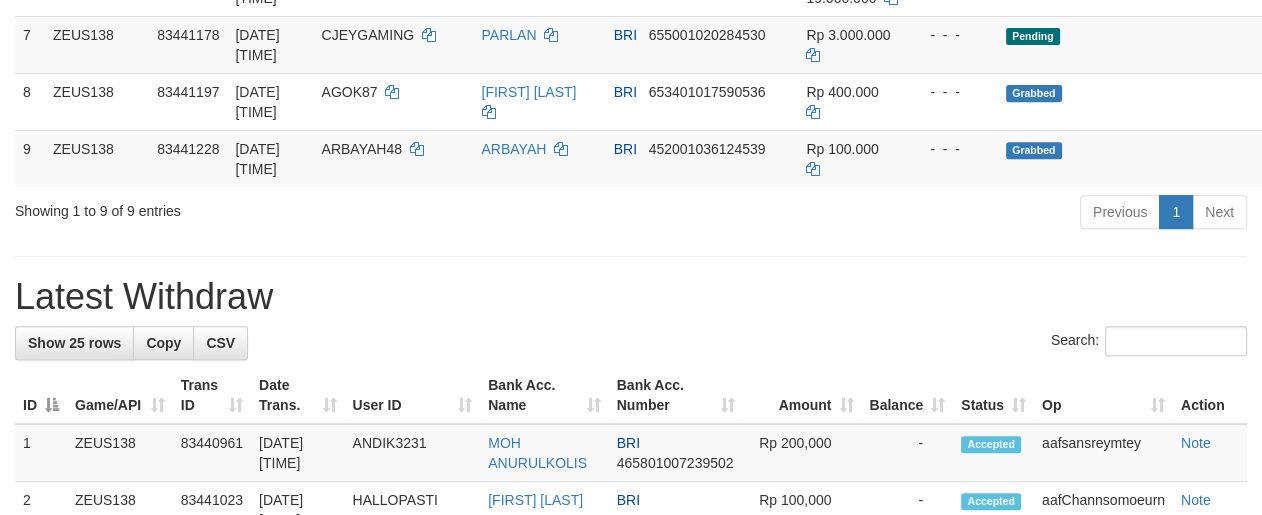 scroll, scrollTop: 727, scrollLeft: 0, axis: vertical 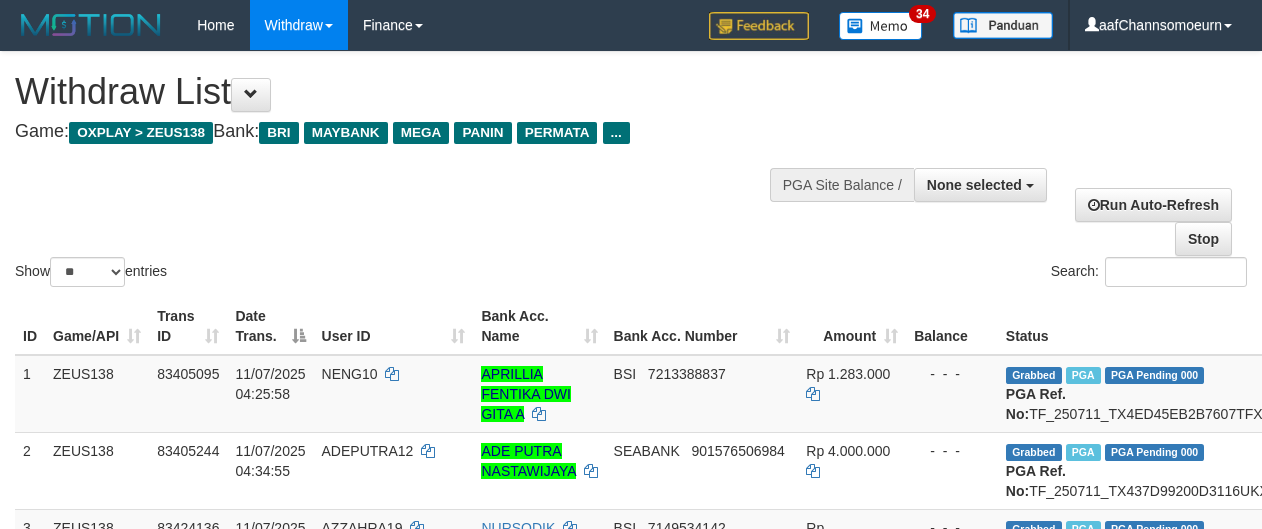 select 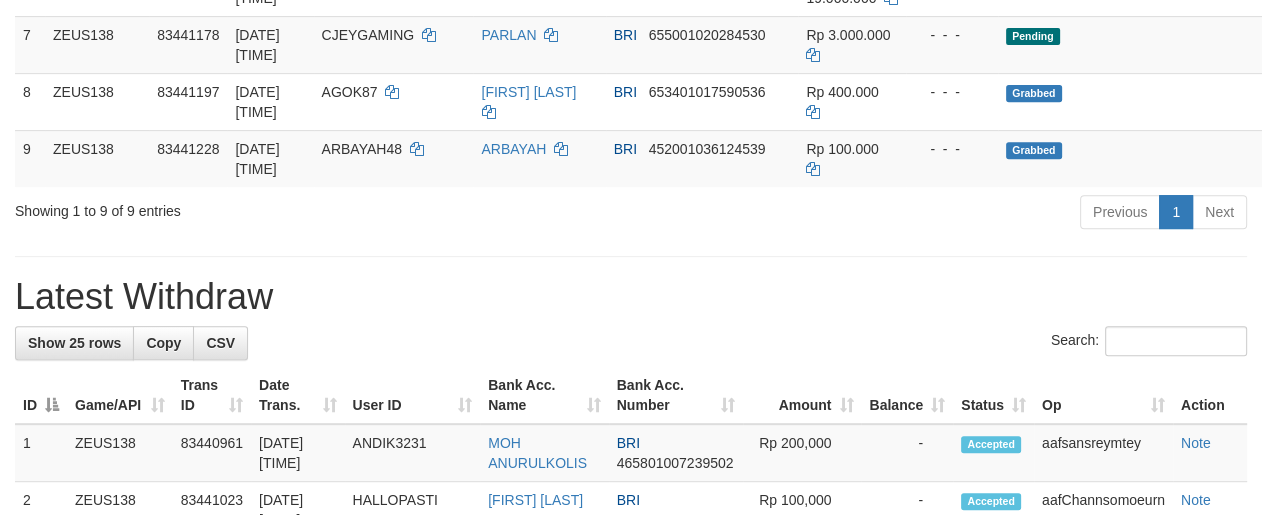 scroll, scrollTop: 727, scrollLeft: 0, axis: vertical 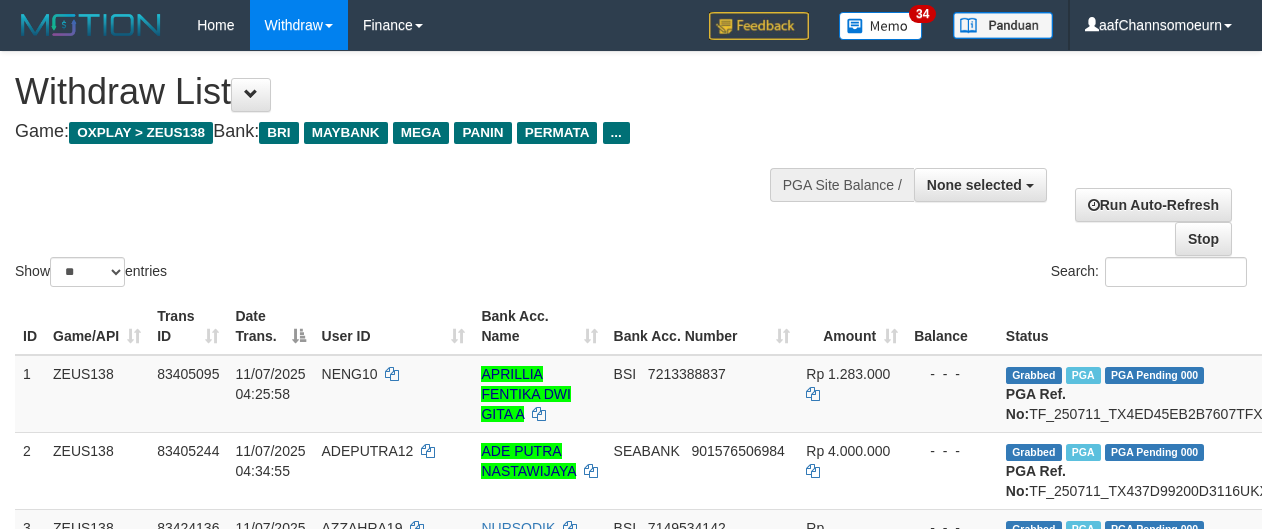 select 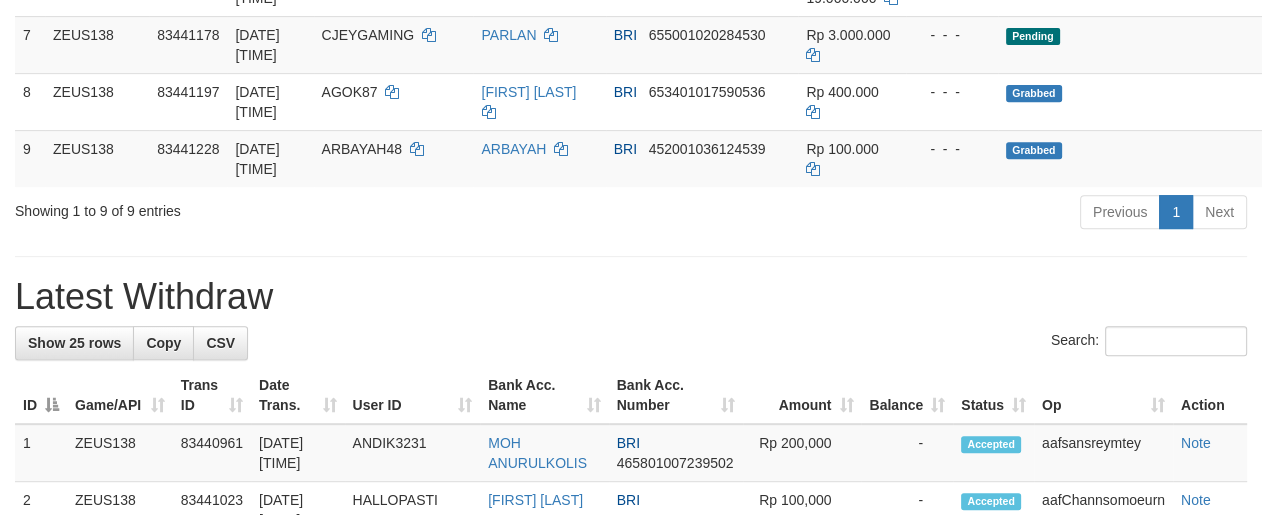 scroll, scrollTop: 727, scrollLeft: 0, axis: vertical 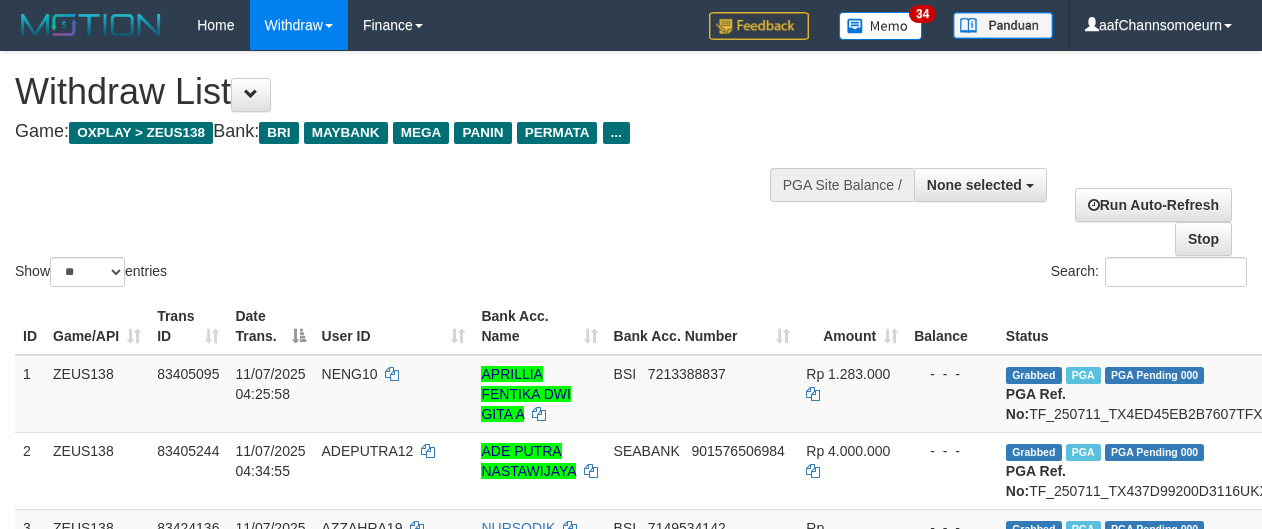 select 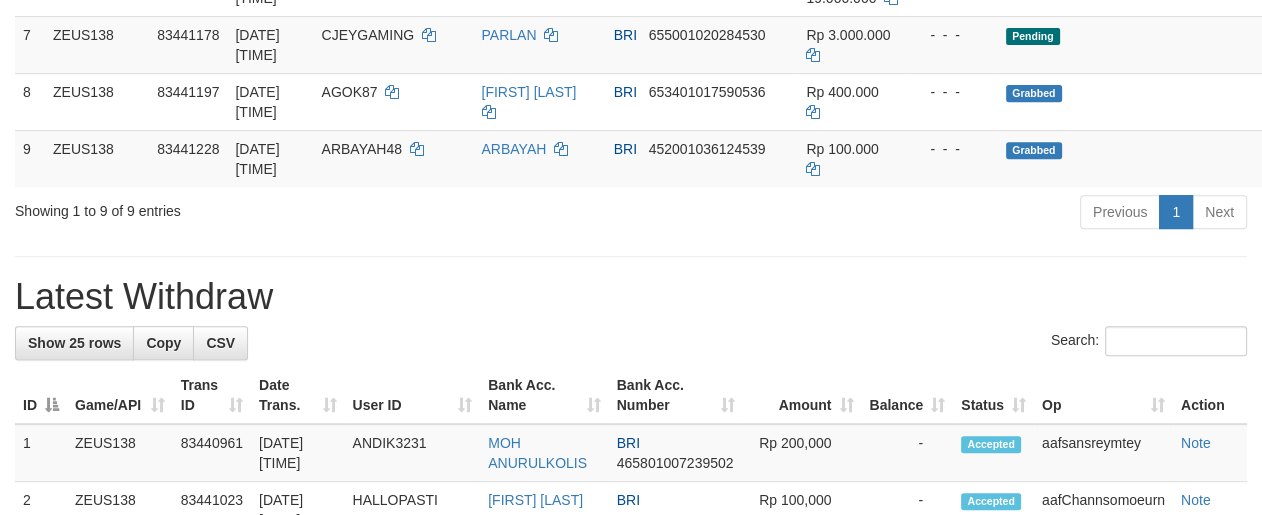 scroll, scrollTop: 727, scrollLeft: 0, axis: vertical 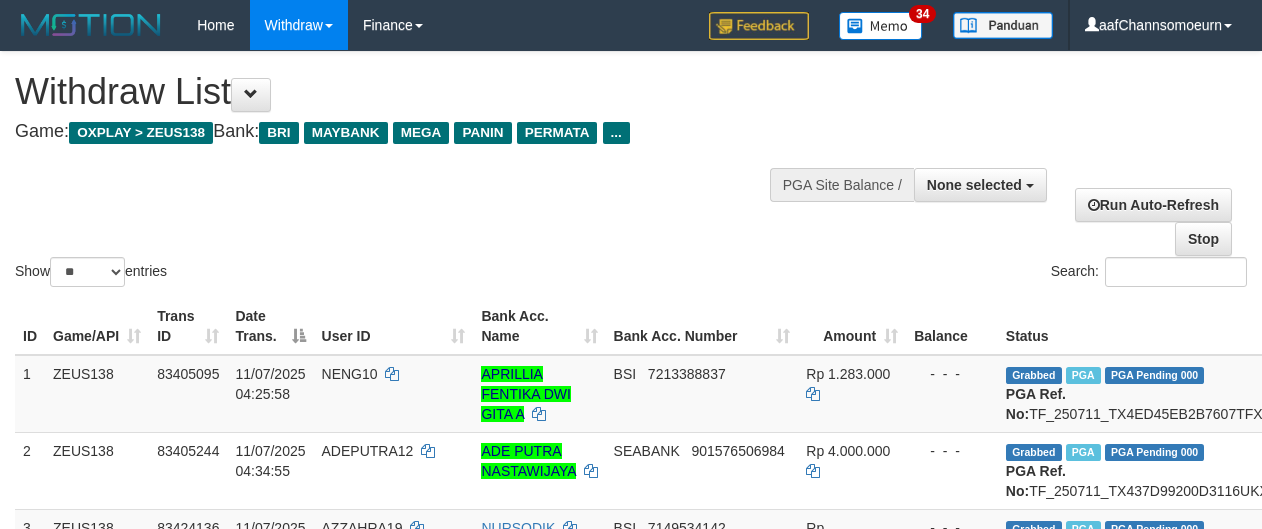 select 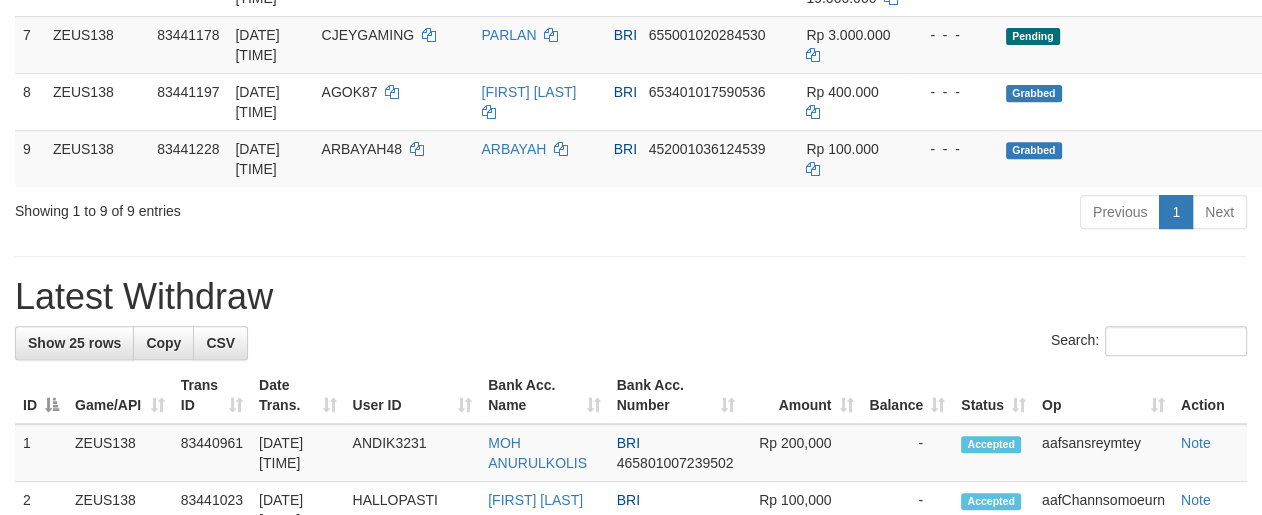scroll, scrollTop: 727, scrollLeft: 0, axis: vertical 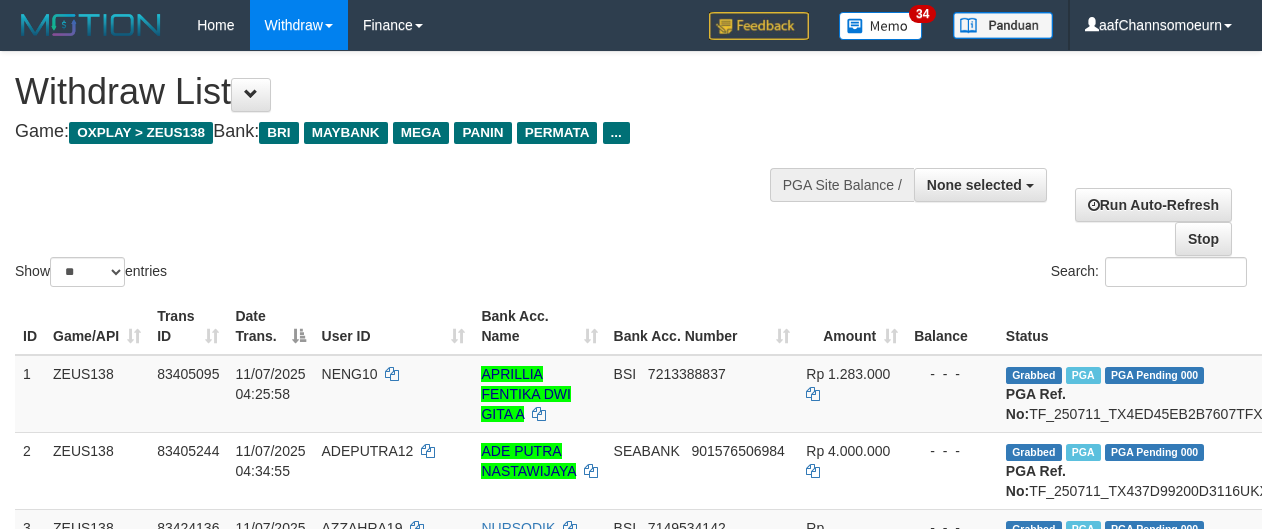 select 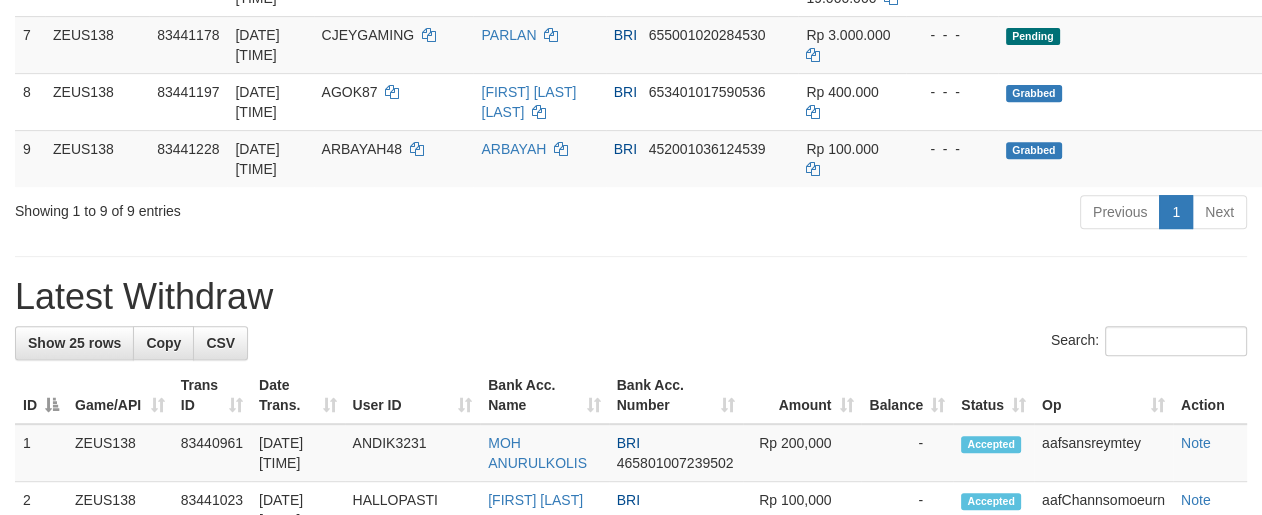 scroll, scrollTop: 727, scrollLeft: 0, axis: vertical 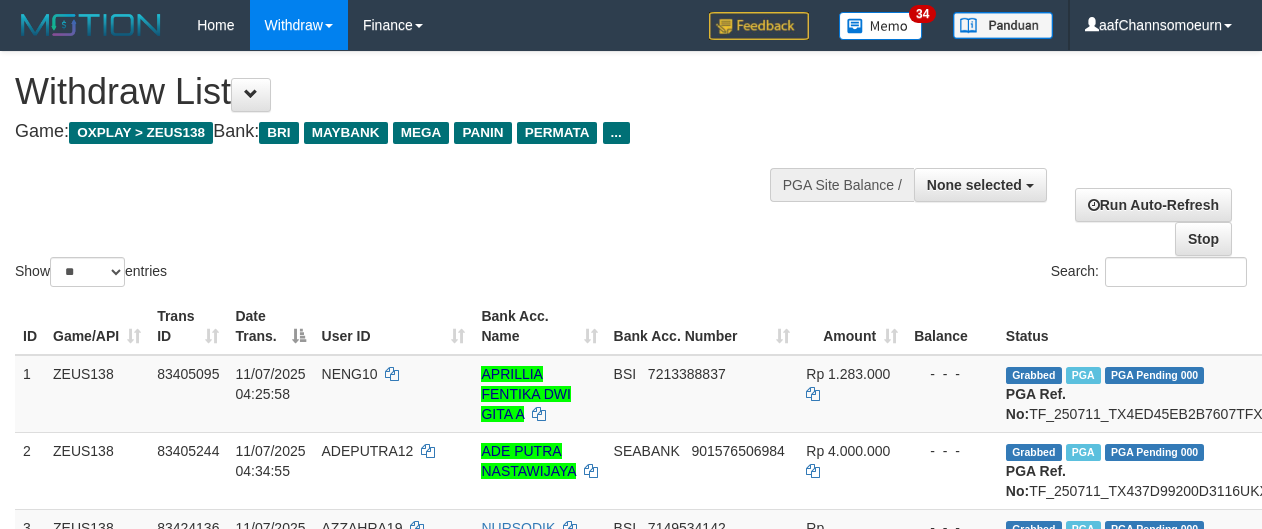 select 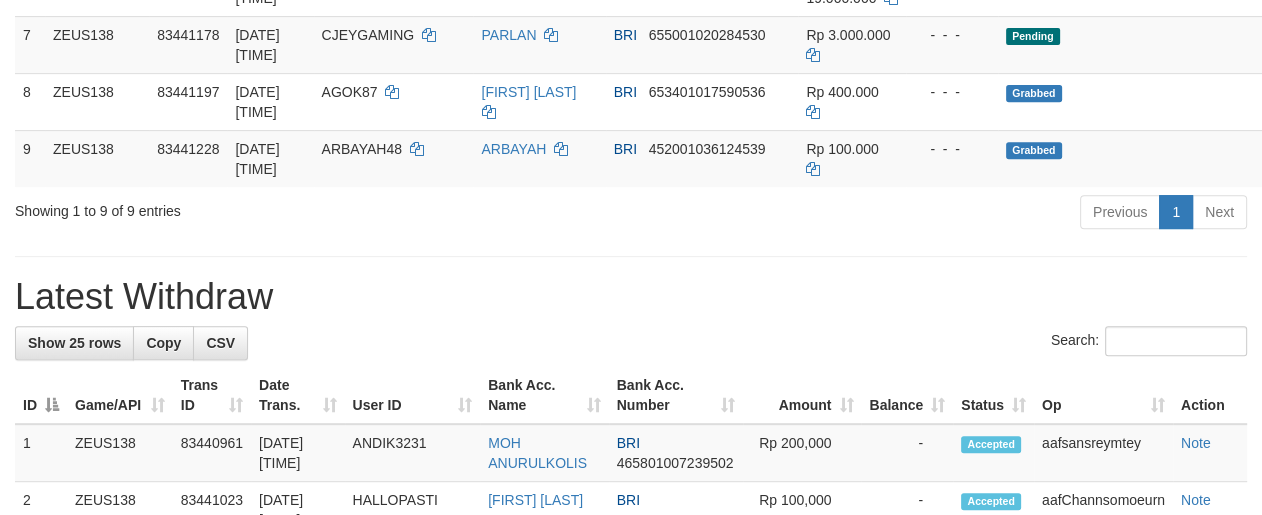 scroll, scrollTop: 727, scrollLeft: 0, axis: vertical 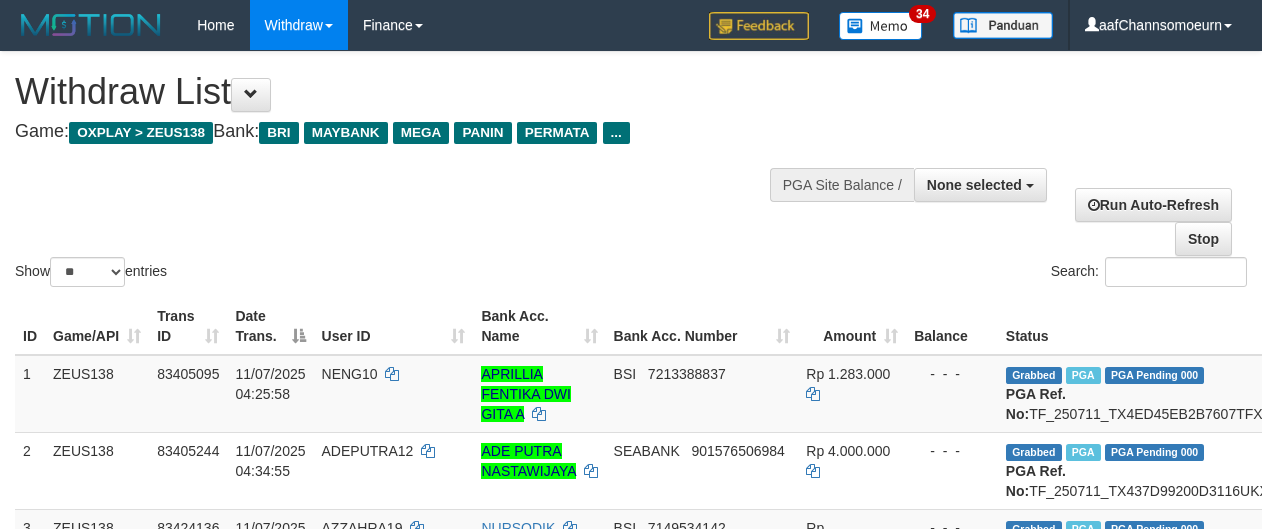 select 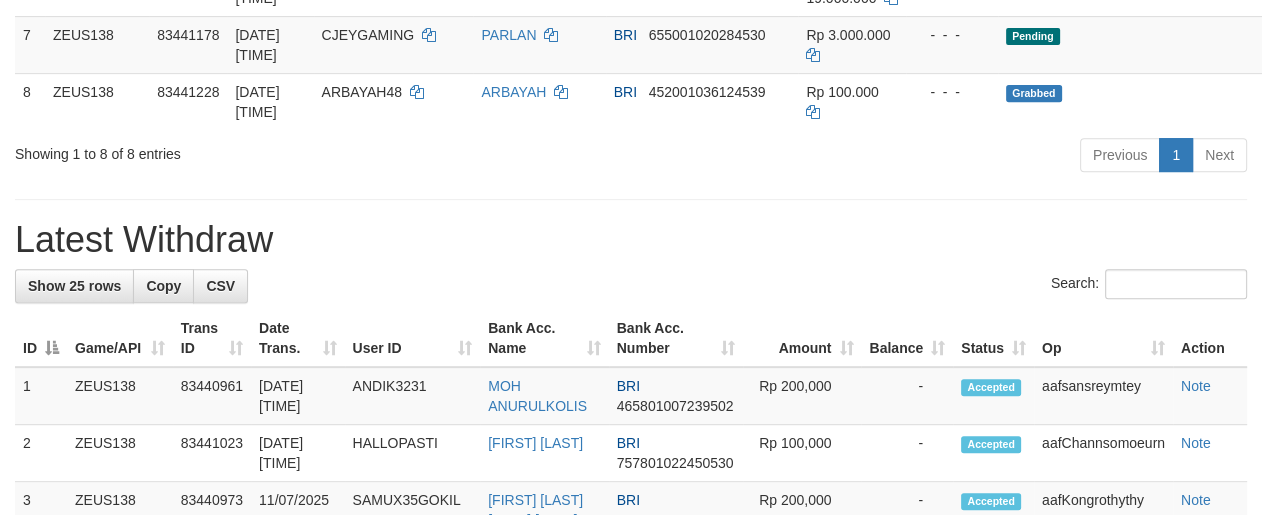 scroll, scrollTop: 727, scrollLeft: 0, axis: vertical 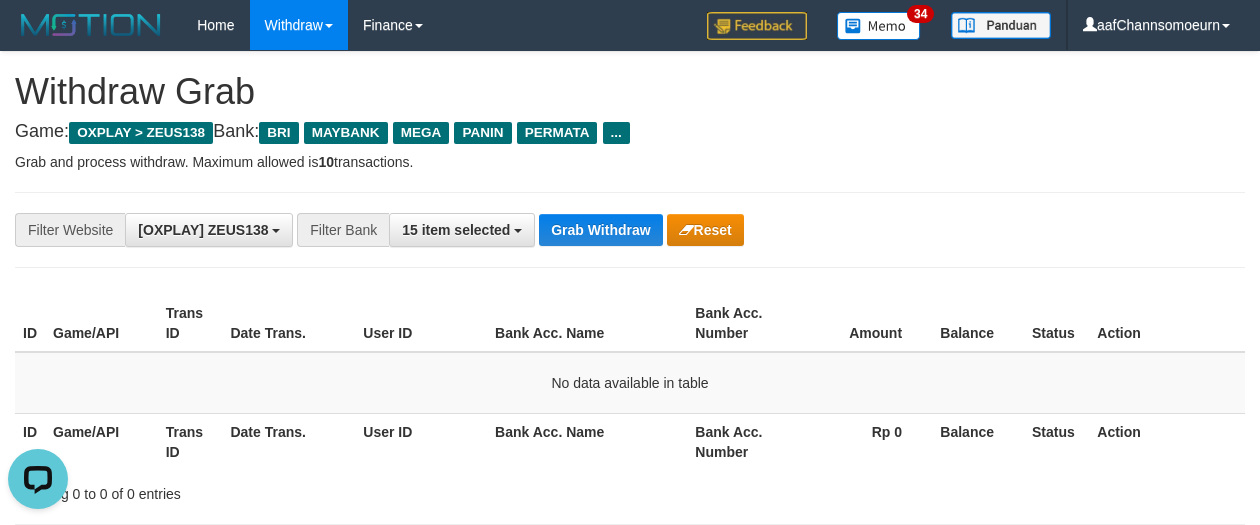 drag, startPoint x: 1277, startPoint y: 302, endPoint x: 1257, endPoint y: 290, distance: 23.323807 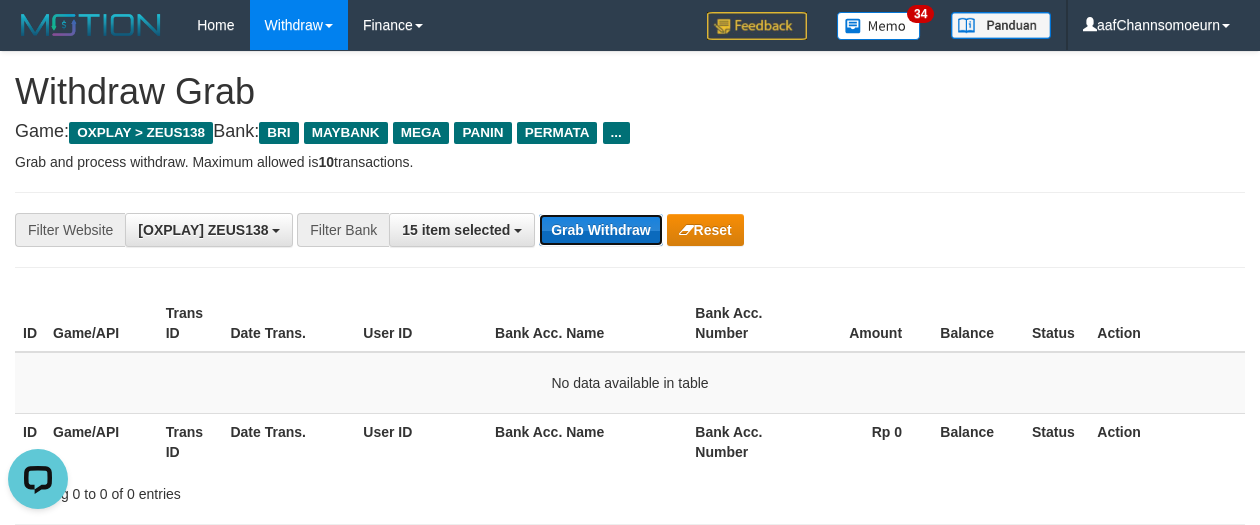 click on "Grab Withdraw" at bounding box center (600, 230) 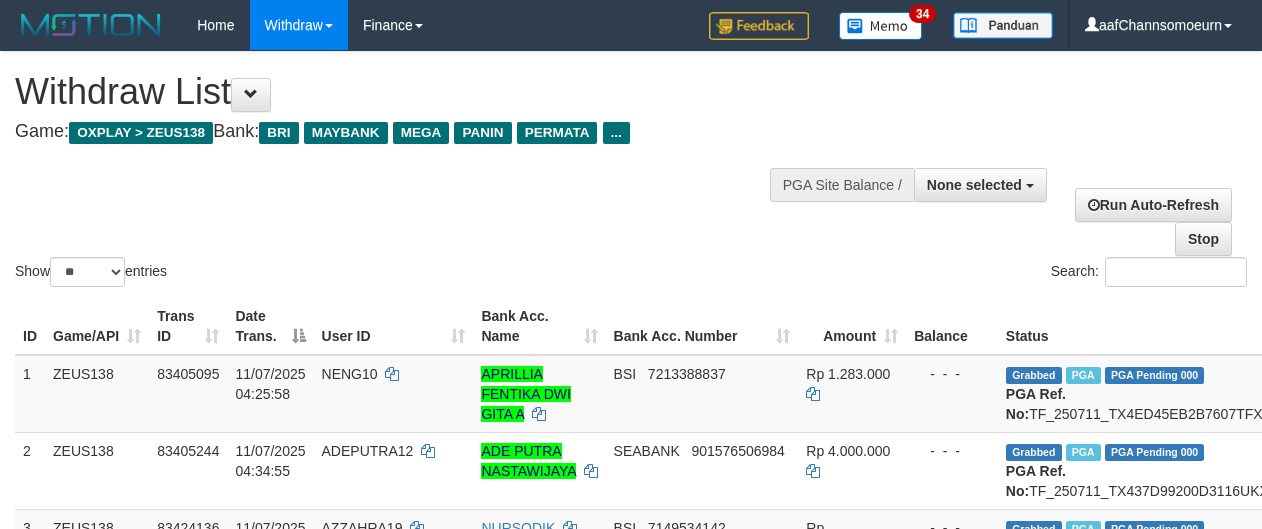 select 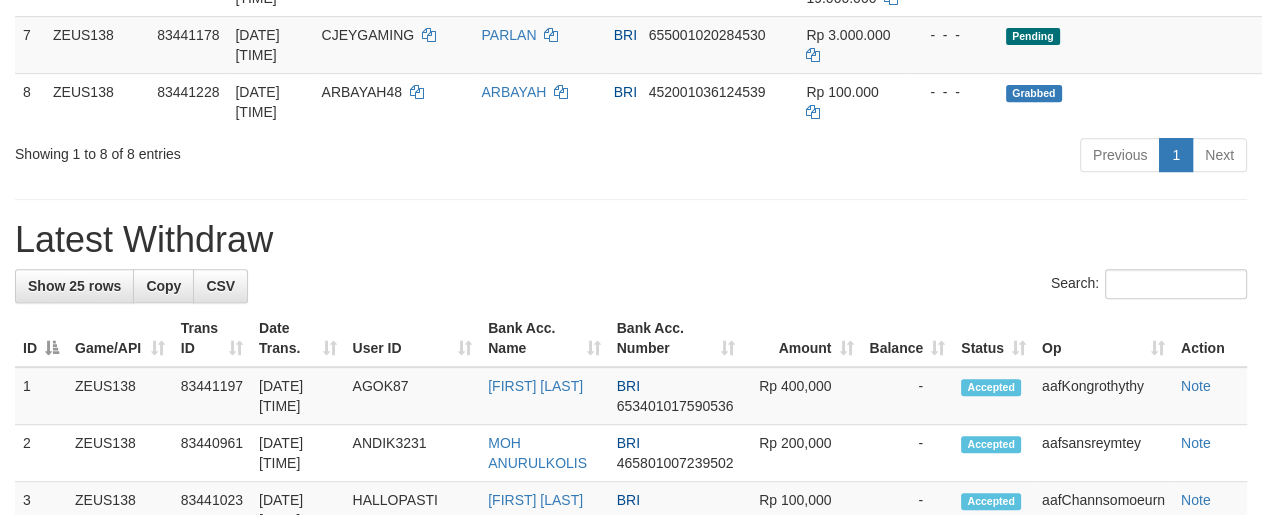 scroll, scrollTop: 727, scrollLeft: 0, axis: vertical 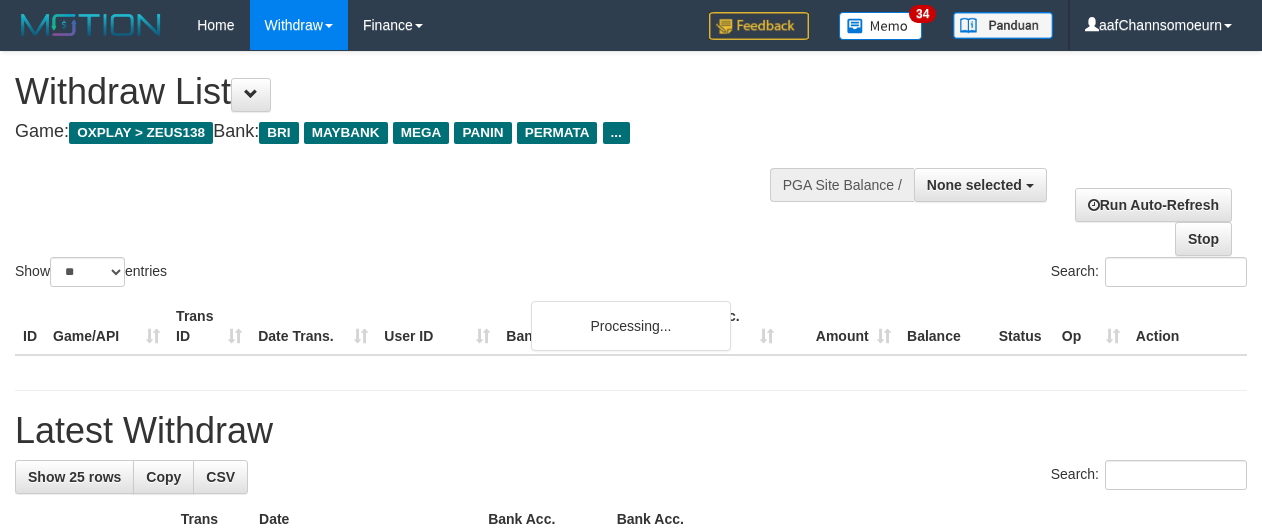 select 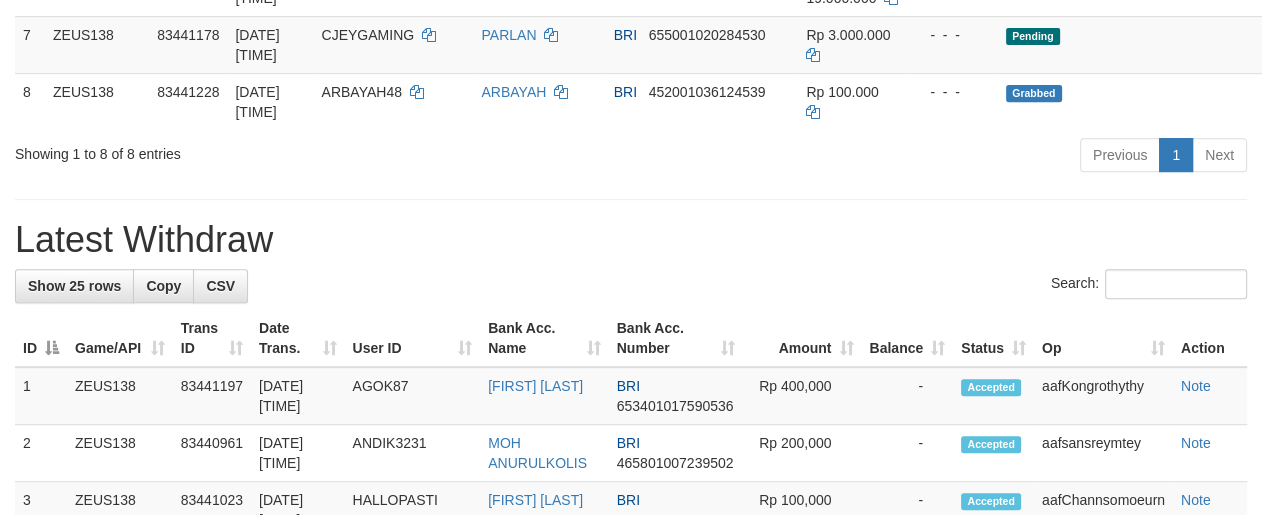 scroll, scrollTop: 727, scrollLeft: 0, axis: vertical 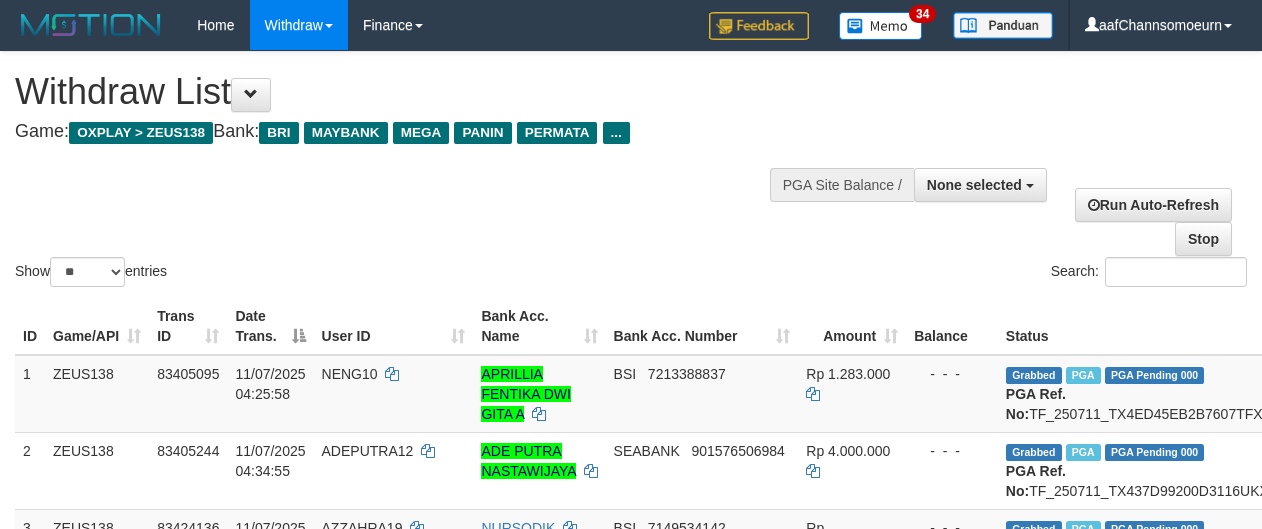 select 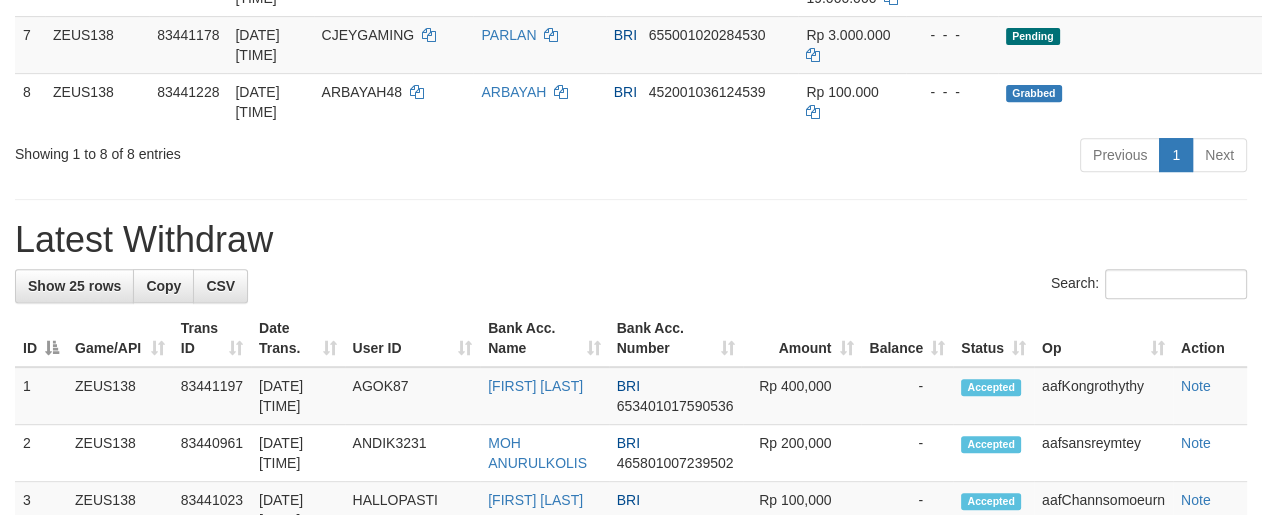 scroll, scrollTop: 727, scrollLeft: 0, axis: vertical 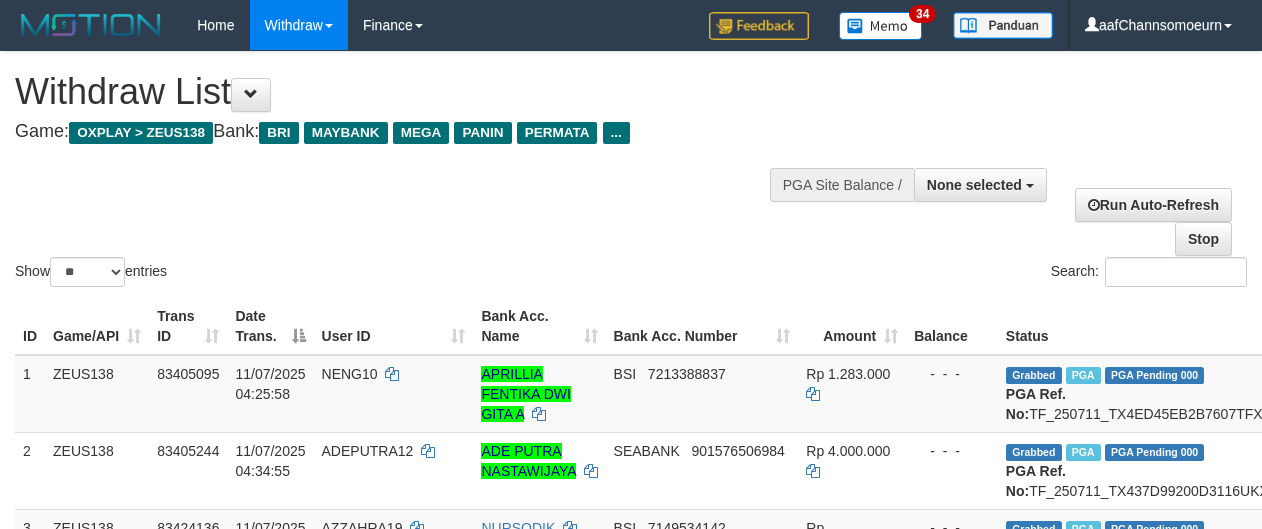 select 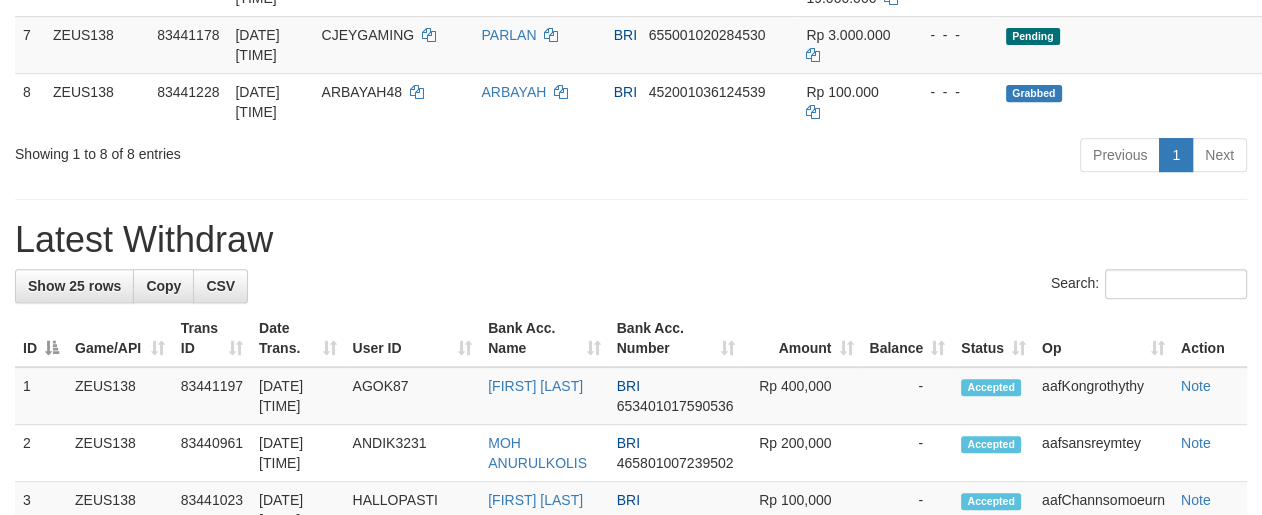 scroll, scrollTop: 727, scrollLeft: 0, axis: vertical 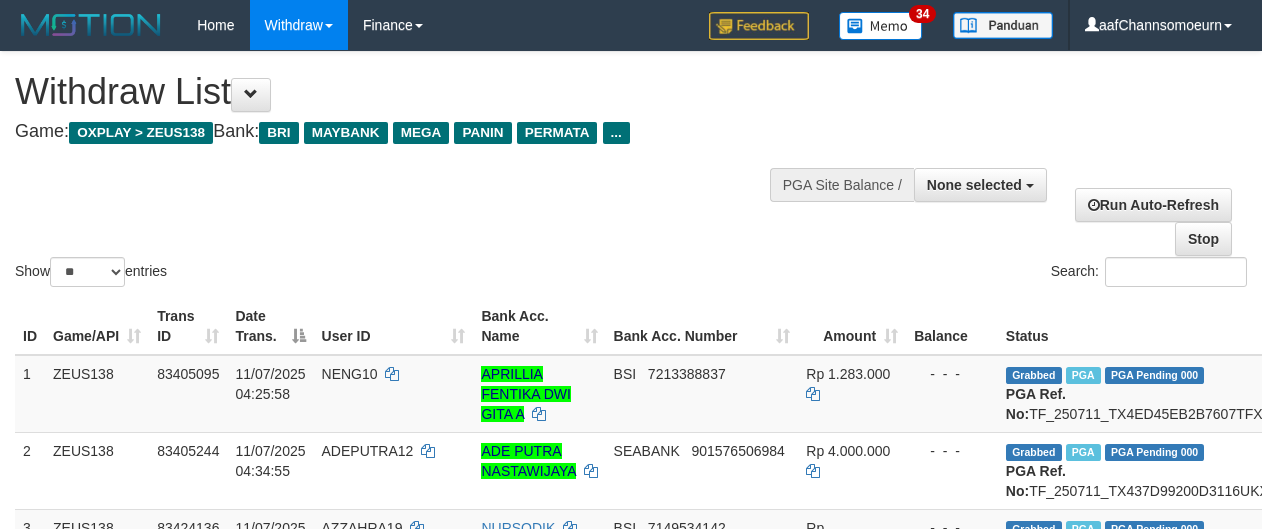 select 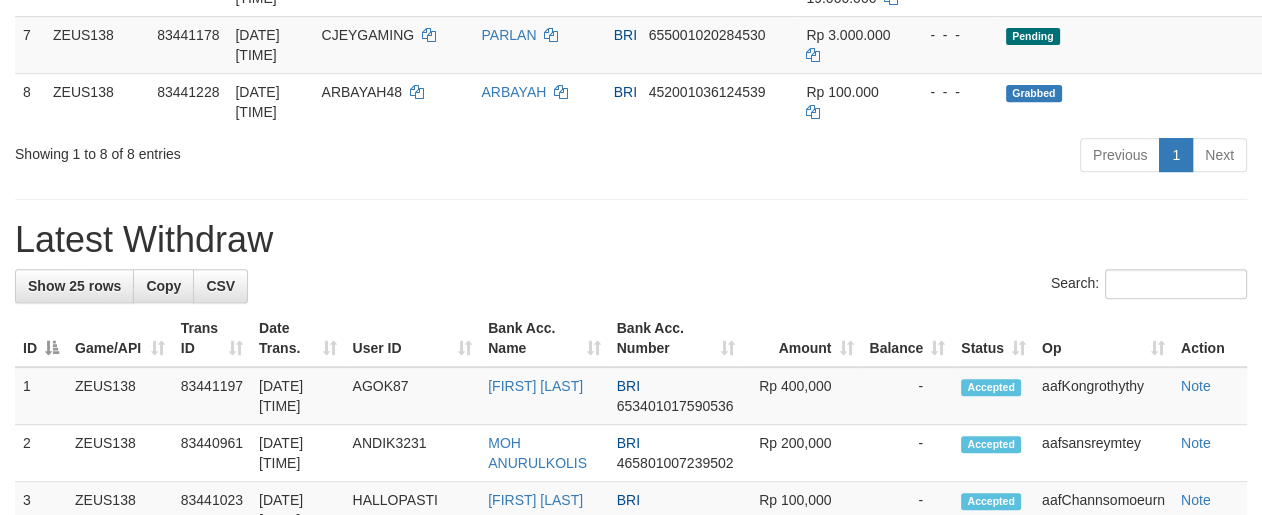 scroll, scrollTop: 727, scrollLeft: 0, axis: vertical 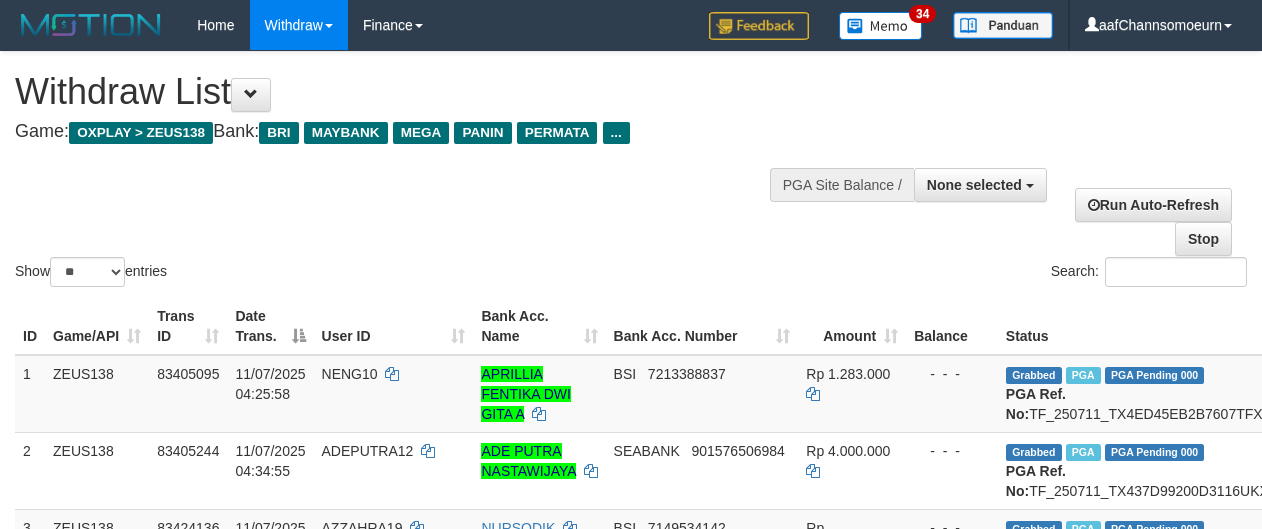 select 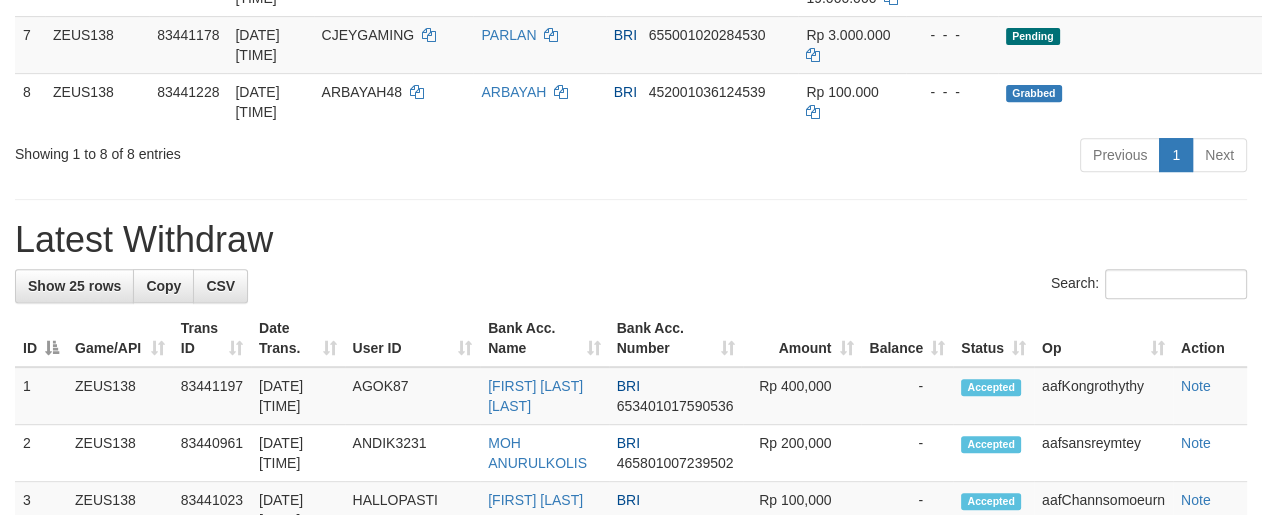 scroll, scrollTop: 727, scrollLeft: 0, axis: vertical 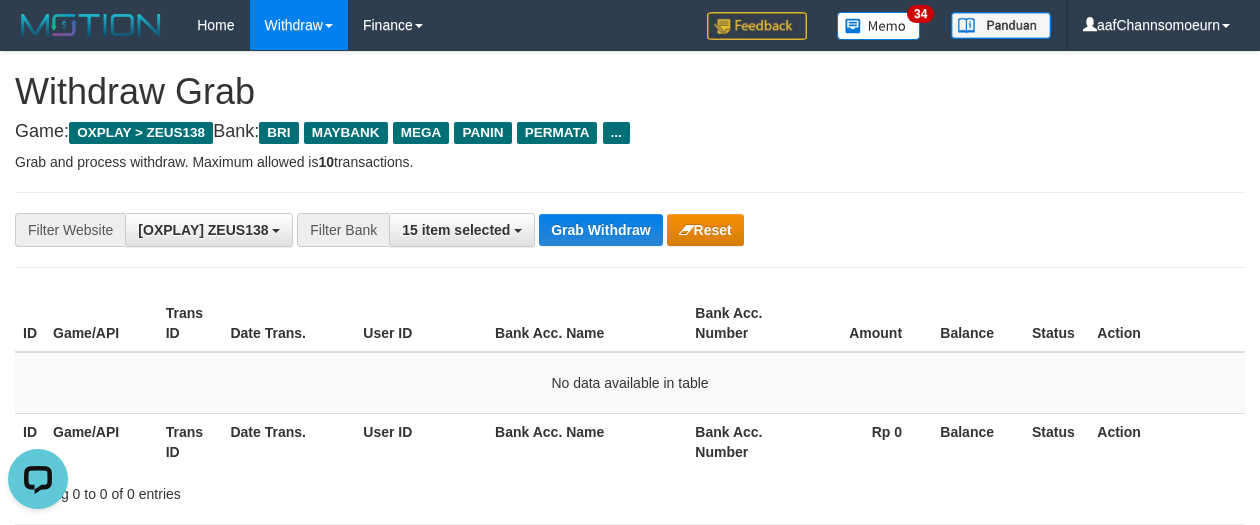 click on "**********" at bounding box center (630, 230) 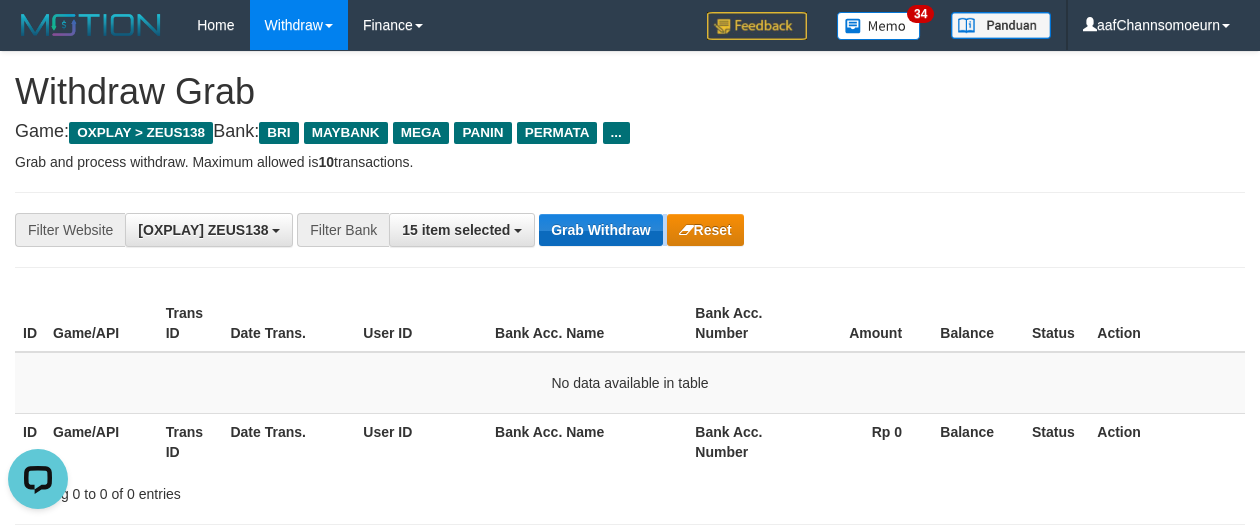 click on "**********" at bounding box center [630, 230] 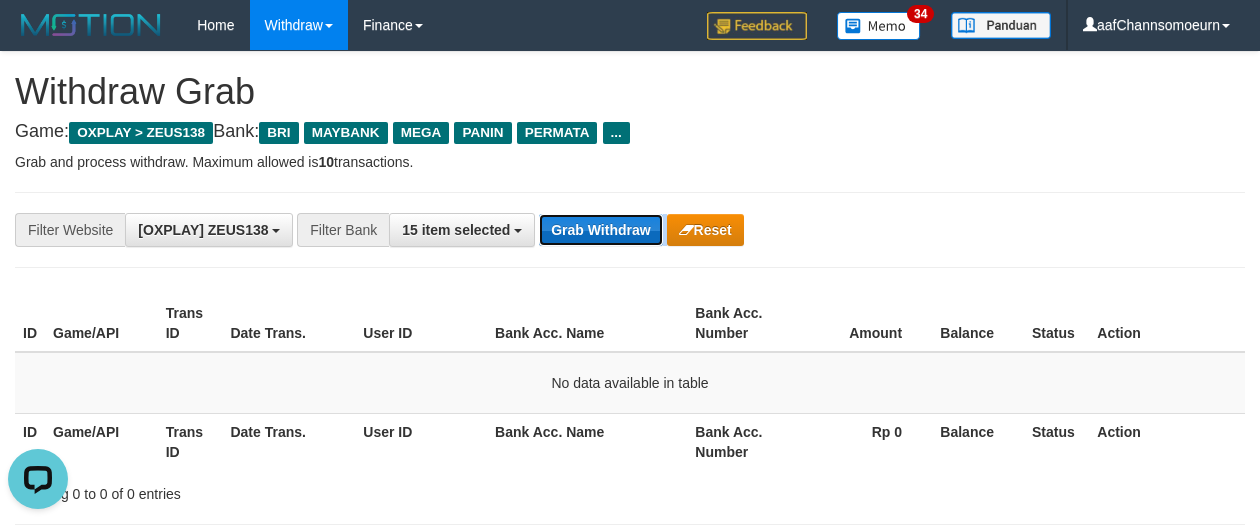 click on "Grab Withdraw" at bounding box center [600, 230] 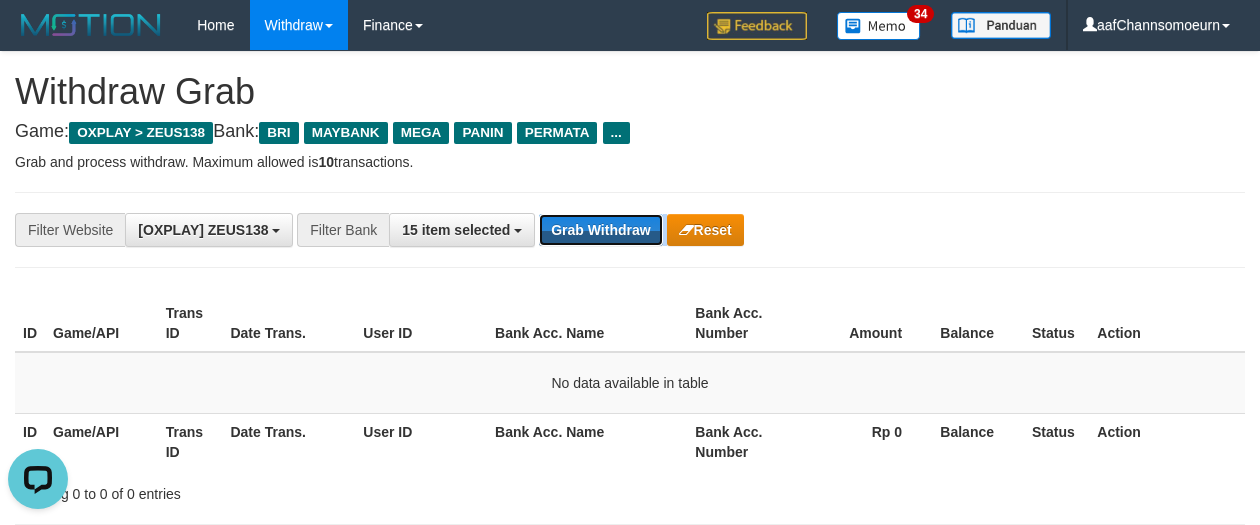 drag, startPoint x: 600, startPoint y: 229, endPoint x: 1267, endPoint y: 329, distance: 674.4546 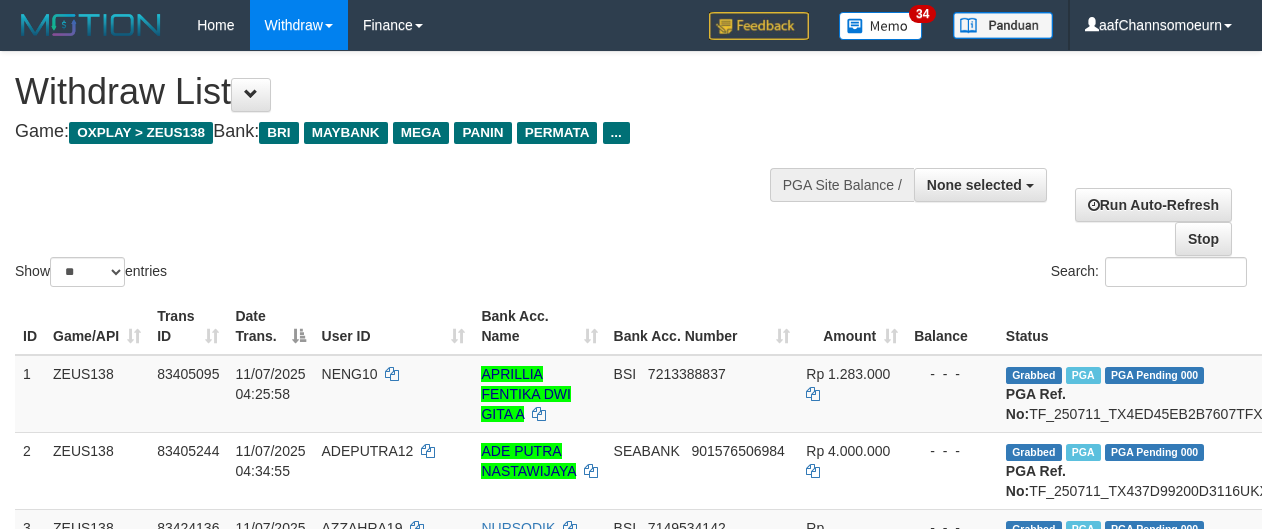 select 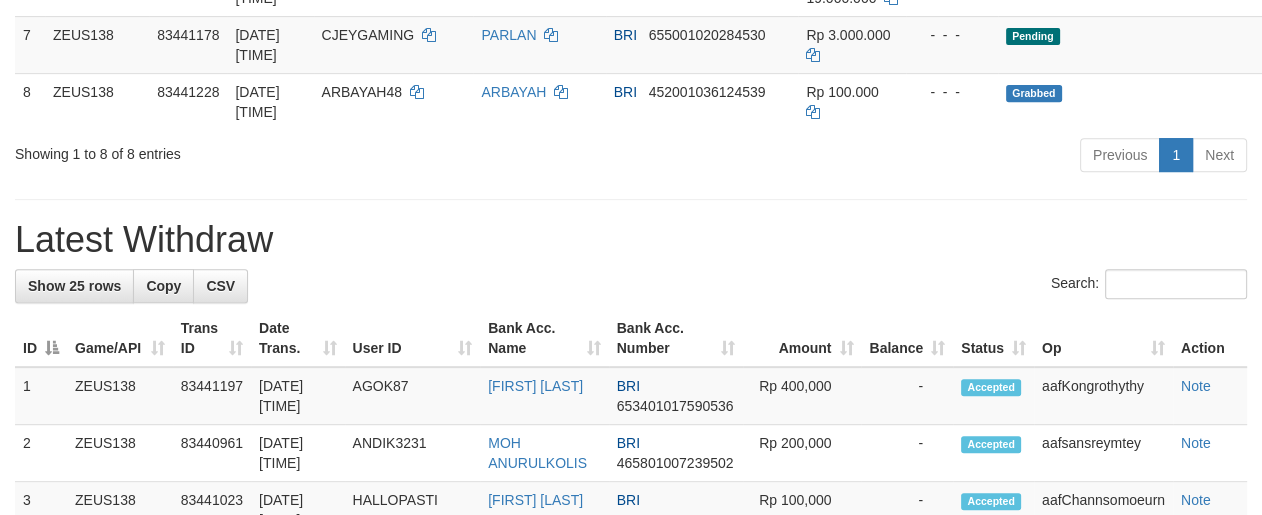 scroll, scrollTop: 727, scrollLeft: 0, axis: vertical 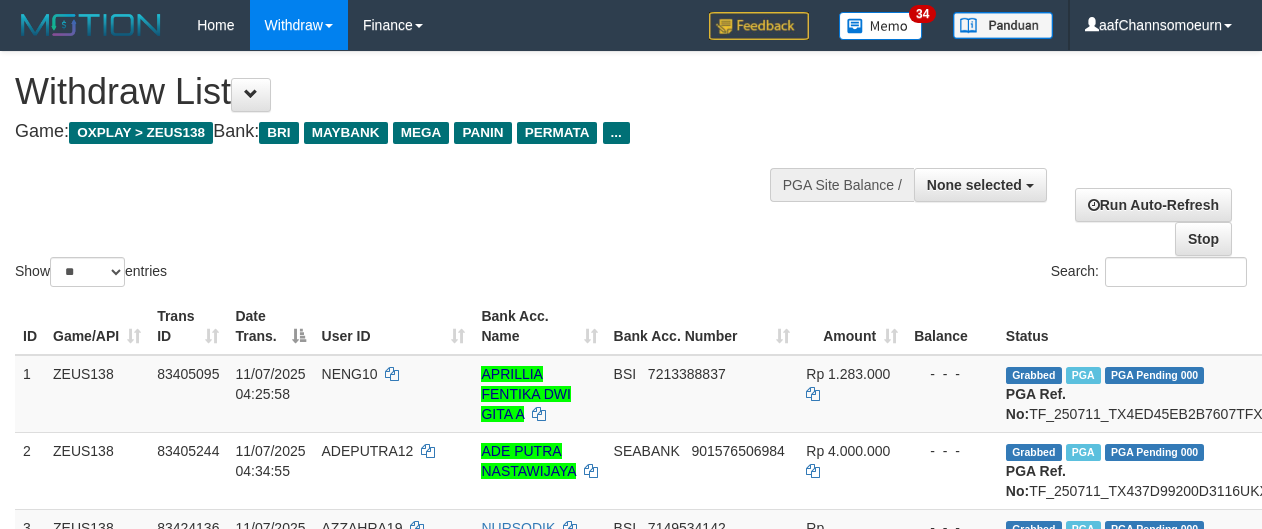 select 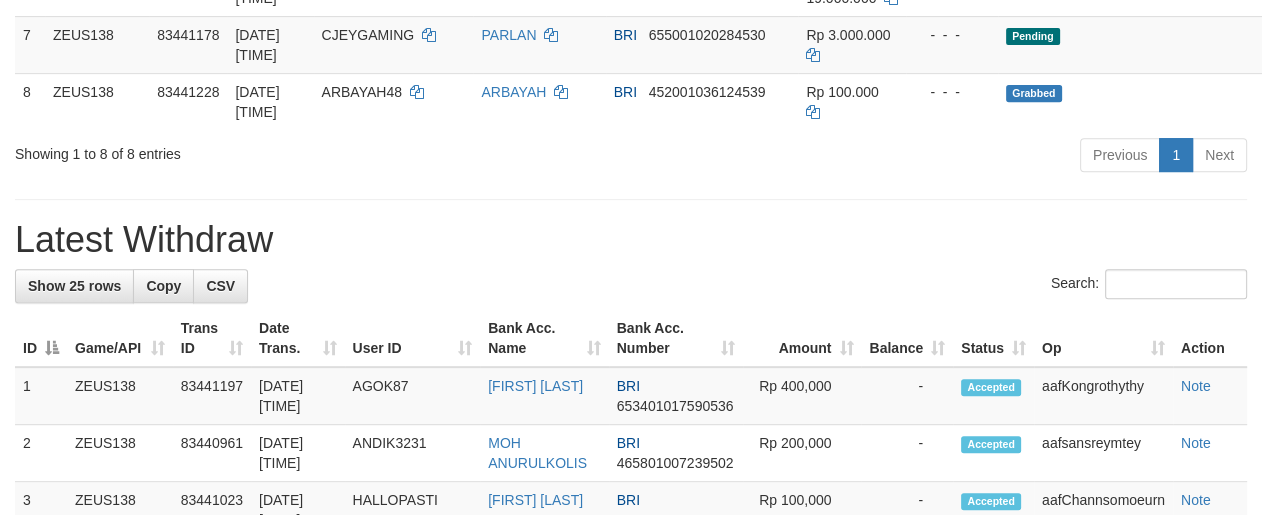 scroll, scrollTop: 727, scrollLeft: 0, axis: vertical 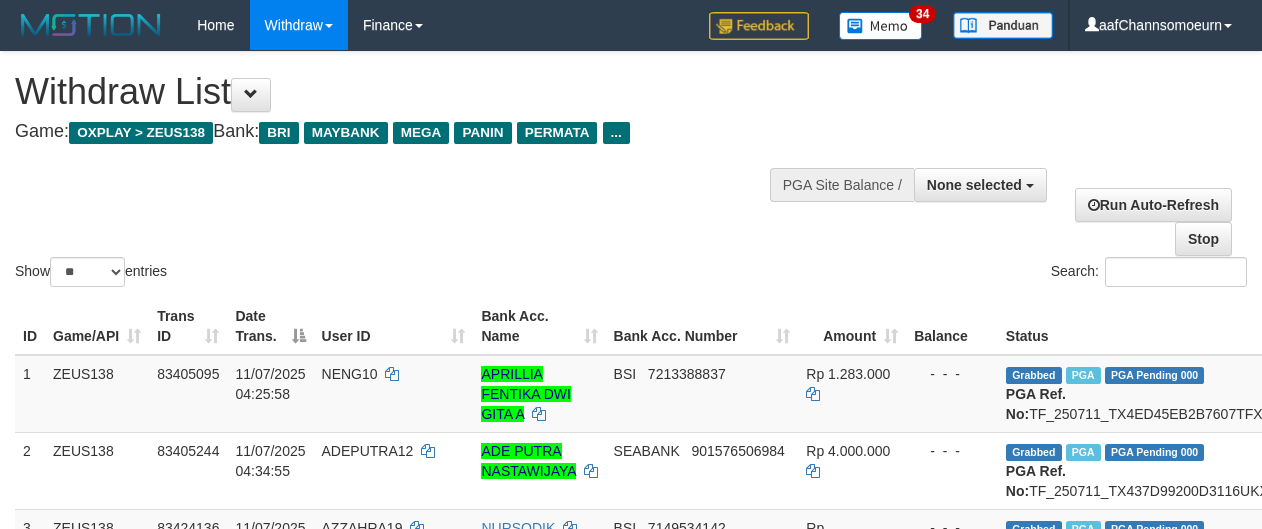select 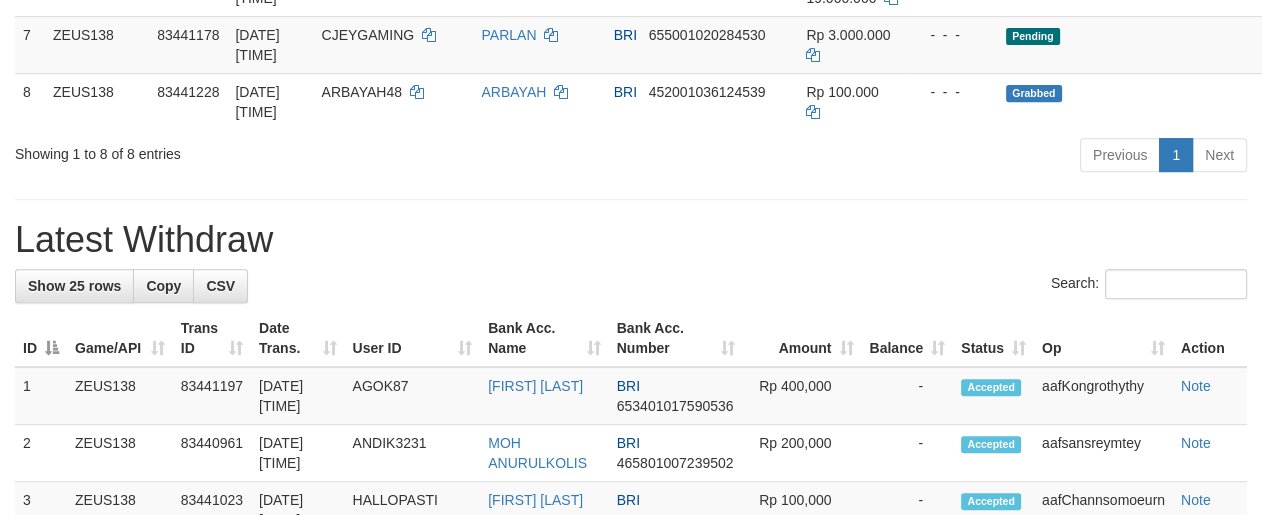 scroll, scrollTop: 727, scrollLeft: 0, axis: vertical 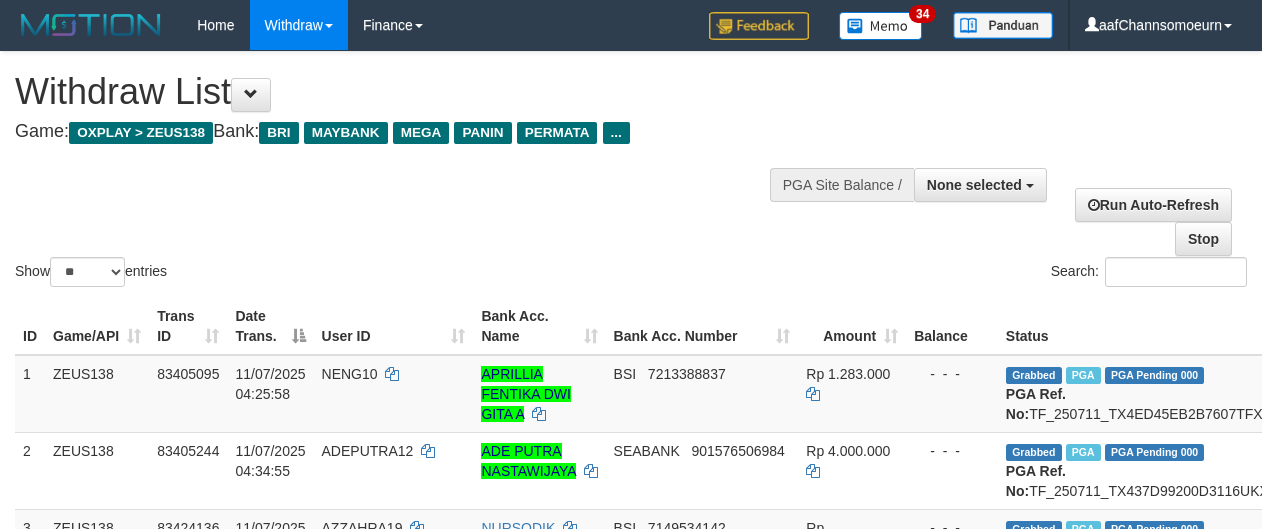 select 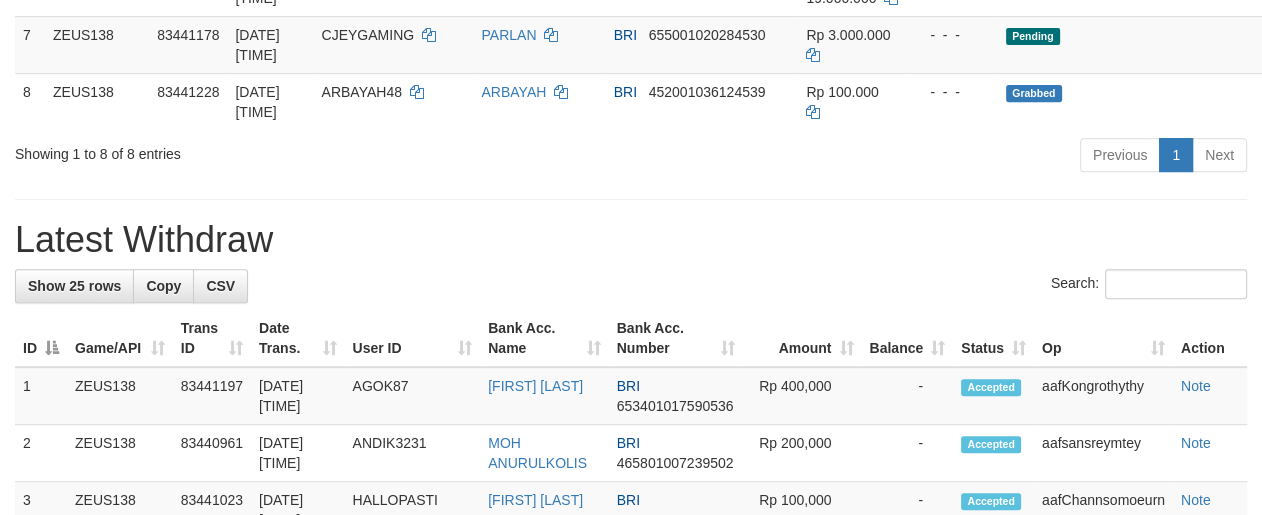 scroll, scrollTop: 727, scrollLeft: 0, axis: vertical 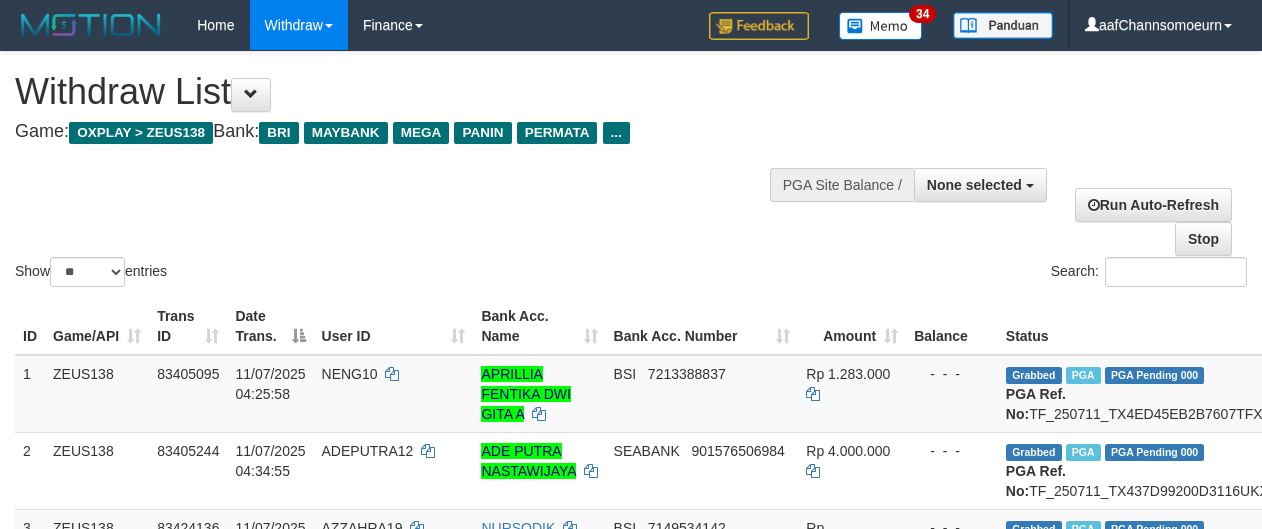 select 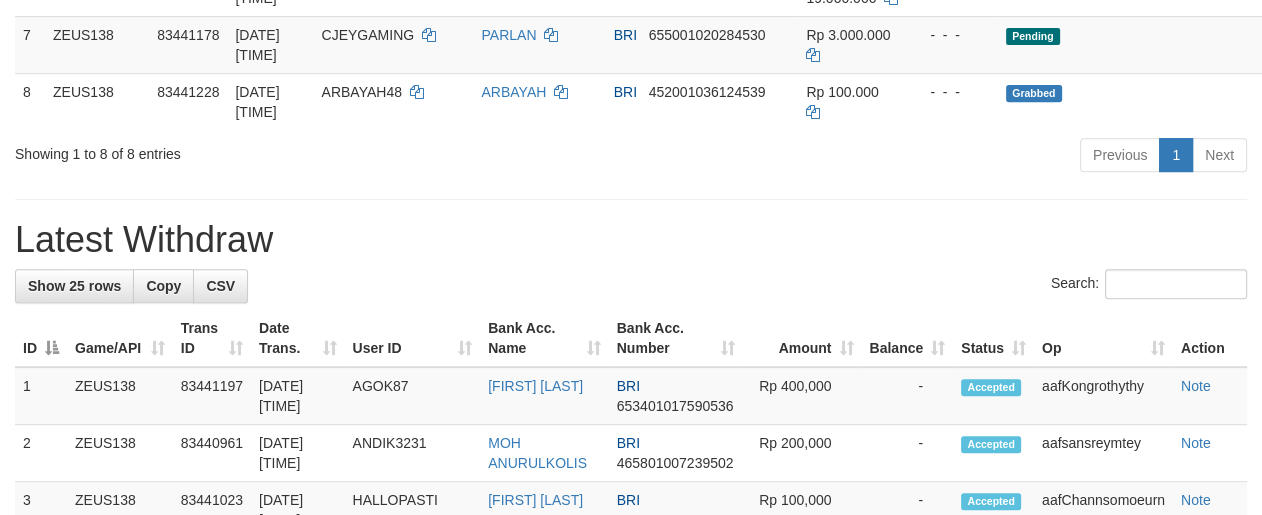 scroll, scrollTop: 727, scrollLeft: 0, axis: vertical 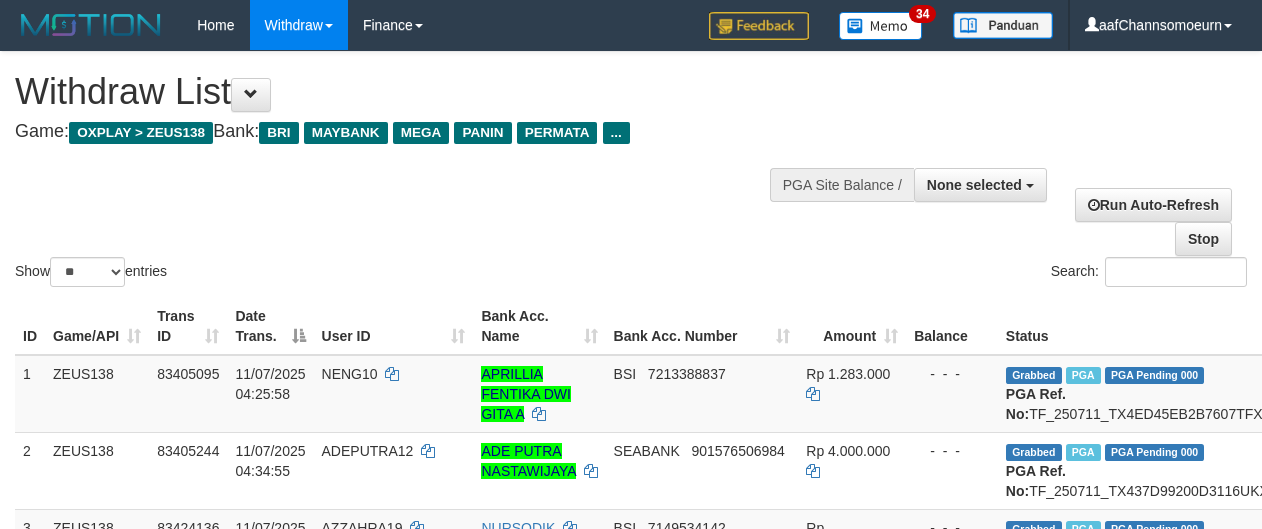 select 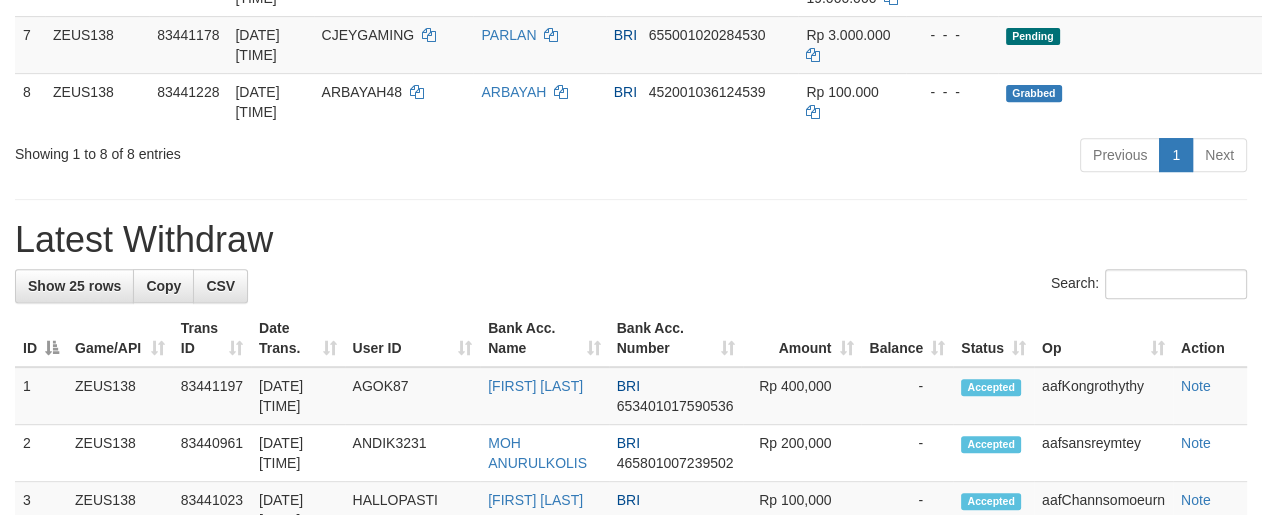 scroll, scrollTop: 727, scrollLeft: 0, axis: vertical 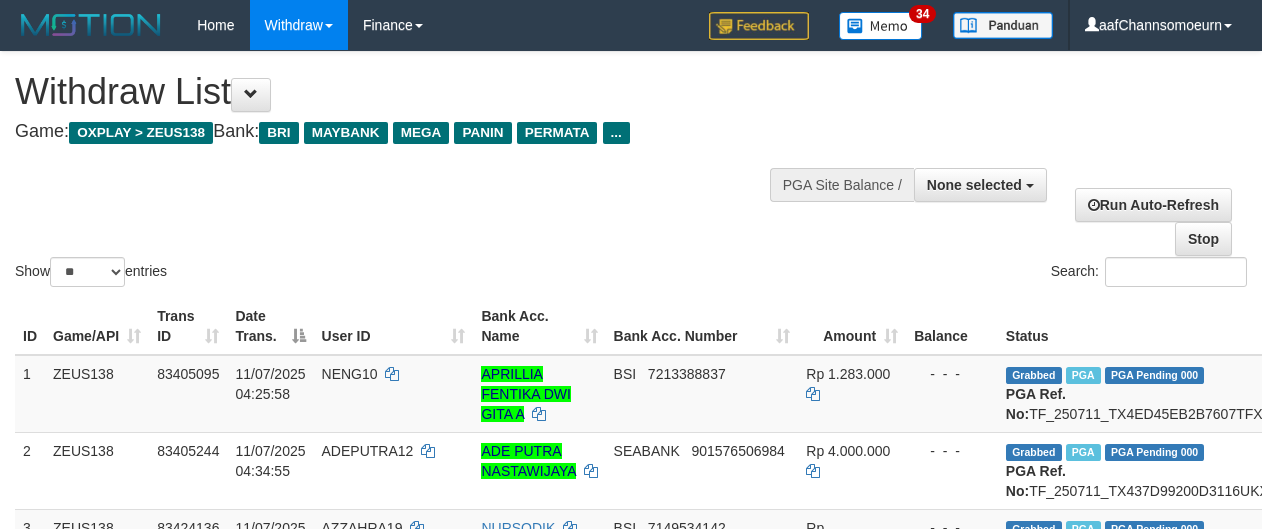 select 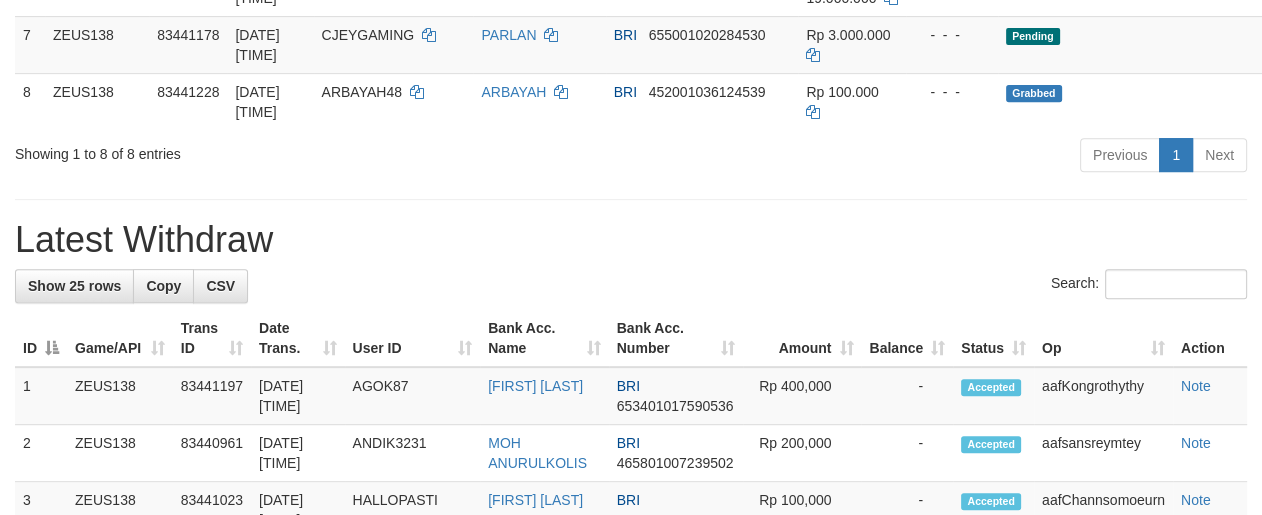 scroll, scrollTop: 727, scrollLeft: 0, axis: vertical 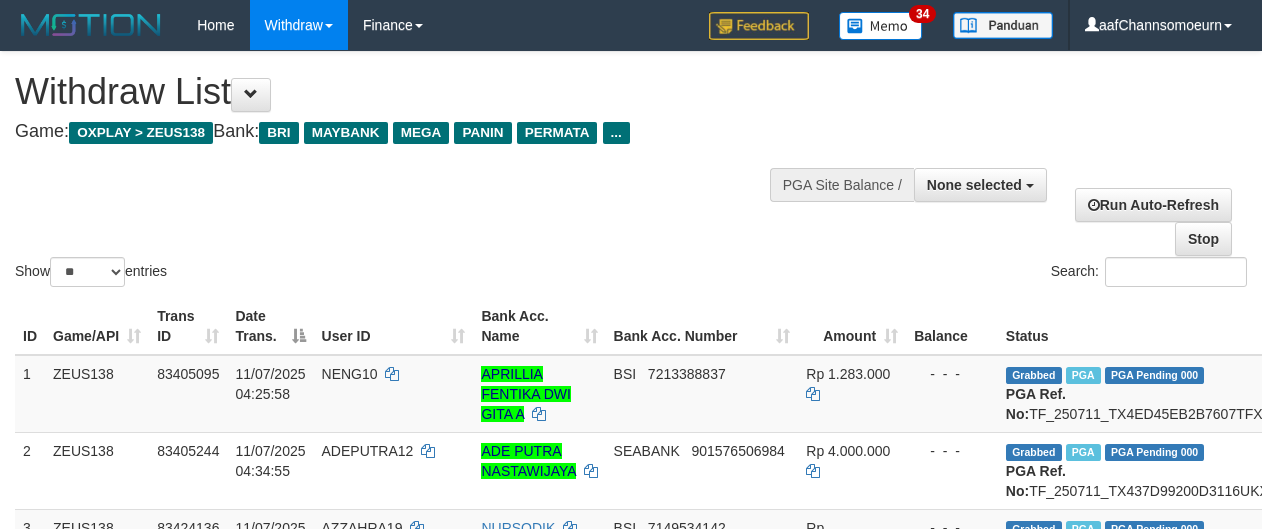 select 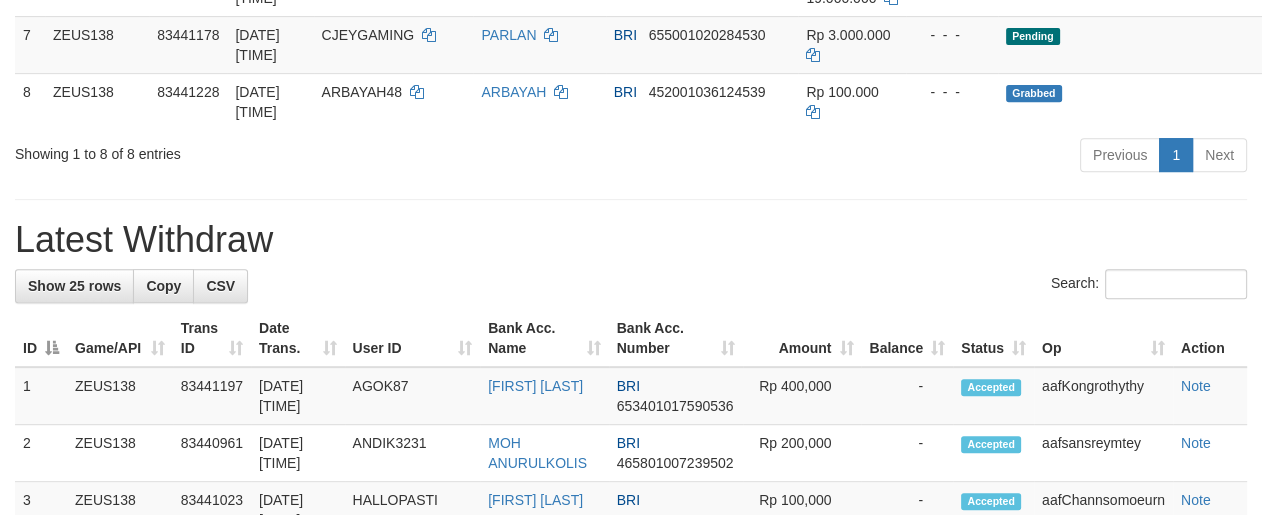 scroll, scrollTop: 727, scrollLeft: 0, axis: vertical 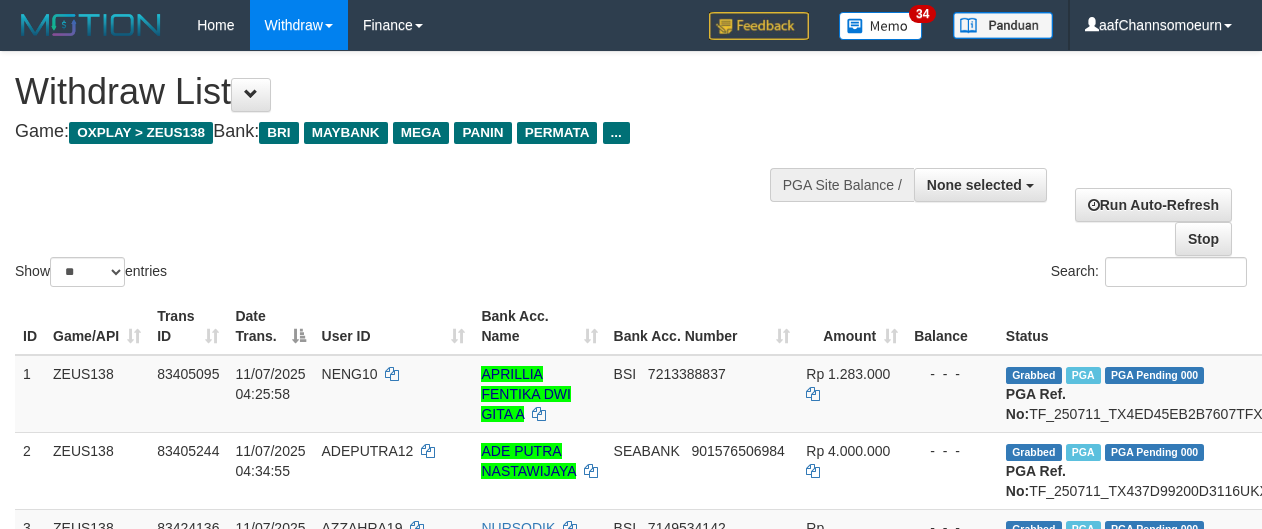 select 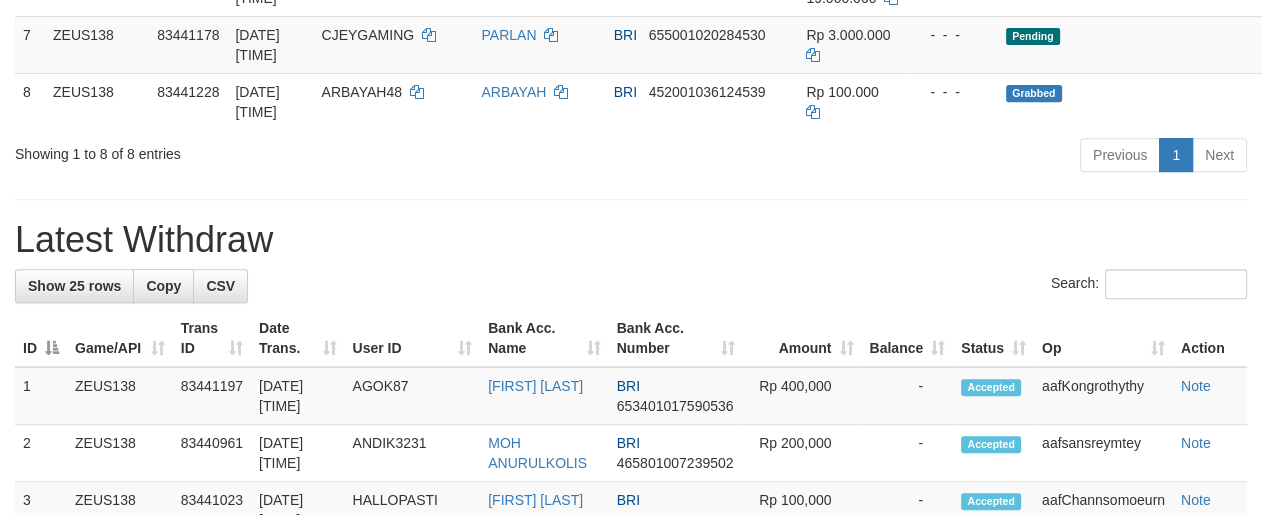 scroll, scrollTop: 727, scrollLeft: 0, axis: vertical 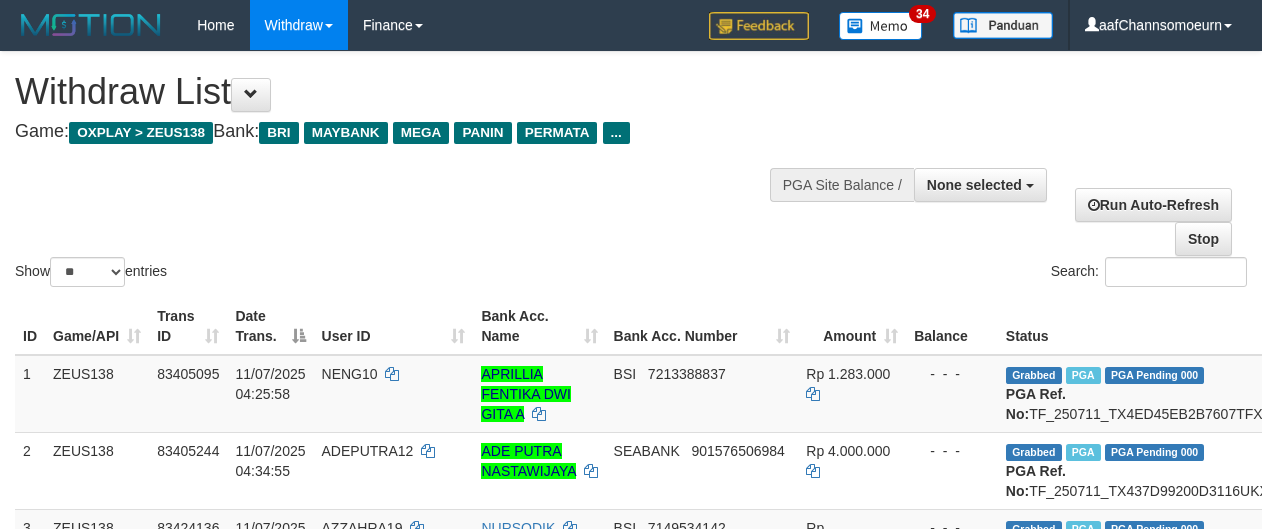 select 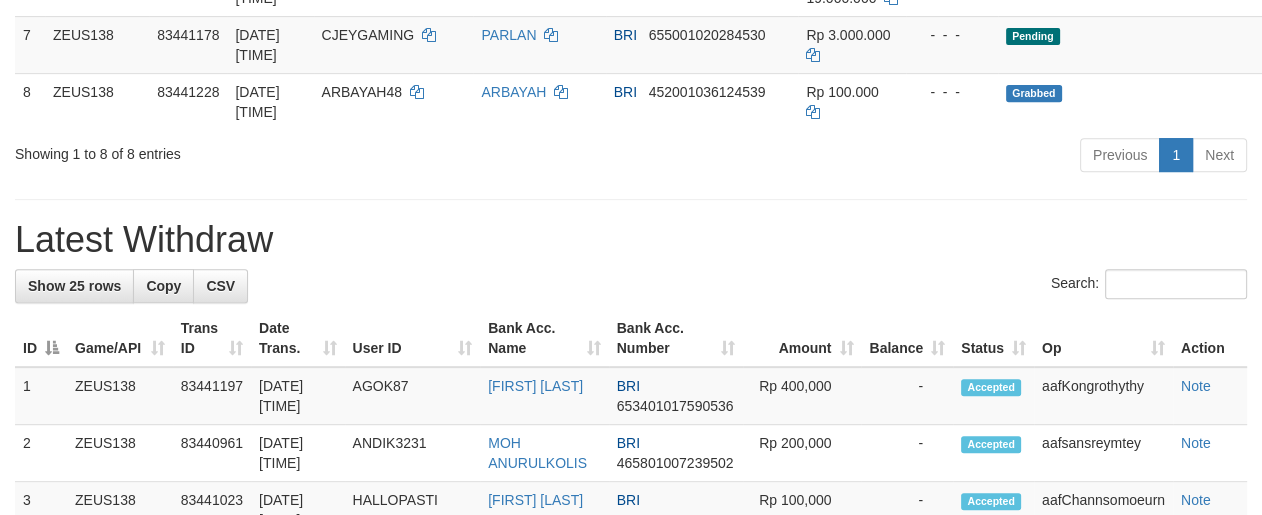 scroll, scrollTop: 727, scrollLeft: 0, axis: vertical 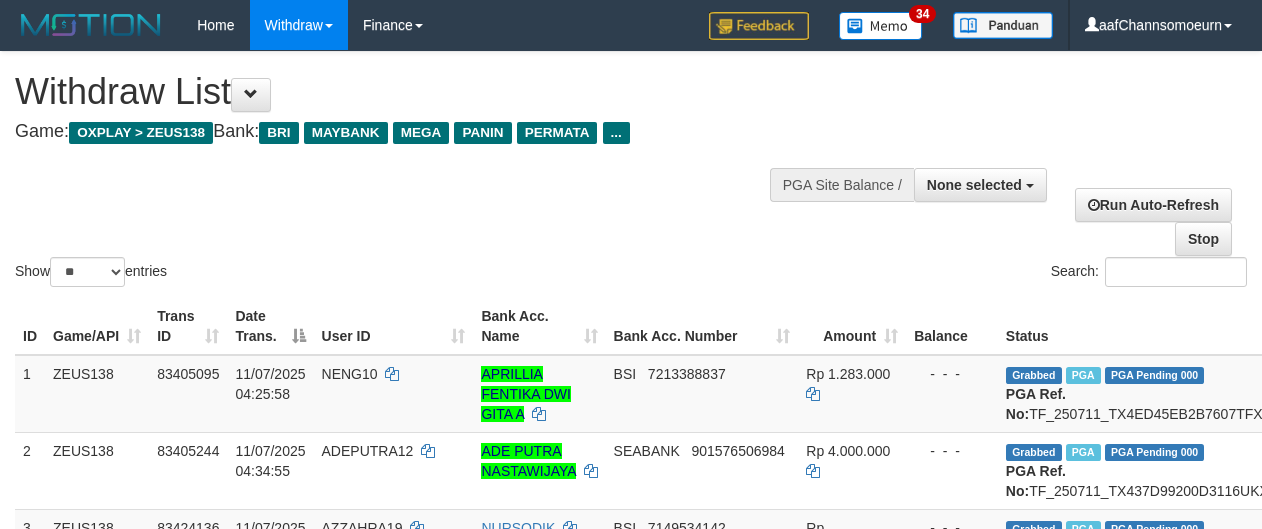 select 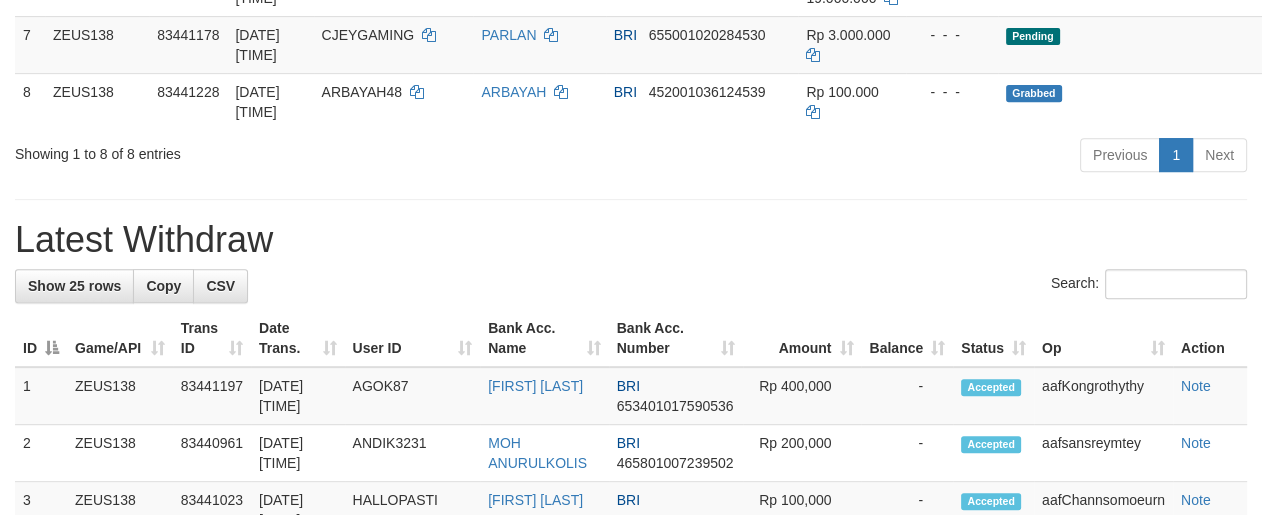 scroll, scrollTop: 727, scrollLeft: 0, axis: vertical 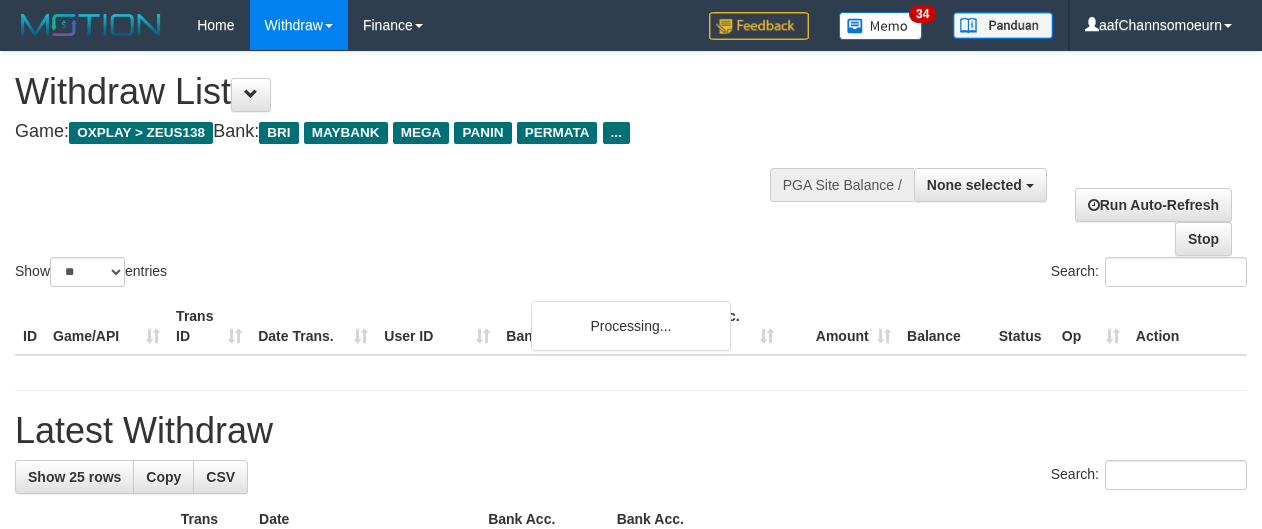 select 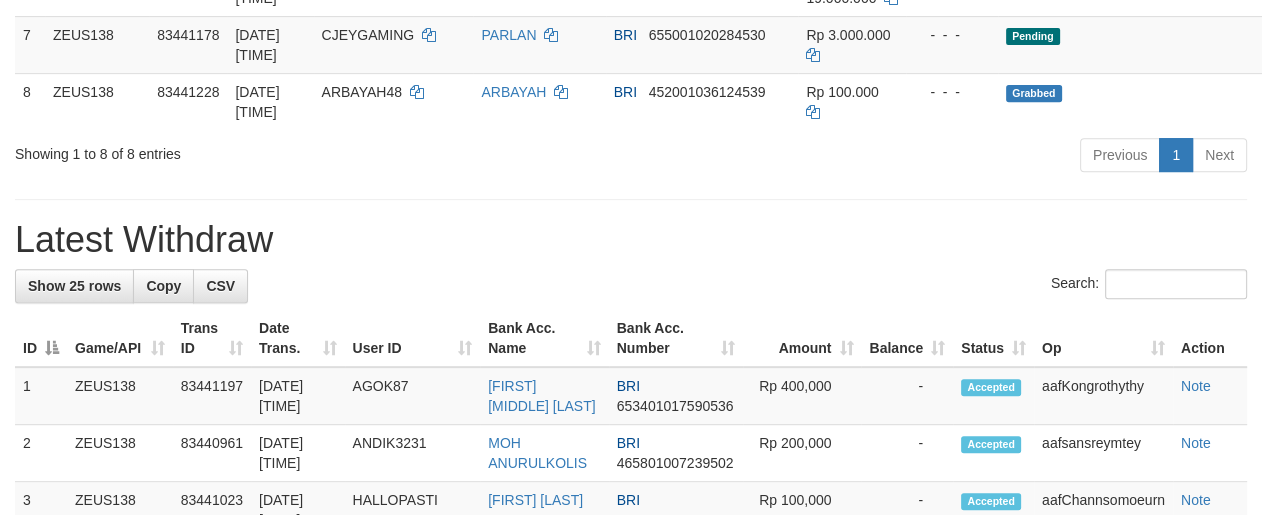 scroll, scrollTop: 727, scrollLeft: 0, axis: vertical 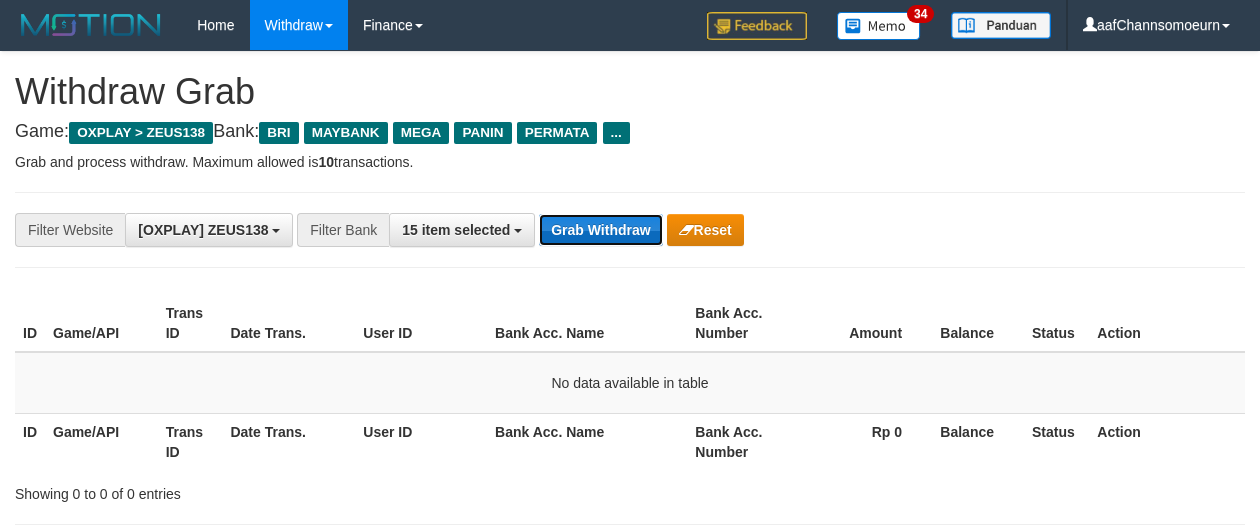 click on "Grab Withdraw" at bounding box center (600, 230) 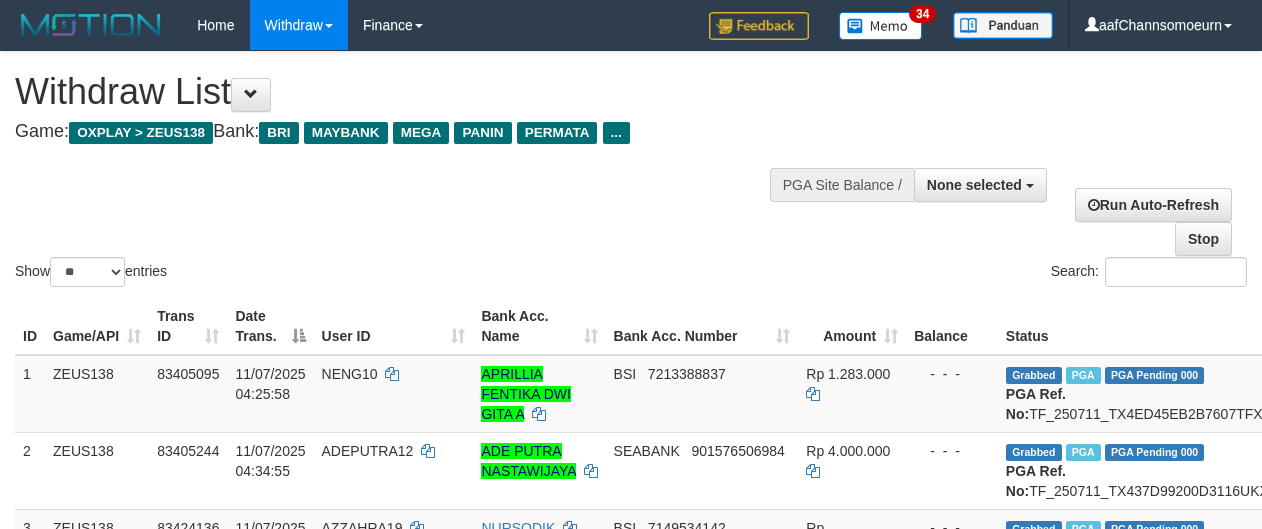 select 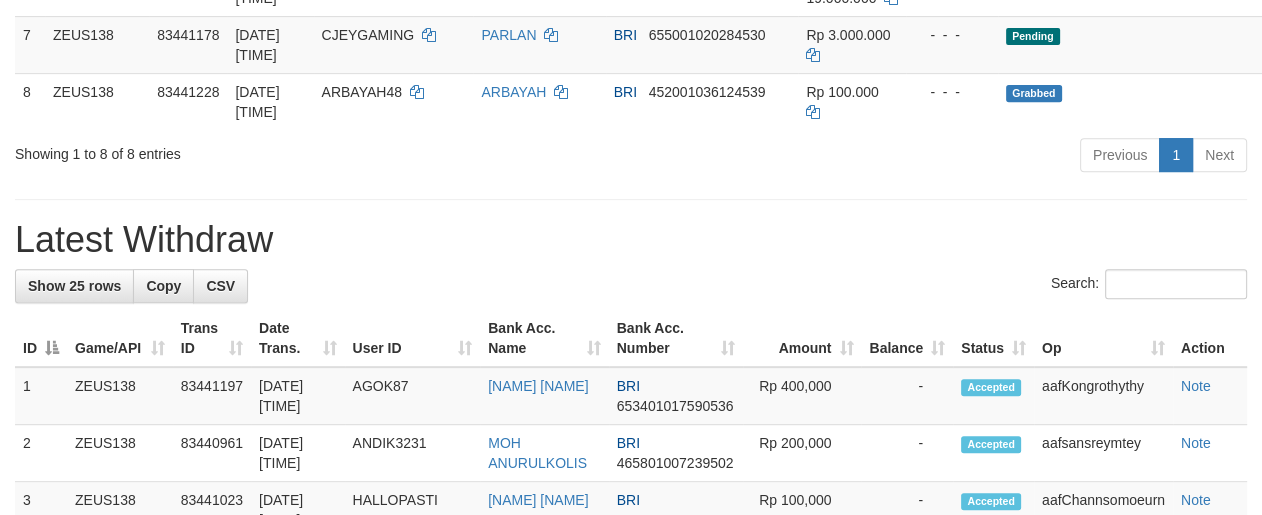 scroll, scrollTop: 727, scrollLeft: 0, axis: vertical 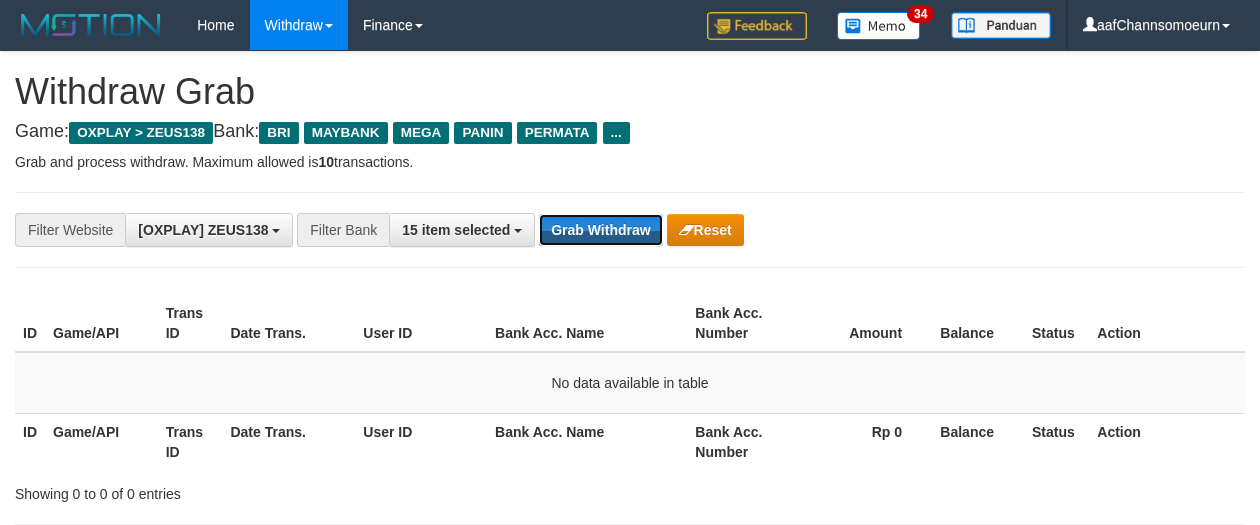 drag, startPoint x: 622, startPoint y: 228, endPoint x: 642, endPoint y: 246, distance: 26.907248 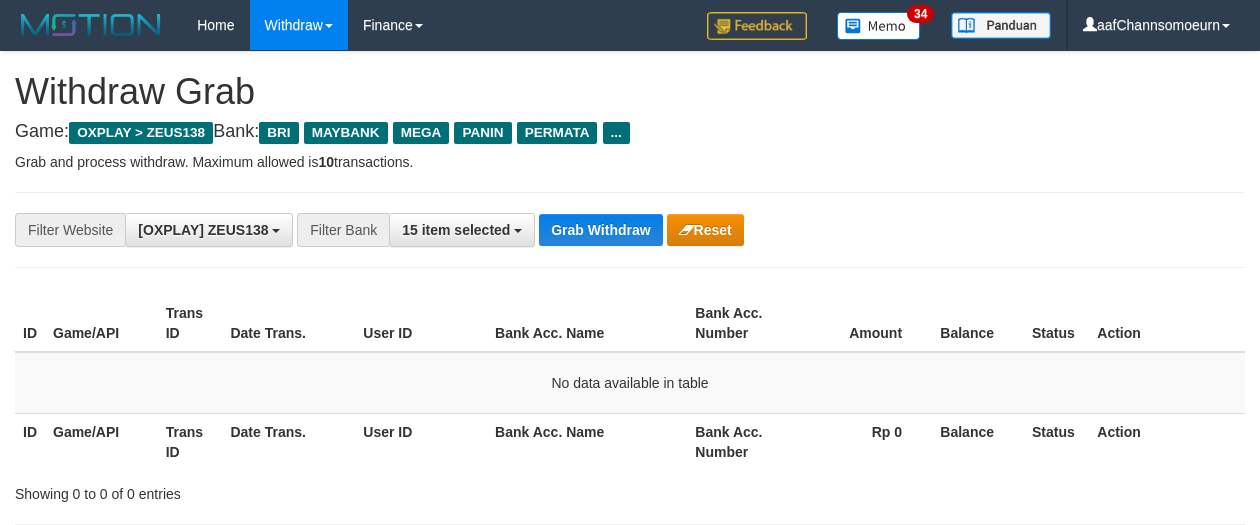 scroll, scrollTop: 0, scrollLeft: 0, axis: both 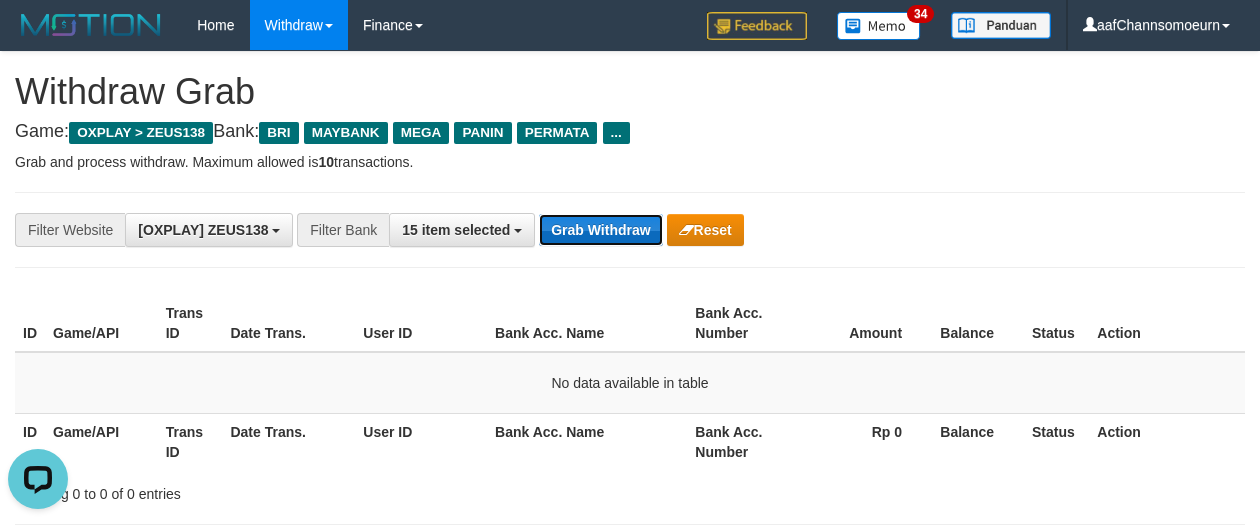 click on "Grab Withdraw" at bounding box center (600, 230) 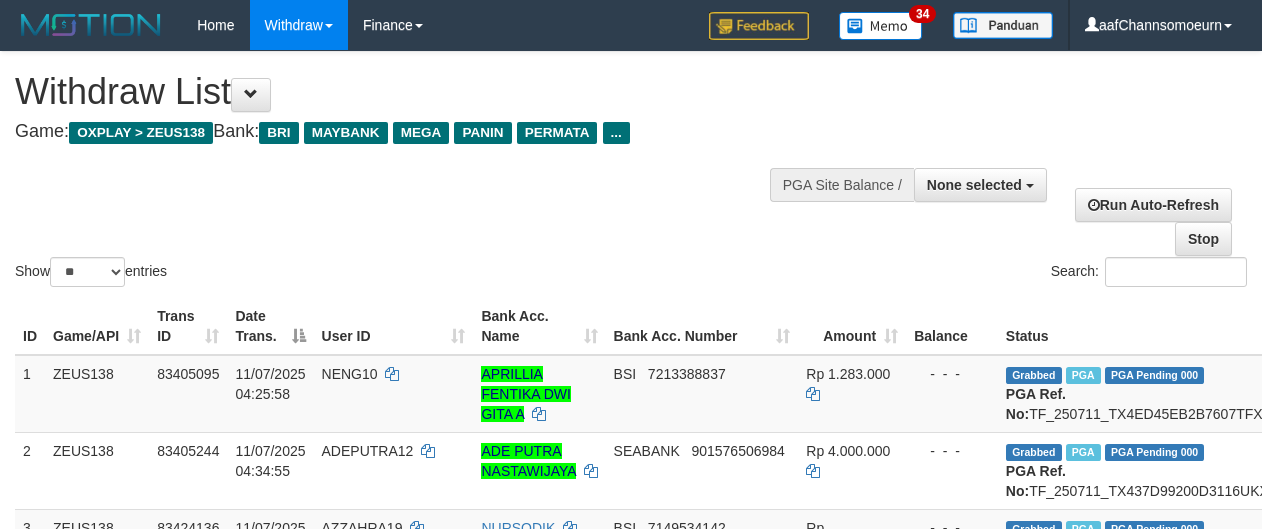 select 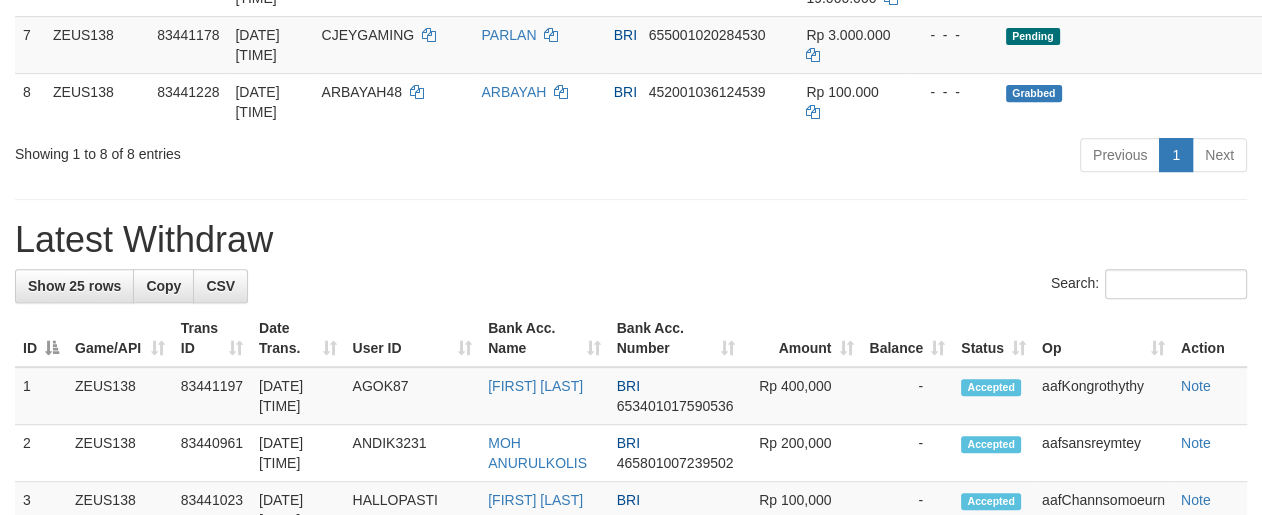 scroll, scrollTop: 727, scrollLeft: 0, axis: vertical 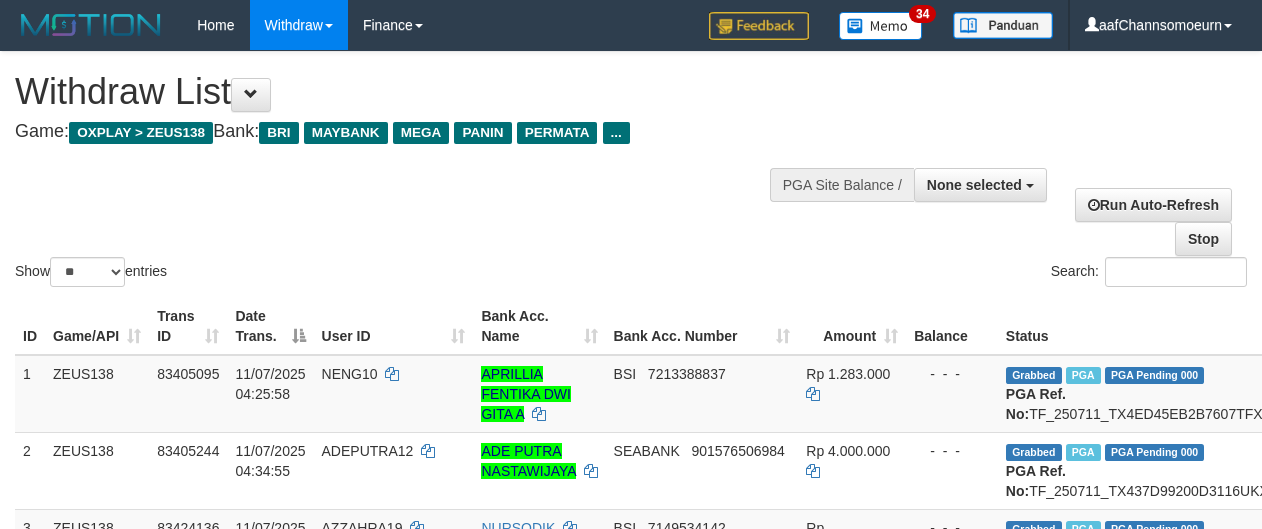 select 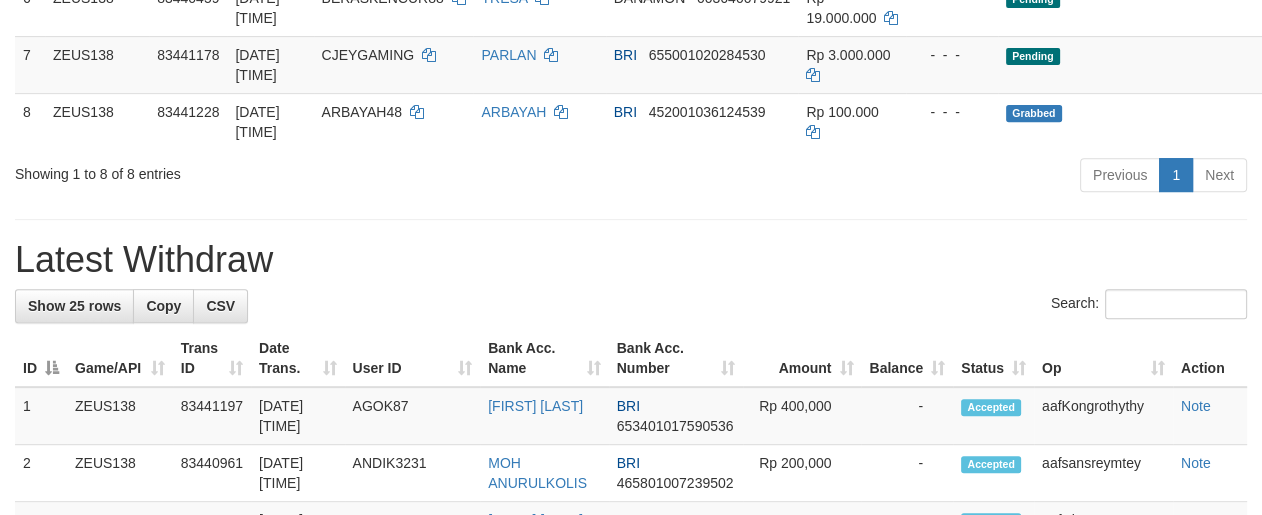 scroll, scrollTop: 727, scrollLeft: 0, axis: vertical 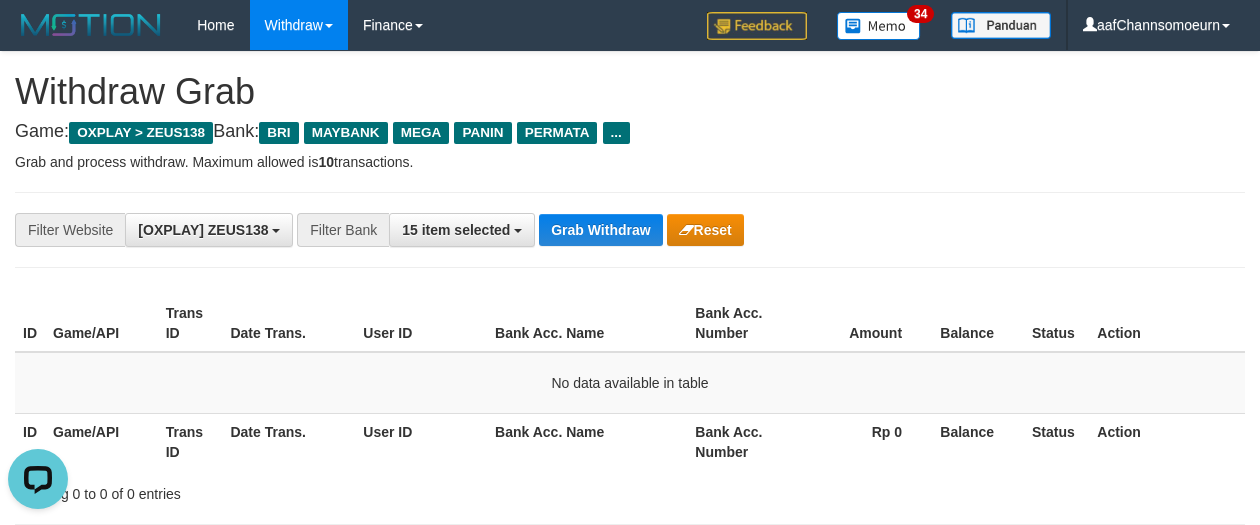 drag, startPoint x: 574, startPoint y: 192, endPoint x: 577, endPoint y: 205, distance: 13.341664 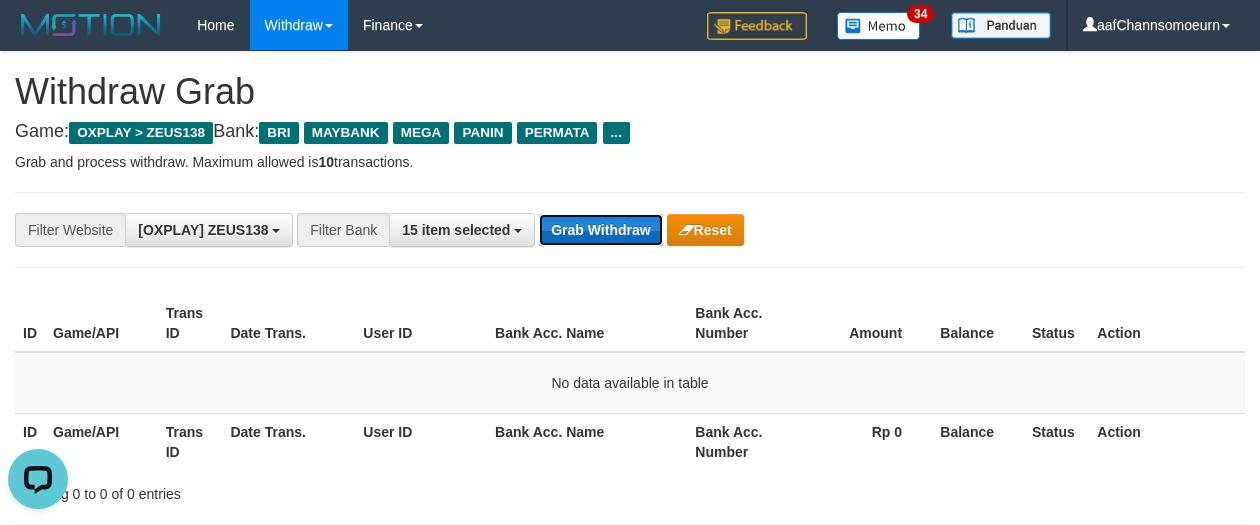 click on "Grab Withdraw" at bounding box center [600, 230] 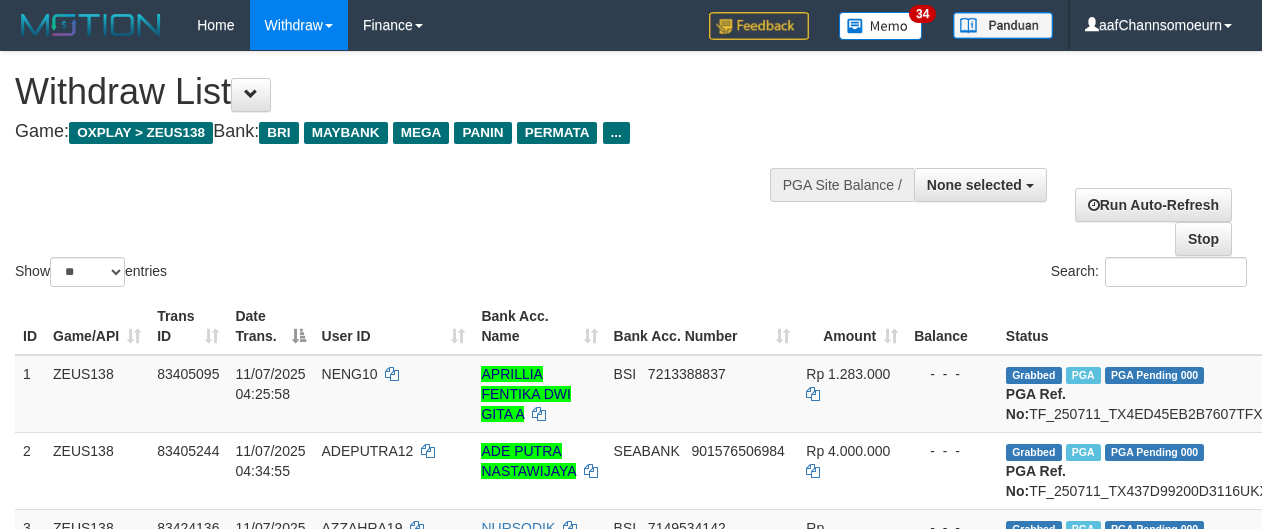 select 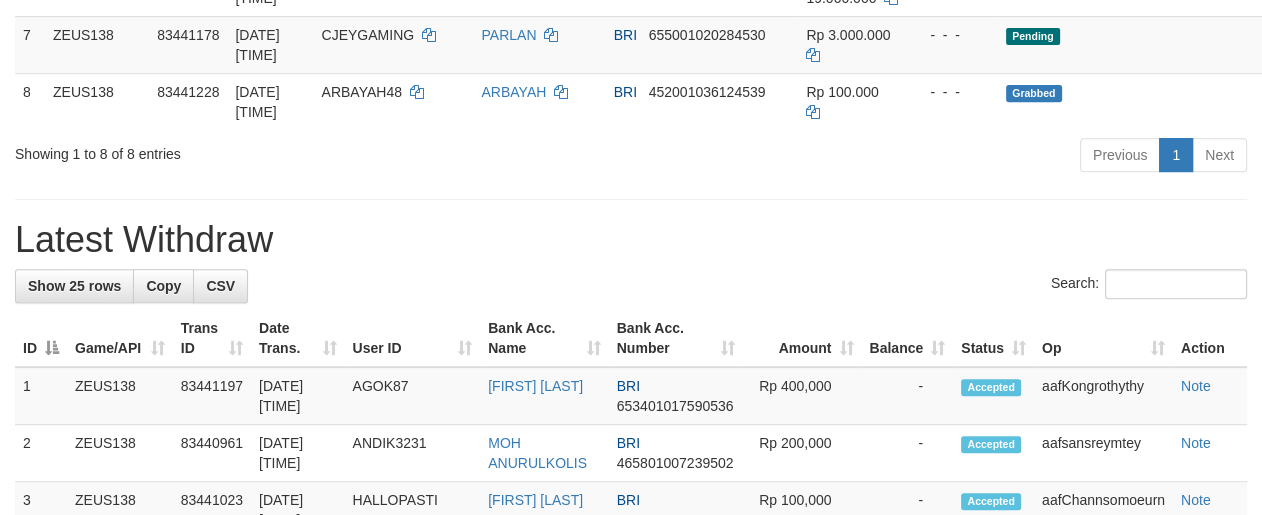 scroll, scrollTop: 727, scrollLeft: 0, axis: vertical 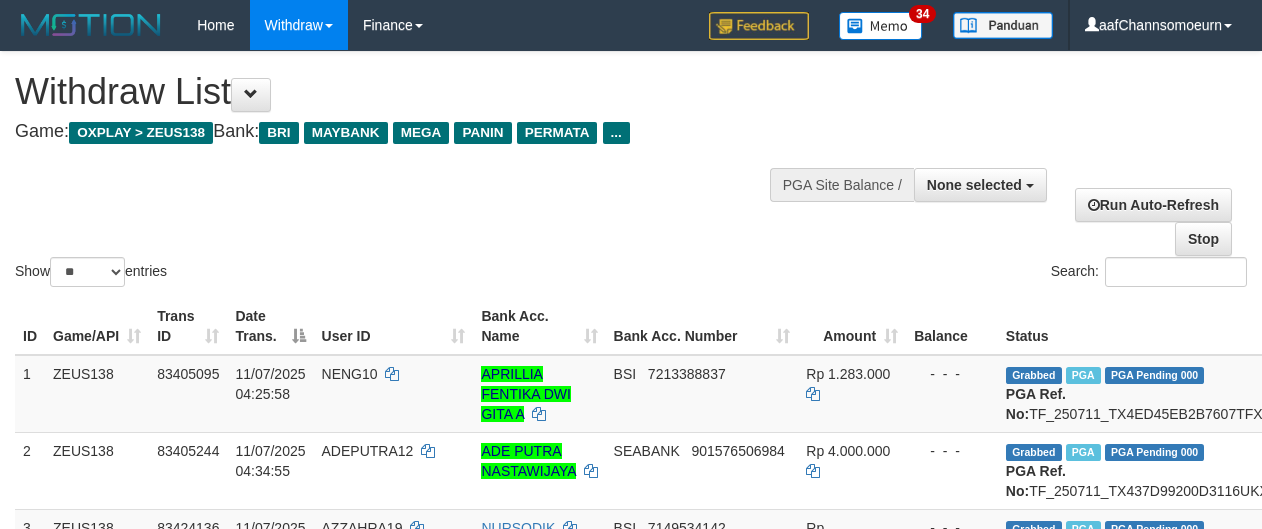 select 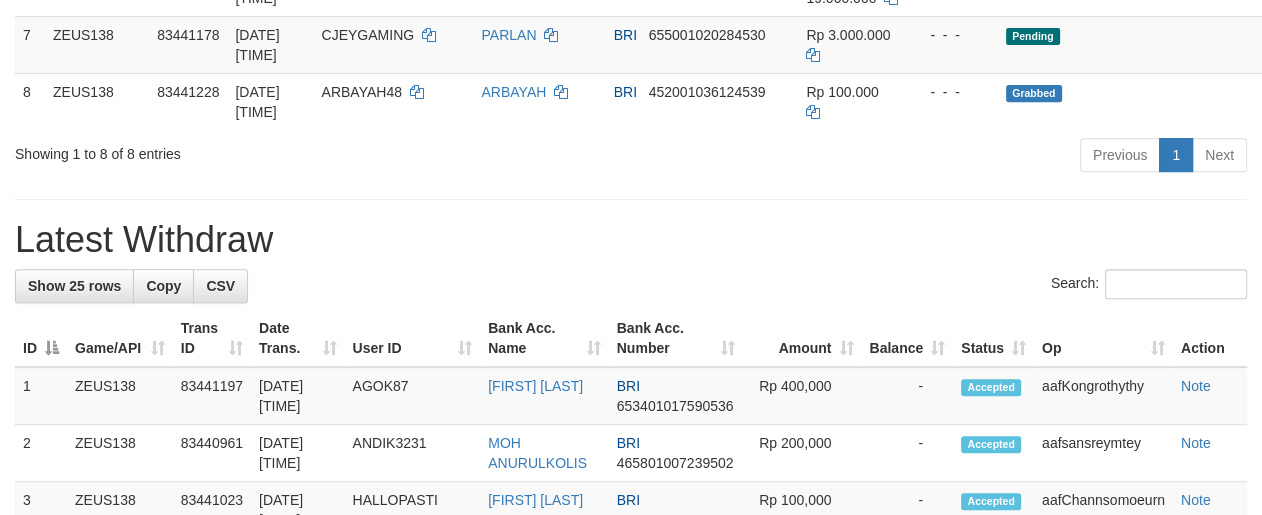 scroll, scrollTop: 727, scrollLeft: 0, axis: vertical 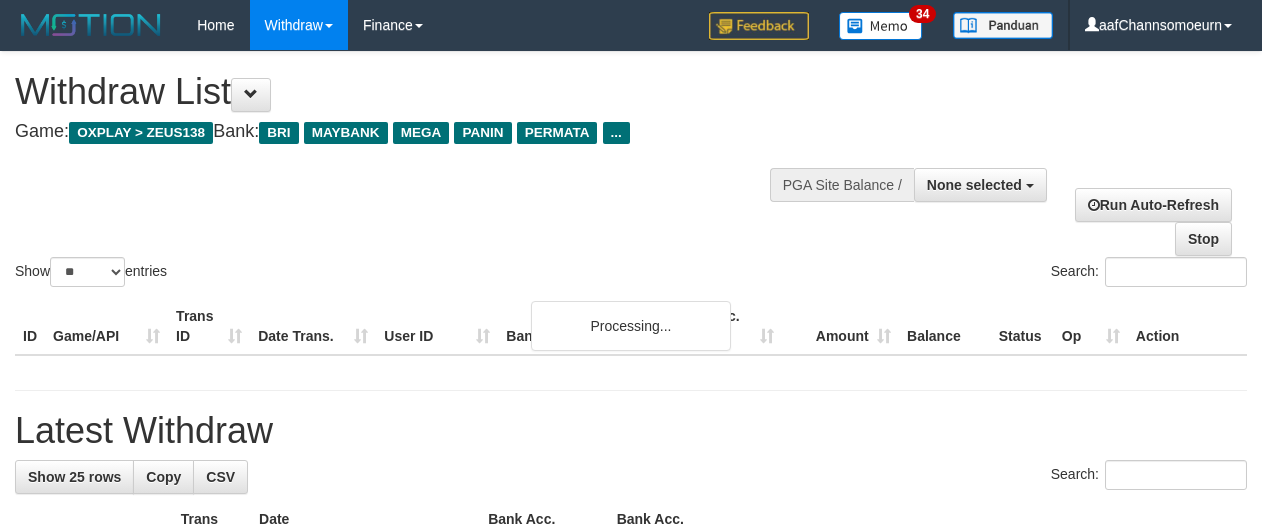 select 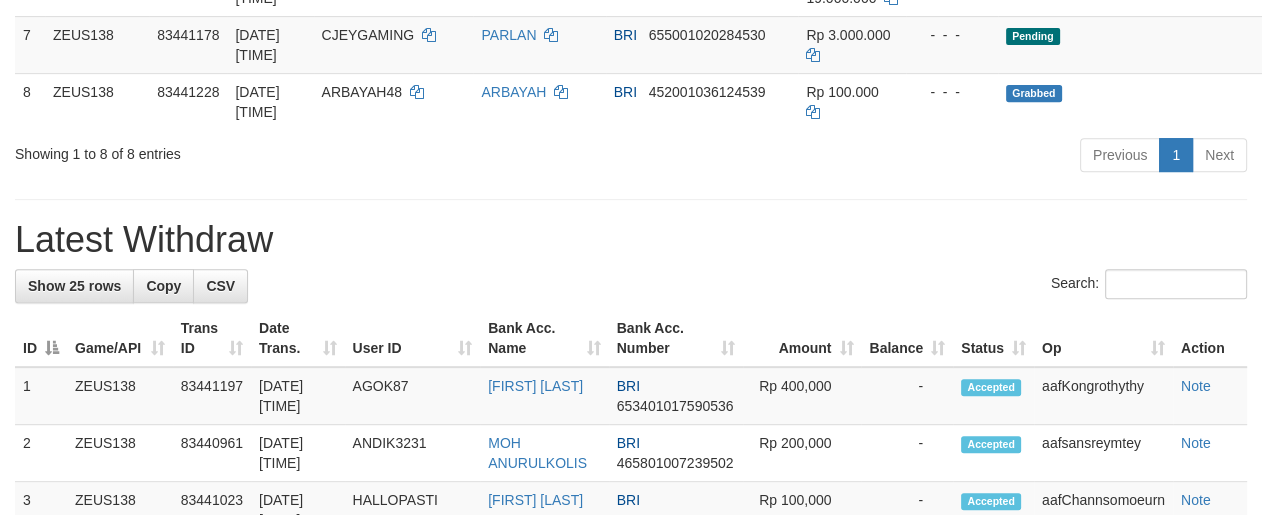 scroll, scrollTop: 727, scrollLeft: 0, axis: vertical 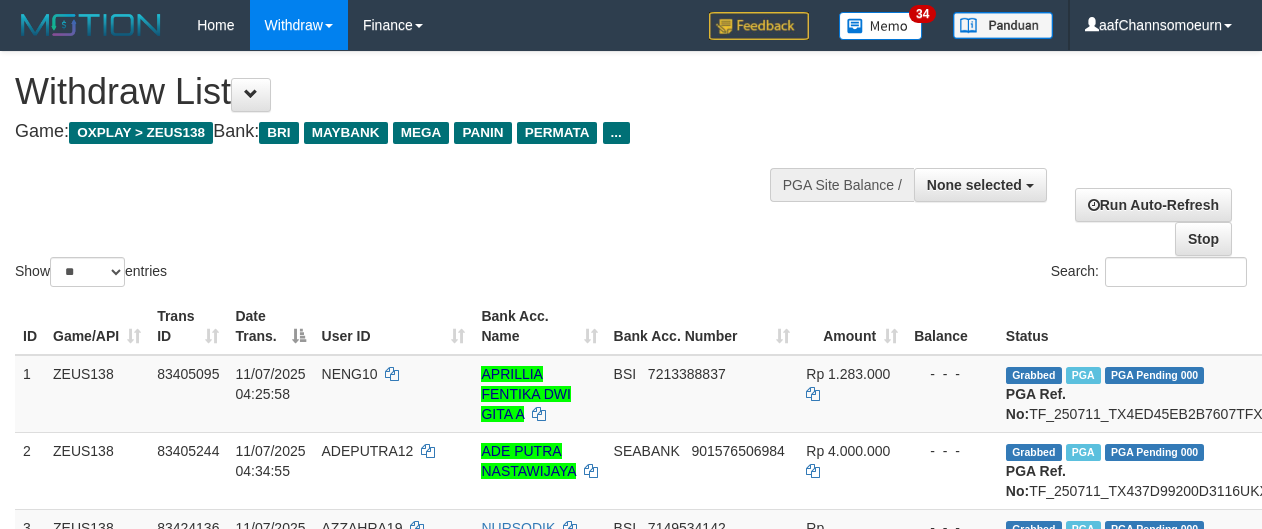 select 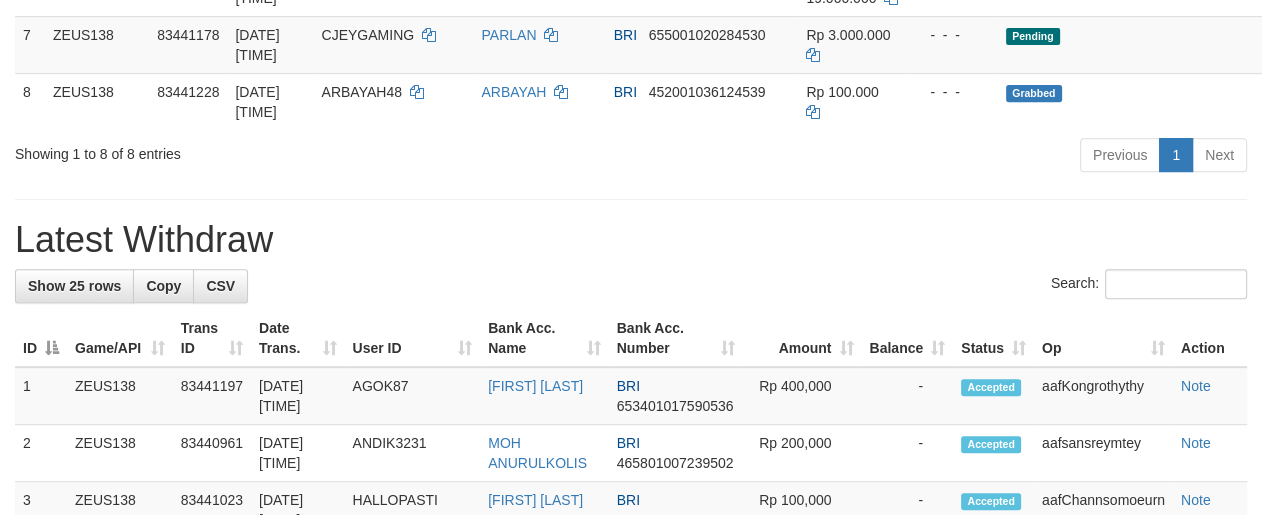 scroll, scrollTop: 727, scrollLeft: 0, axis: vertical 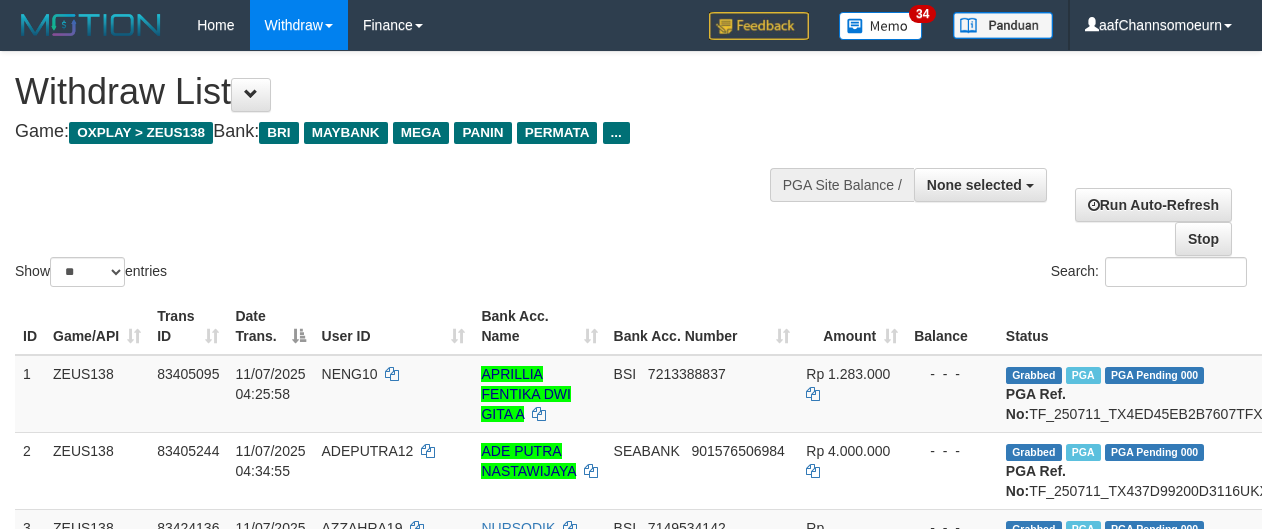 select 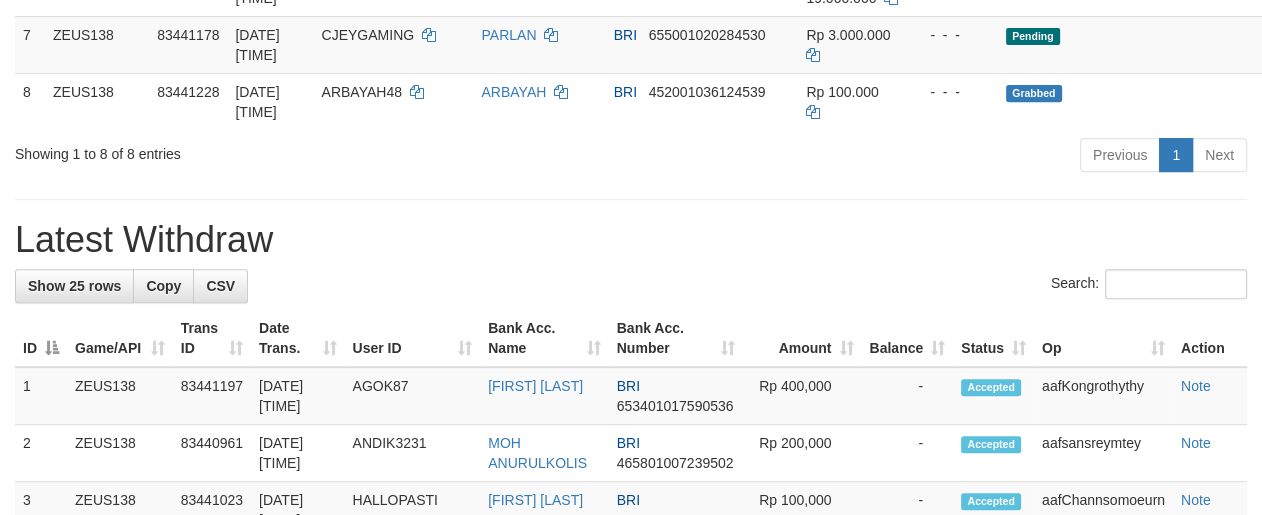 scroll, scrollTop: 727, scrollLeft: 0, axis: vertical 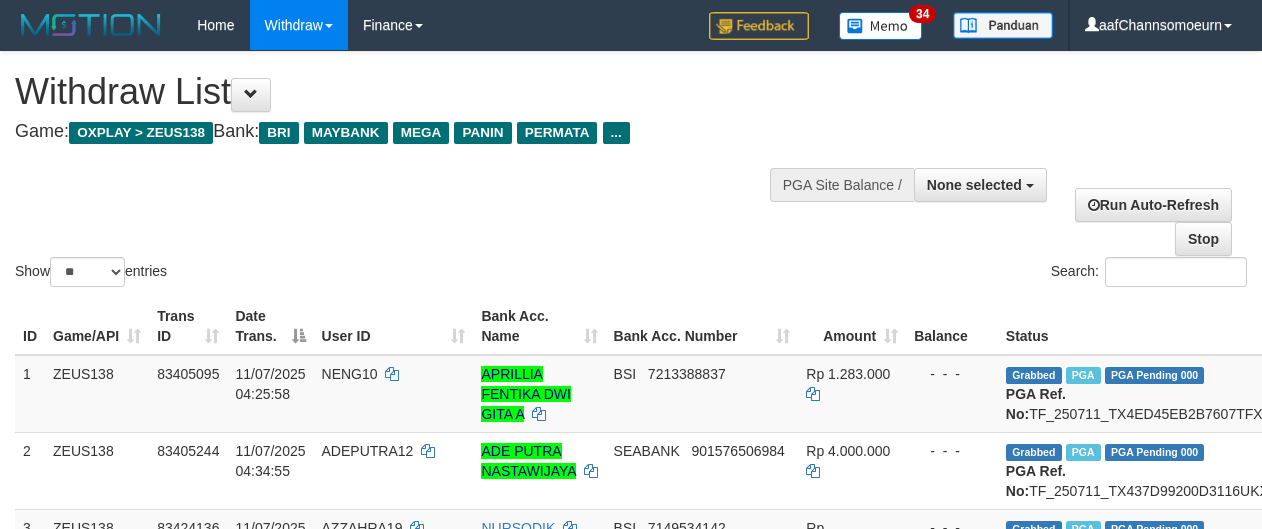 select 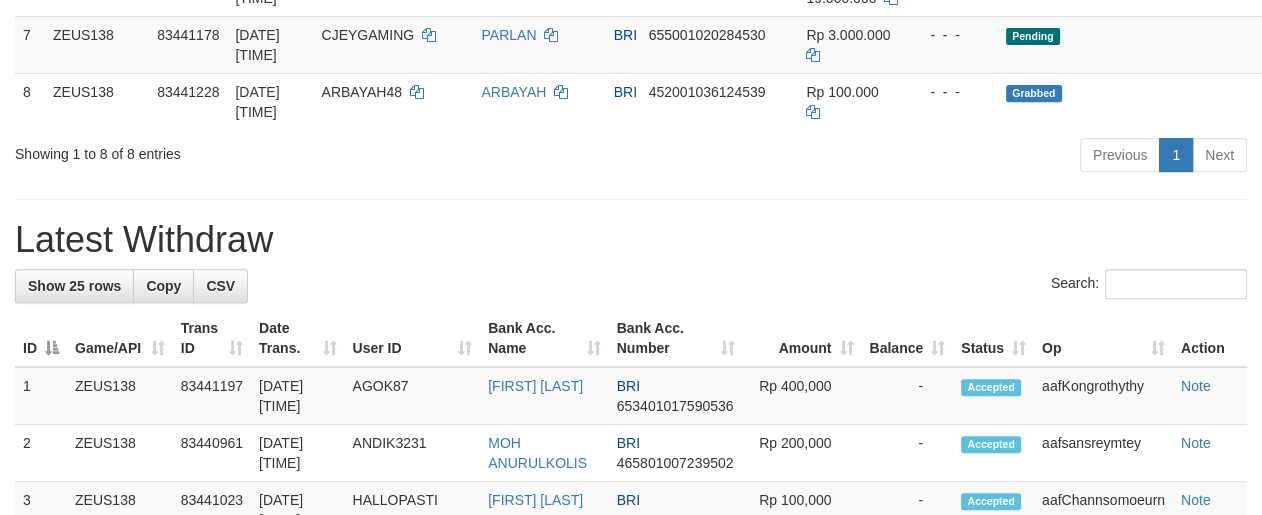 scroll, scrollTop: 727, scrollLeft: 0, axis: vertical 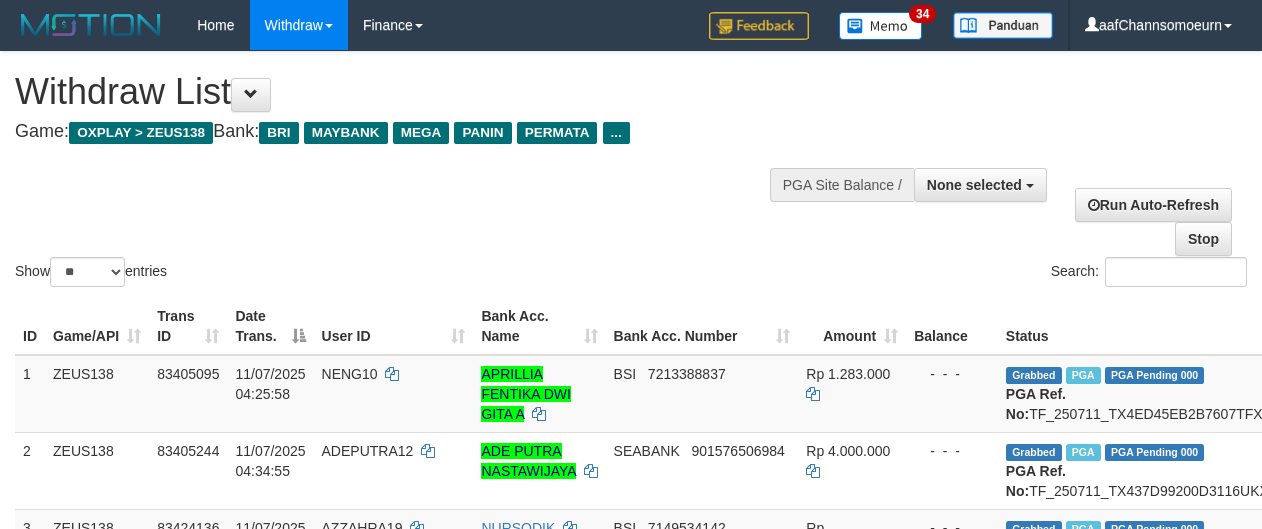 select 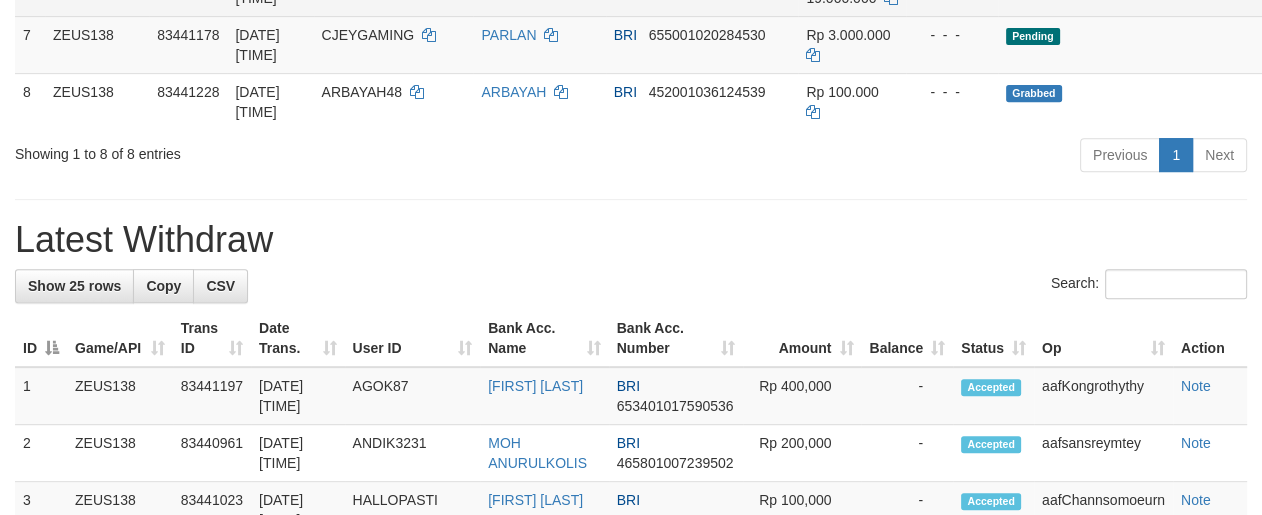 scroll, scrollTop: 727, scrollLeft: 0, axis: vertical 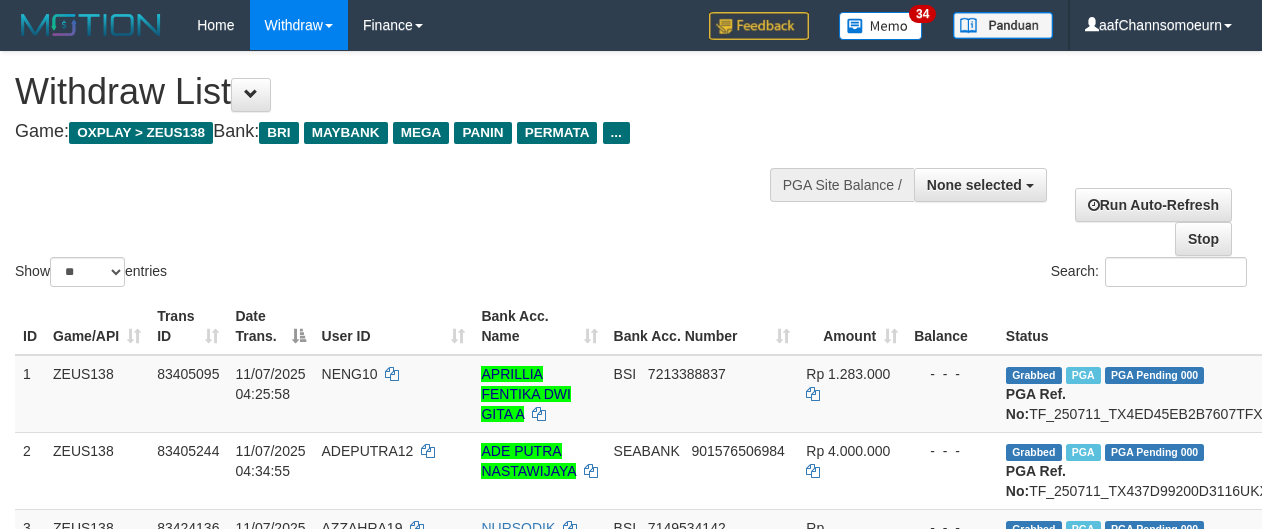 select 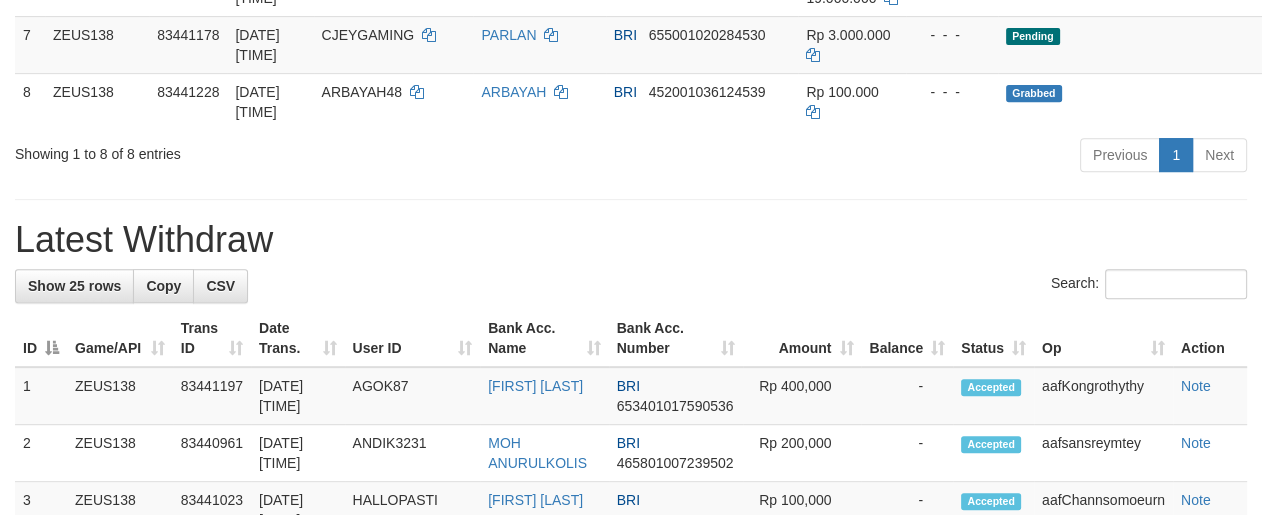 scroll, scrollTop: 727, scrollLeft: 0, axis: vertical 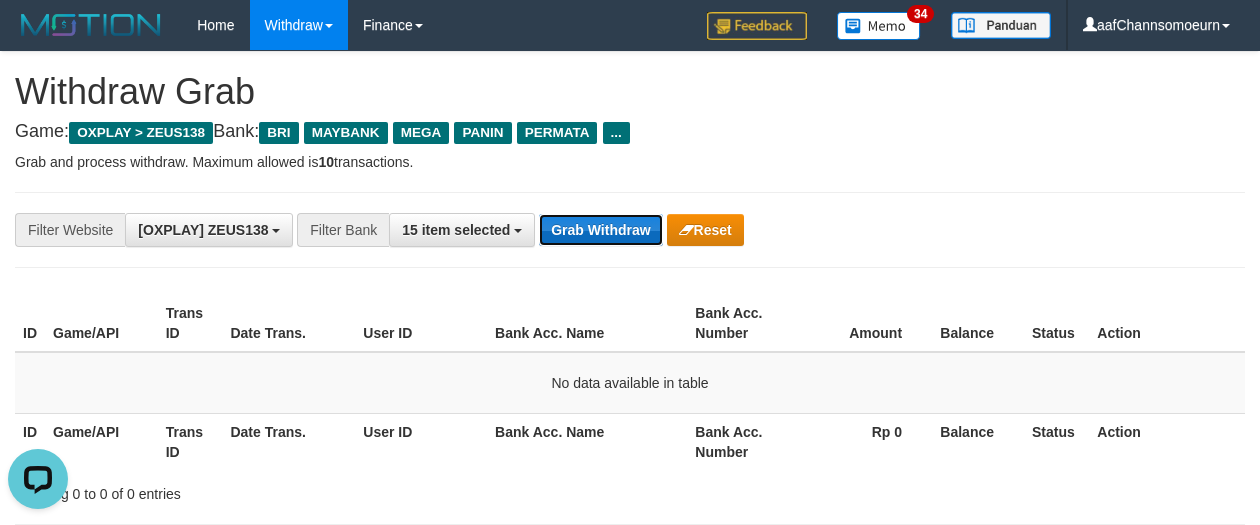 click on "Grab Withdraw" at bounding box center (600, 230) 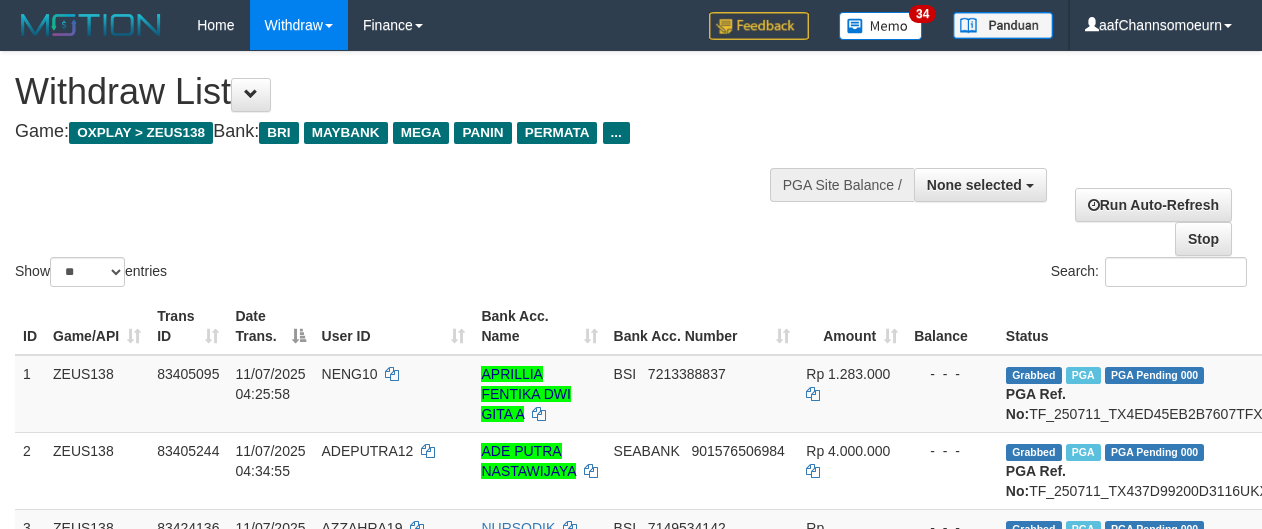 select 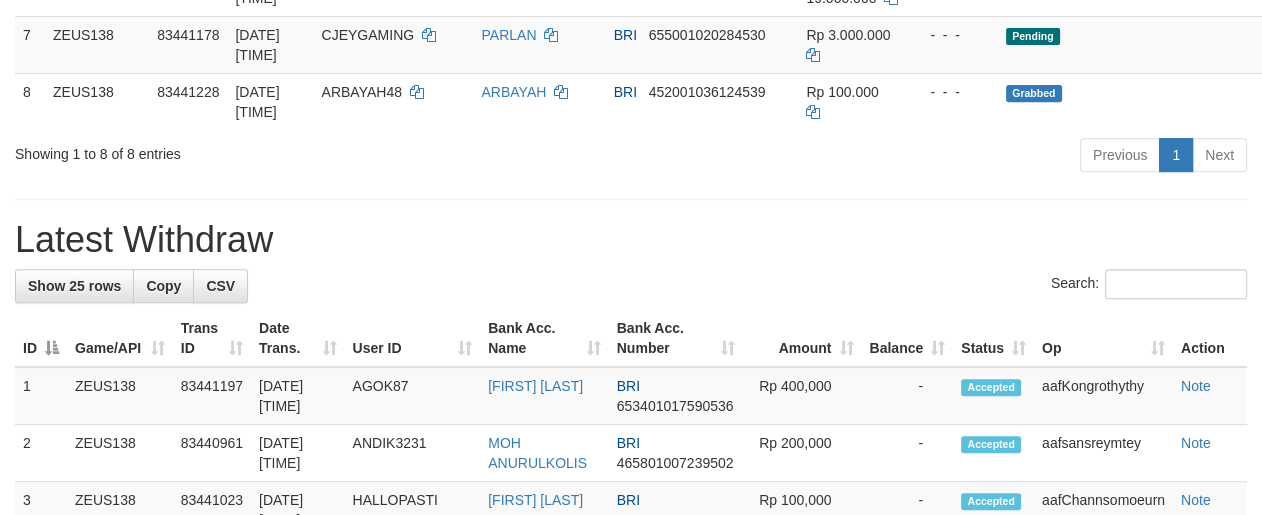 scroll, scrollTop: 727, scrollLeft: 0, axis: vertical 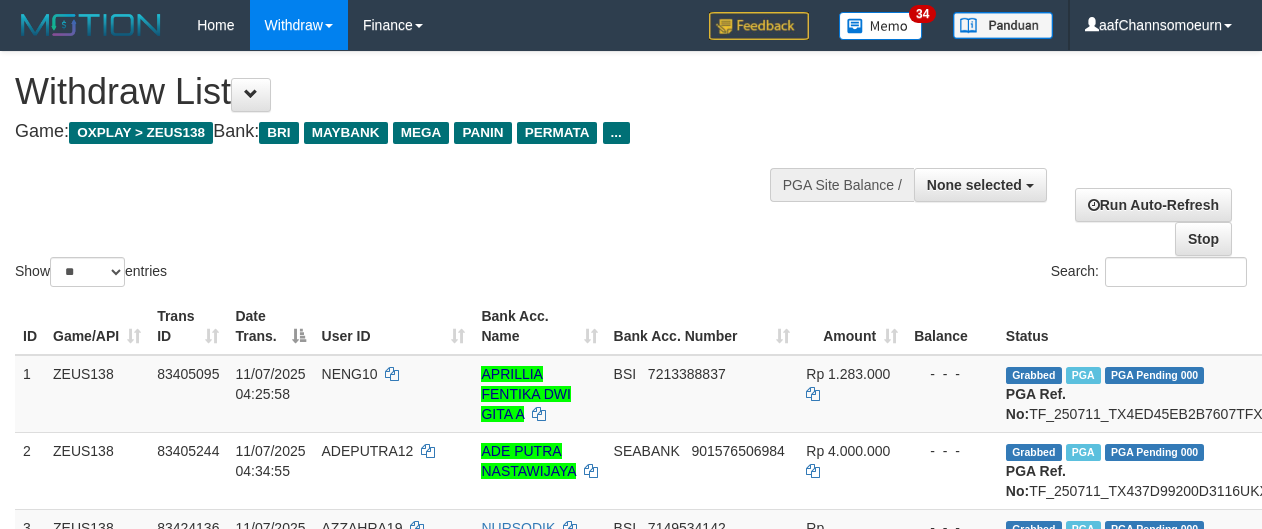select 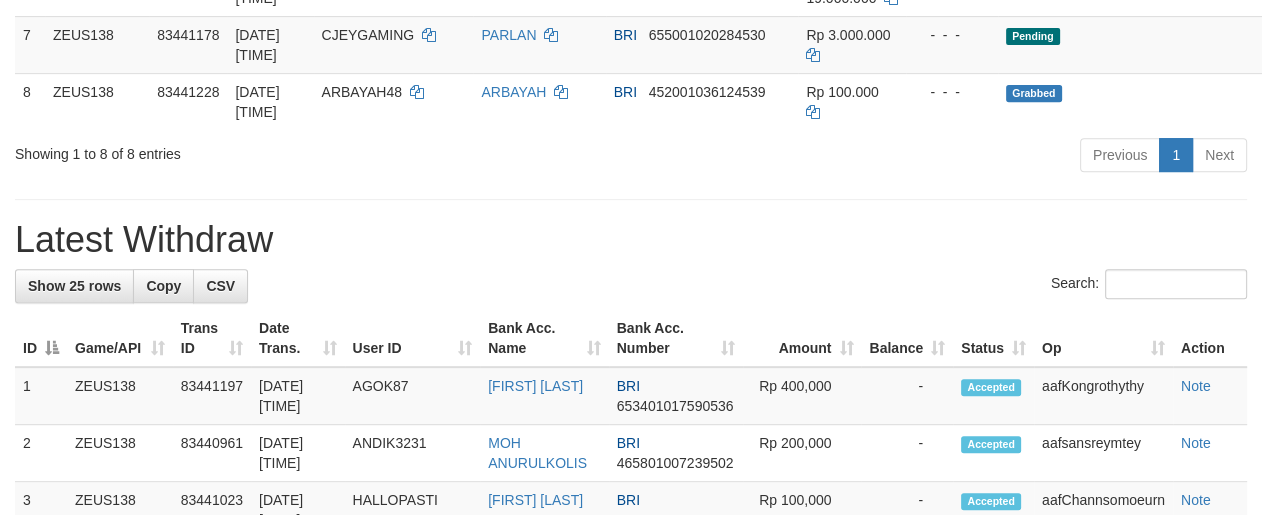 scroll, scrollTop: 727, scrollLeft: 0, axis: vertical 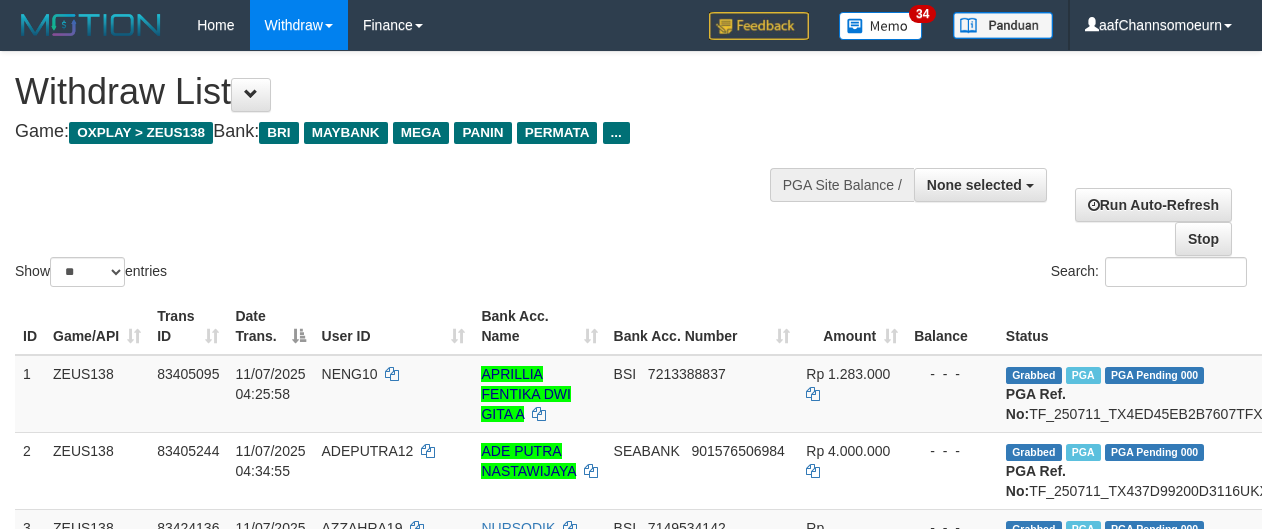 select 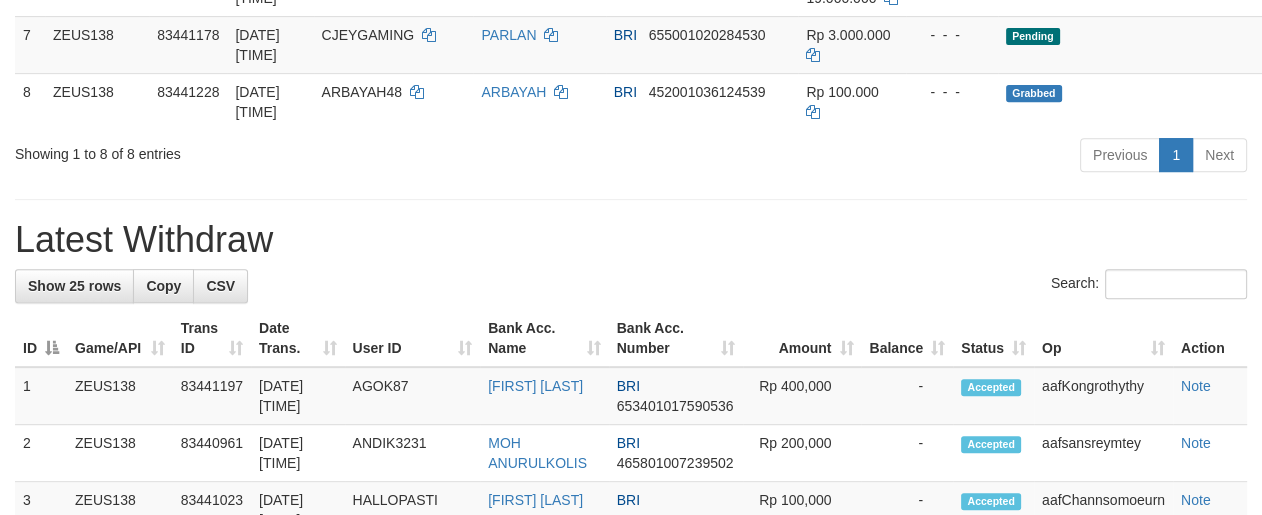scroll, scrollTop: 727, scrollLeft: 0, axis: vertical 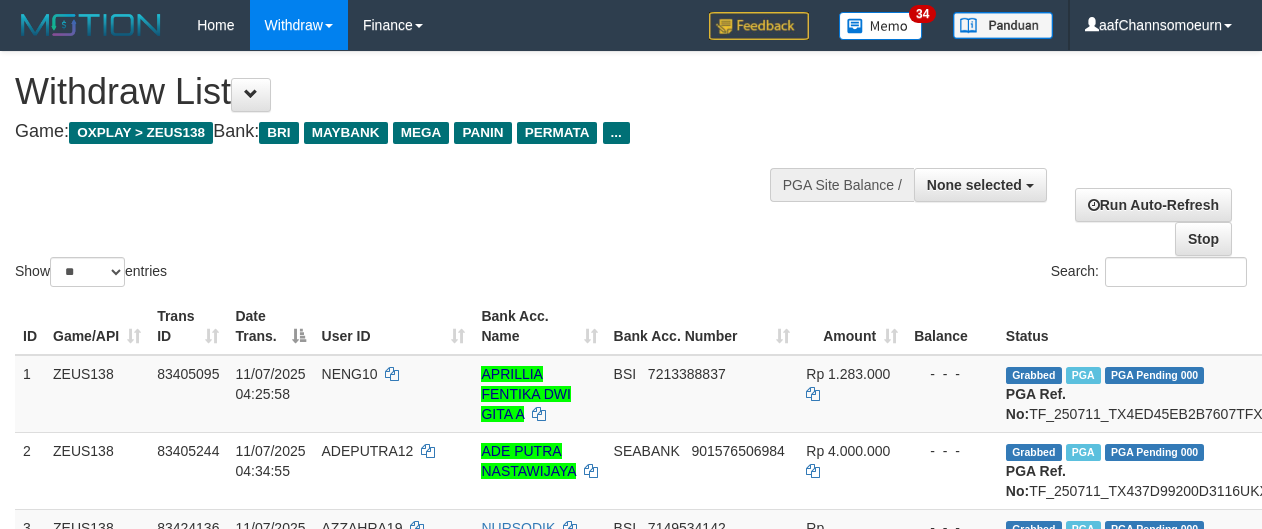 select 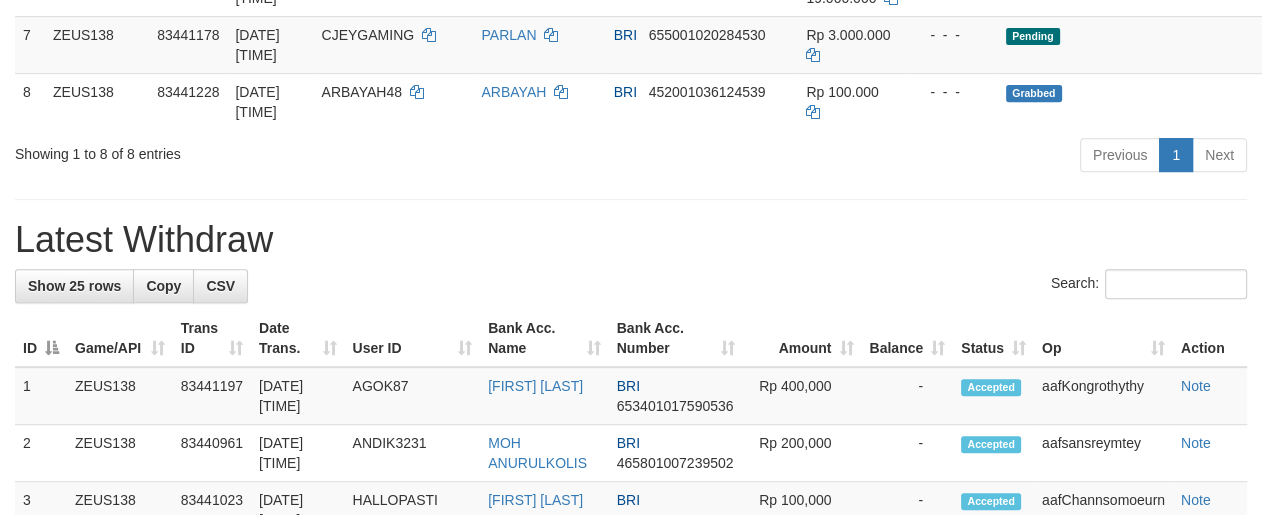 scroll, scrollTop: 727, scrollLeft: 0, axis: vertical 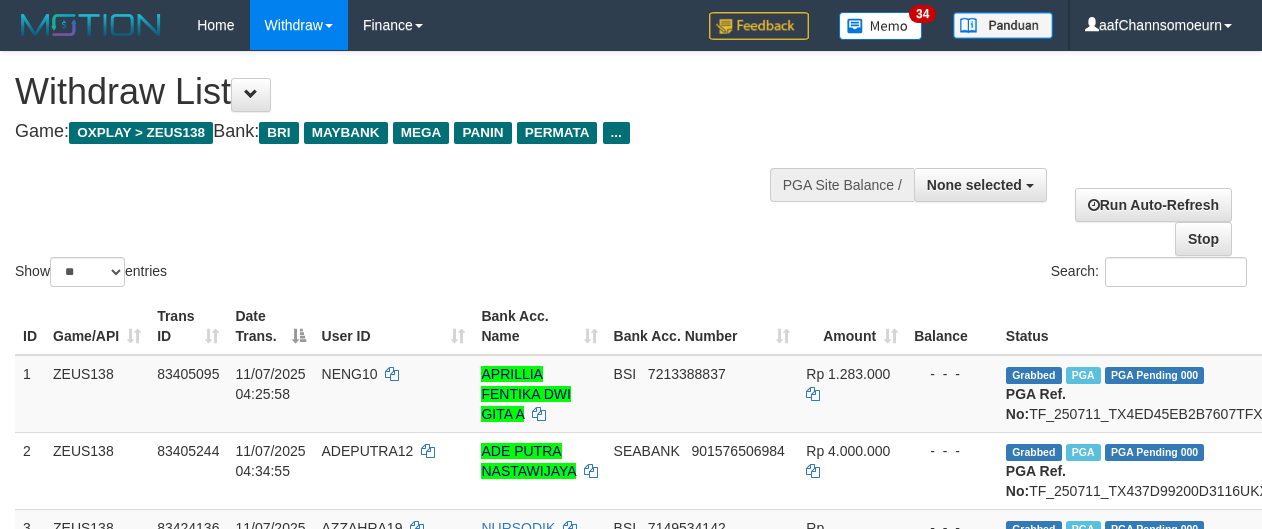 select 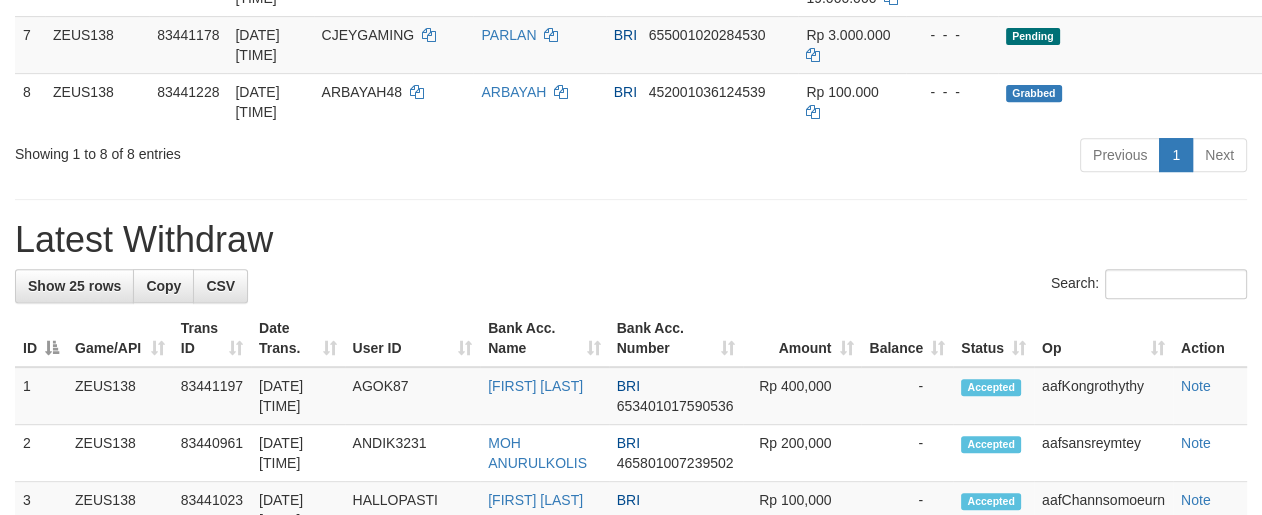 scroll, scrollTop: 727, scrollLeft: 0, axis: vertical 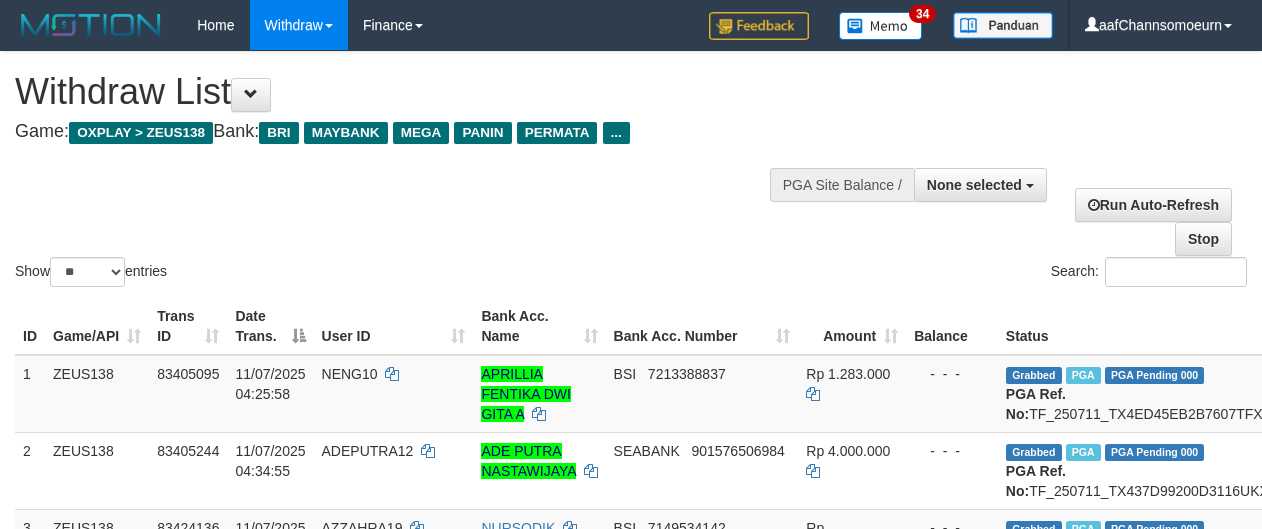 select 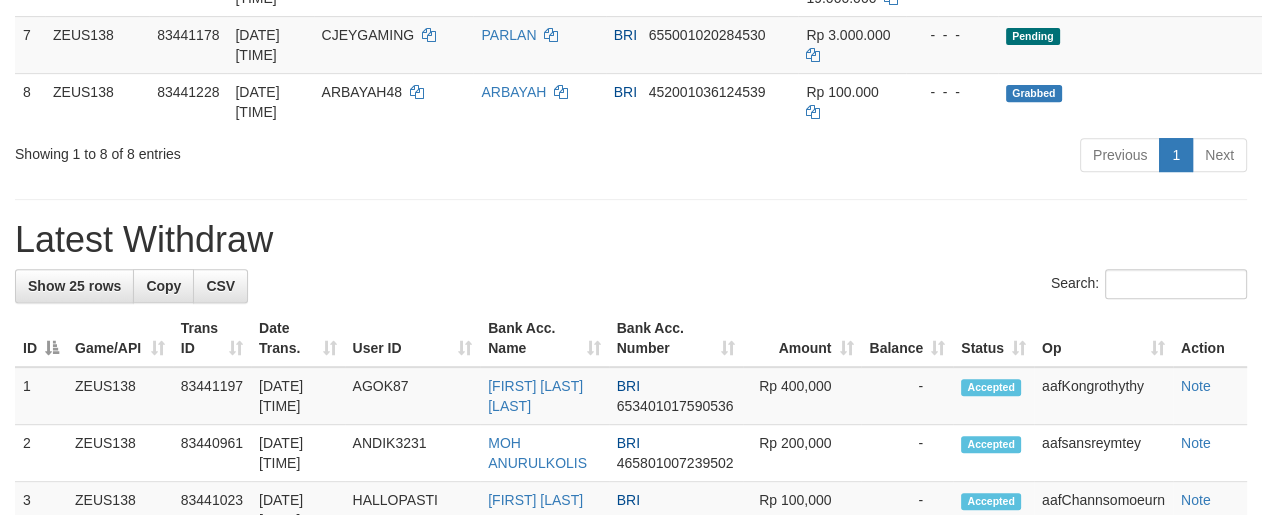 scroll, scrollTop: 727, scrollLeft: 0, axis: vertical 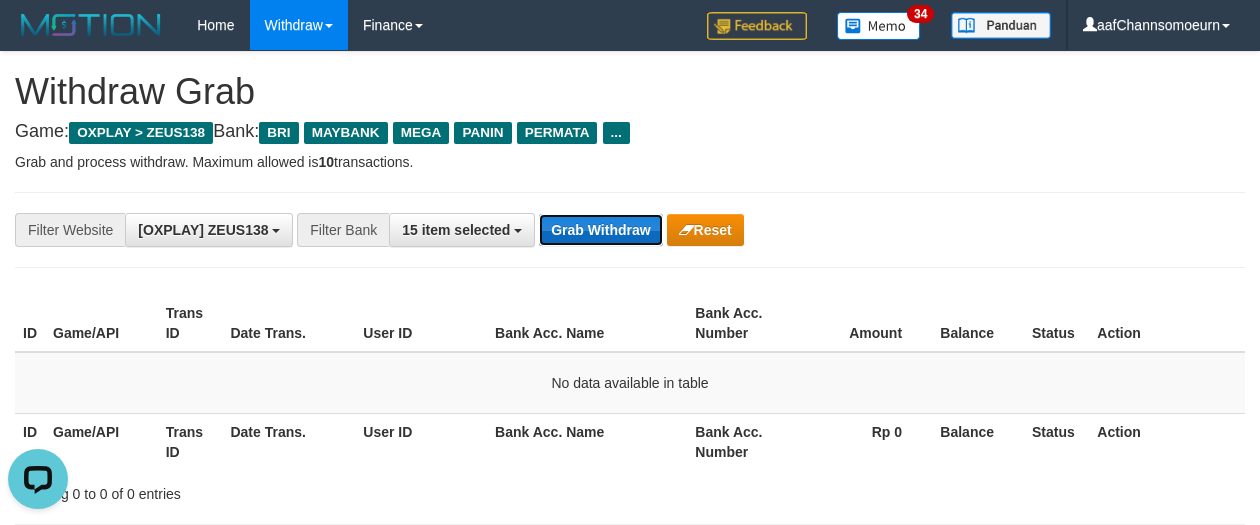 click on "Grab Withdraw" at bounding box center (600, 230) 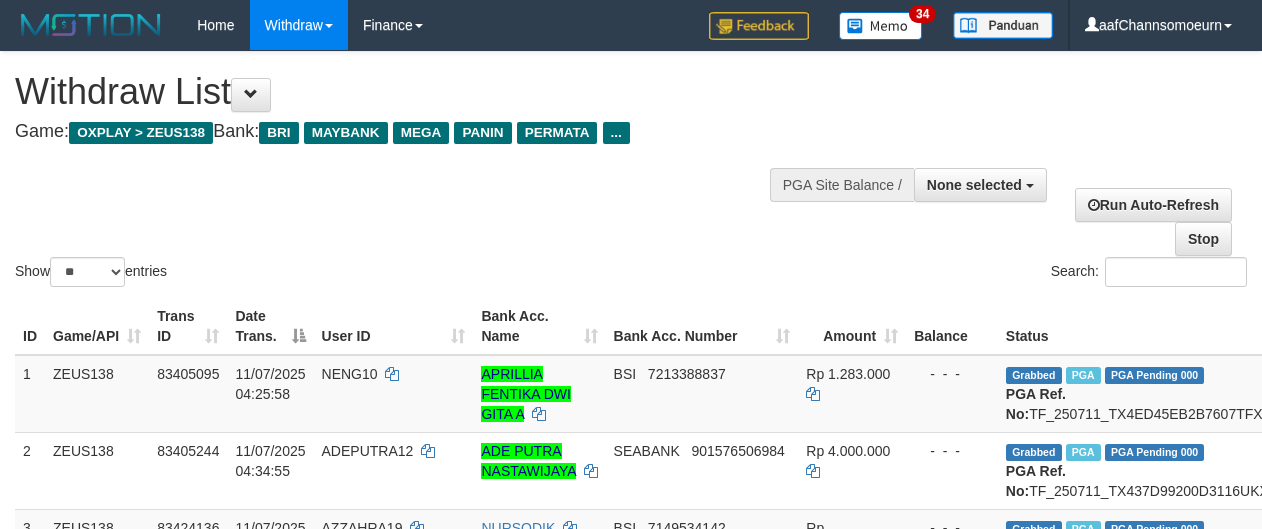 select 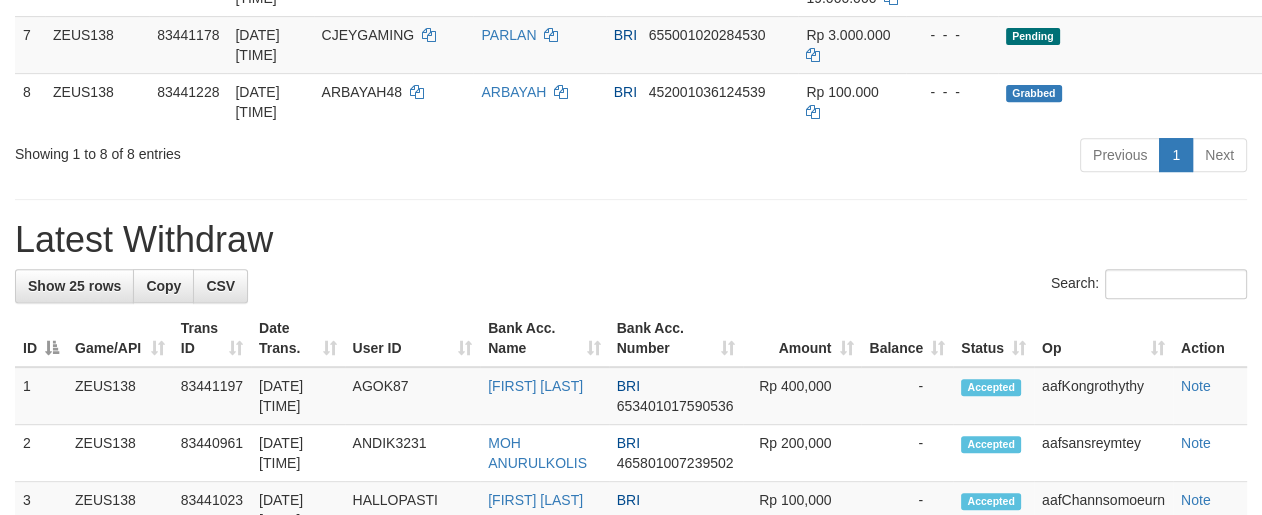 scroll, scrollTop: 727, scrollLeft: 0, axis: vertical 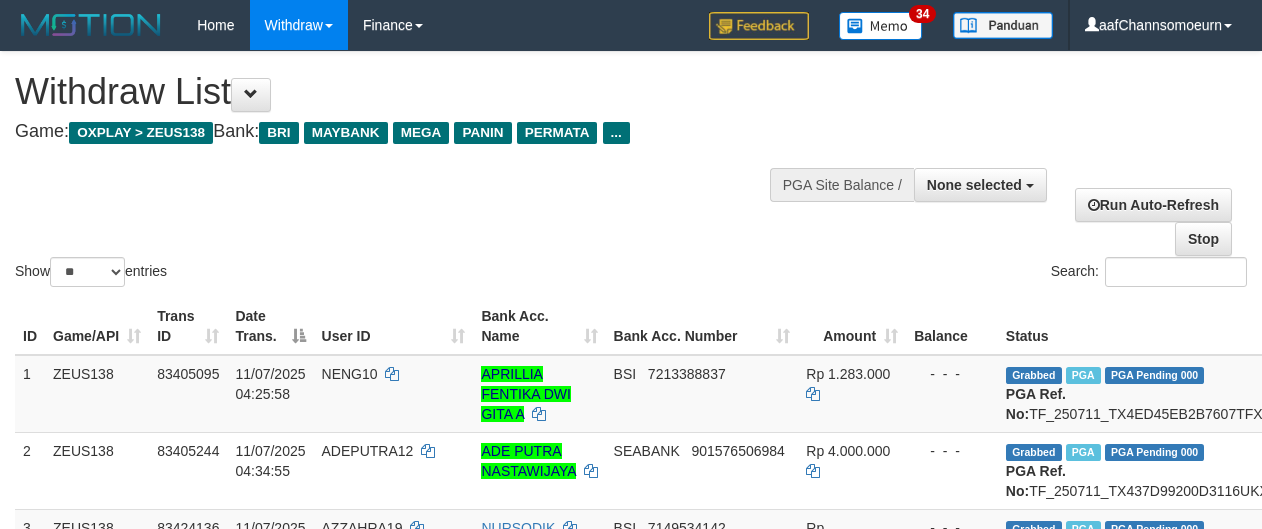 select 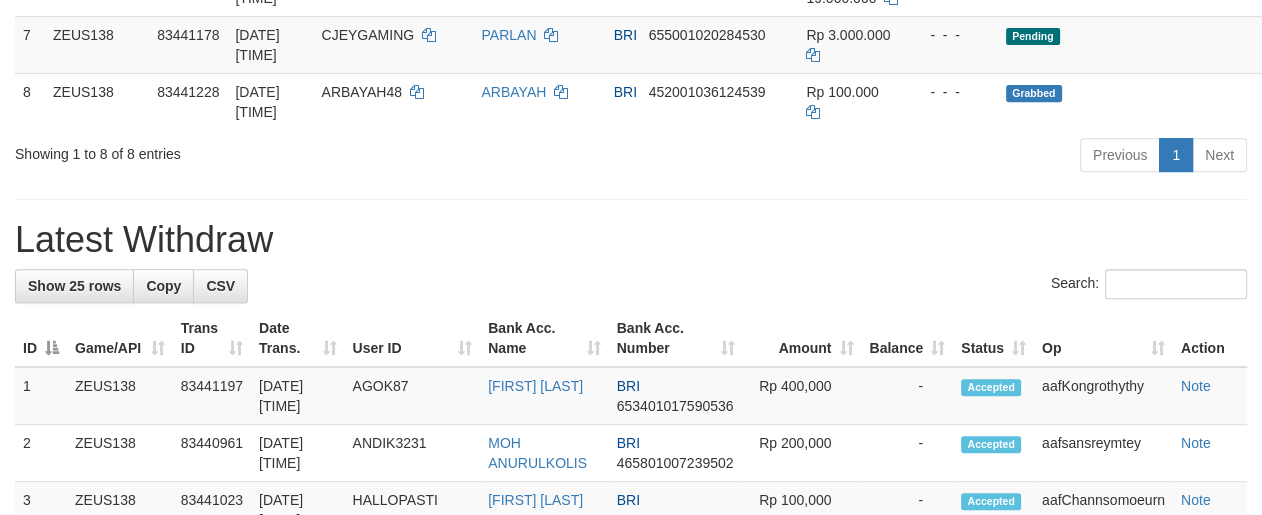 scroll, scrollTop: 727, scrollLeft: 0, axis: vertical 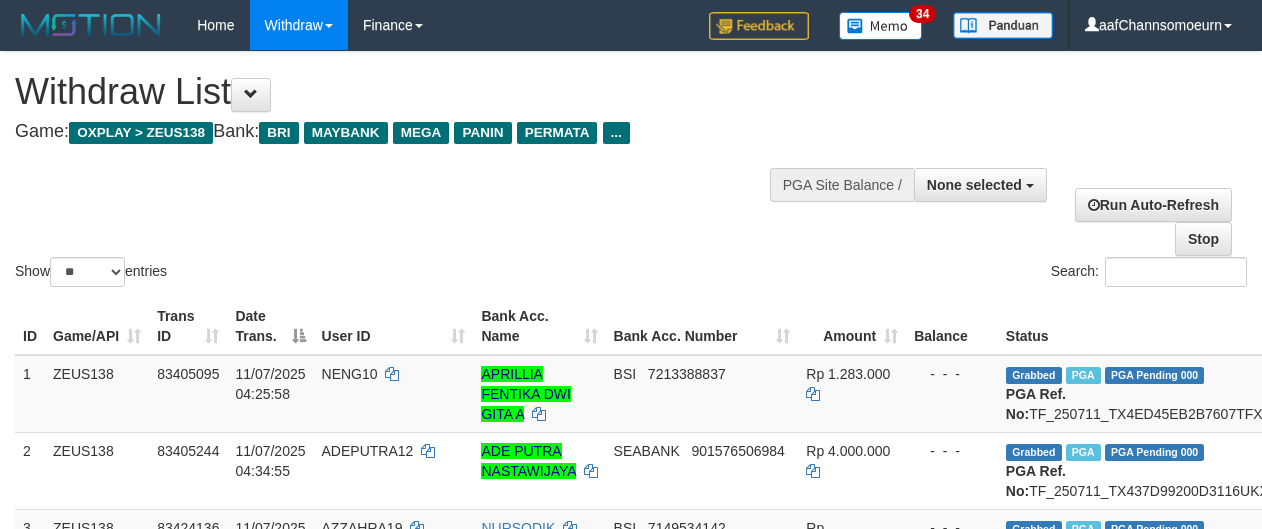 select 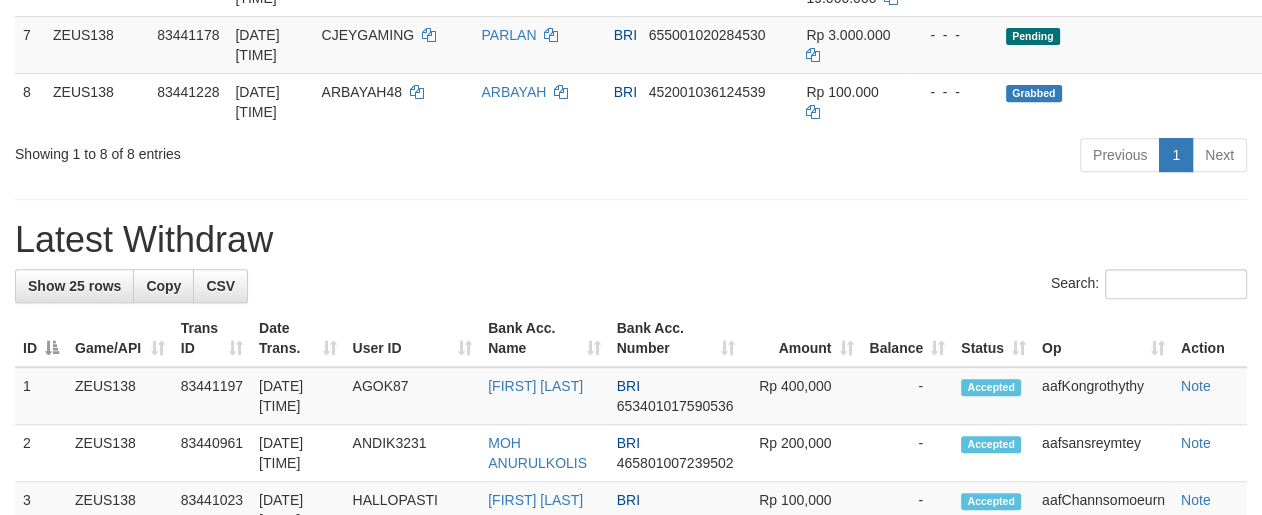 scroll, scrollTop: 727, scrollLeft: 0, axis: vertical 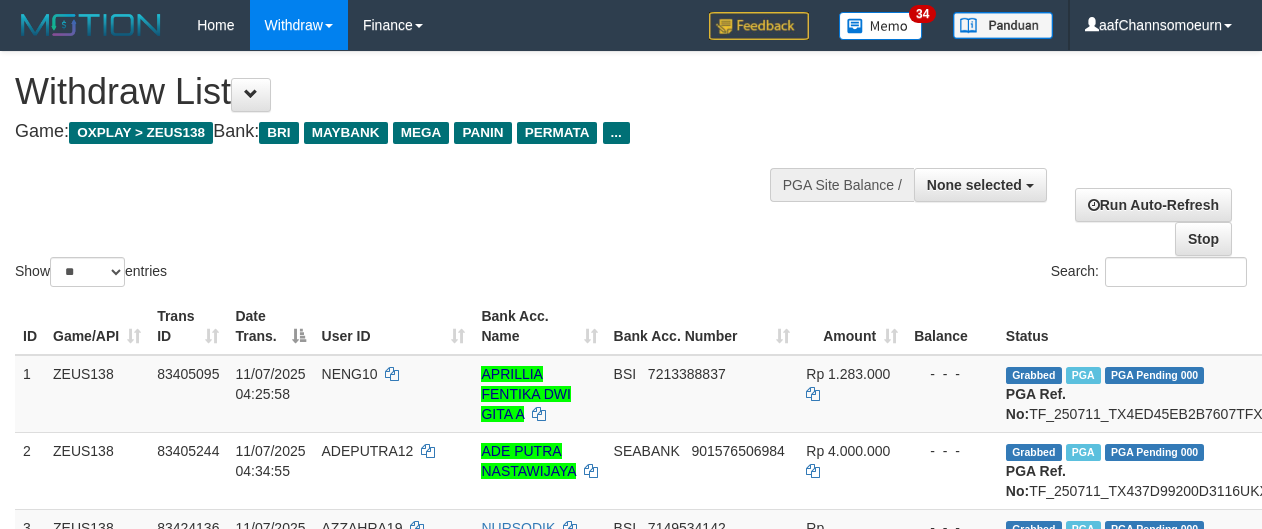 select 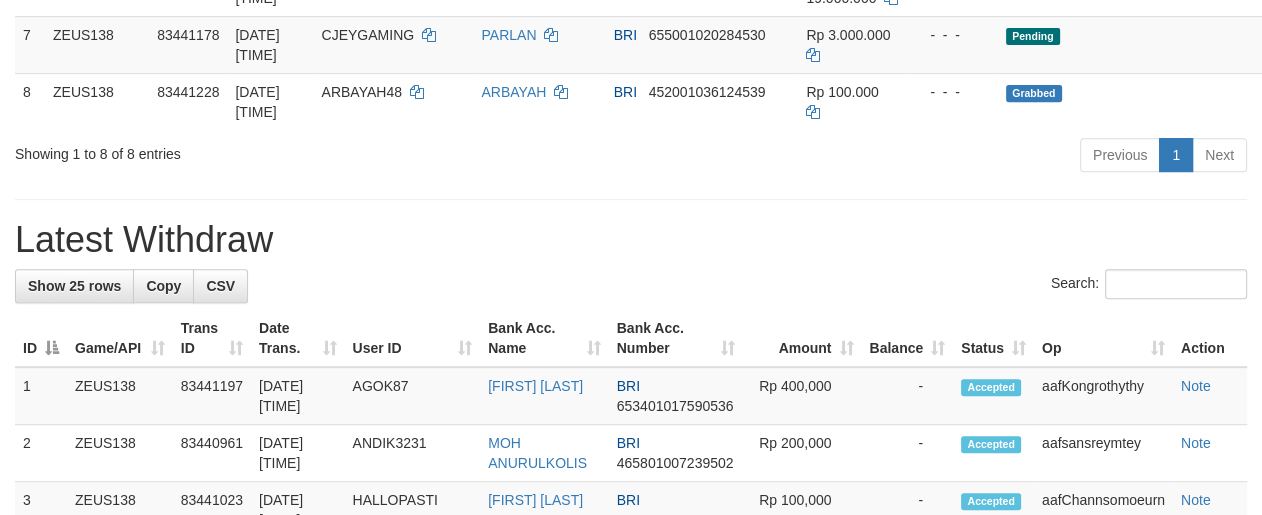 scroll, scrollTop: 727, scrollLeft: 0, axis: vertical 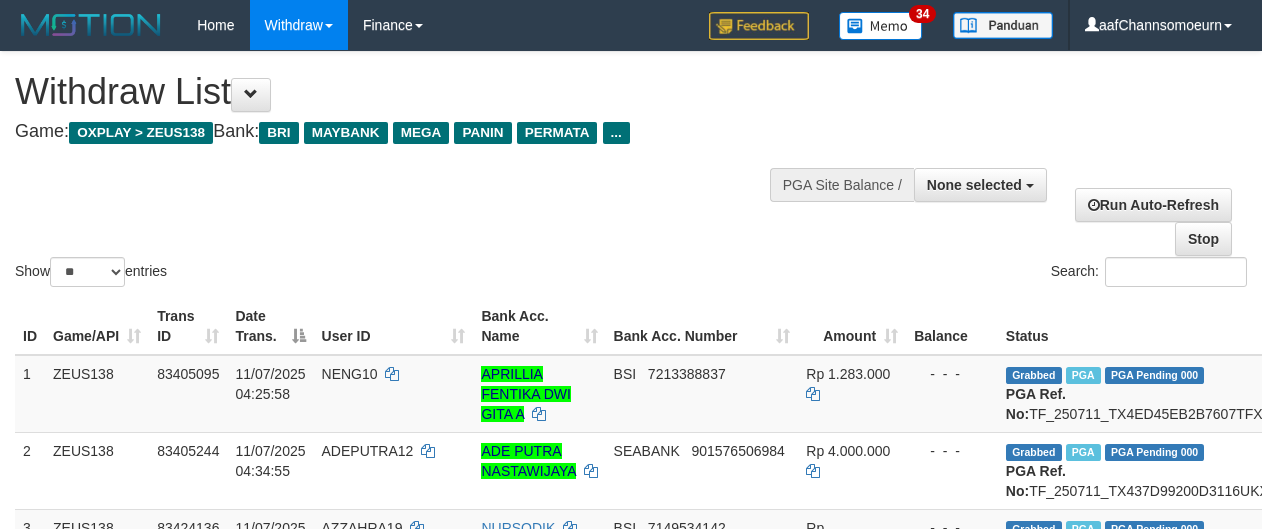 select 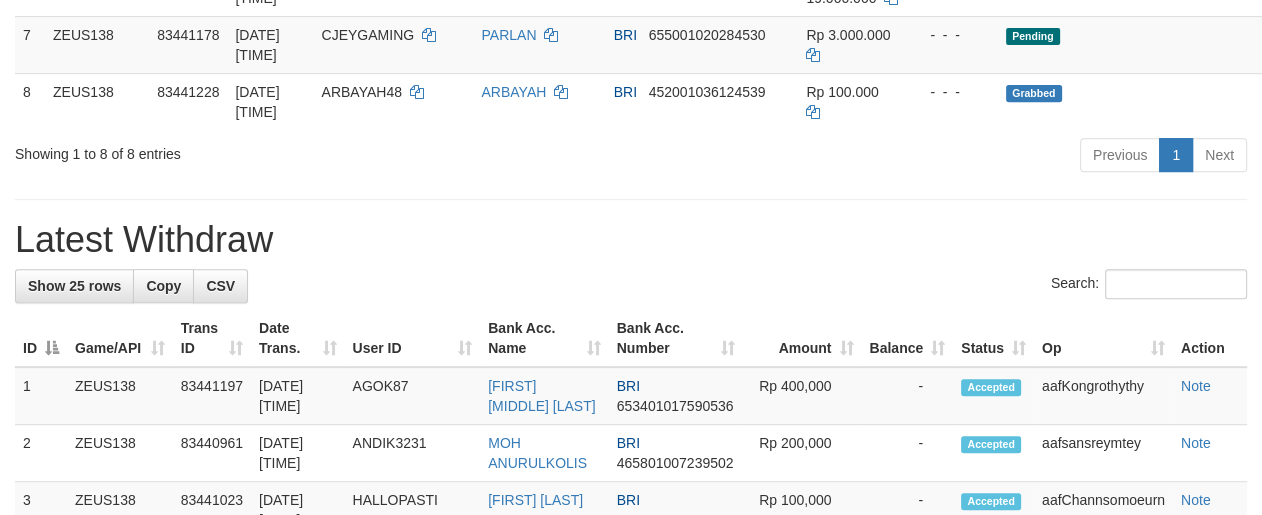scroll, scrollTop: 727, scrollLeft: 0, axis: vertical 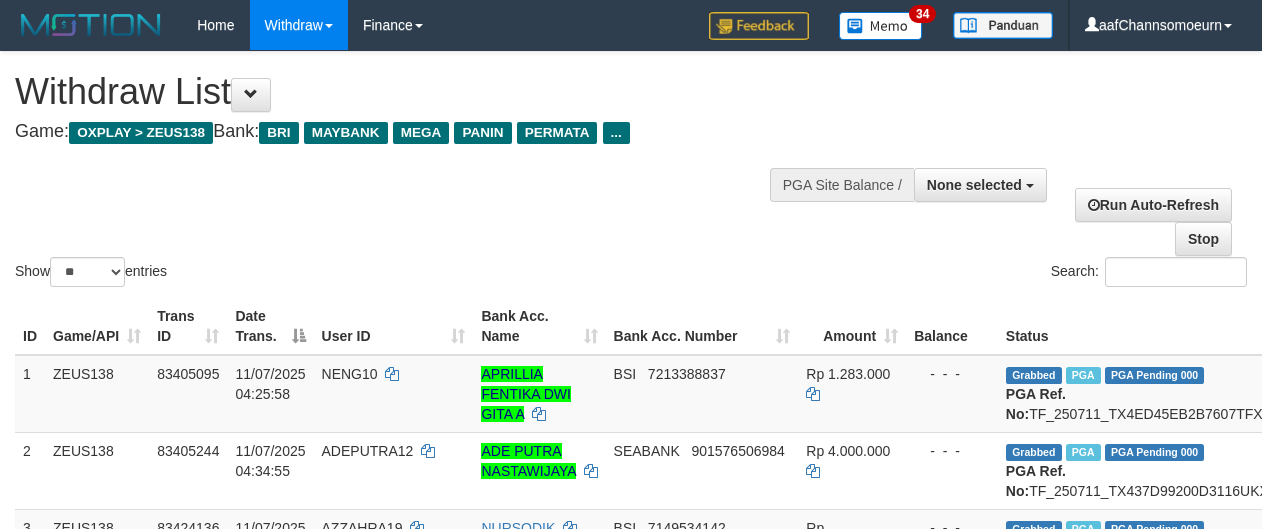 select 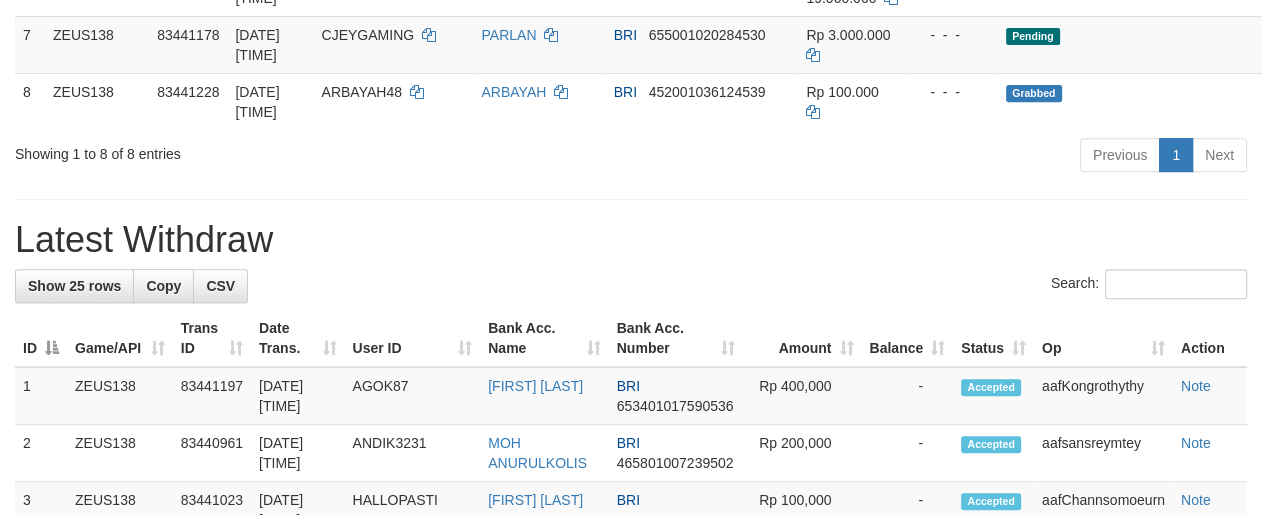 scroll, scrollTop: 727, scrollLeft: 0, axis: vertical 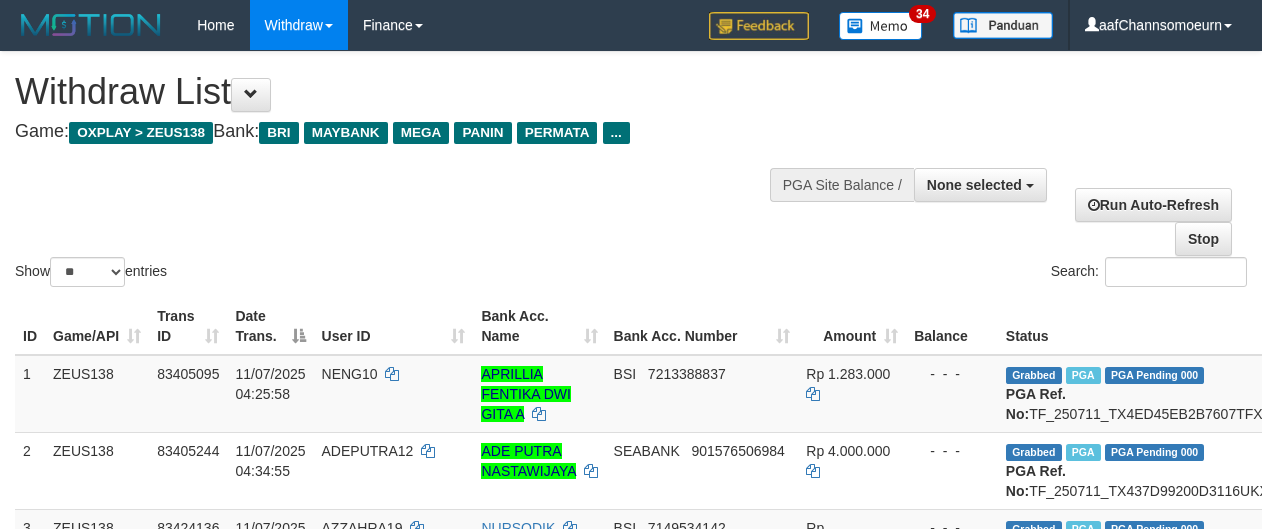 select 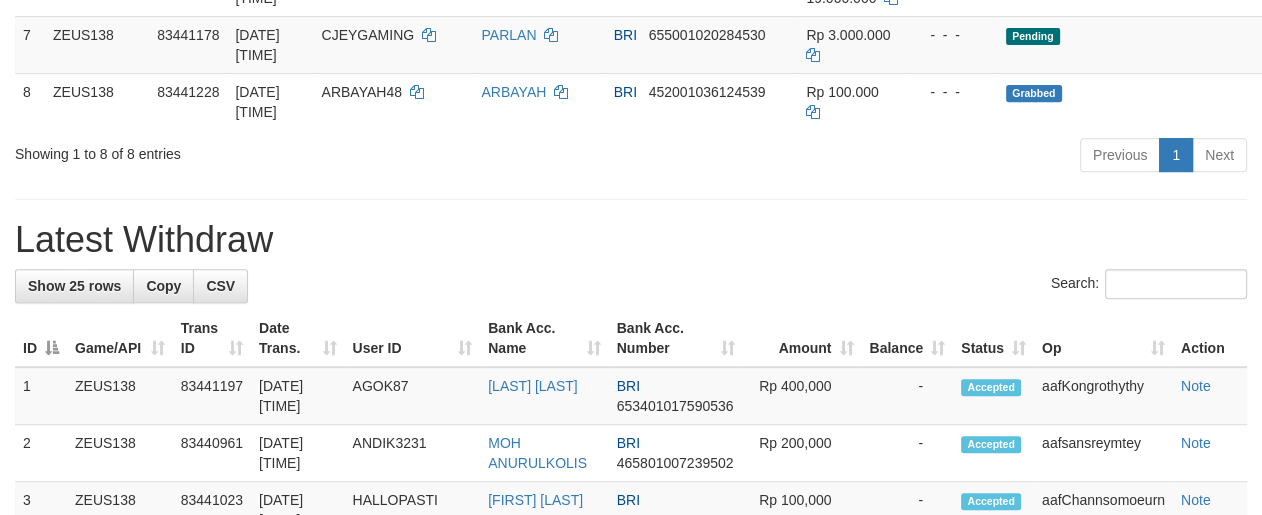 scroll, scrollTop: 727, scrollLeft: 0, axis: vertical 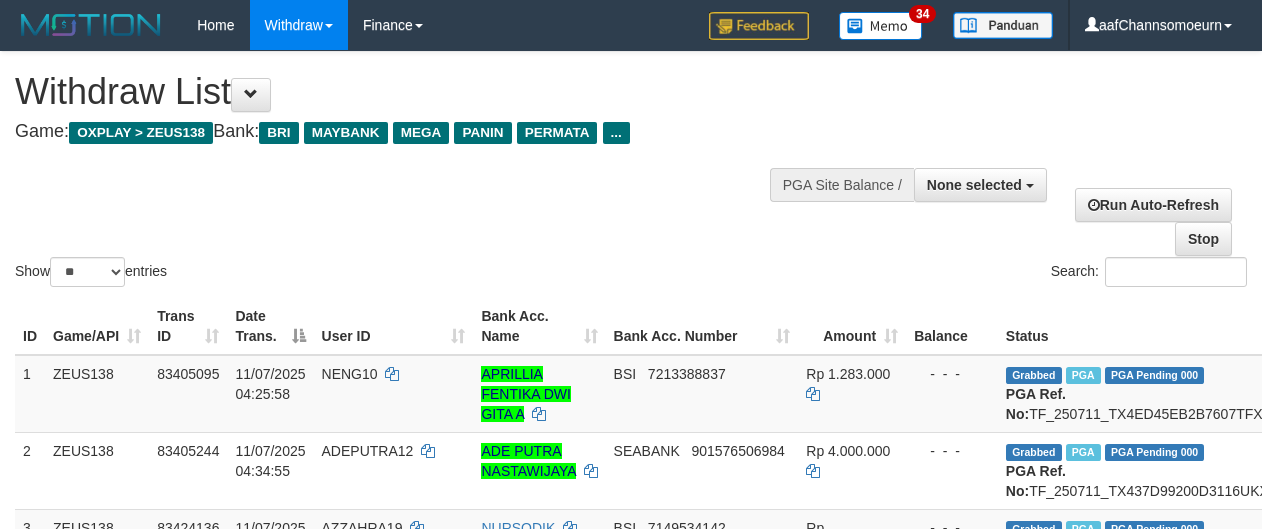 select 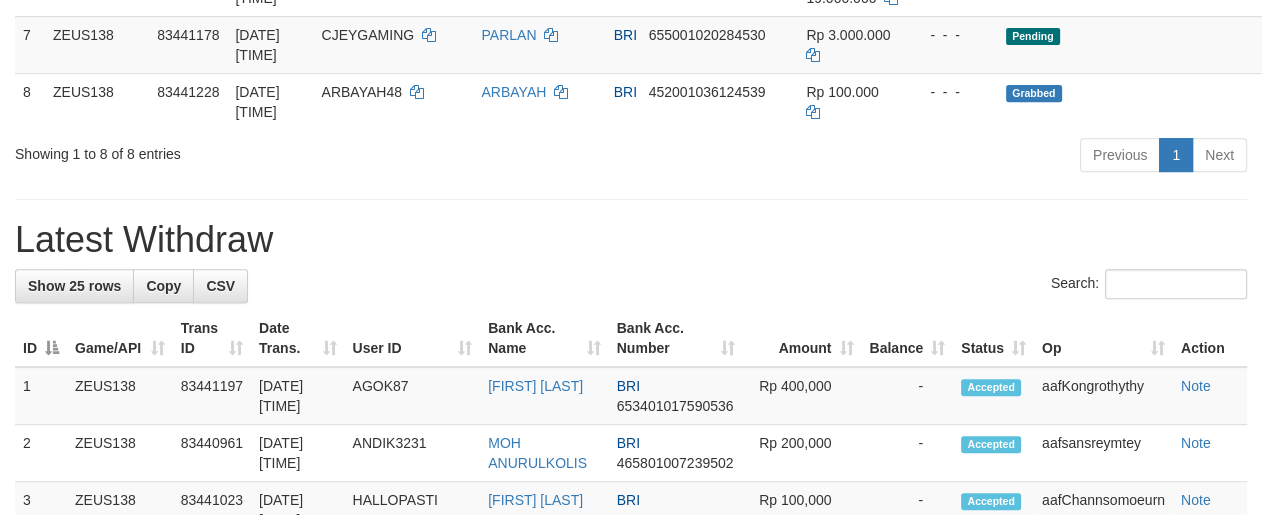 scroll, scrollTop: 727, scrollLeft: 0, axis: vertical 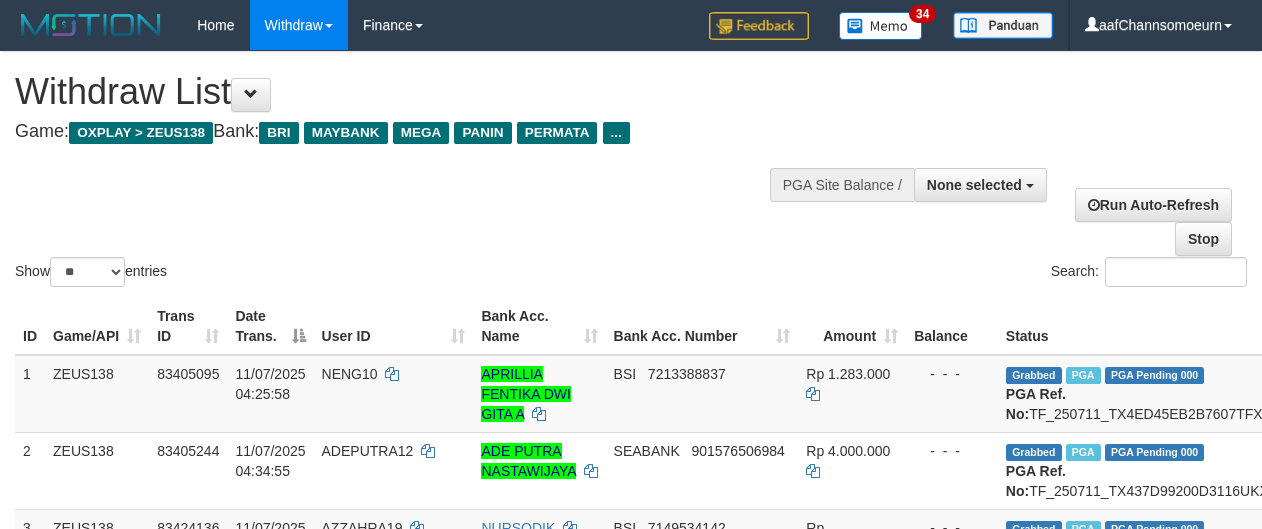 select 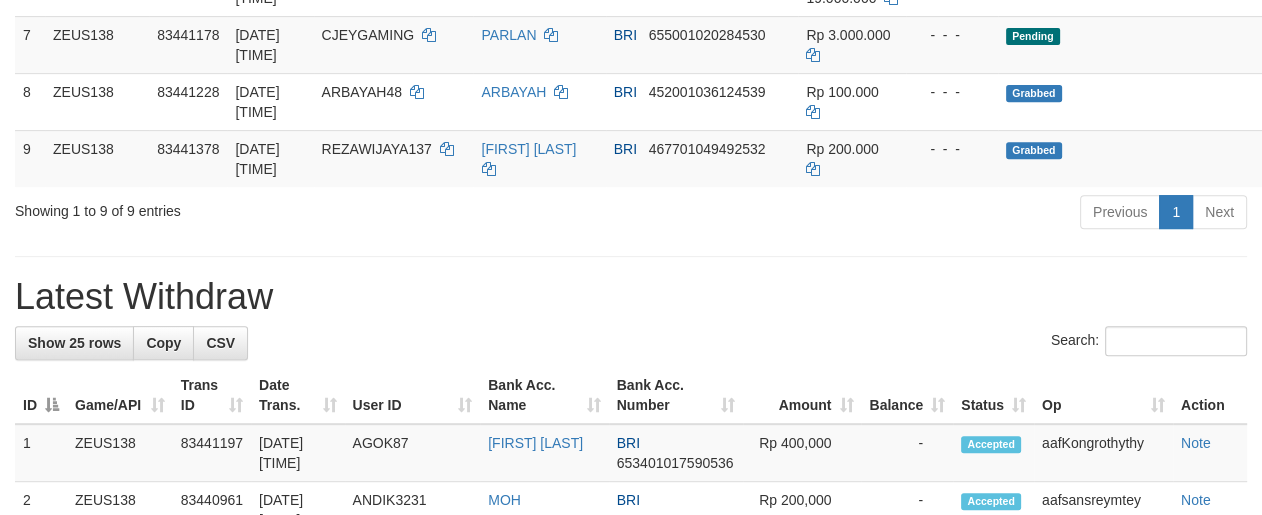 scroll, scrollTop: 727, scrollLeft: 0, axis: vertical 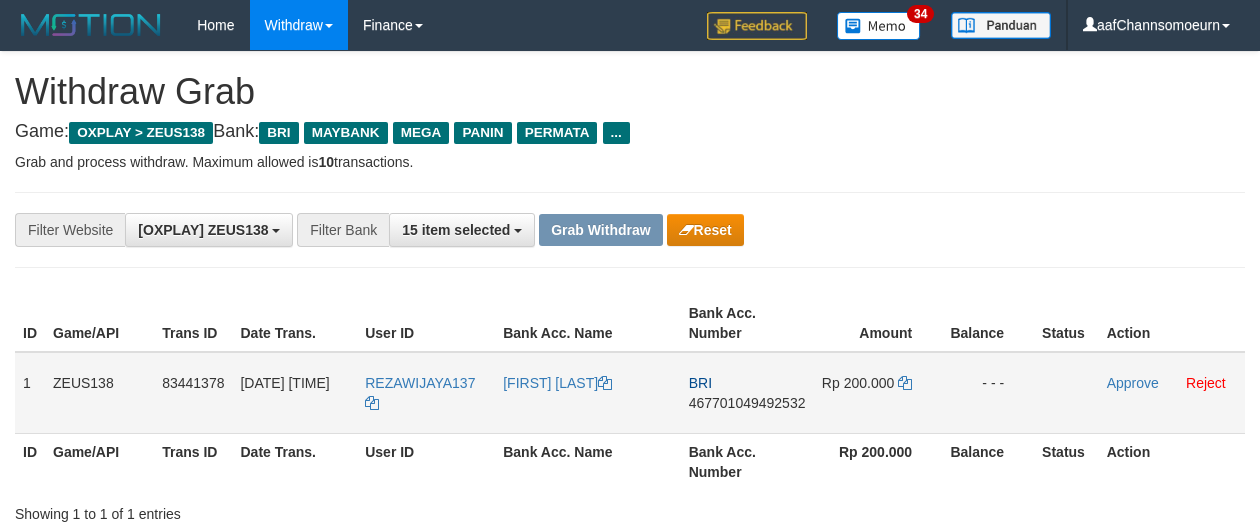click on "REZAWIJAYA137" at bounding box center (426, 393) 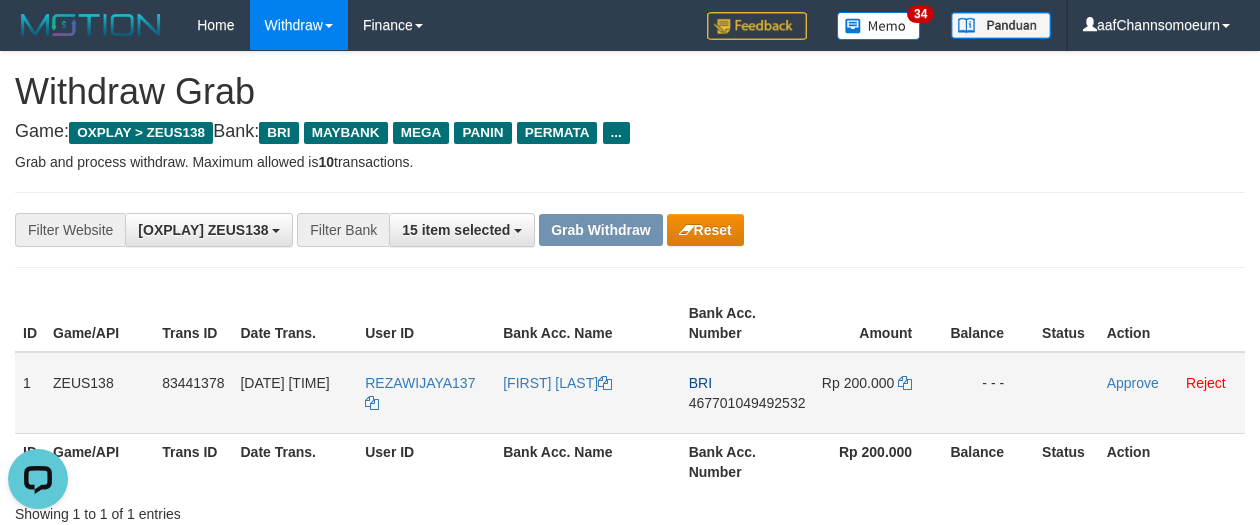 scroll, scrollTop: 0, scrollLeft: 0, axis: both 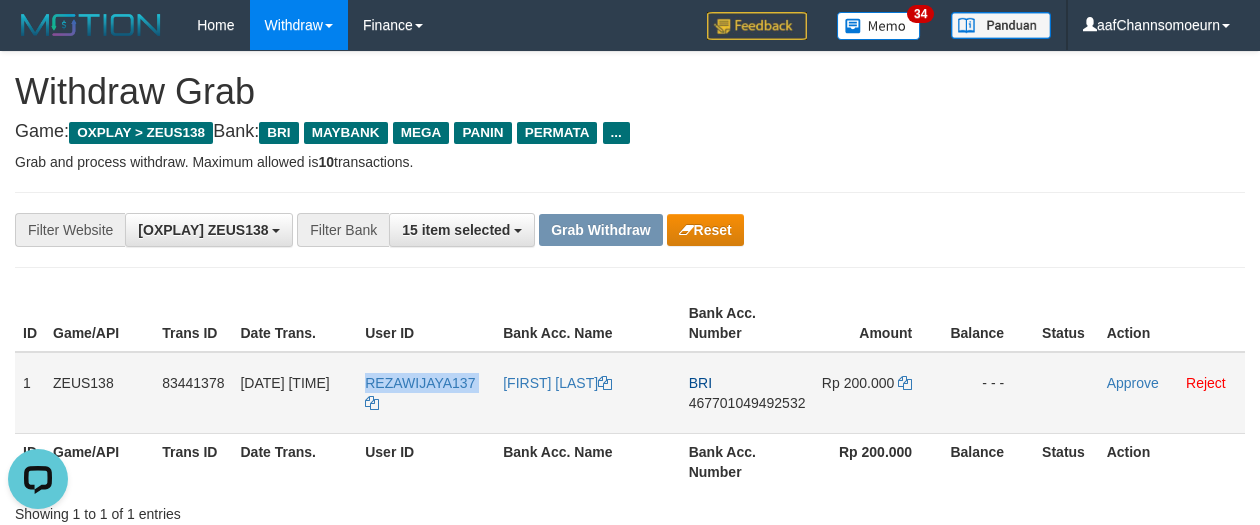 click on "REZAWIJAYA137" at bounding box center [426, 393] 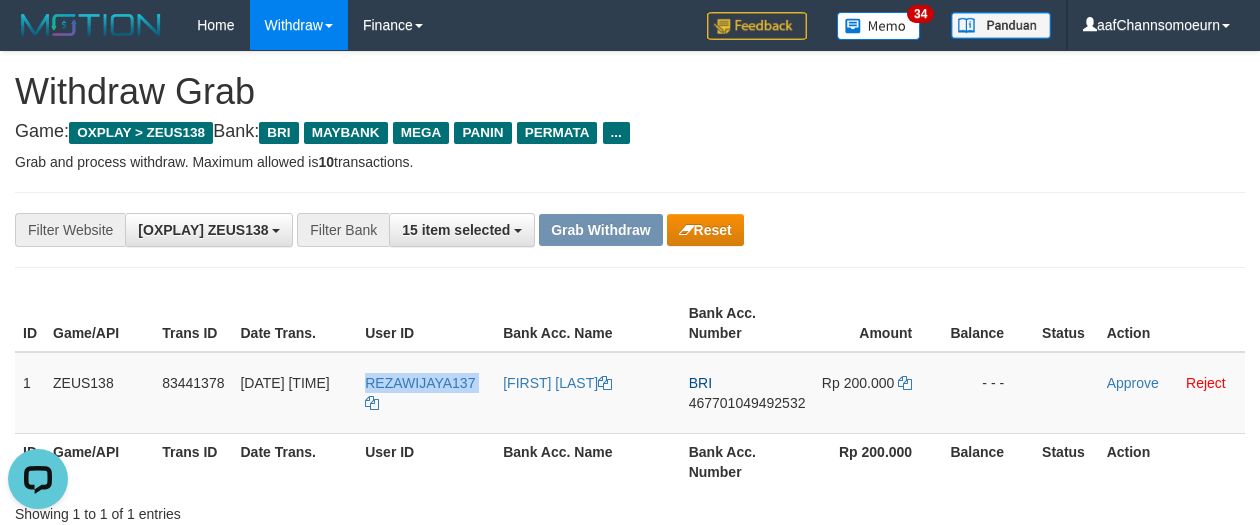 copy on "REZAWIJAYA137" 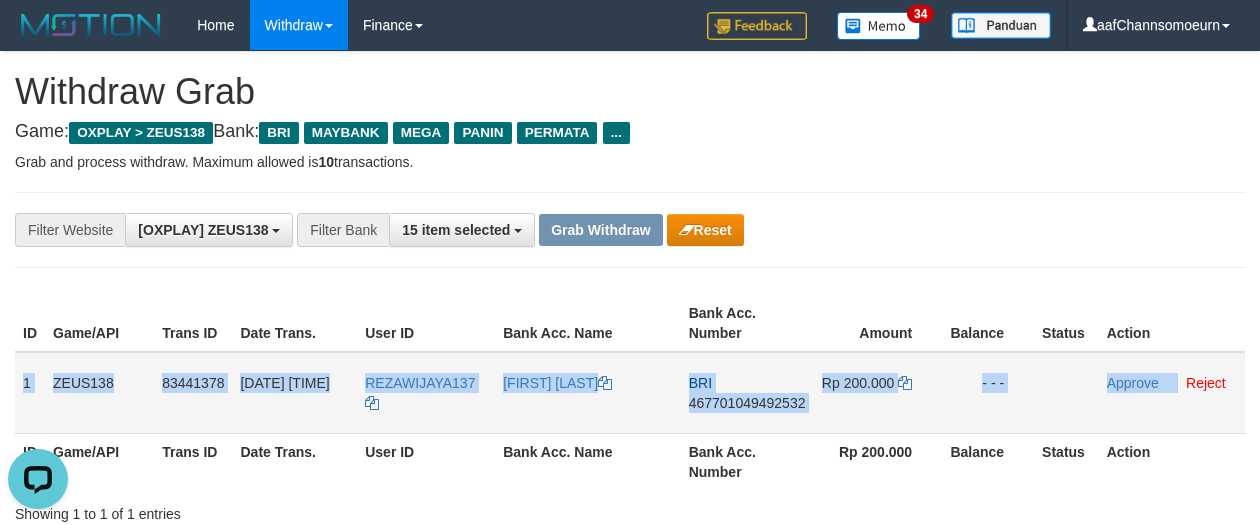 drag, startPoint x: 214, startPoint y: 387, endPoint x: 1178, endPoint y: 386, distance: 964.0005 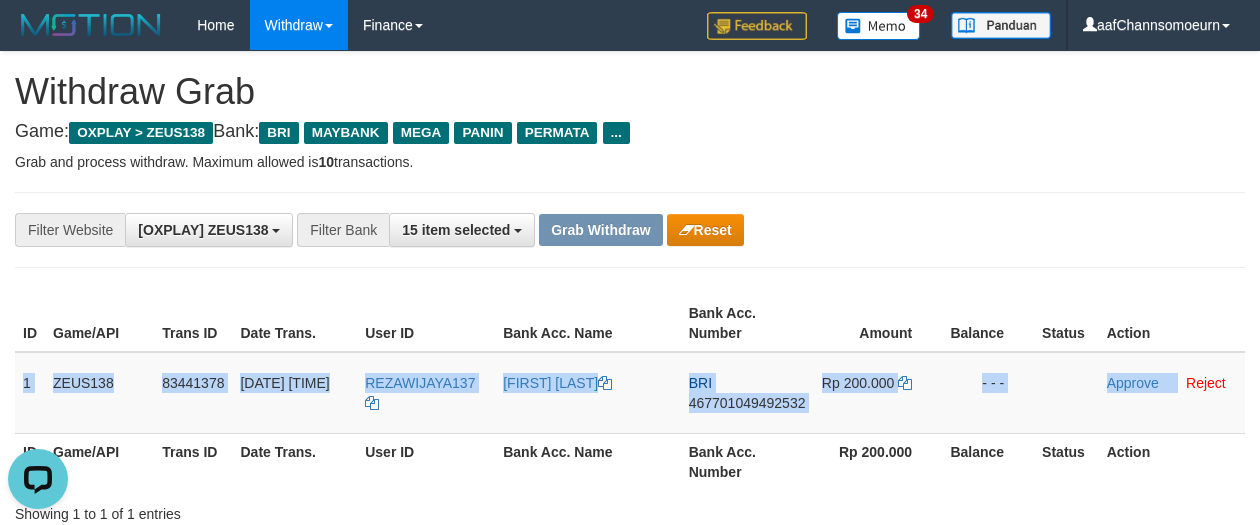 copy on "1
ZEUS138
83441378
11/07/2025 22:27:21
REZAWIJAYA137
REJA WIJAYA
BRI
467701049492532
Rp 200.000
- - -
Approve" 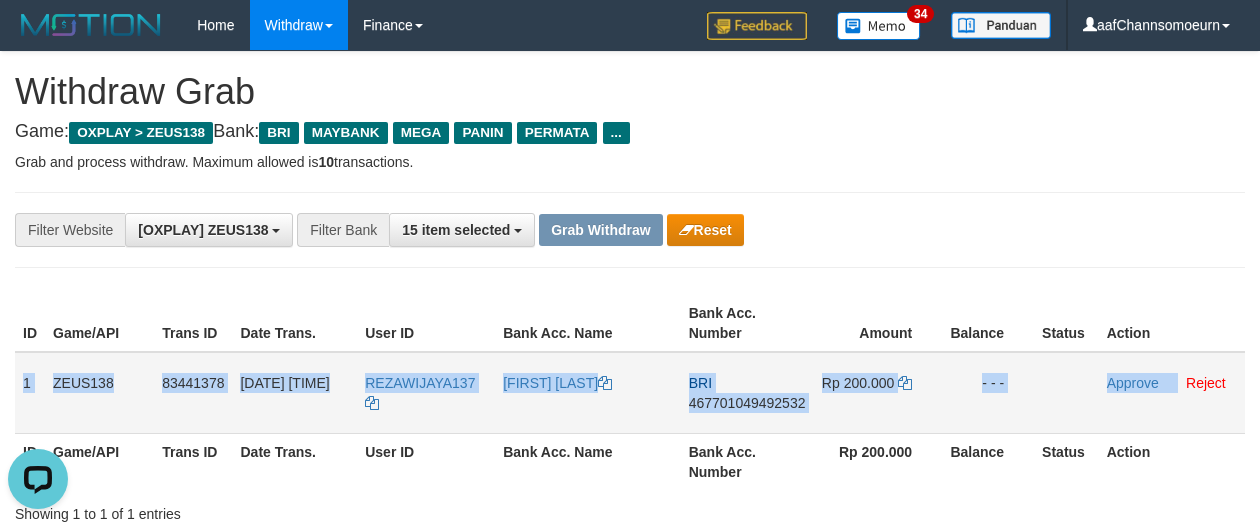 click on "467701049492532" at bounding box center (747, 403) 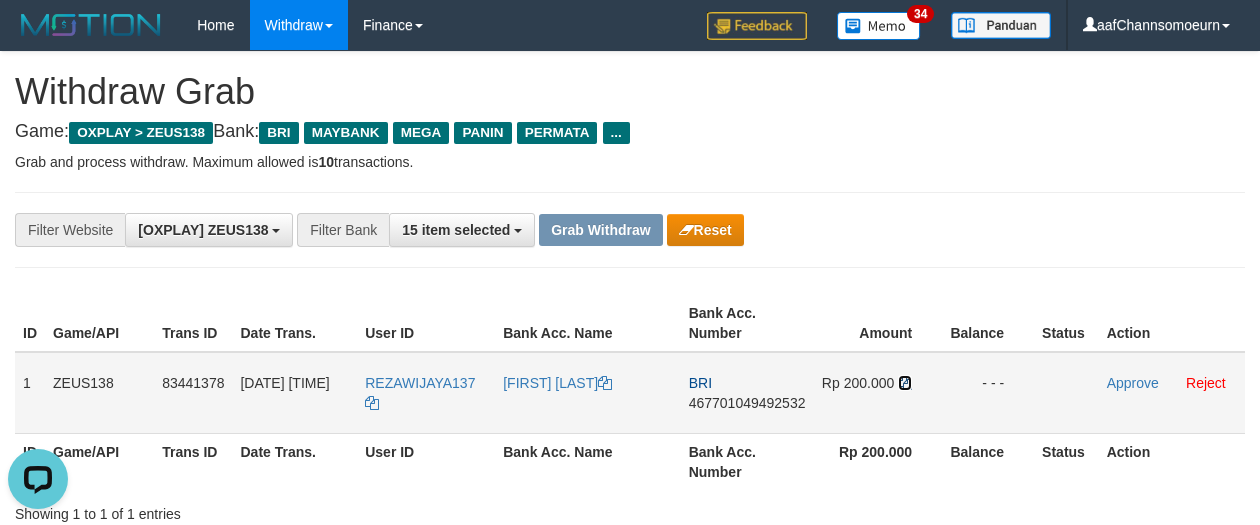 click at bounding box center (905, 383) 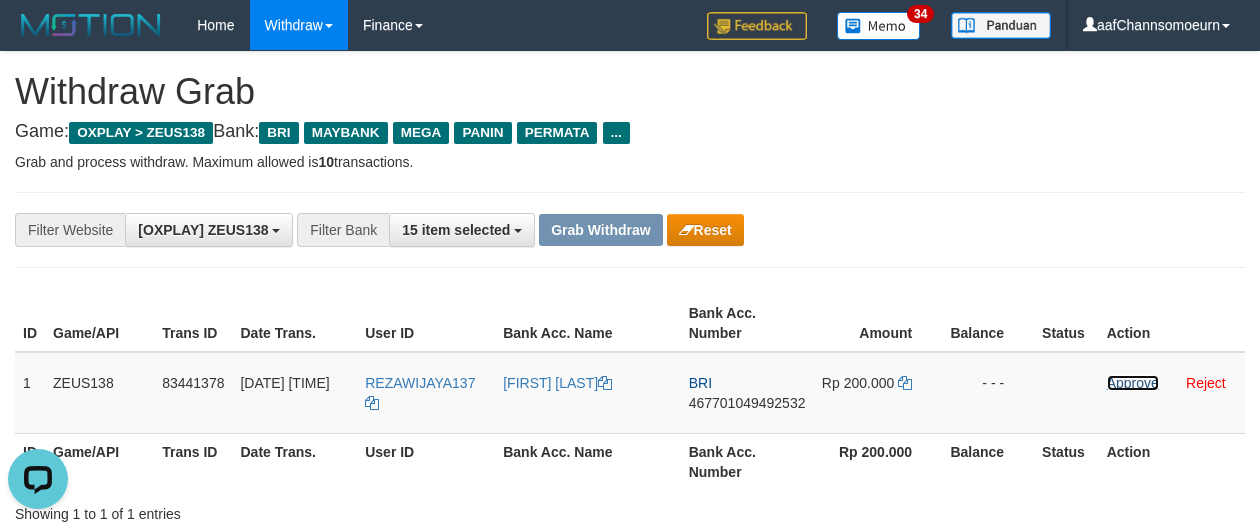 drag, startPoint x: 1121, startPoint y: 377, endPoint x: 712, endPoint y: 180, distance: 453.97137 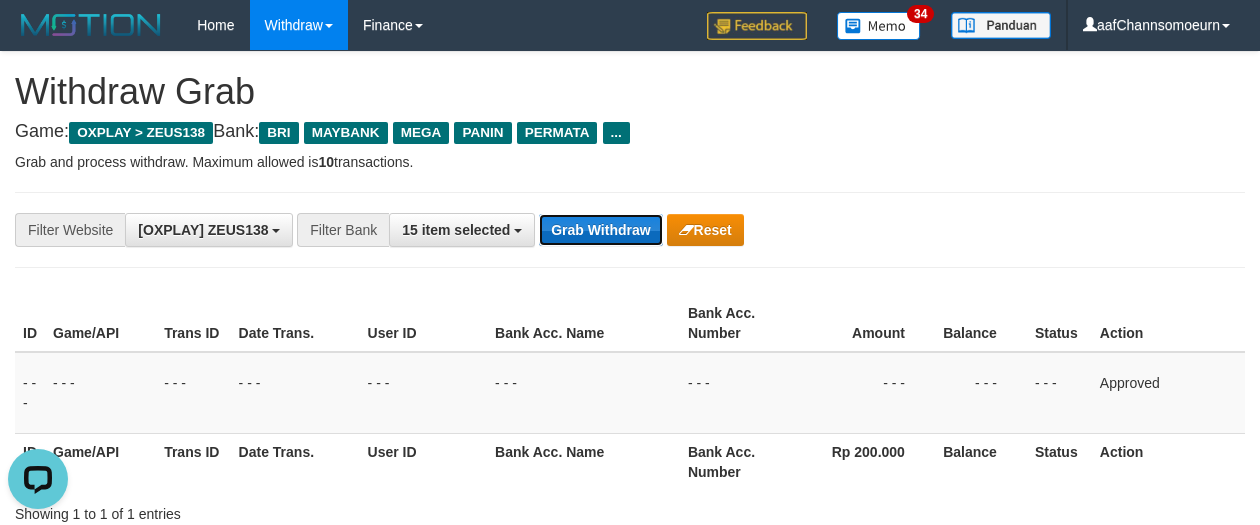 click on "Grab Withdraw" at bounding box center [600, 230] 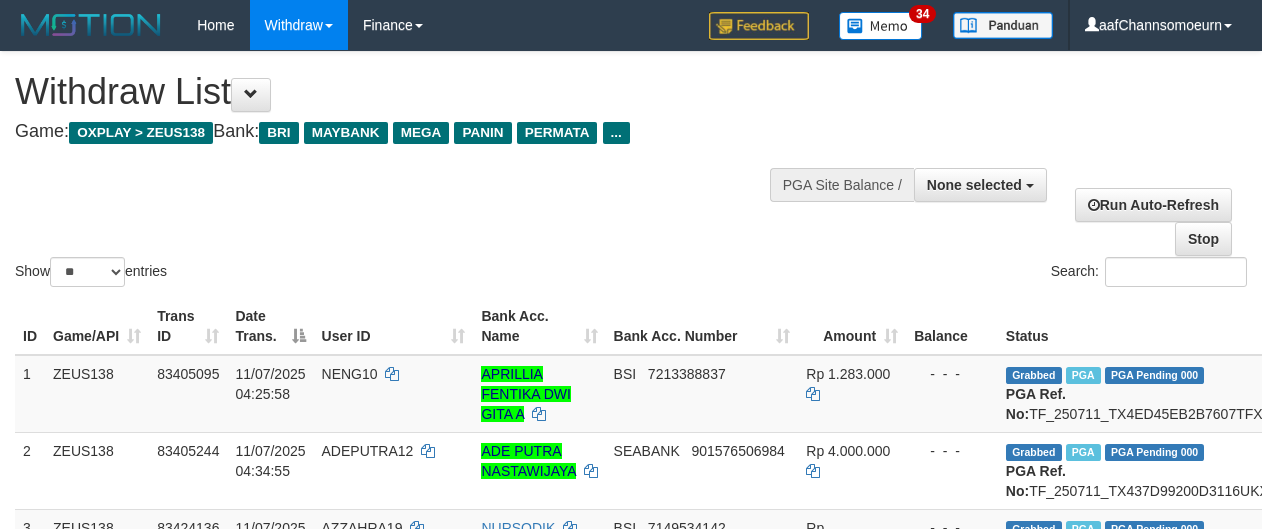 select 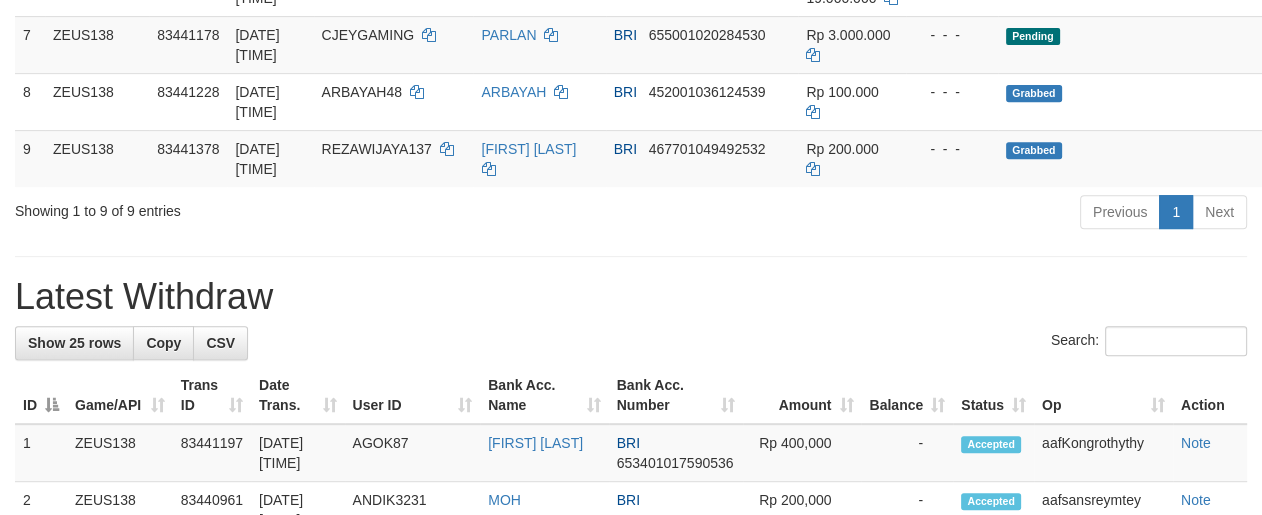 scroll, scrollTop: 727, scrollLeft: 0, axis: vertical 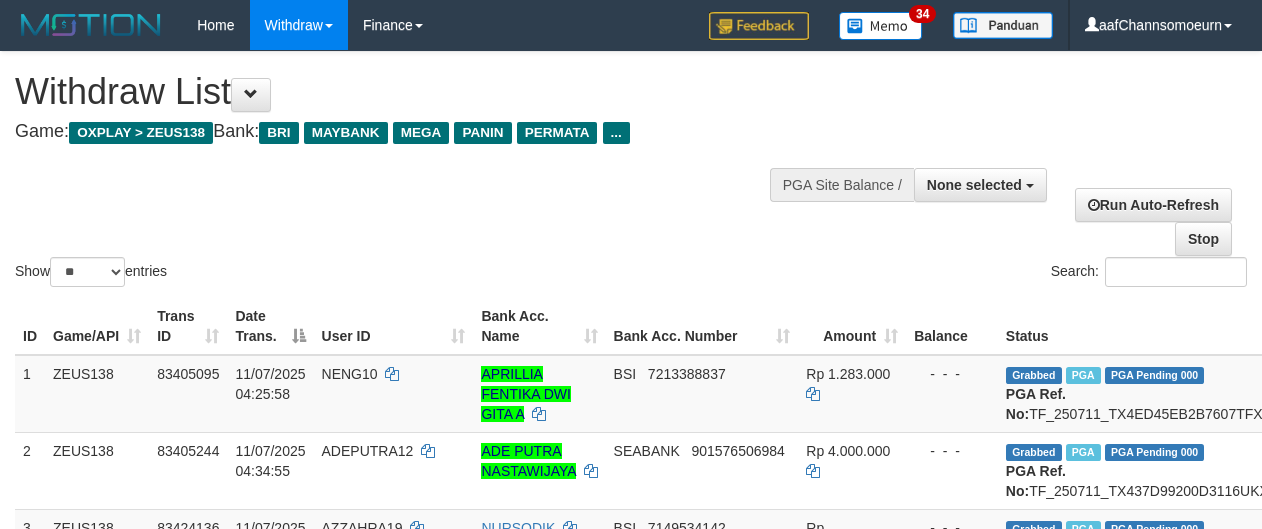 select 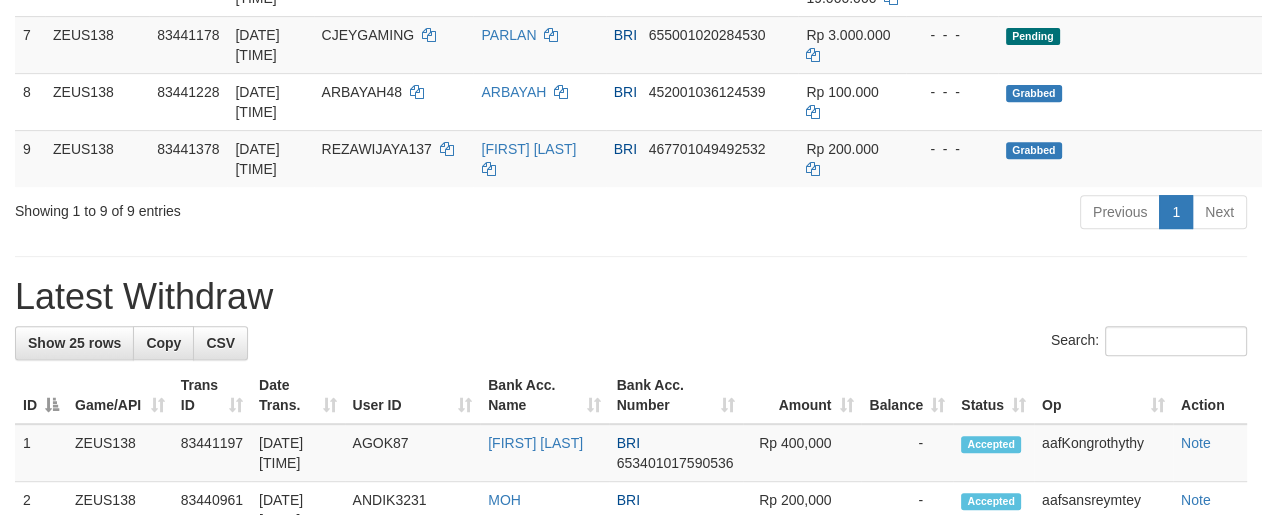 scroll, scrollTop: 727, scrollLeft: 0, axis: vertical 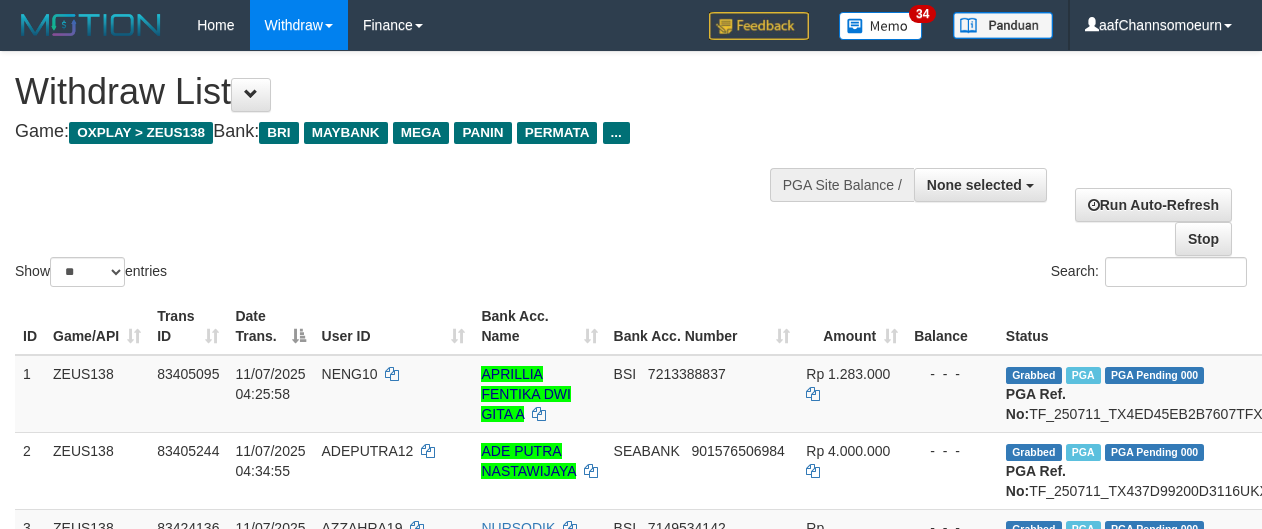 select 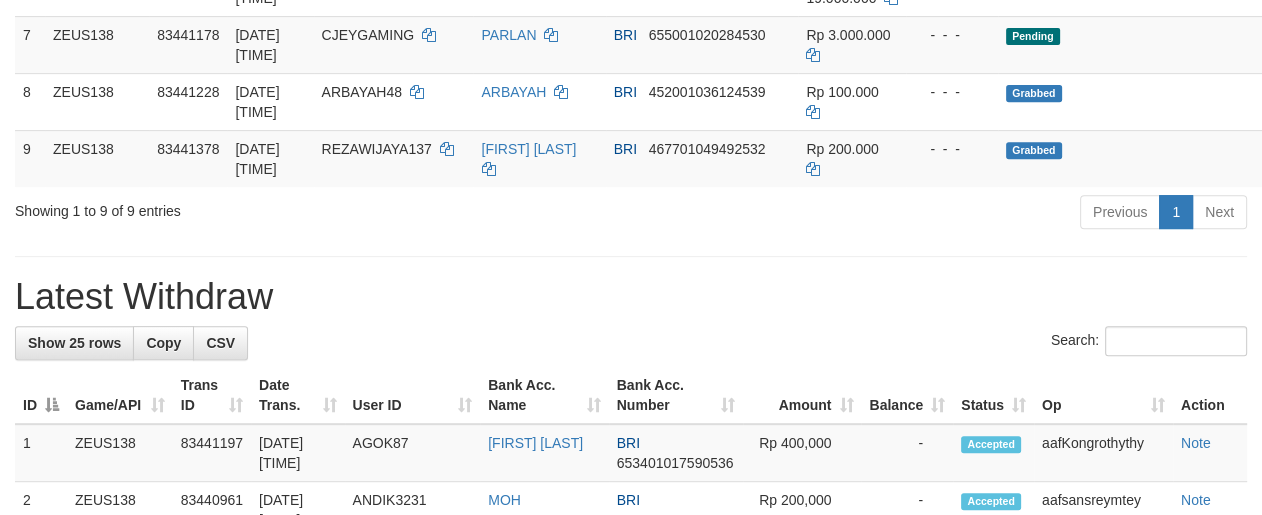 scroll, scrollTop: 727, scrollLeft: 0, axis: vertical 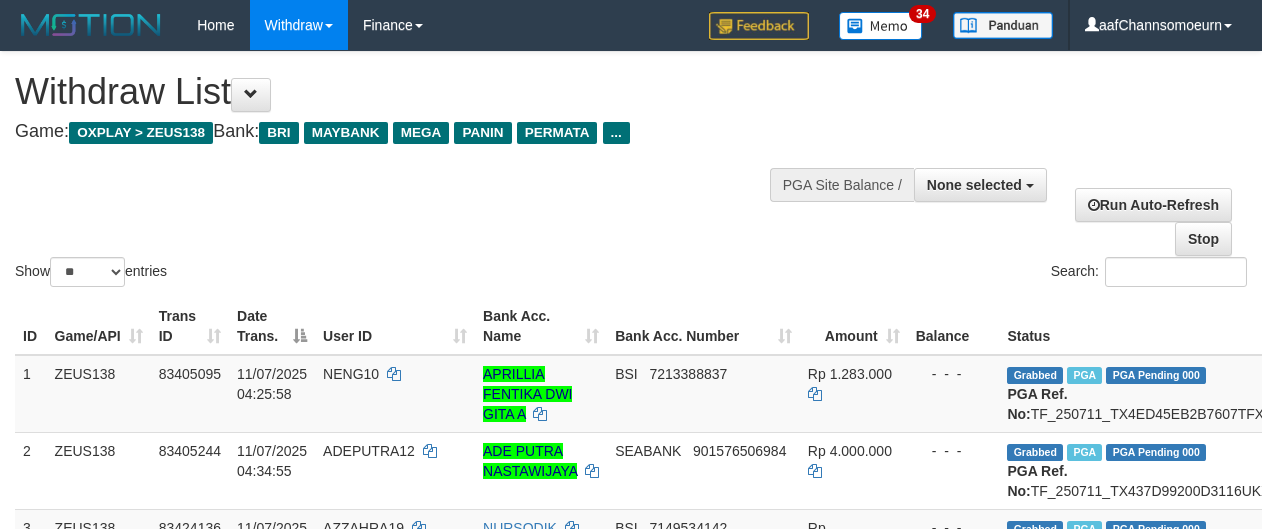 select 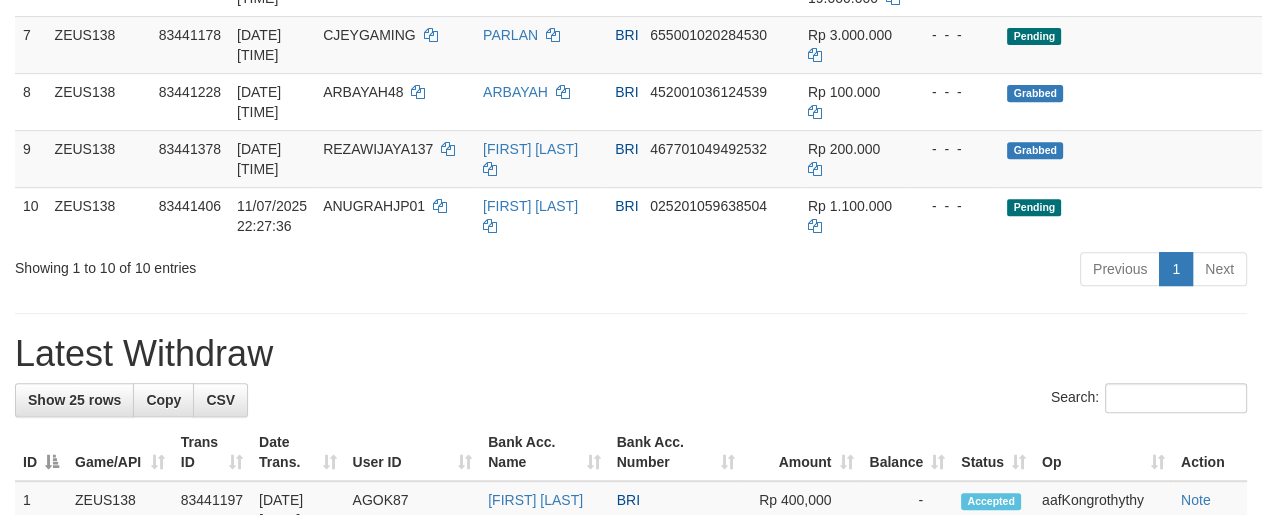 scroll, scrollTop: 727, scrollLeft: 0, axis: vertical 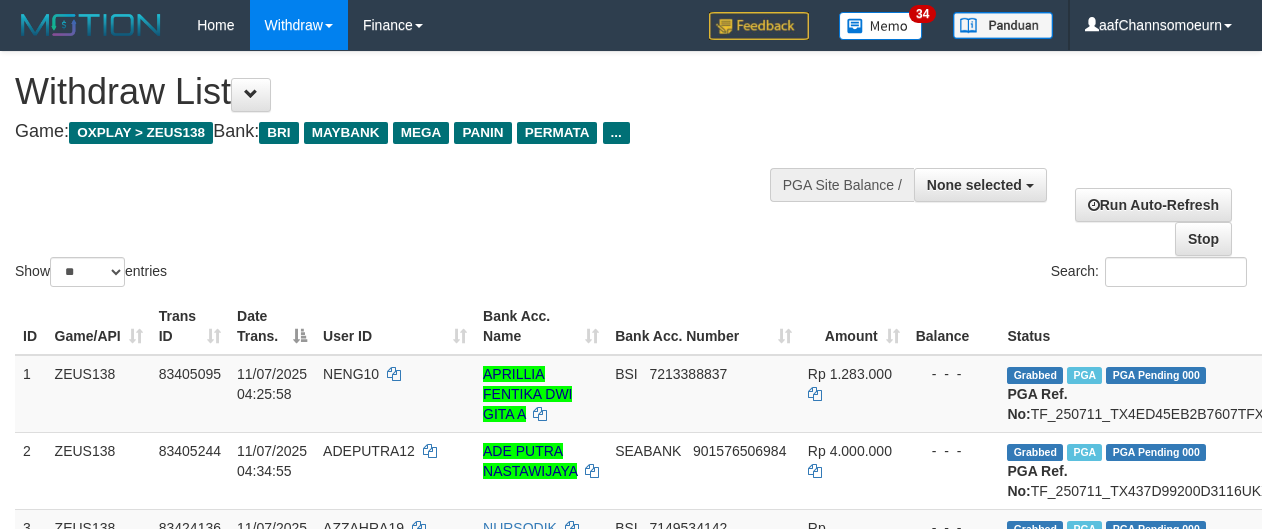 select 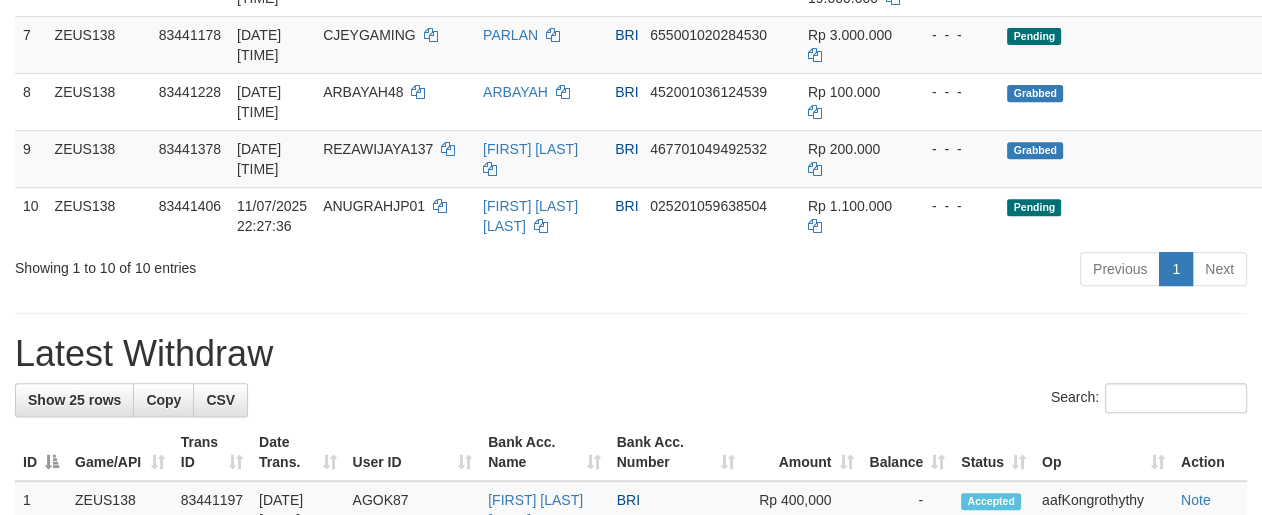 scroll, scrollTop: 727, scrollLeft: 0, axis: vertical 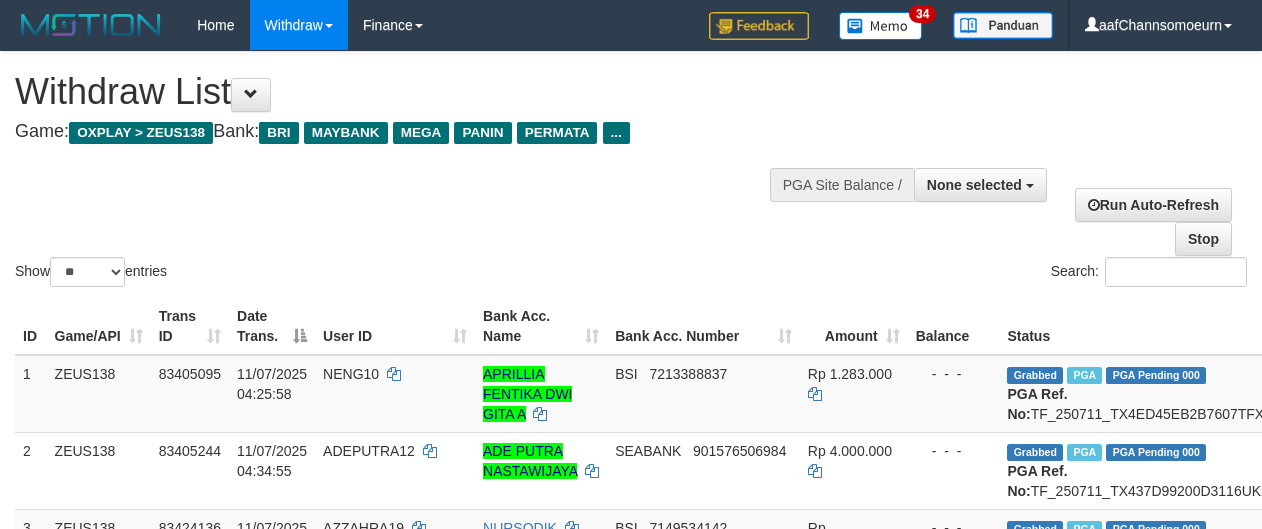 select 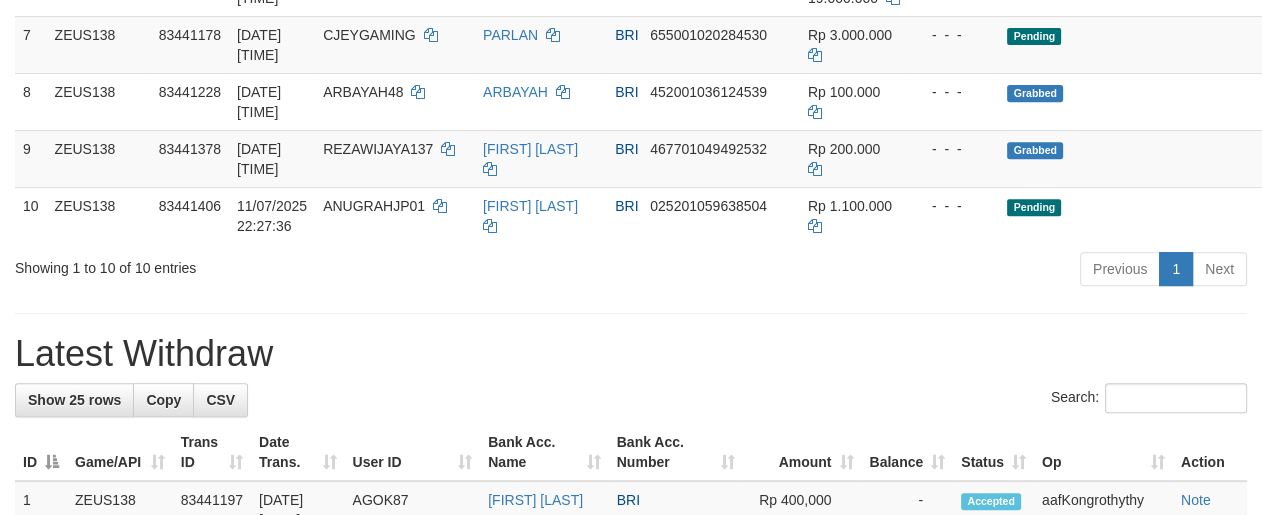 scroll, scrollTop: 727, scrollLeft: 0, axis: vertical 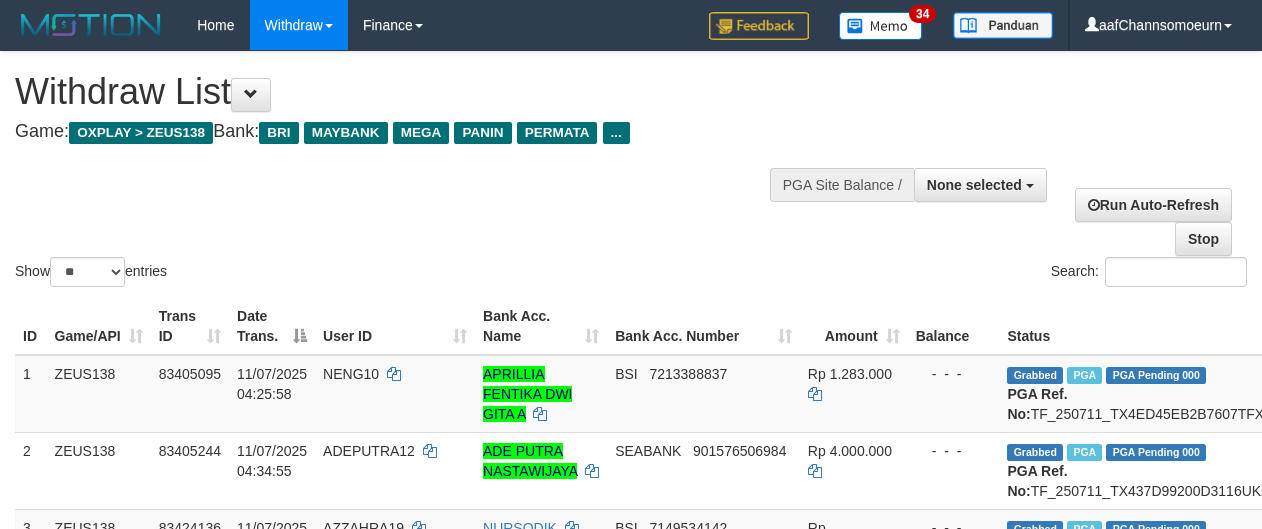 select 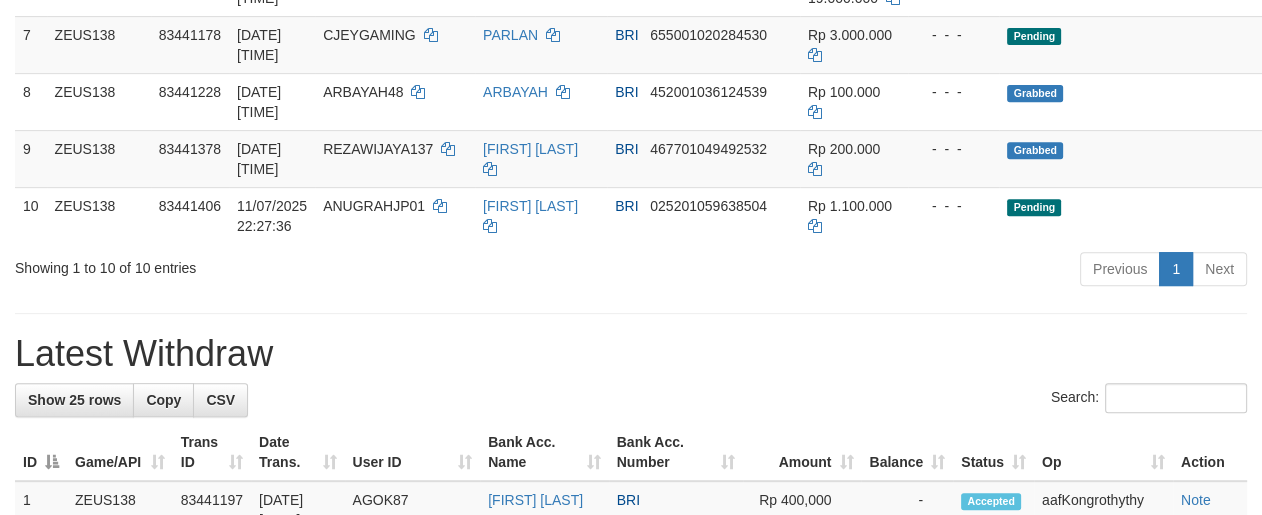 scroll, scrollTop: 727, scrollLeft: 0, axis: vertical 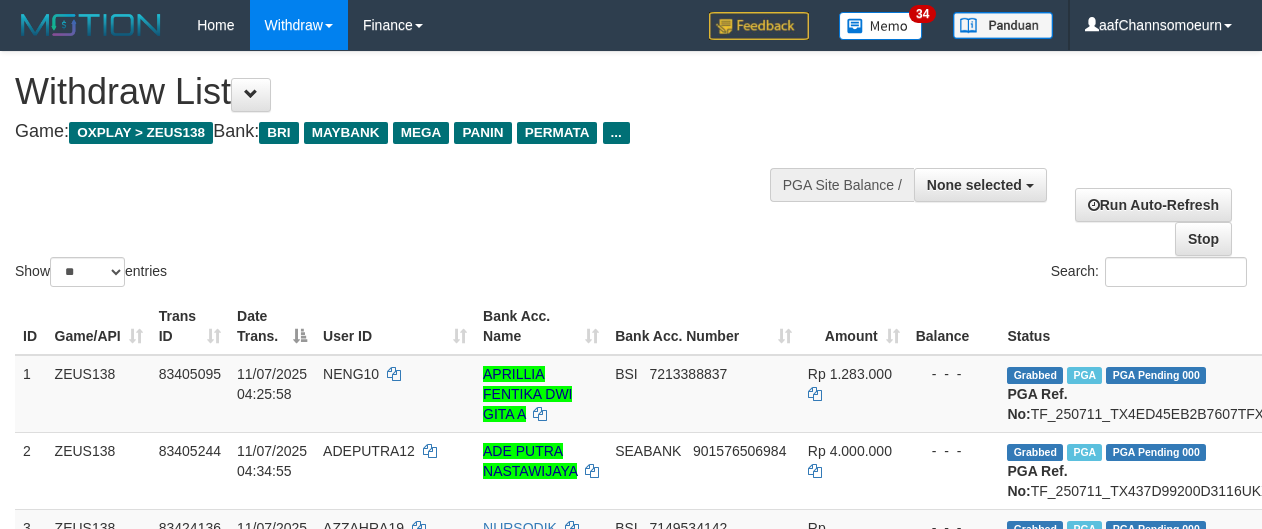 select 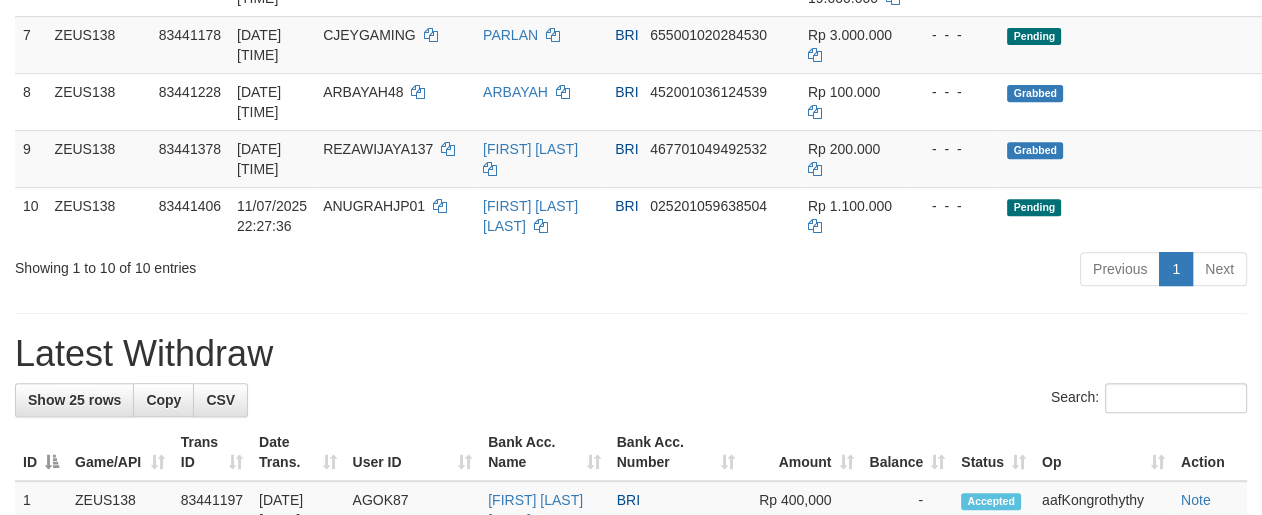 scroll, scrollTop: 727, scrollLeft: 0, axis: vertical 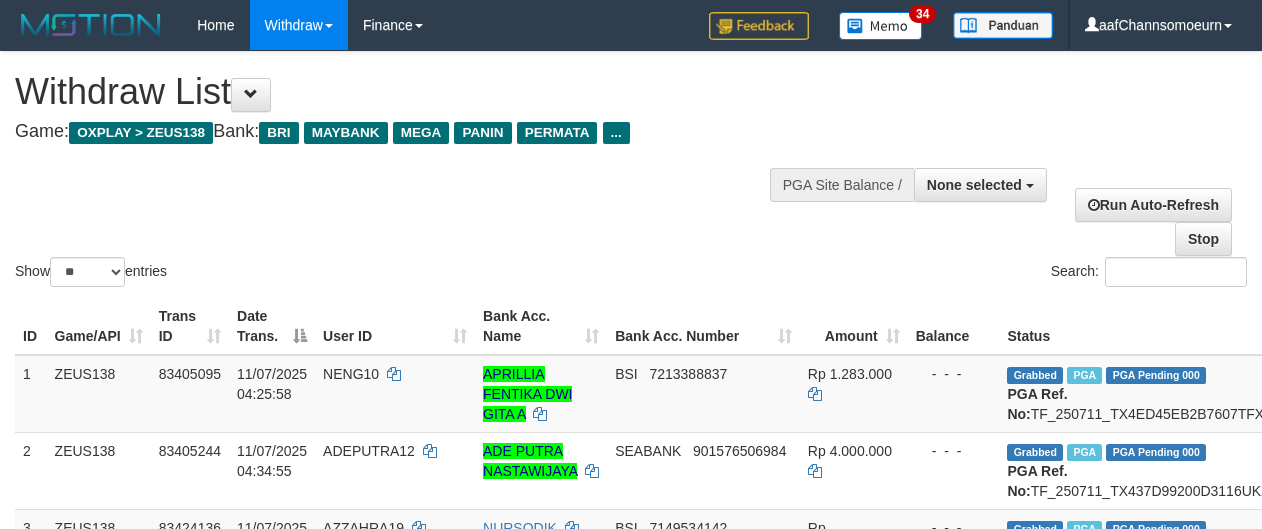 select 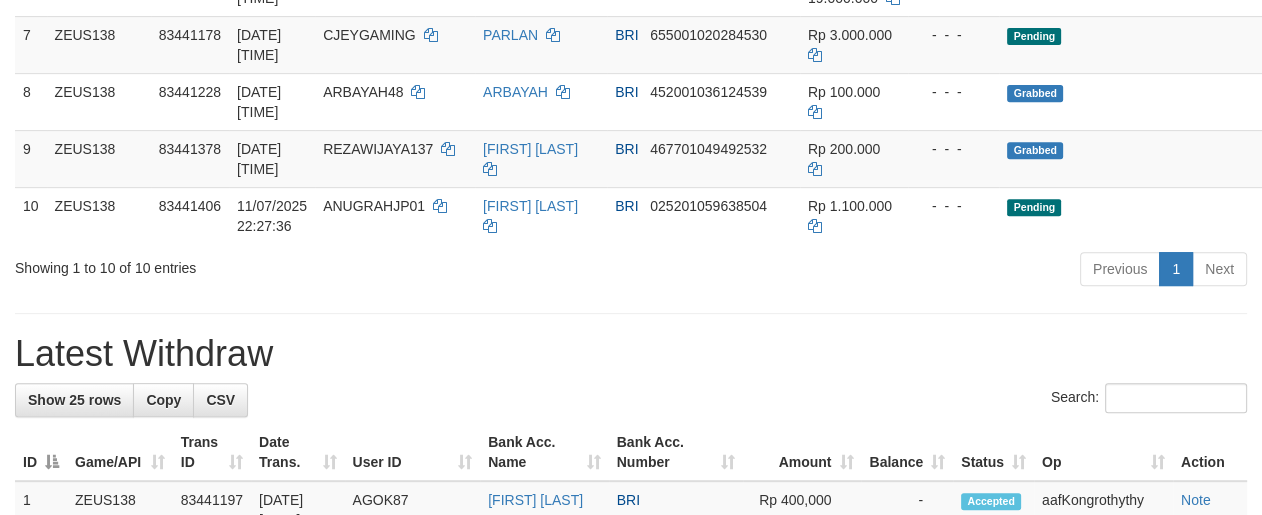 scroll, scrollTop: 727, scrollLeft: 0, axis: vertical 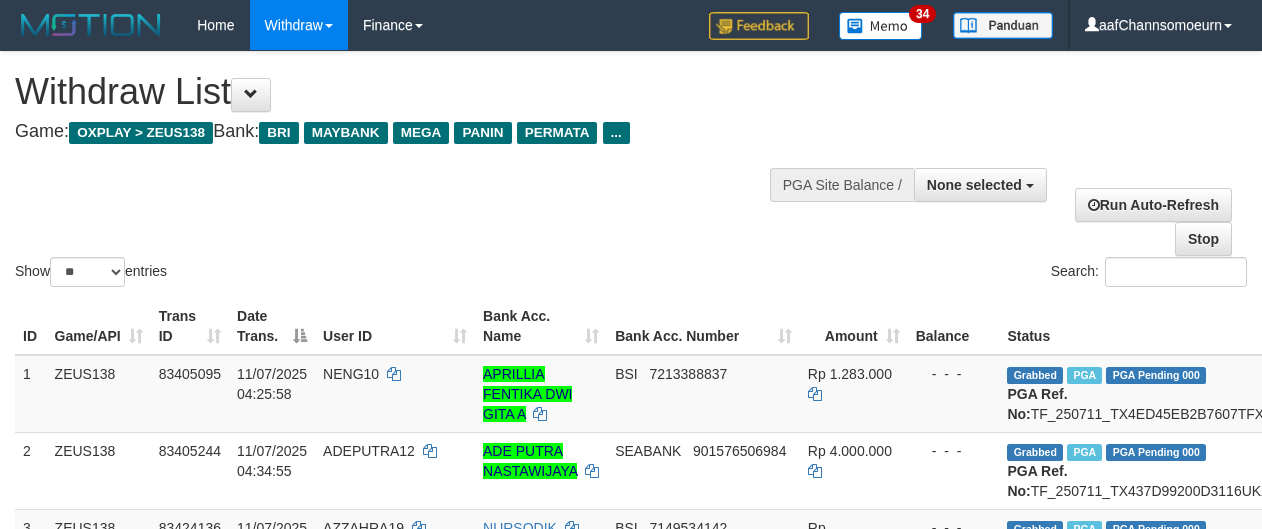 select 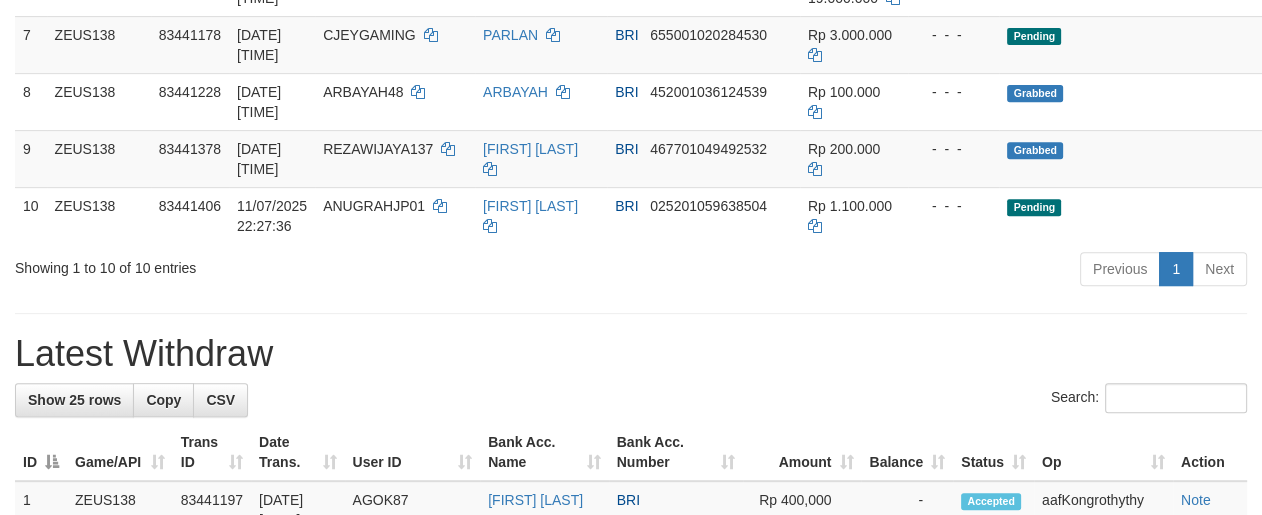 scroll, scrollTop: 727, scrollLeft: 0, axis: vertical 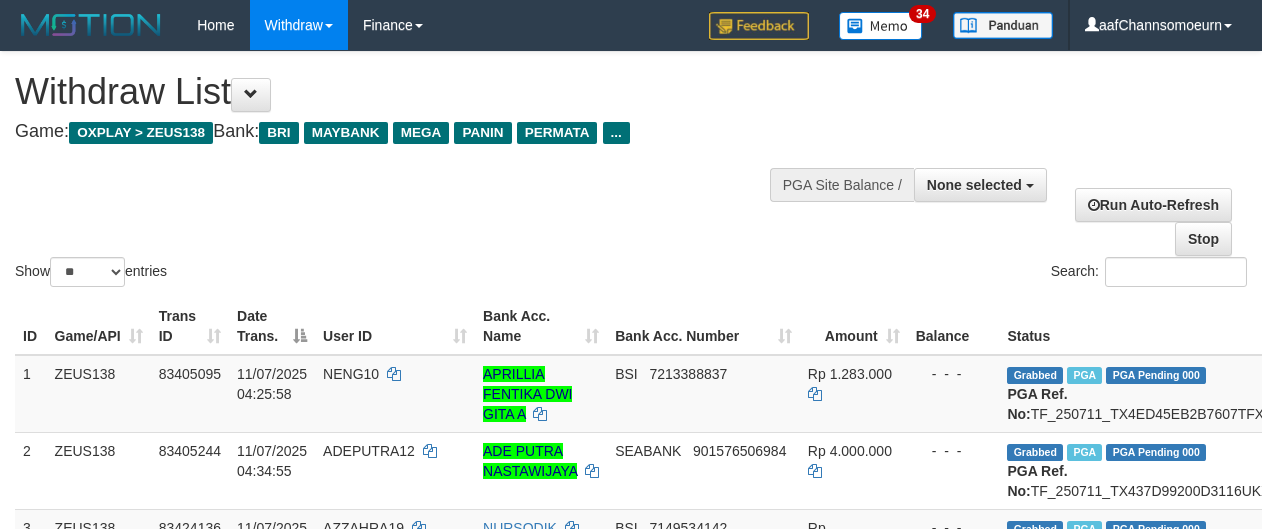 select 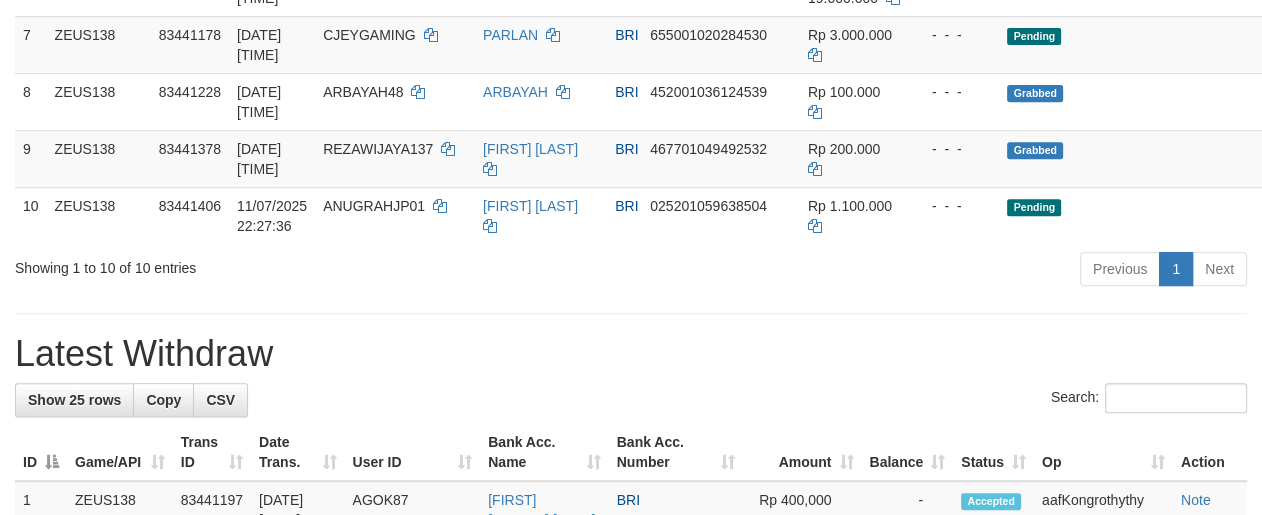 scroll, scrollTop: 727, scrollLeft: 0, axis: vertical 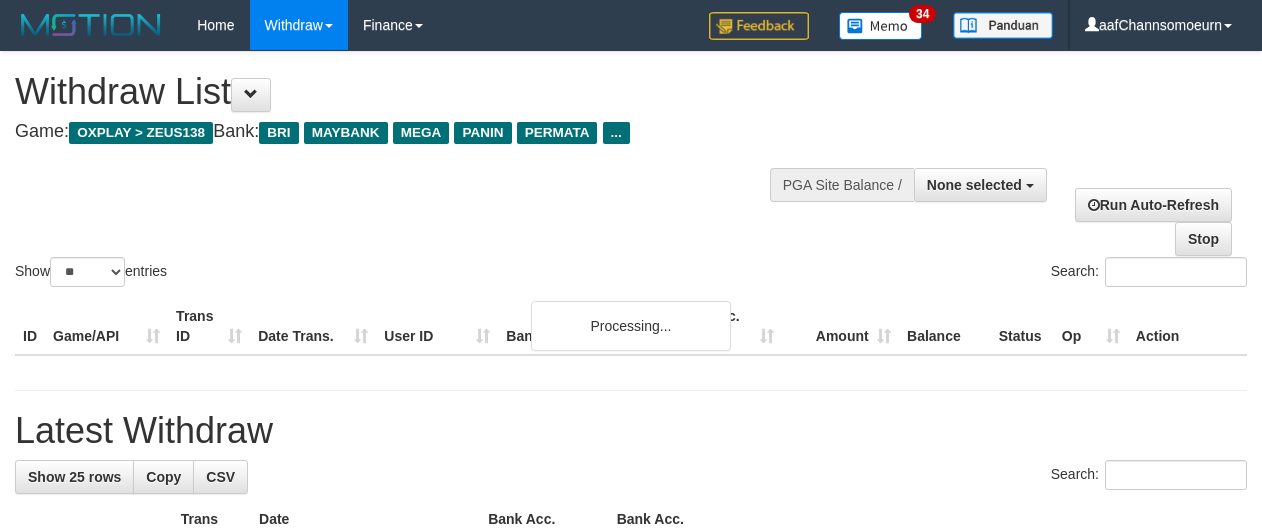 select 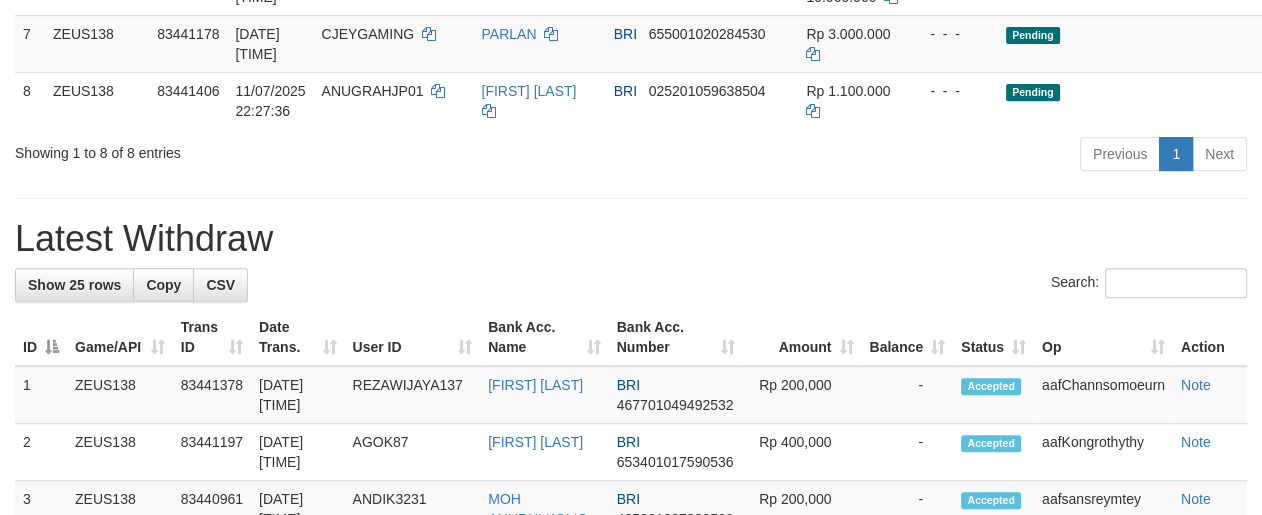 scroll, scrollTop: 727, scrollLeft: 0, axis: vertical 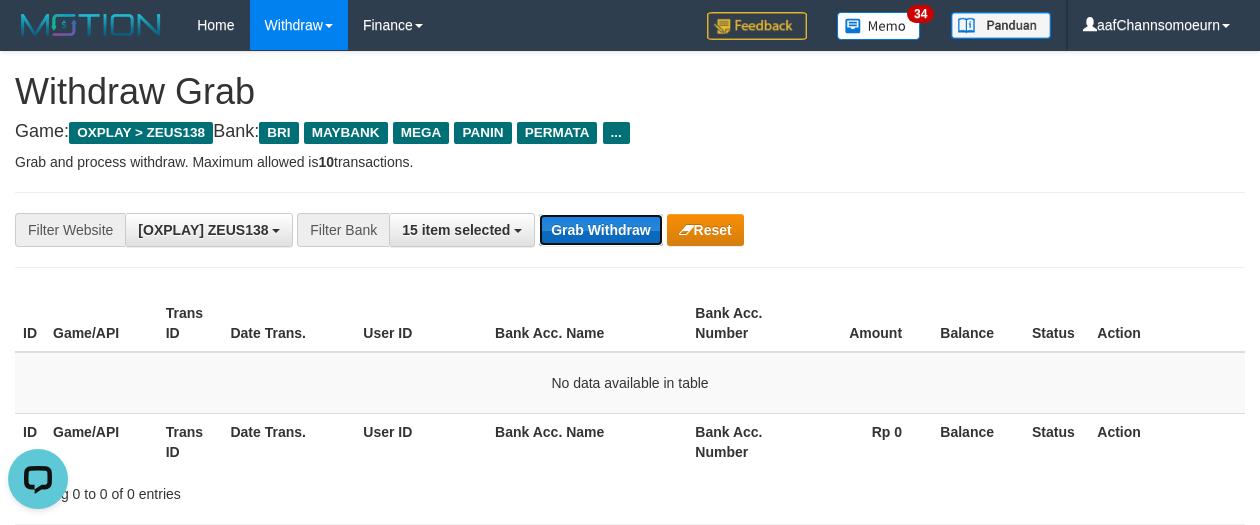 click on "Grab Withdraw" at bounding box center (600, 230) 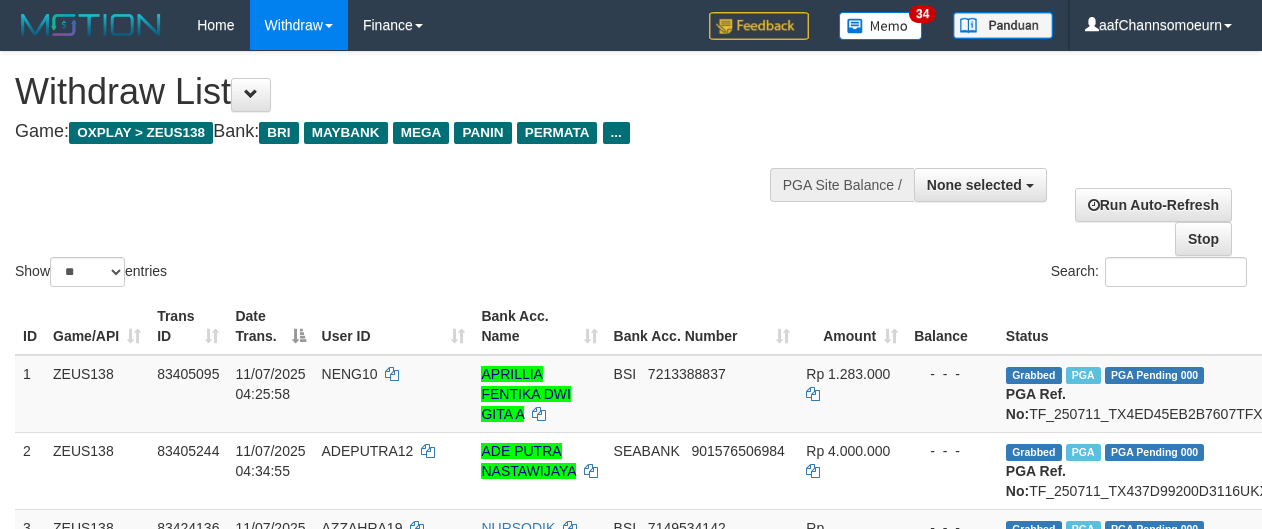 select 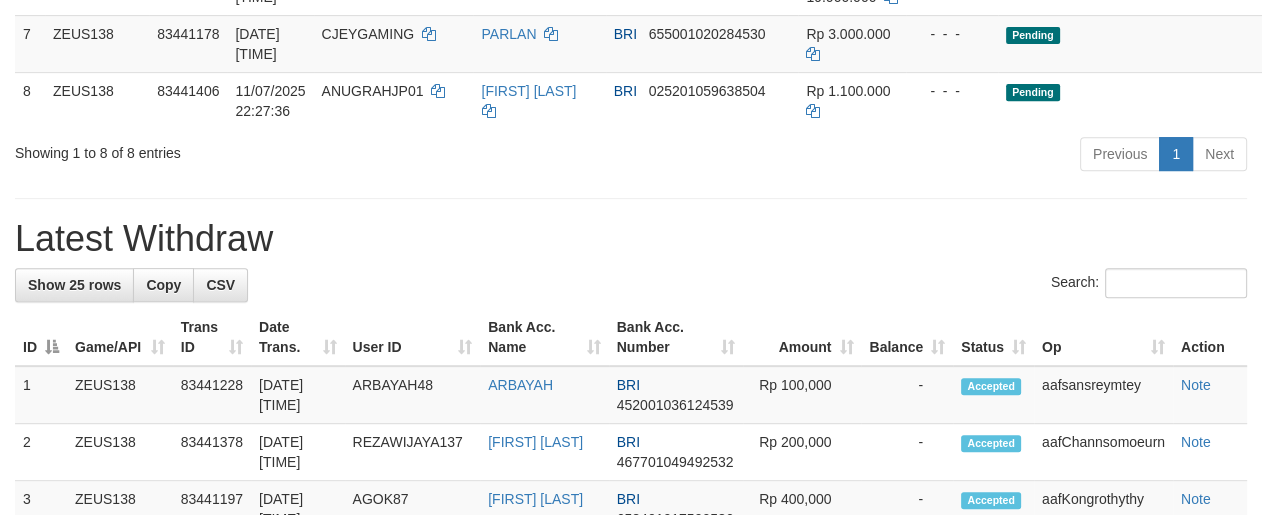 scroll, scrollTop: 727, scrollLeft: 0, axis: vertical 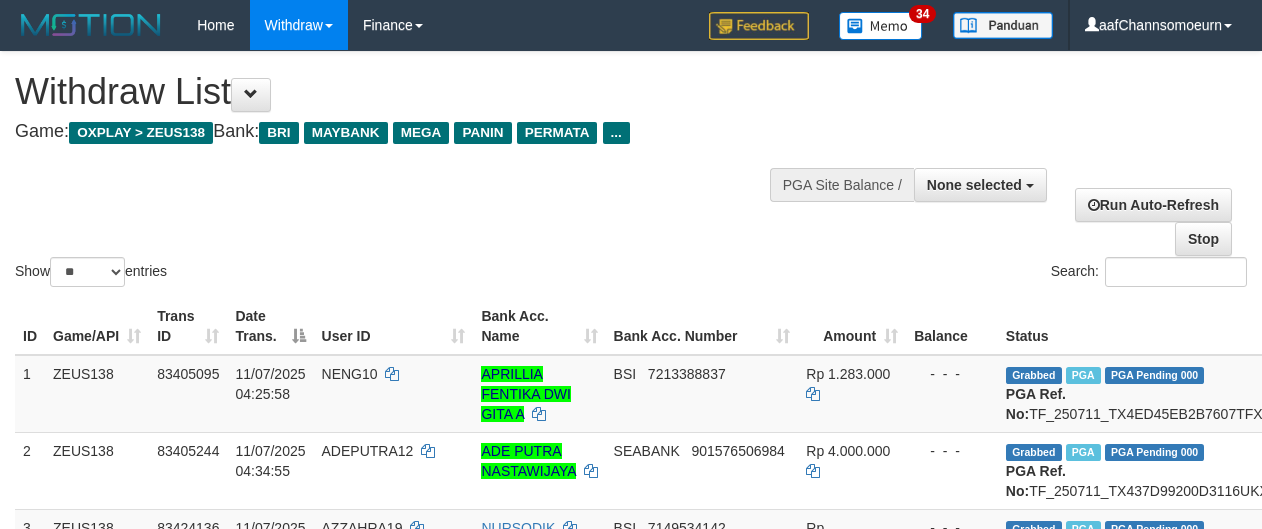 select 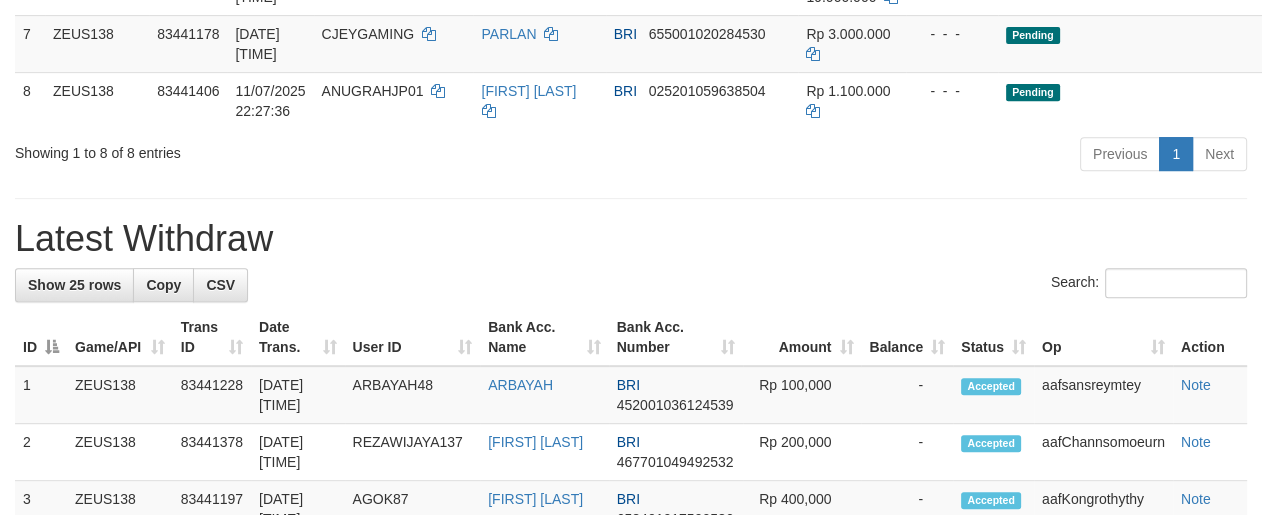 scroll, scrollTop: 727, scrollLeft: 0, axis: vertical 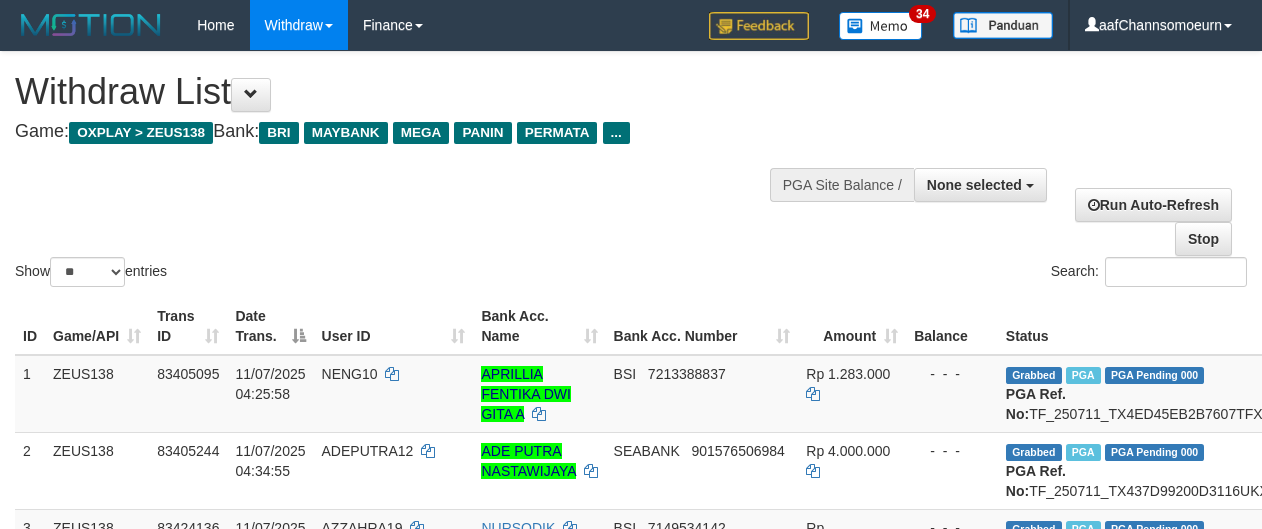 select 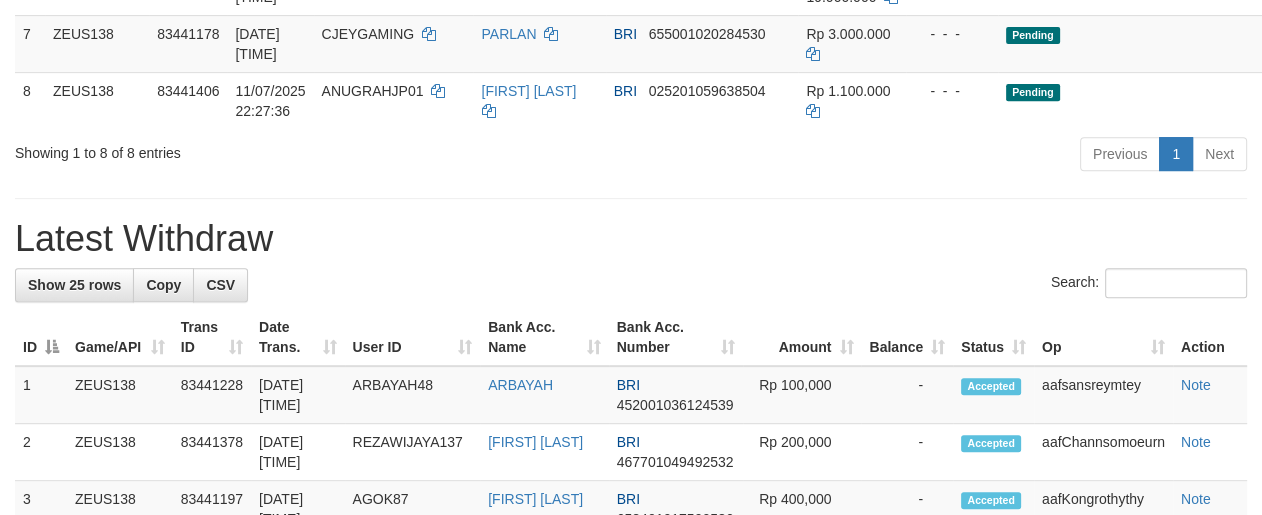 scroll, scrollTop: 727, scrollLeft: 0, axis: vertical 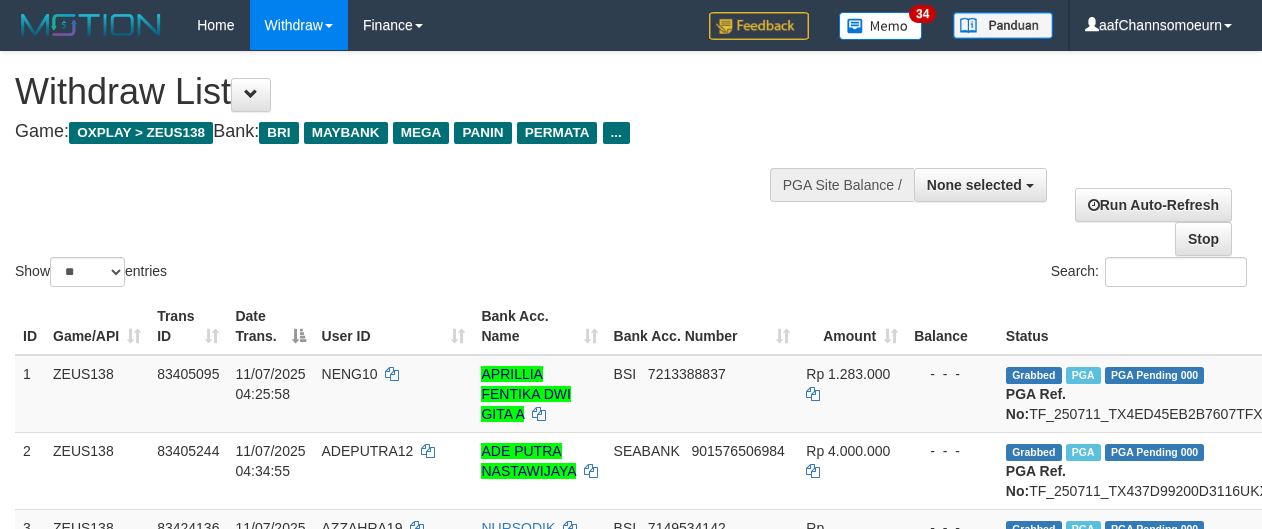 select 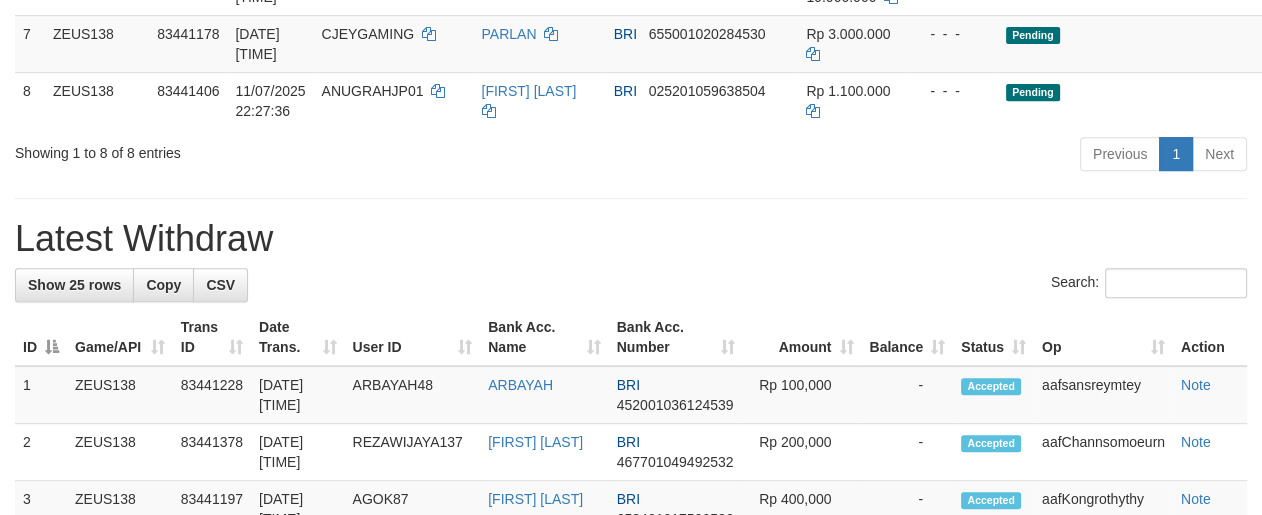 scroll, scrollTop: 727, scrollLeft: 0, axis: vertical 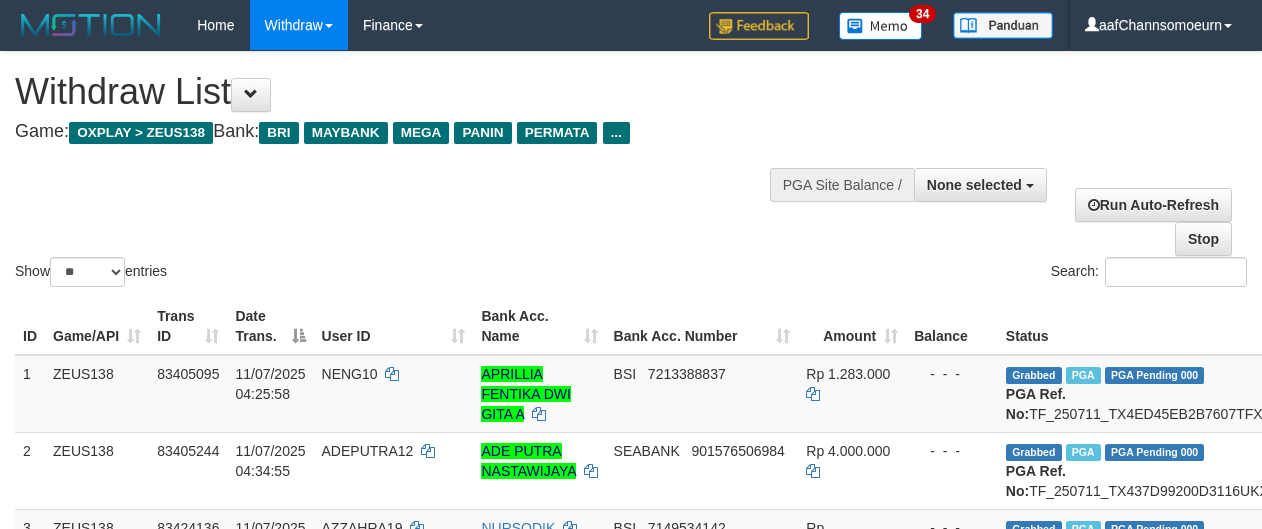 select 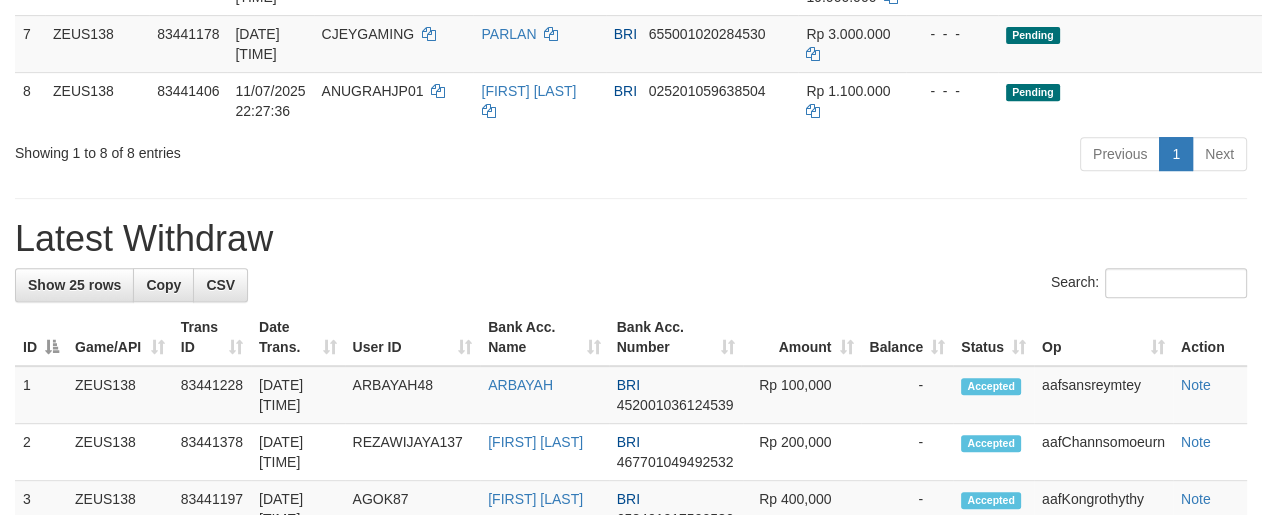 scroll, scrollTop: 727, scrollLeft: 0, axis: vertical 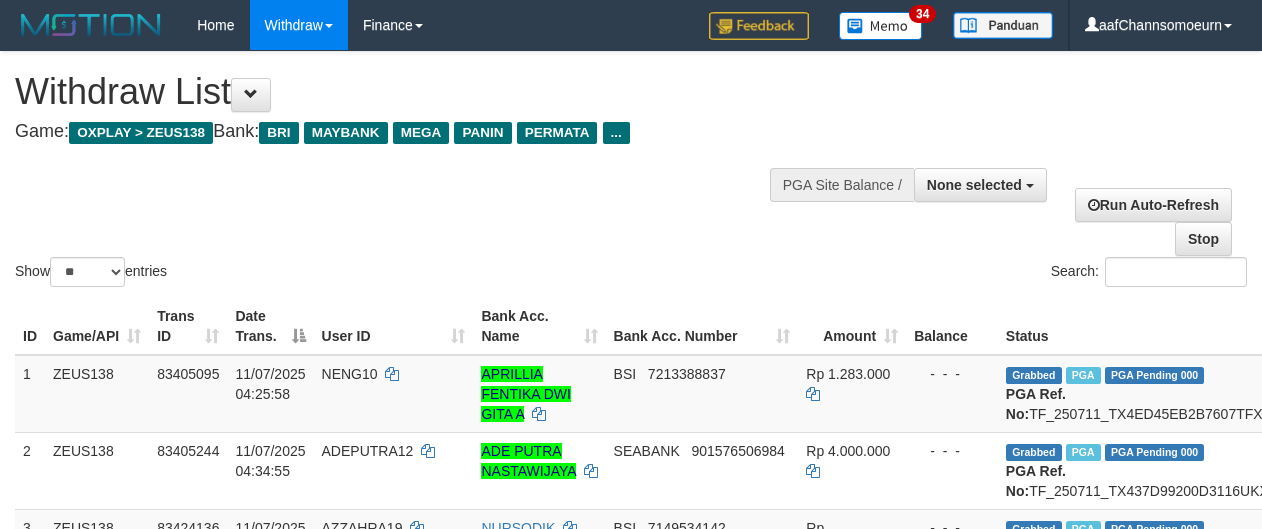select 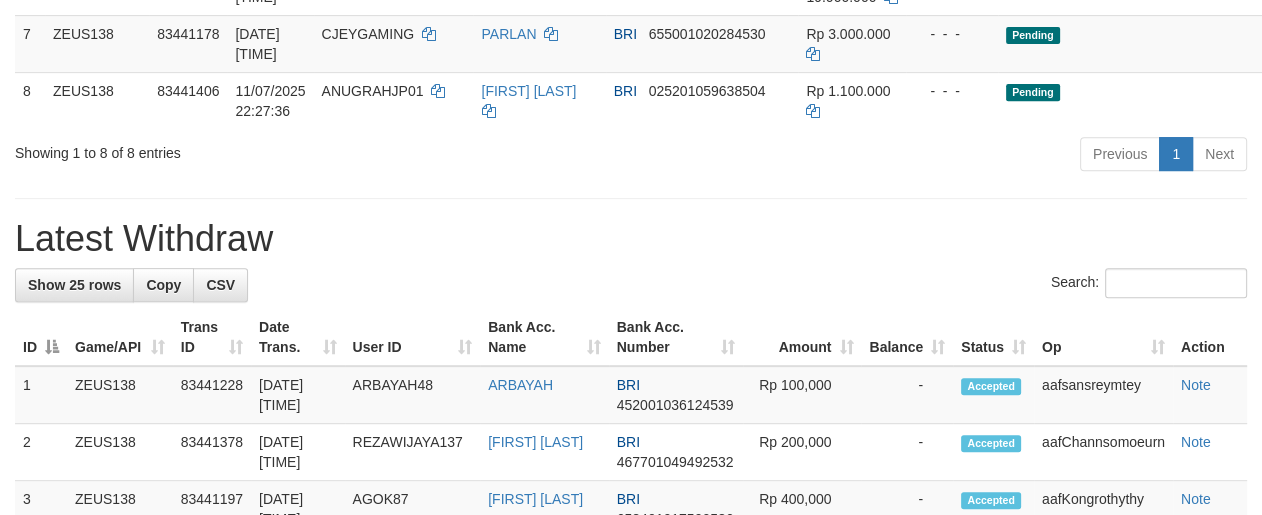 scroll, scrollTop: 727, scrollLeft: 0, axis: vertical 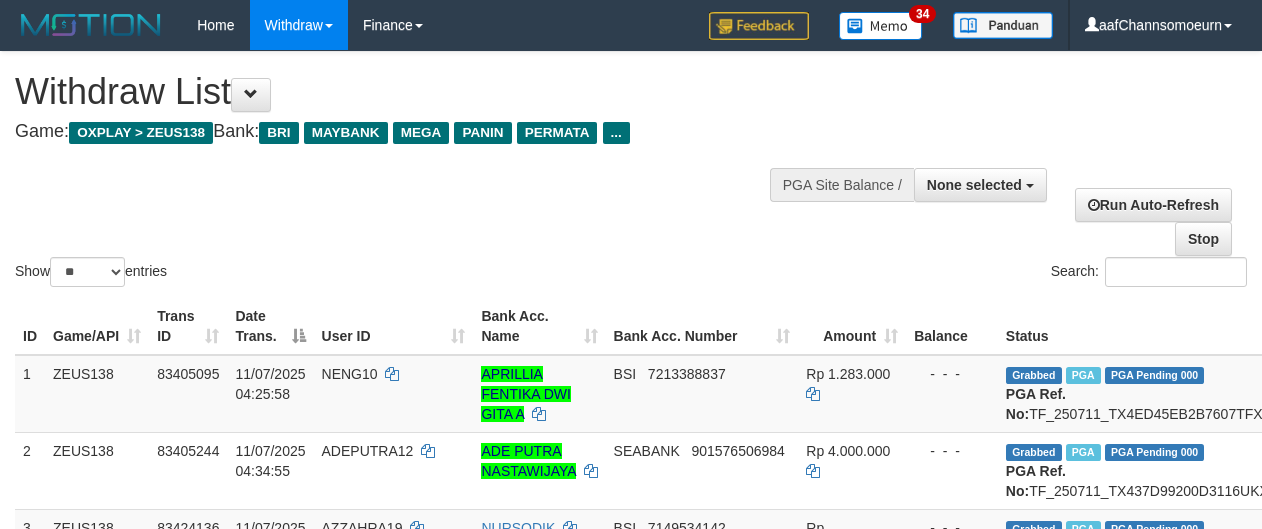 select 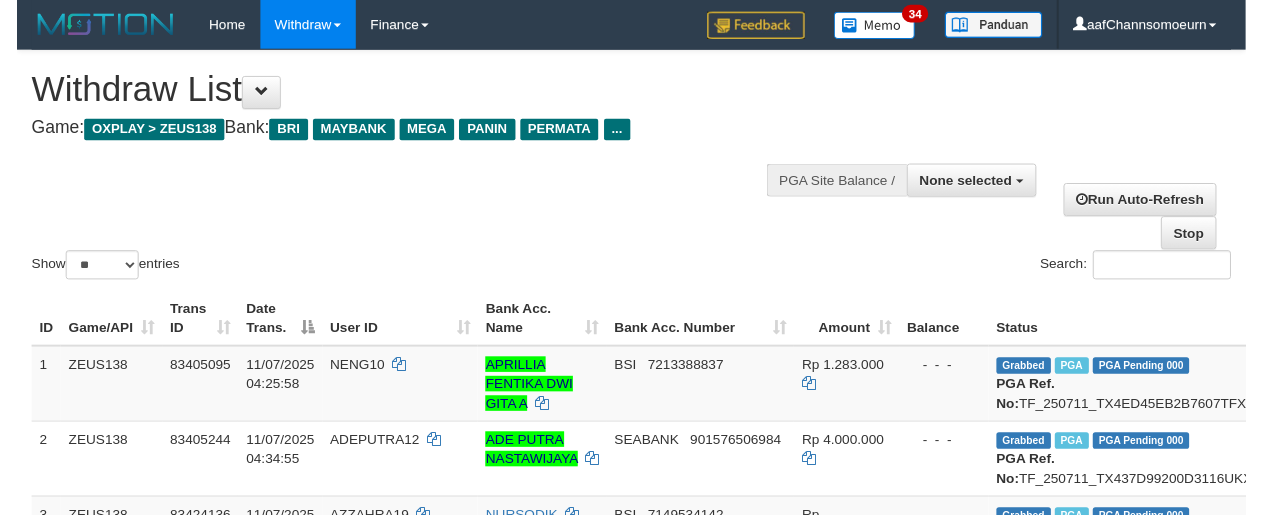 scroll, scrollTop: 782, scrollLeft: 0, axis: vertical 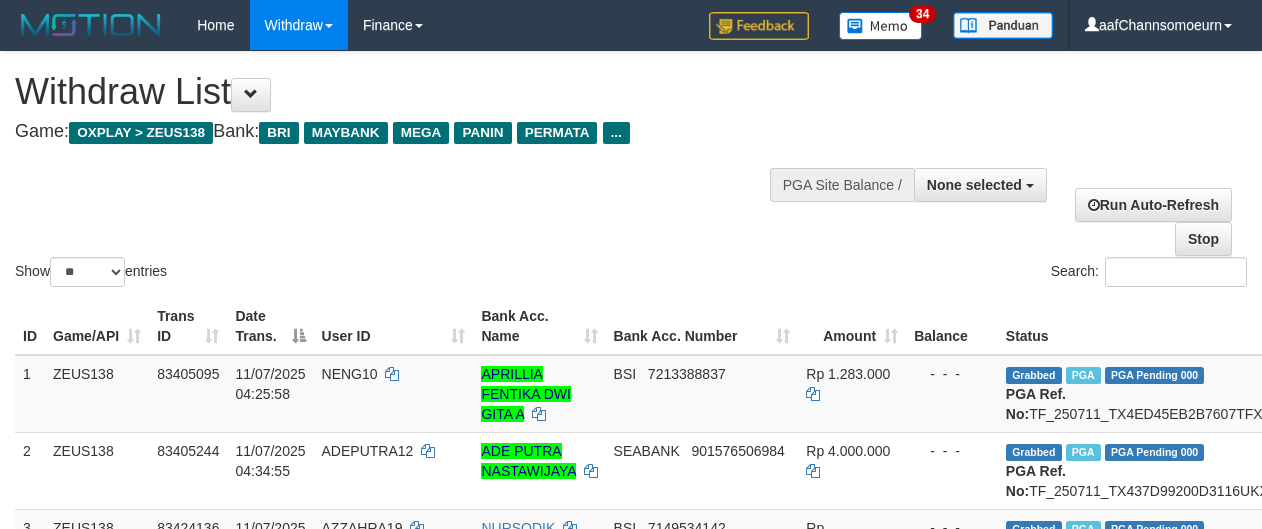 select 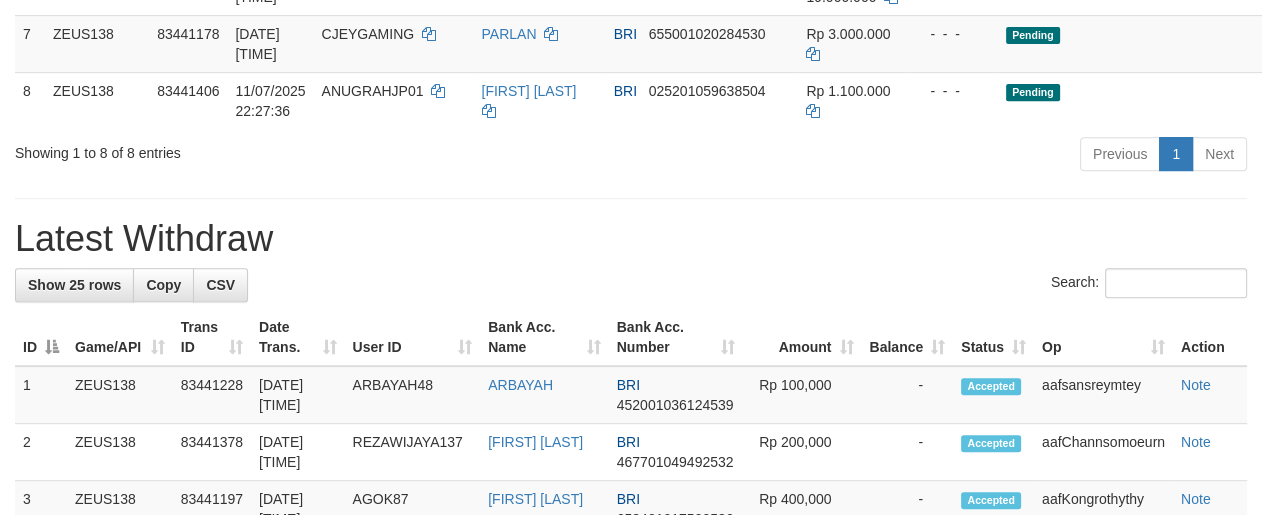 scroll, scrollTop: 727, scrollLeft: 0, axis: vertical 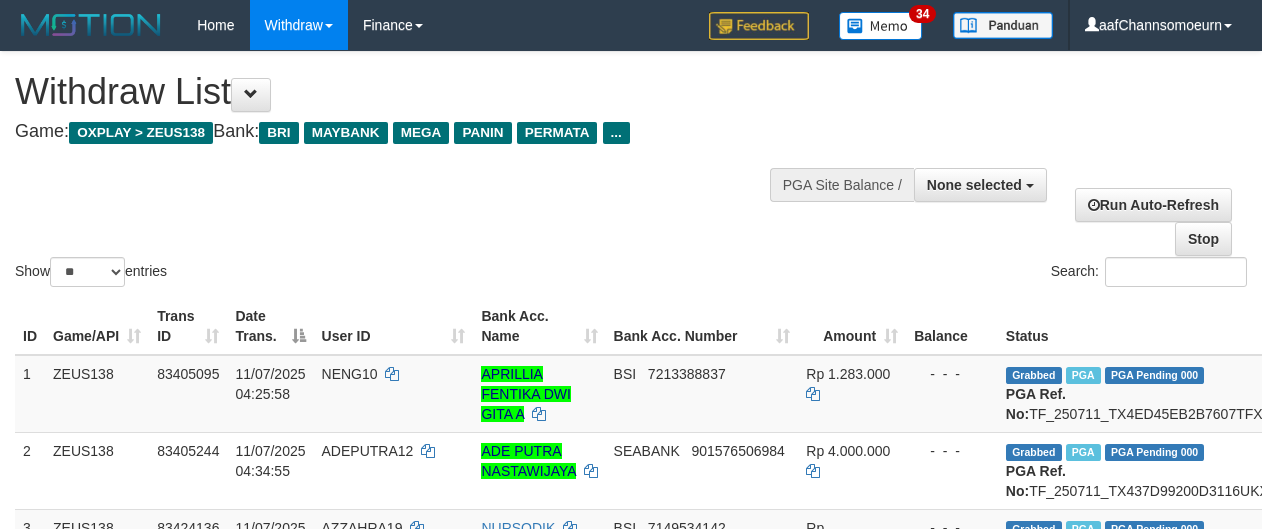 select 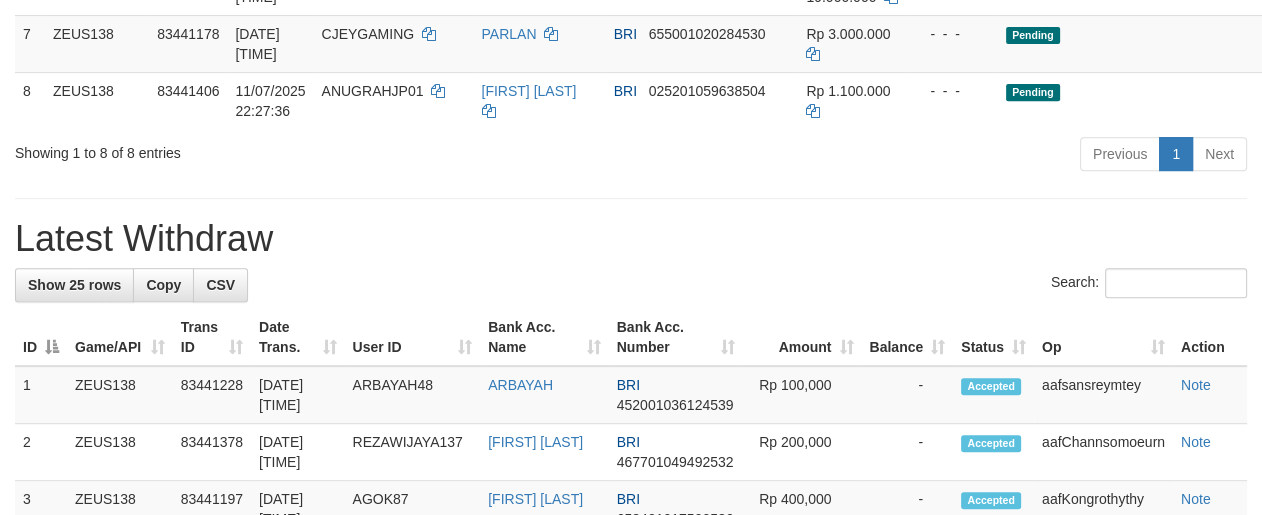 scroll, scrollTop: 727, scrollLeft: 0, axis: vertical 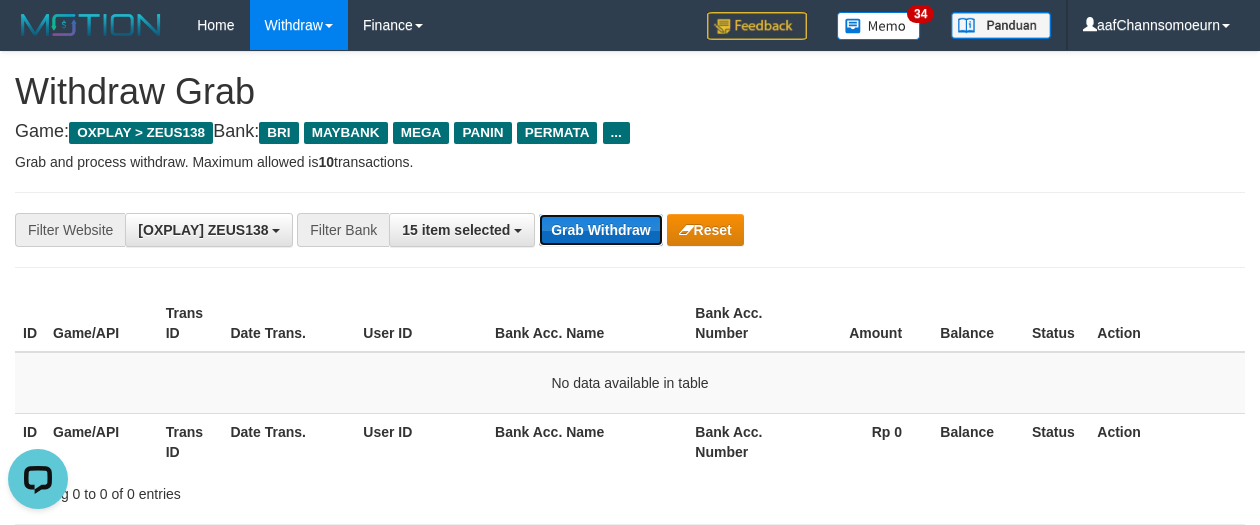 click on "Grab Withdraw" at bounding box center [600, 230] 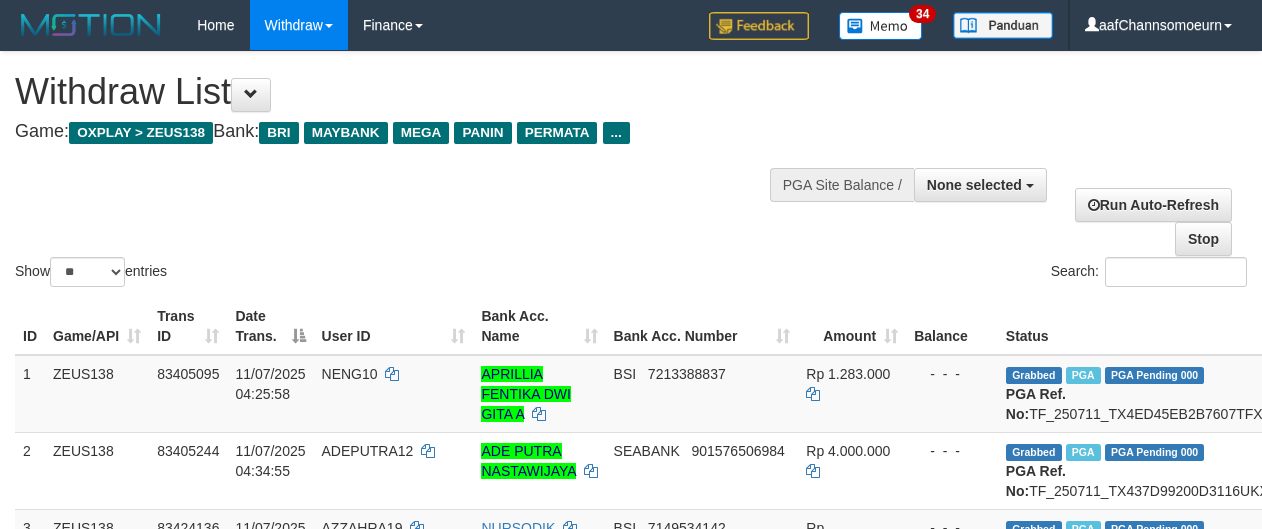 select 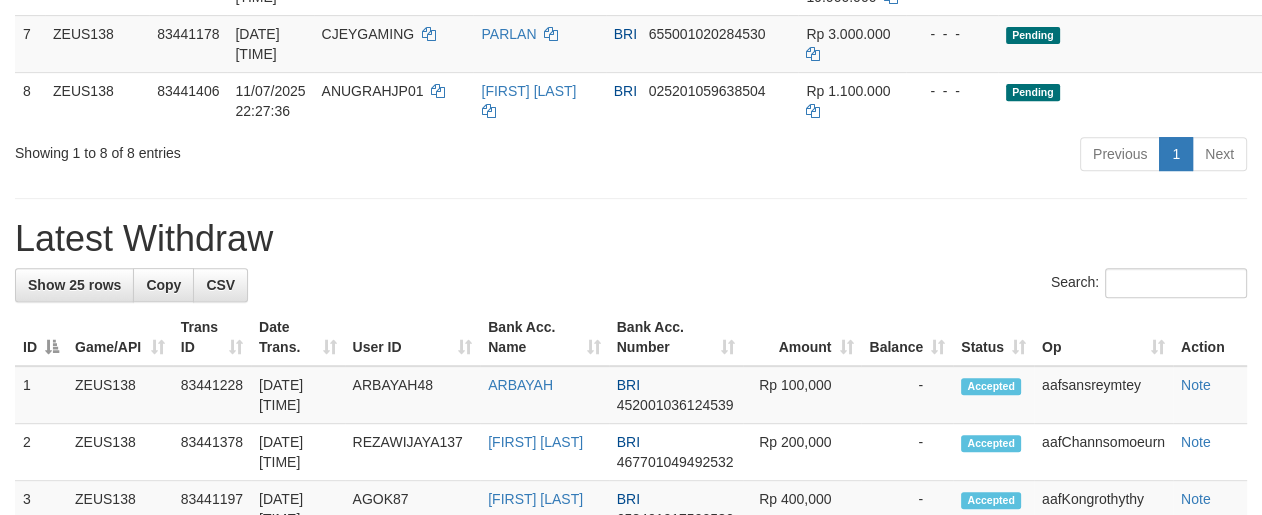 scroll, scrollTop: 727, scrollLeft: 0, axis: vertical 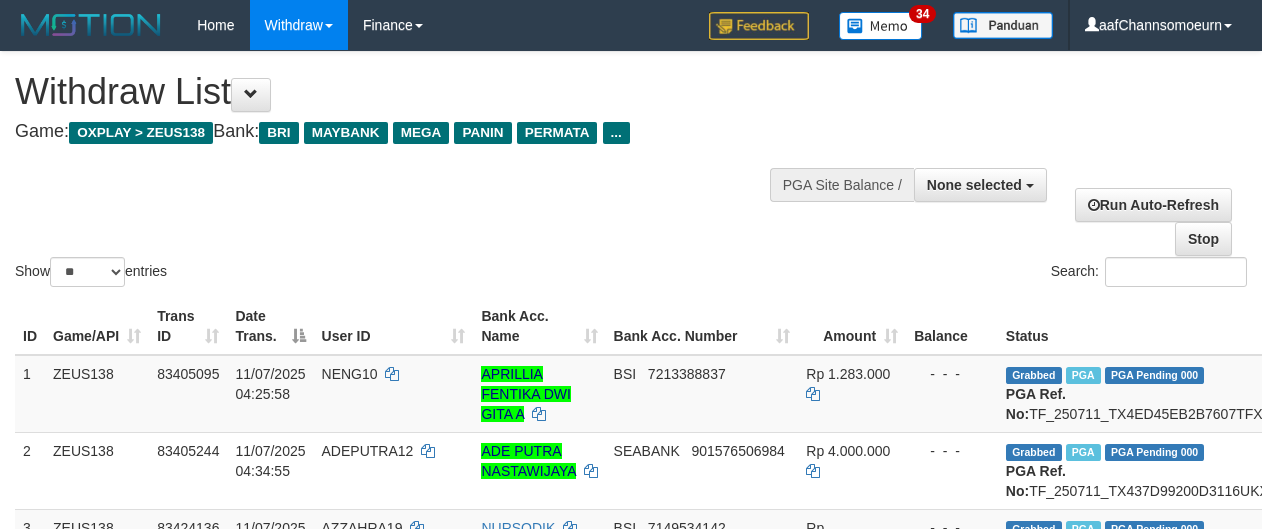 select 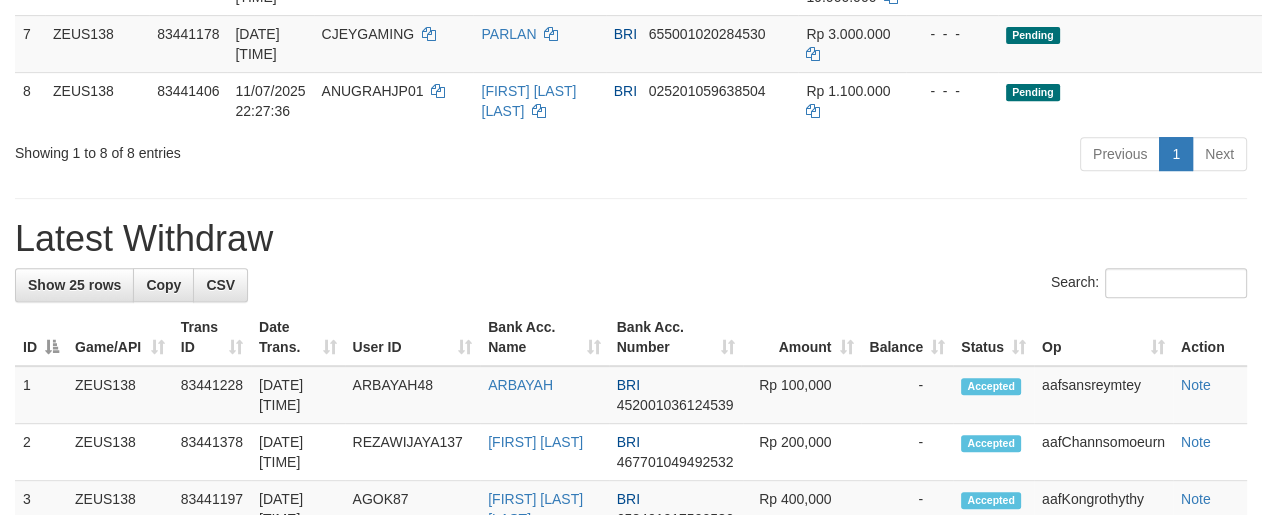 scroll, scrollTop: 727, scrollLeft: 0, axis: vertical 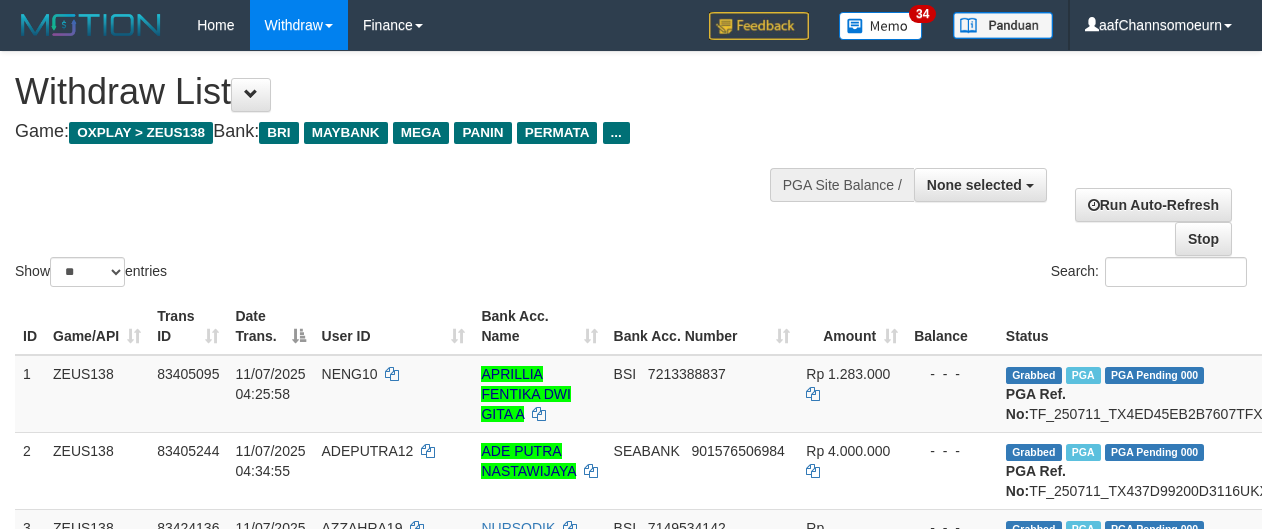 select 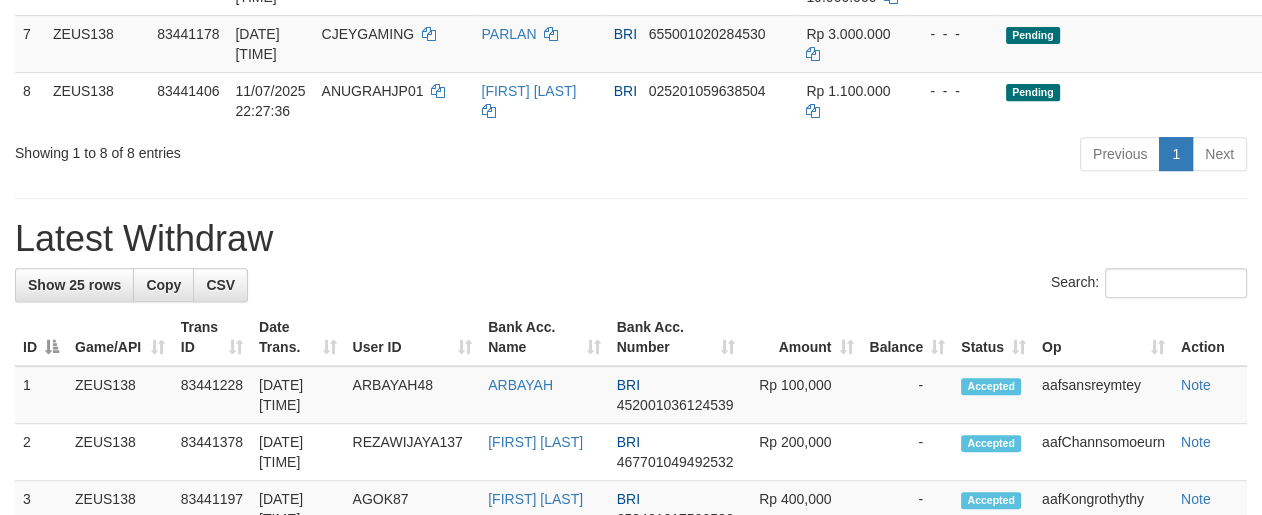 scroll, scrollTop: 727, scrollLeft: 0, axis: vertical 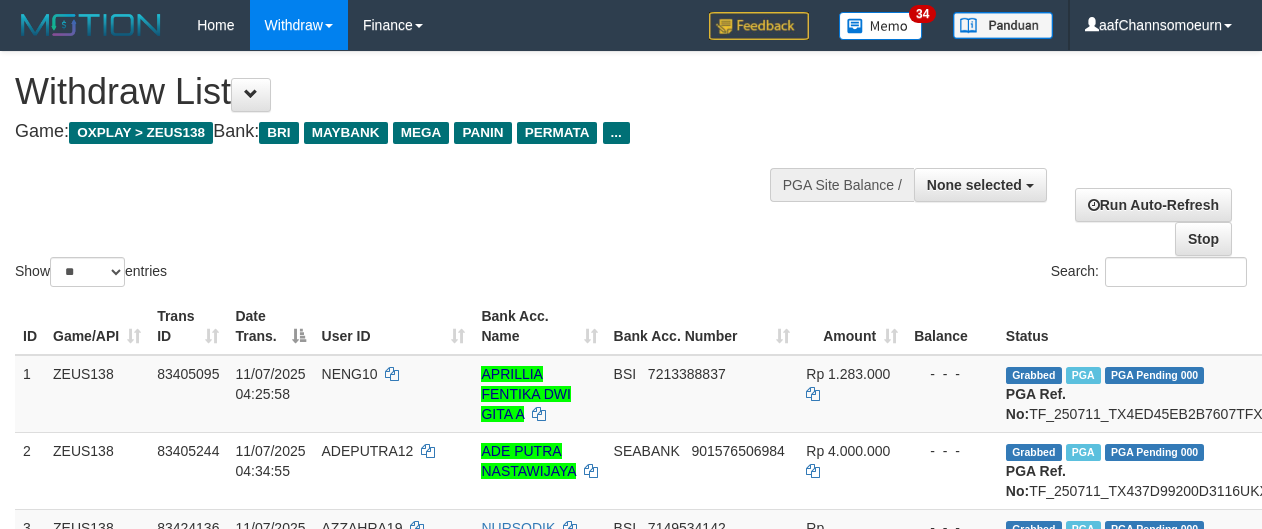 select 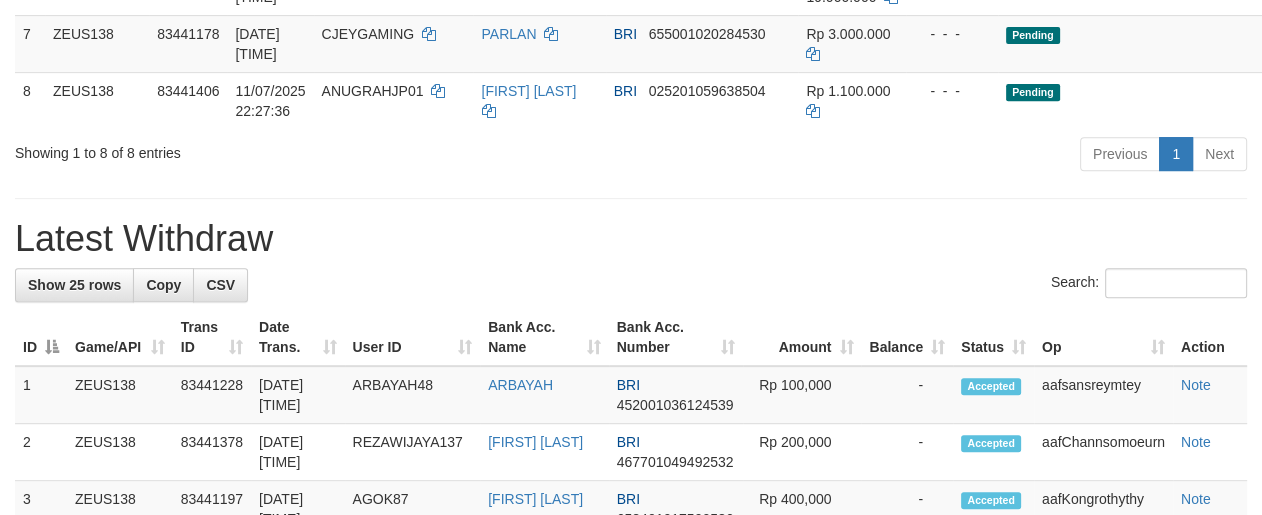 scroll, scrollTop: 727, scrollLeft: 0, axis: vertical 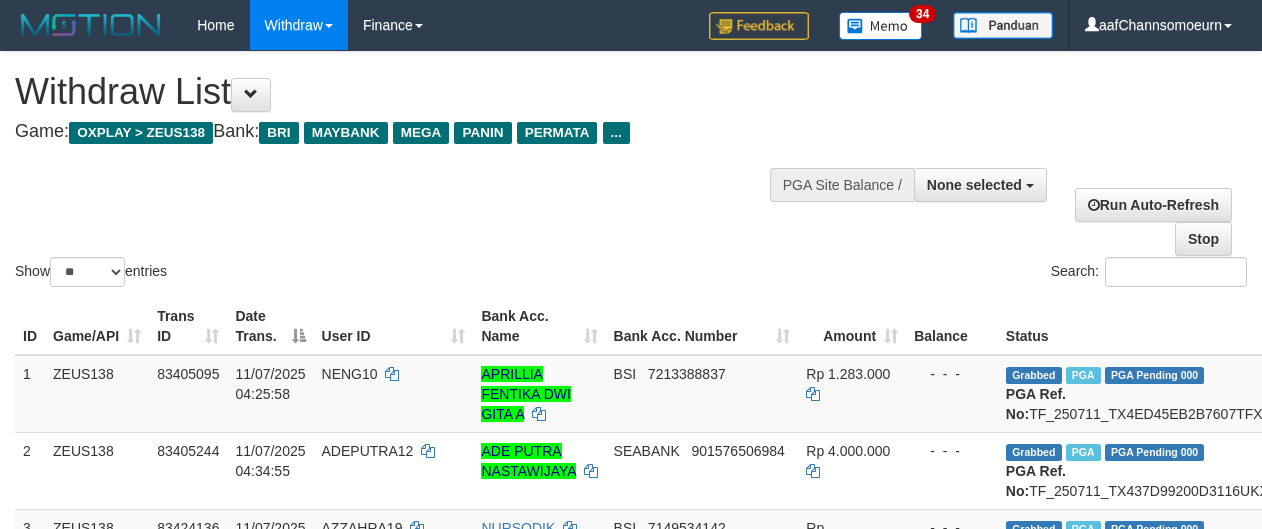 select 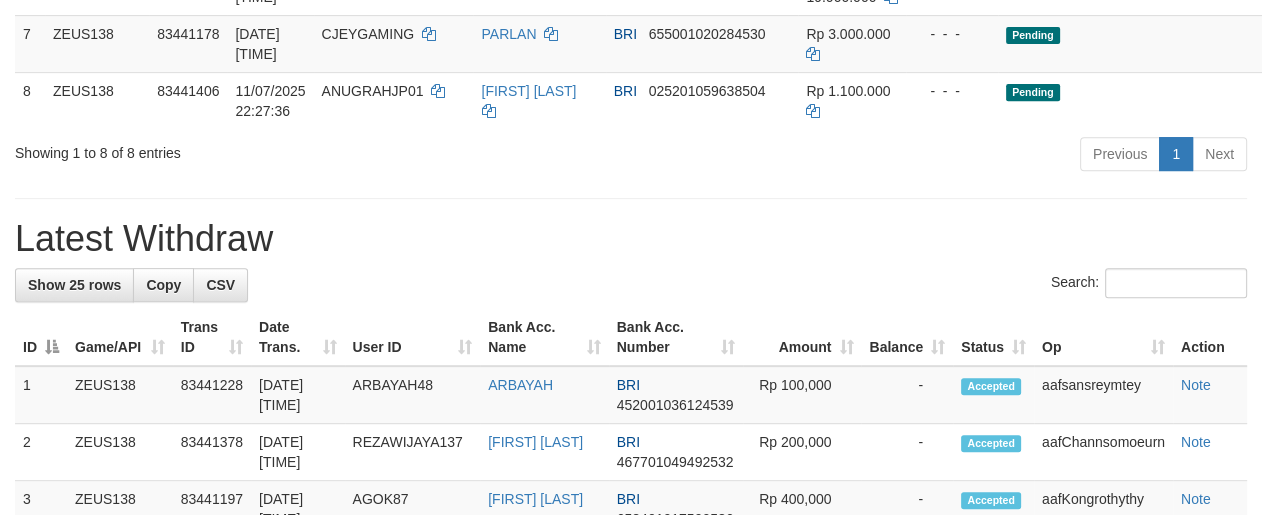 scroll, scrollTop: 727, scrollLeft: 0, axis: vertical 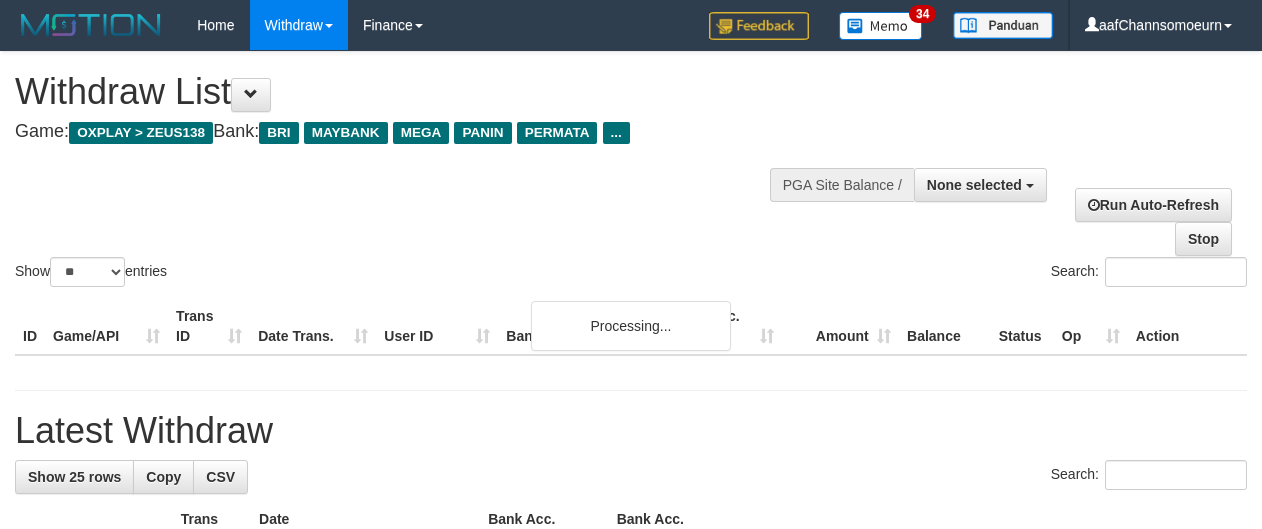select 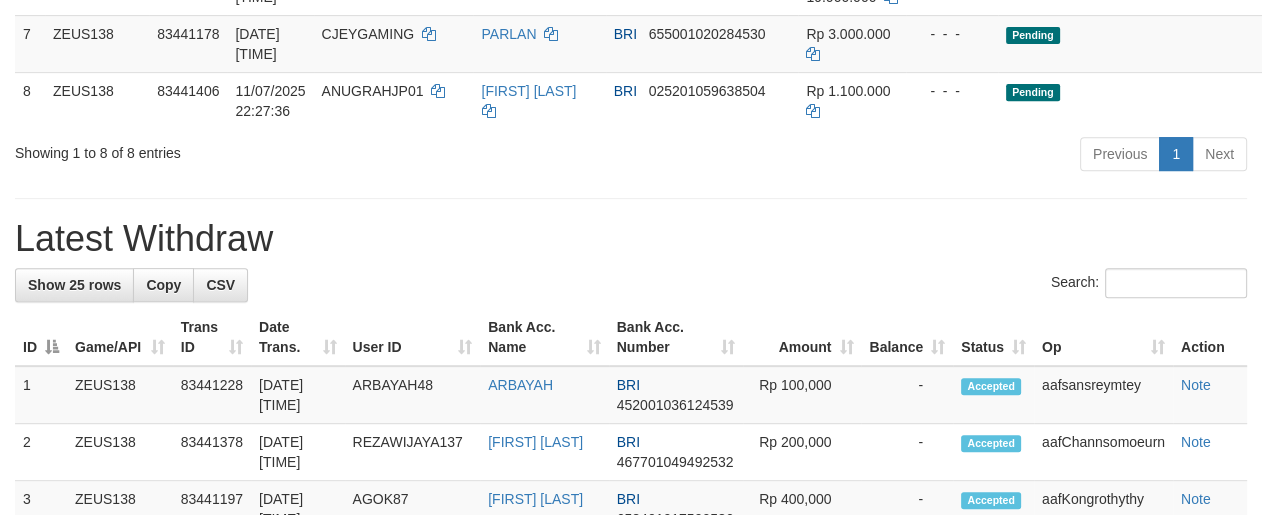 scroll, scrollTop: 727, scrollLeft: 0, axis: vertical 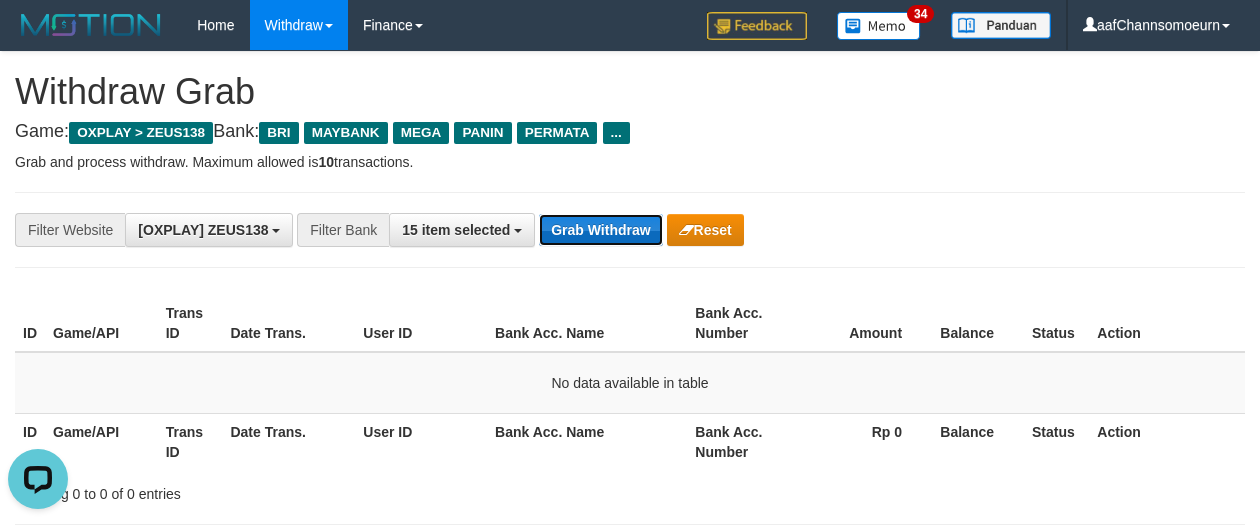 click on "Grab Withdraw" at bounding box center (600, 230) 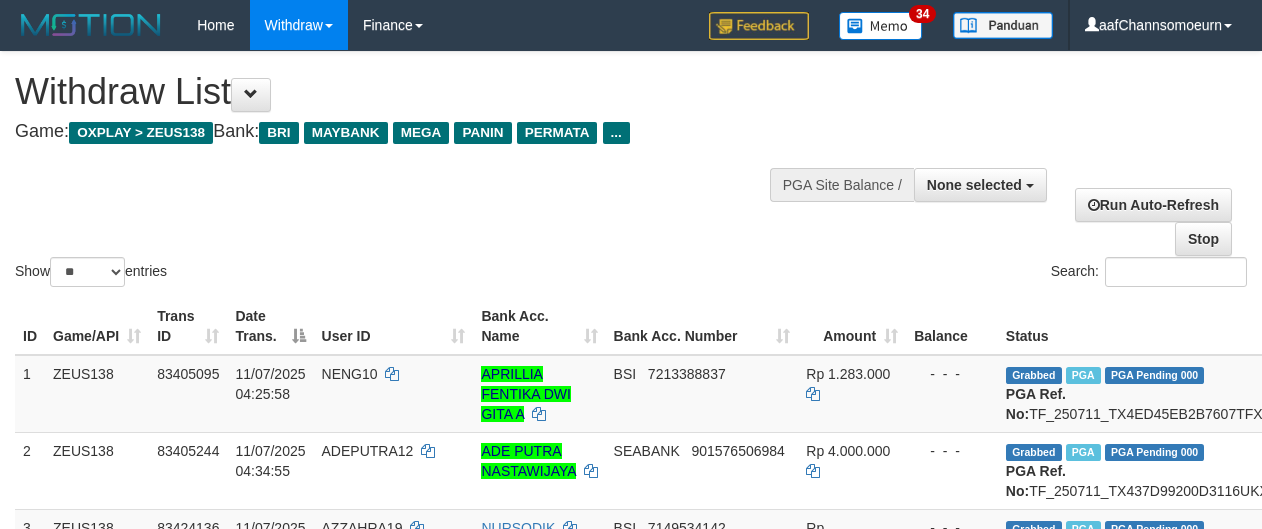 select 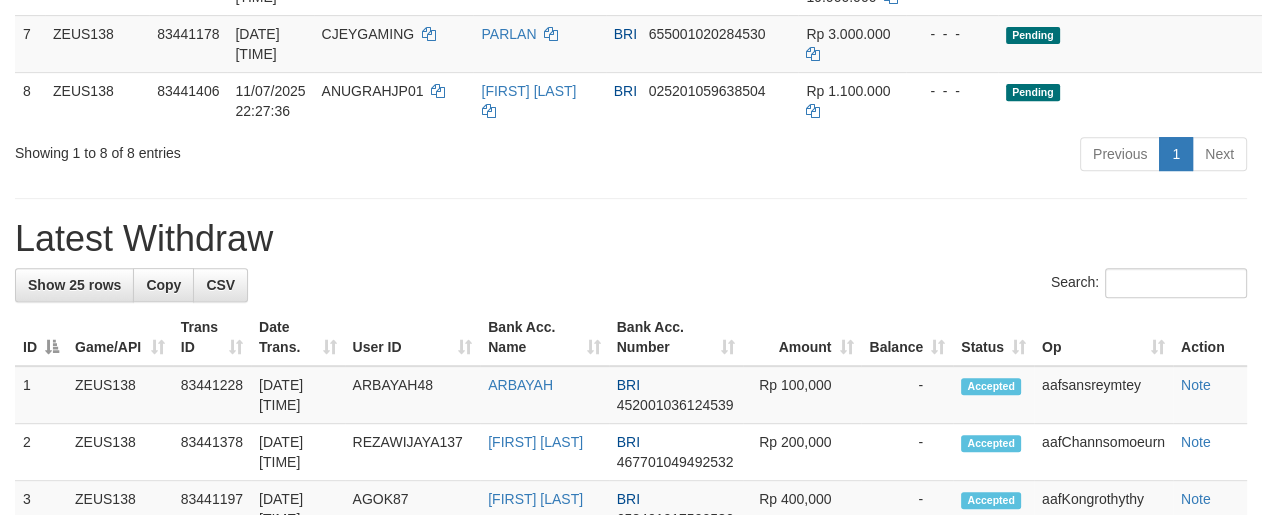scroll, scrollTop: 727, scrollLeft: 0, axis: vertical 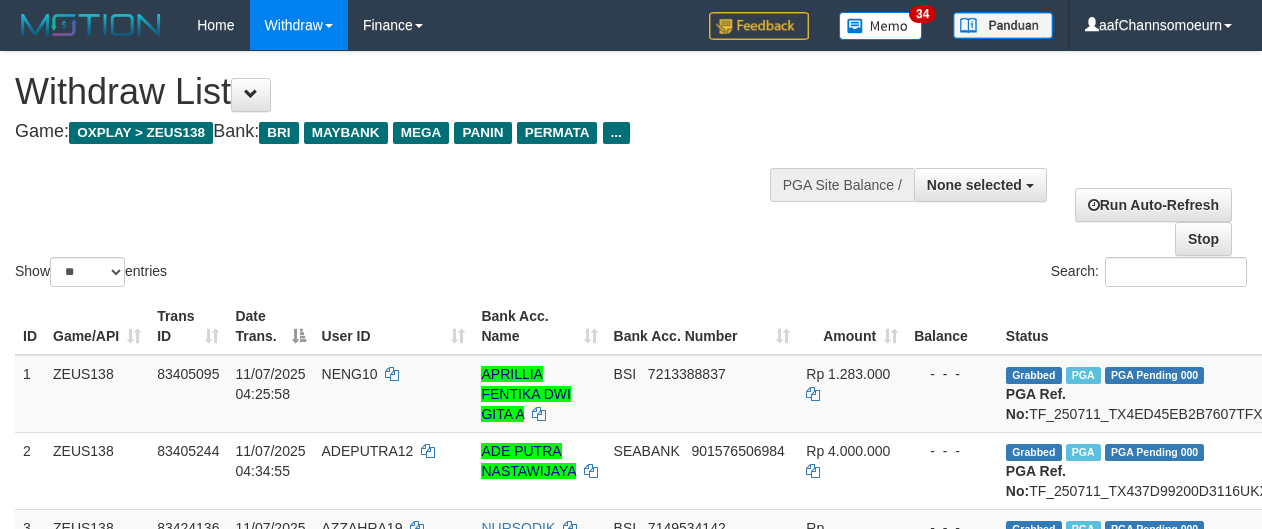 select 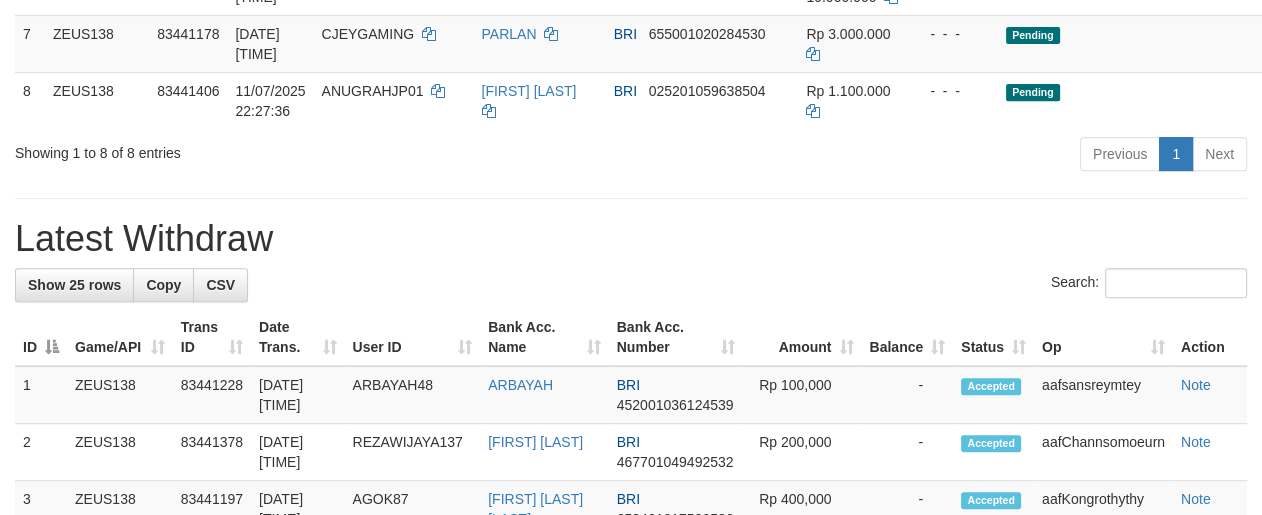 scroll, scrollTop: 727, scrollLeft: 0, axis: vertical 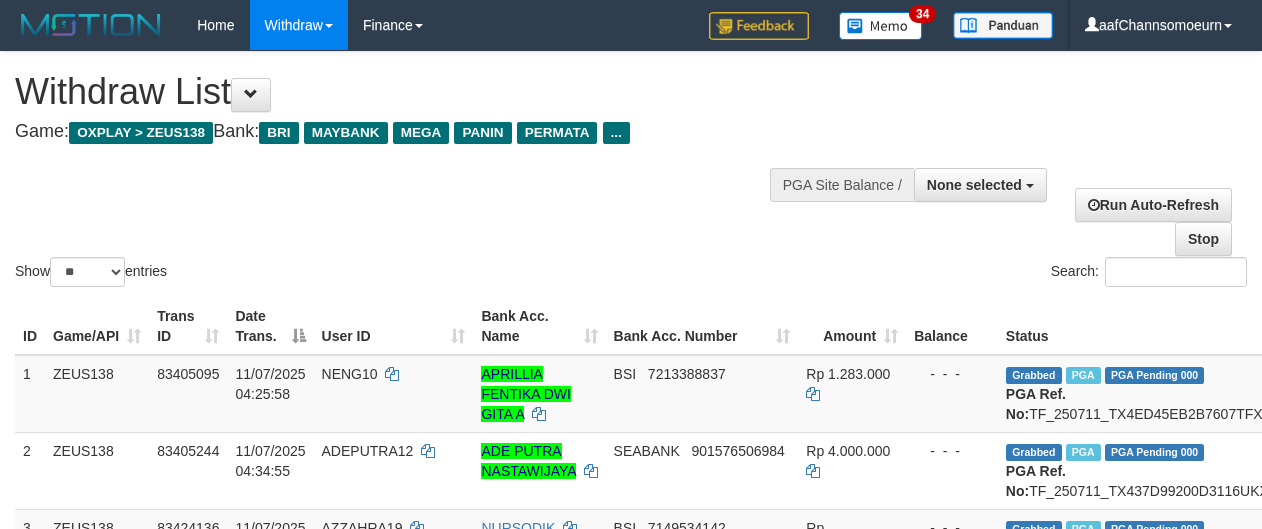 select 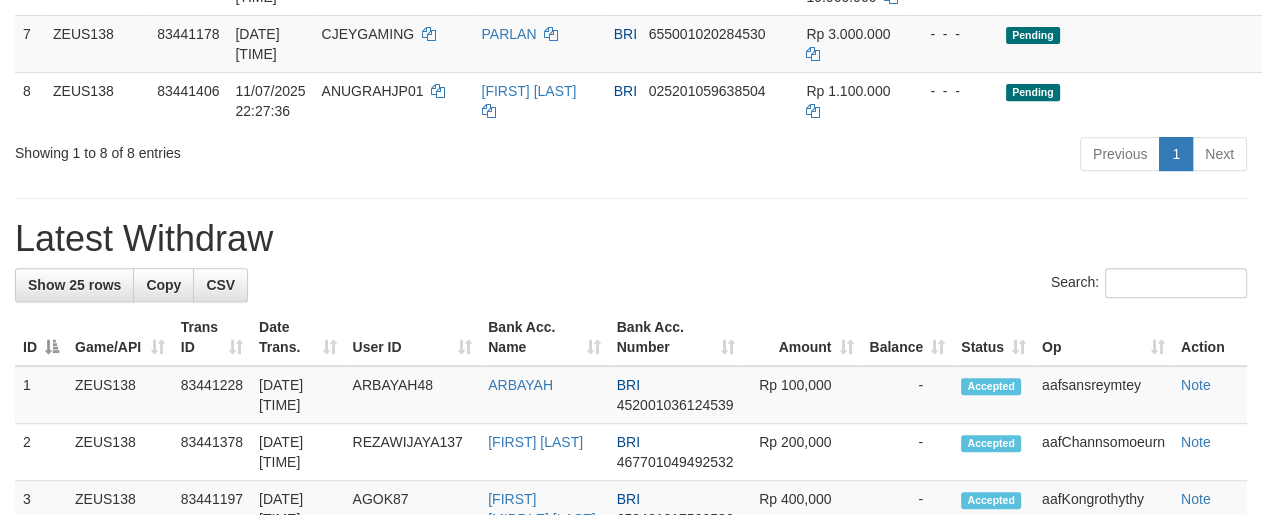 scroll, scrollTop: 727, scrollLeft: 0, axis: vertical 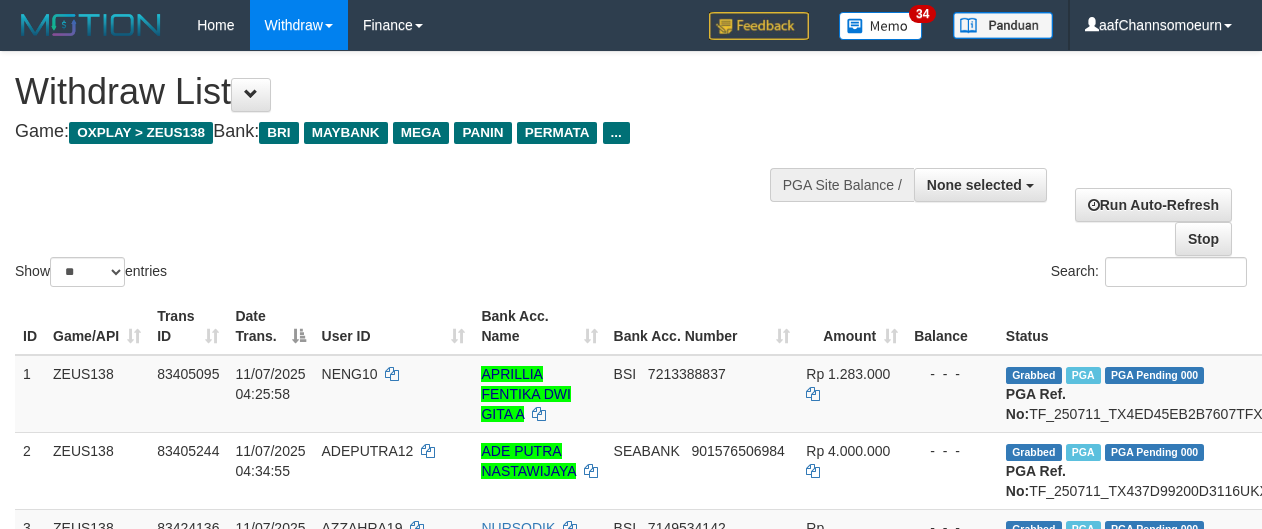 select 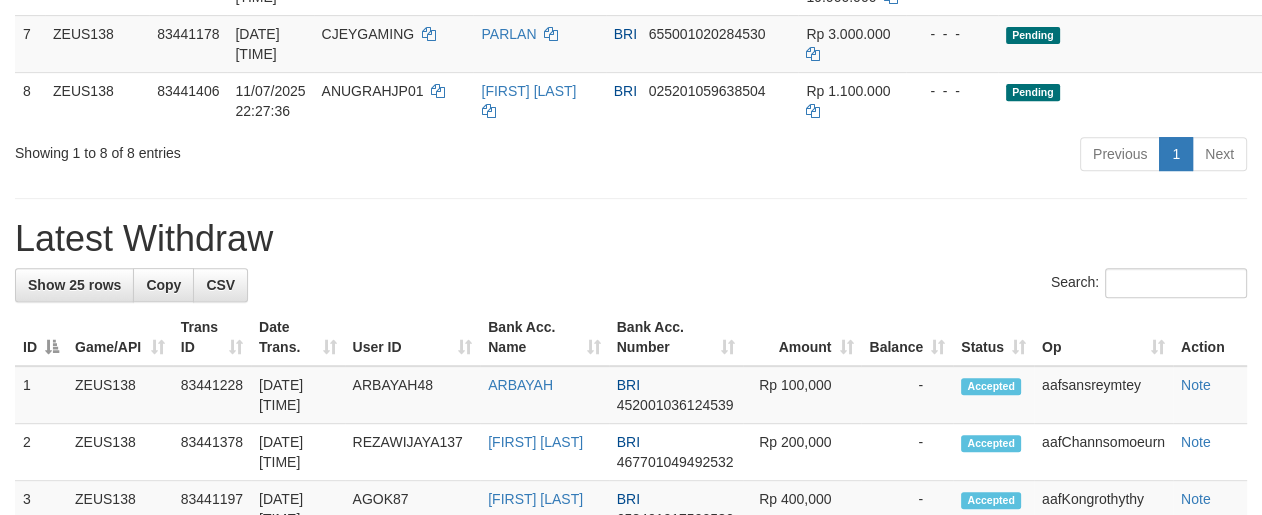 scroll, scrollTop: 727, scrollLeft: 0, axis: vertical 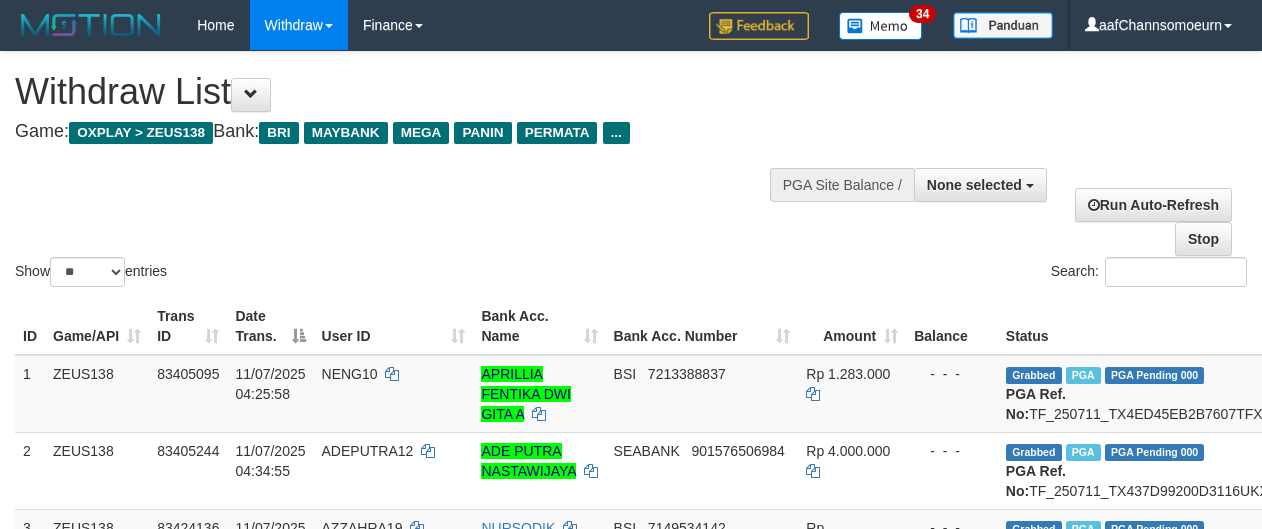 select 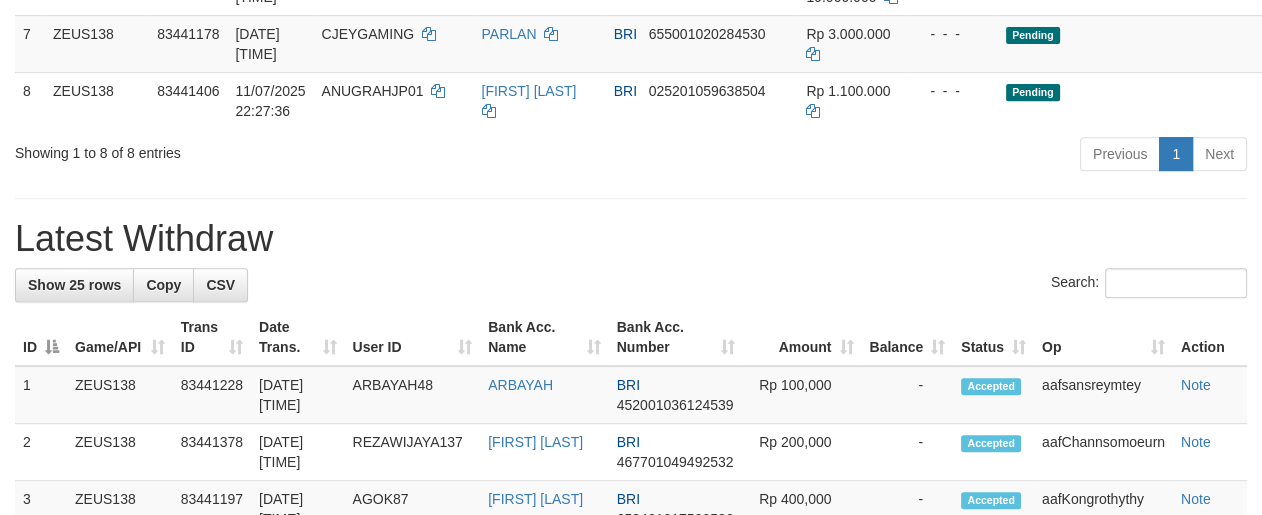 scroll, scrollTop: 727, scrollLeft: 0, axis: vertical 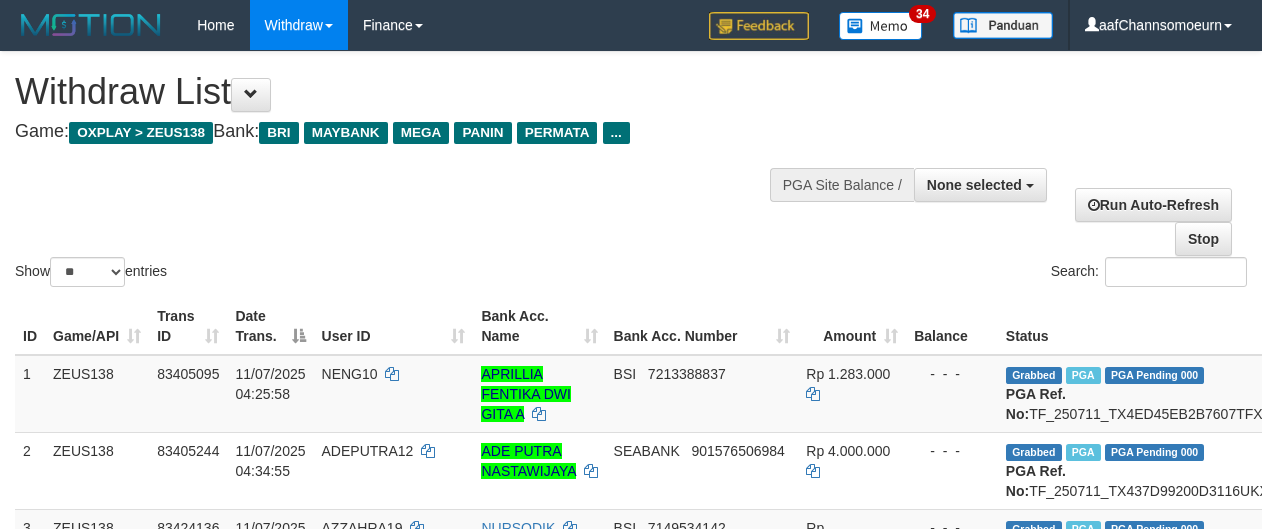 select 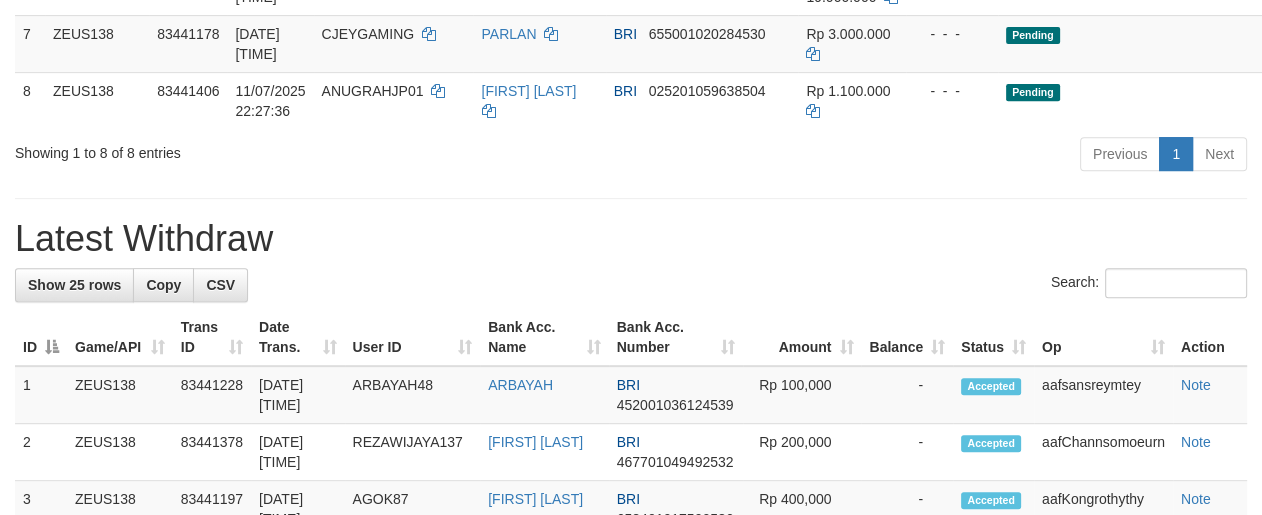 scroll, scrollTop: 727, scrollLeft: 0, axis: vertical 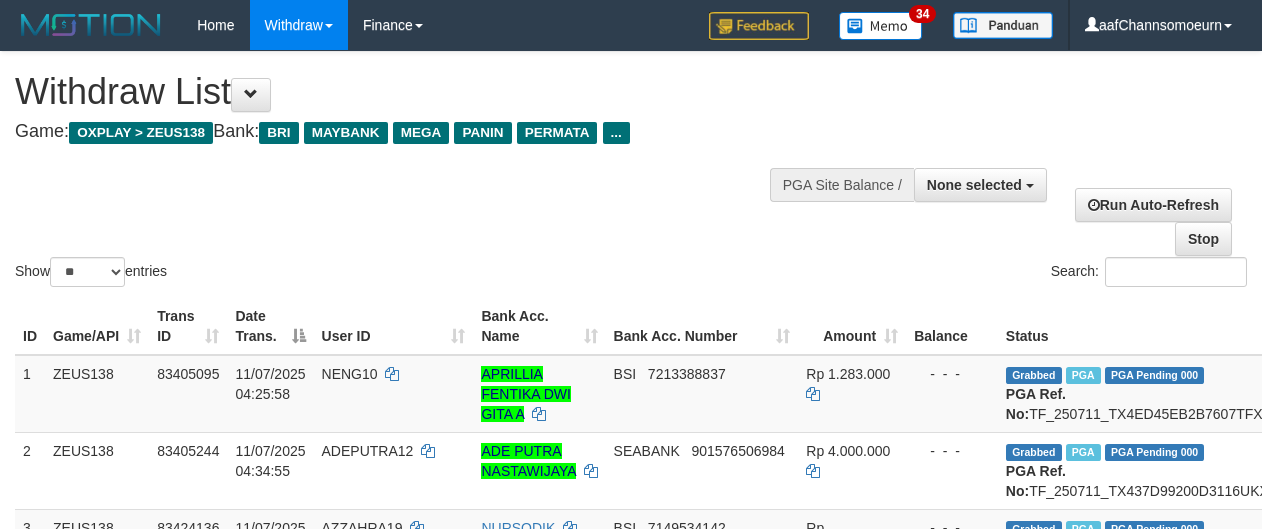 select 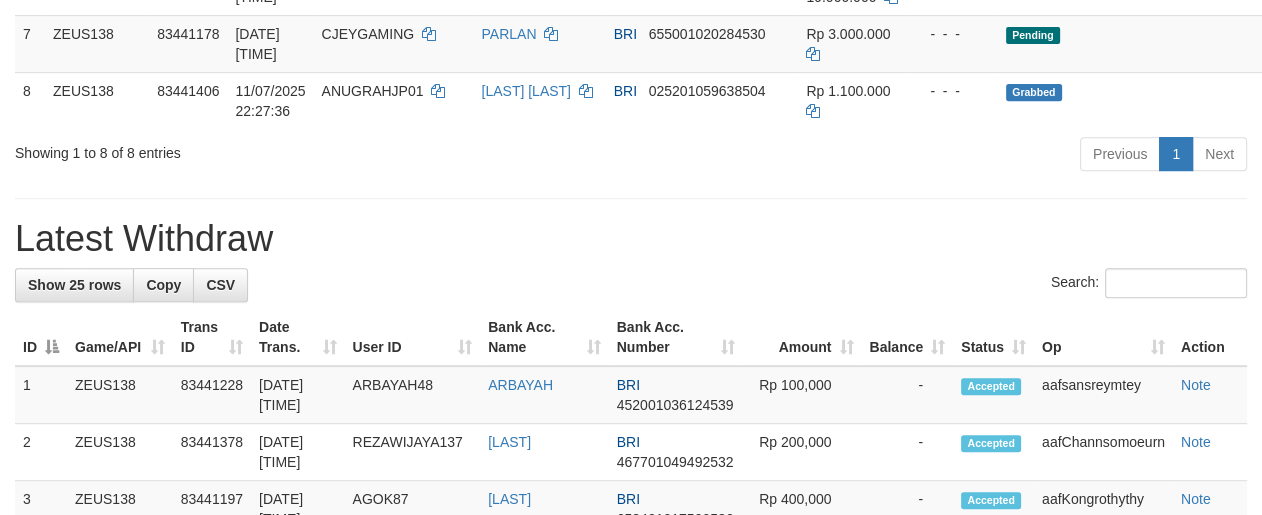 scroll, scrollTop: 727, scrollLeft: 0, axis: vertical 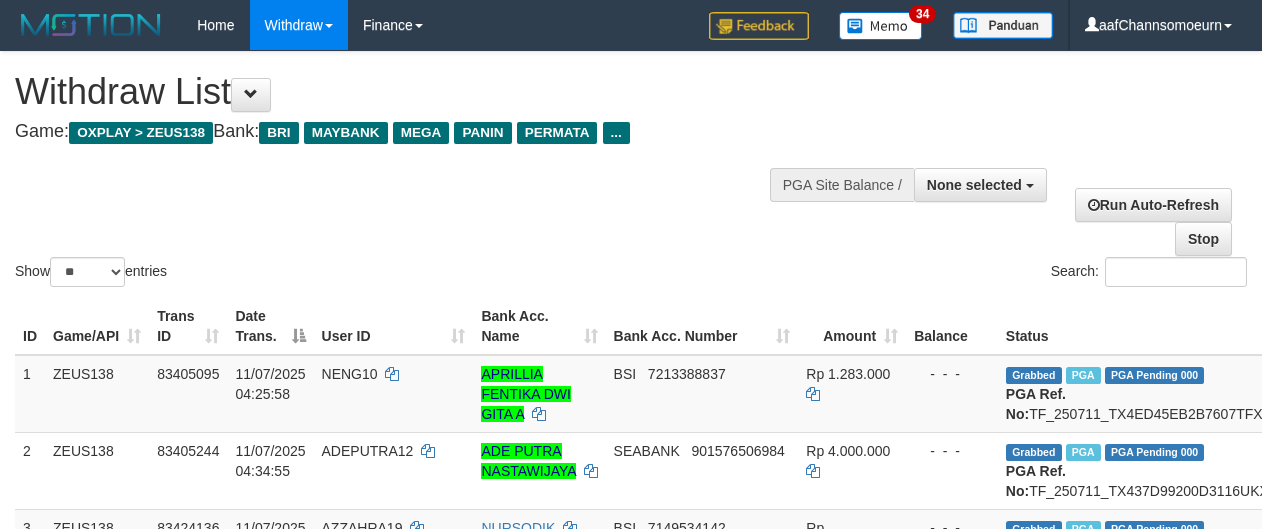 select 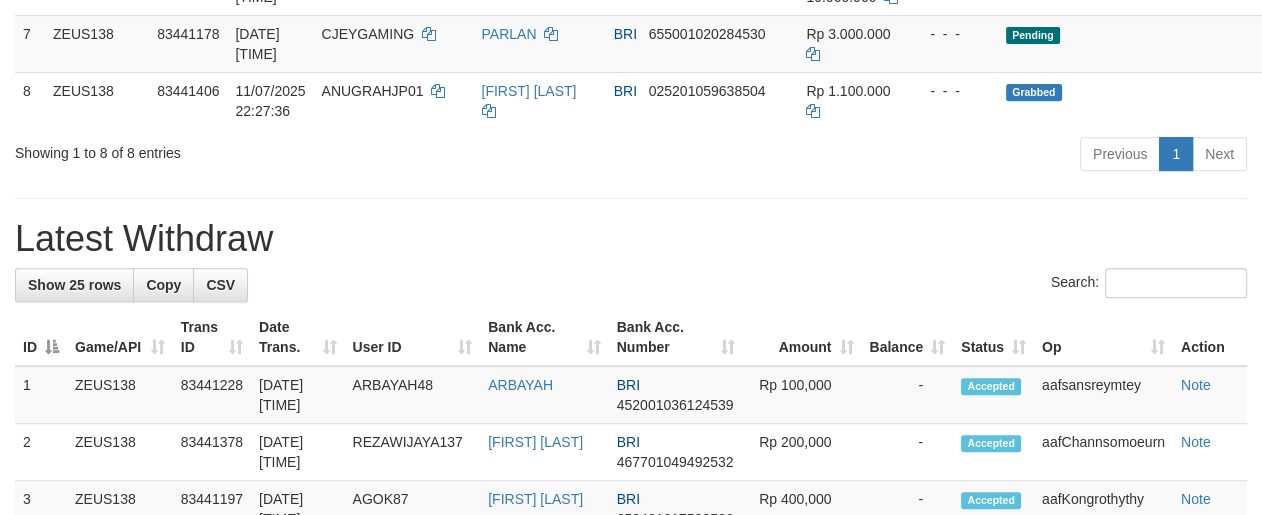 scroll, scrollTop: 727, scrollLeft: 0, axis: vertical 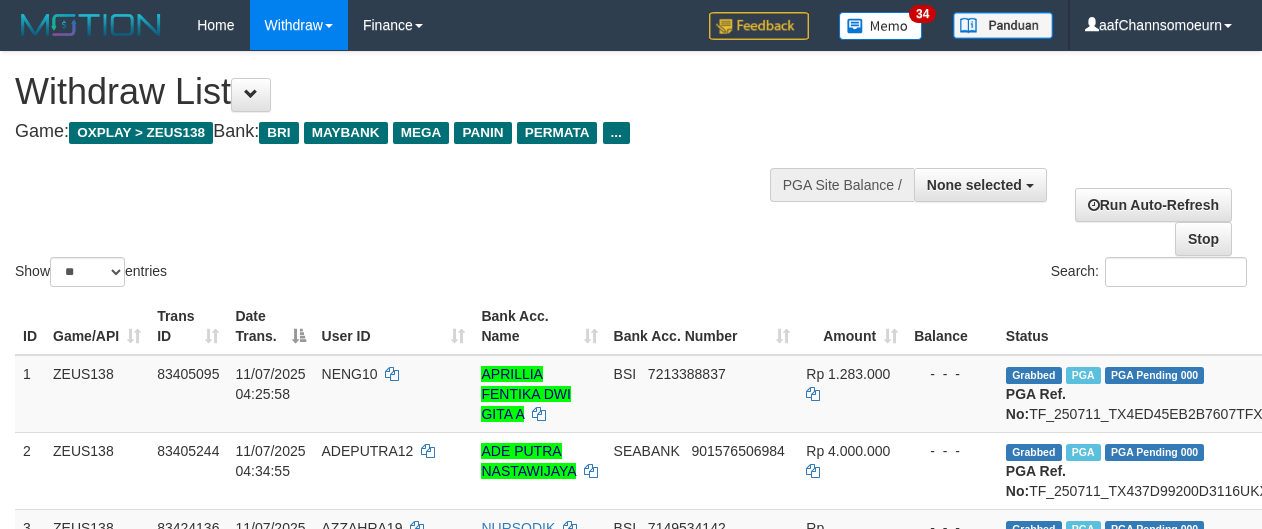 select 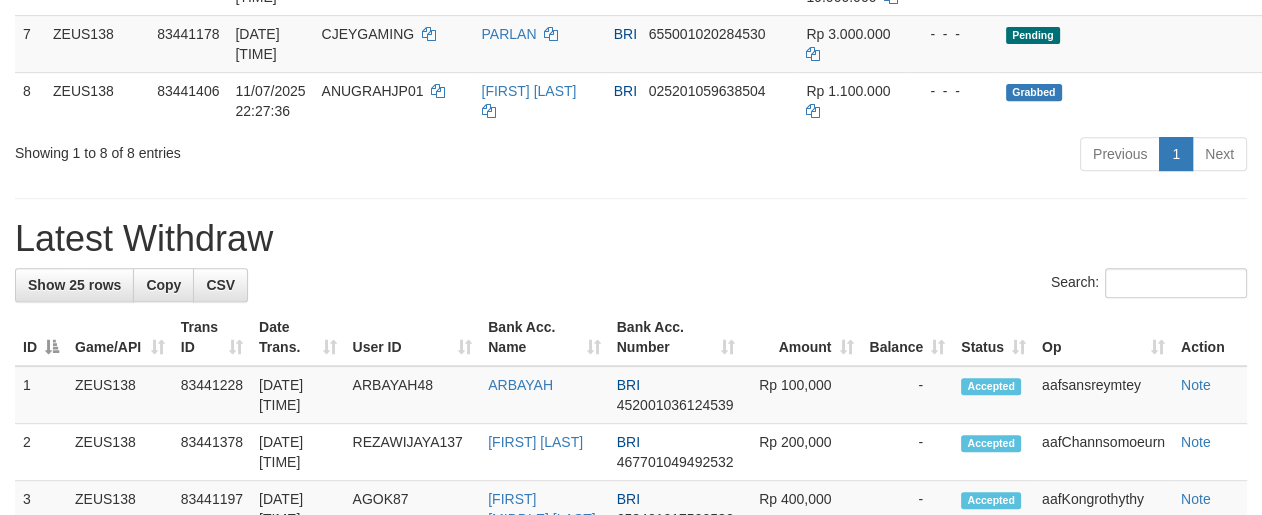 scroll, scrollTop: 727, scrollLeft: 0, axis: vertical 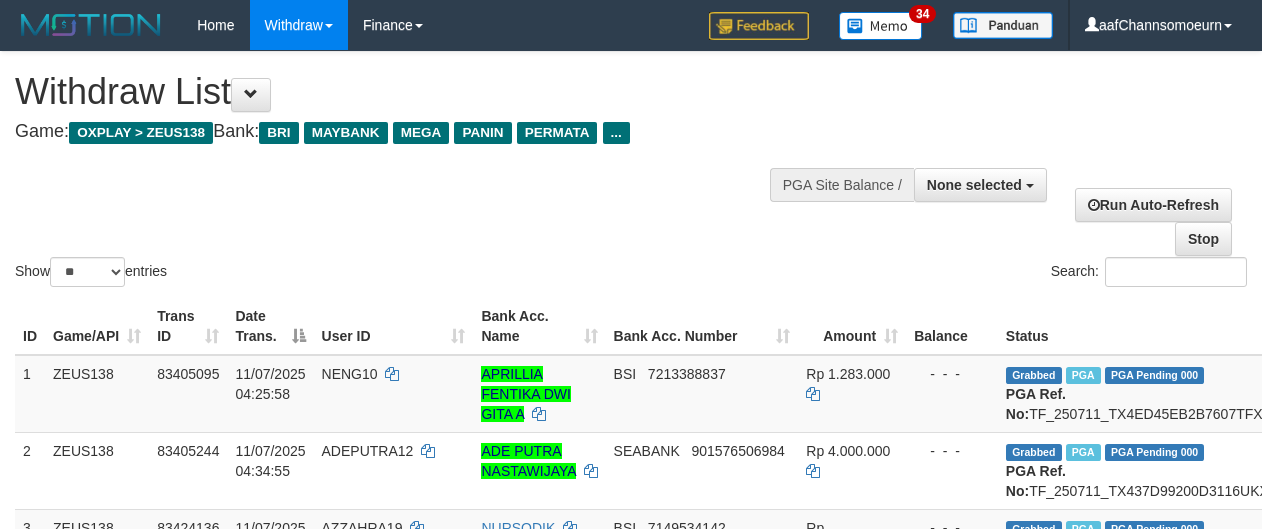select 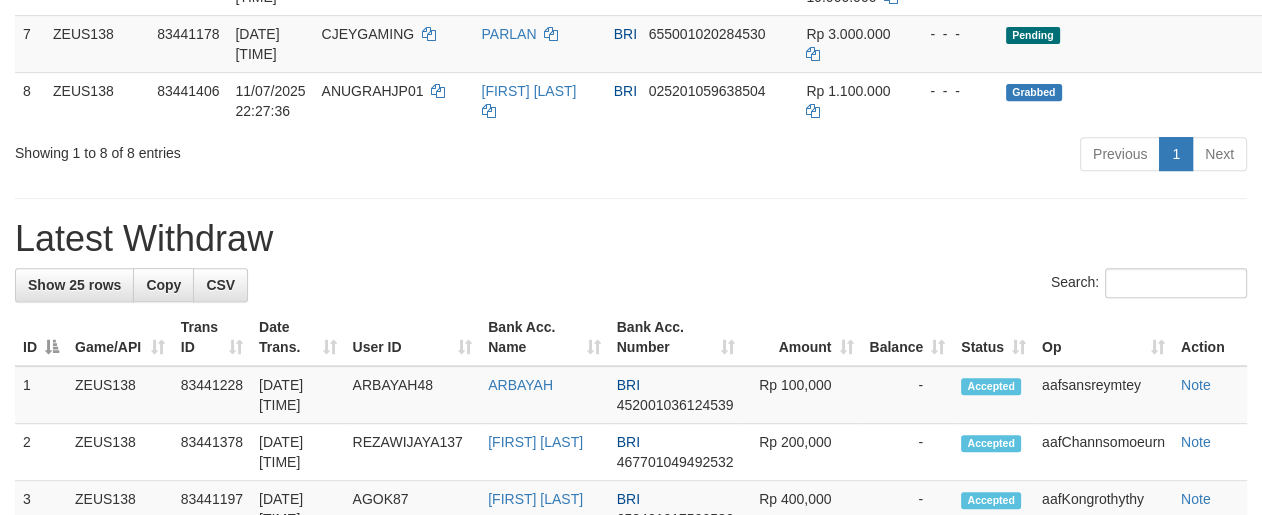 scroll, scrollTop: 727, scrollLeft: 0, axis: vertical 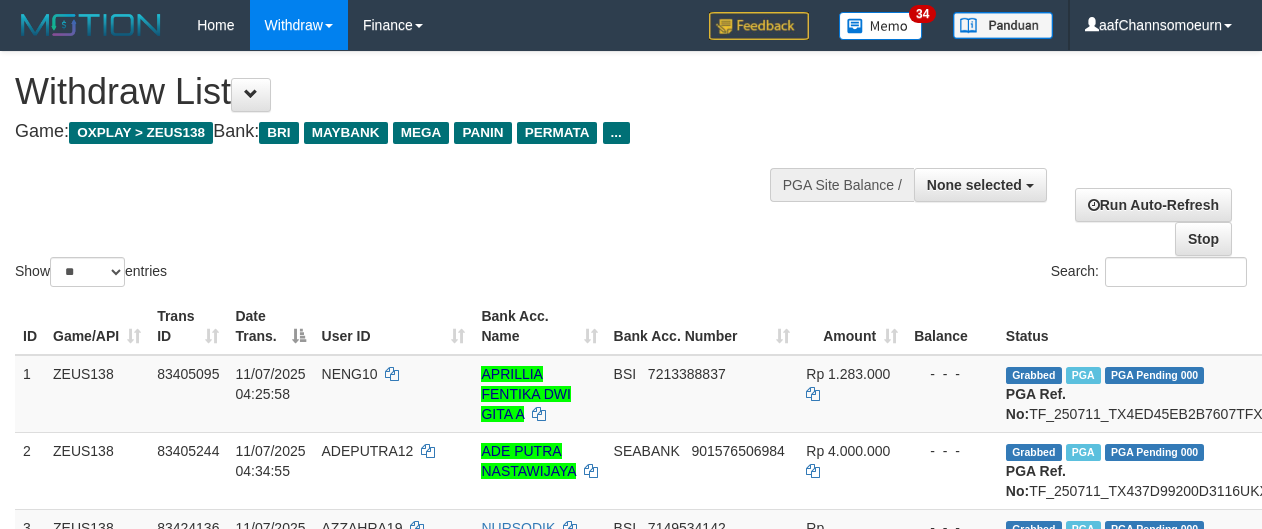 select 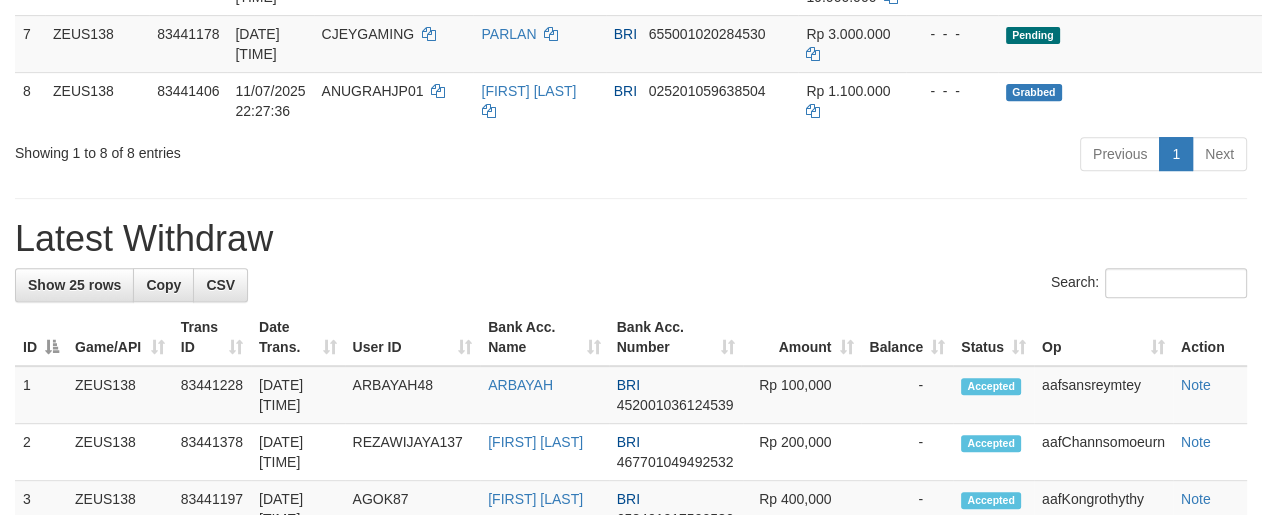 scroll, scrollTop: 727, scrollLeft: 0, axis: vertical 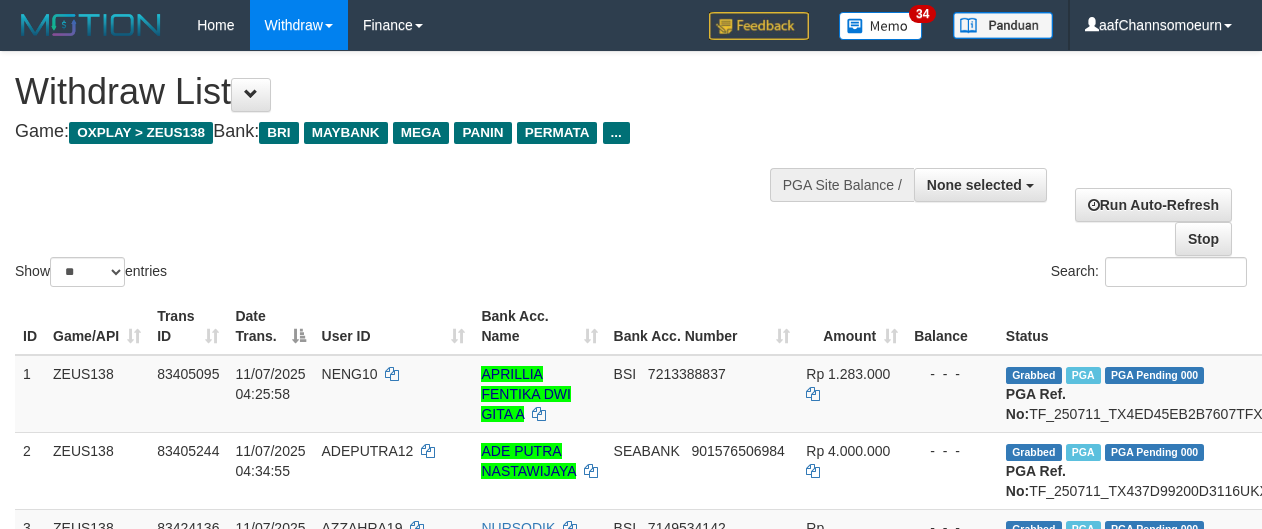 select 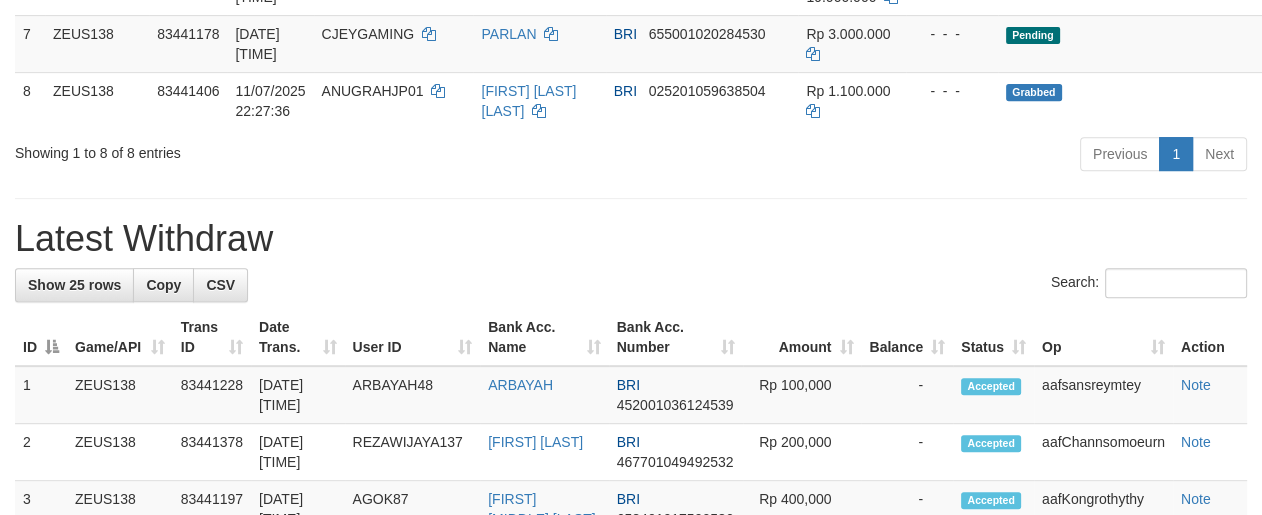 scroll, scrollTop: 727, scrollLeft: 0, axis: vertical 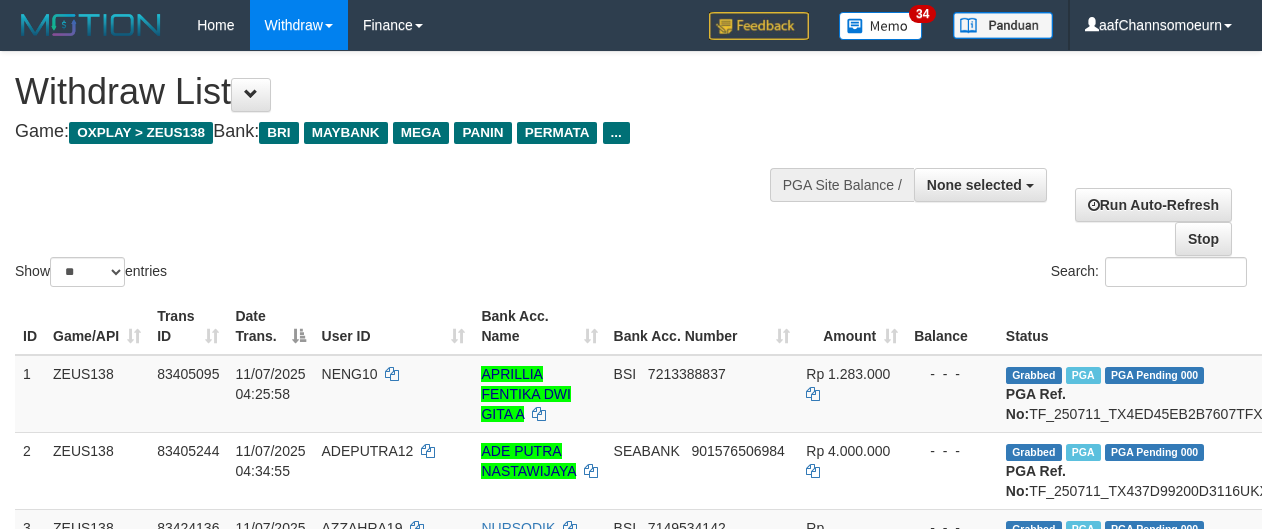 select 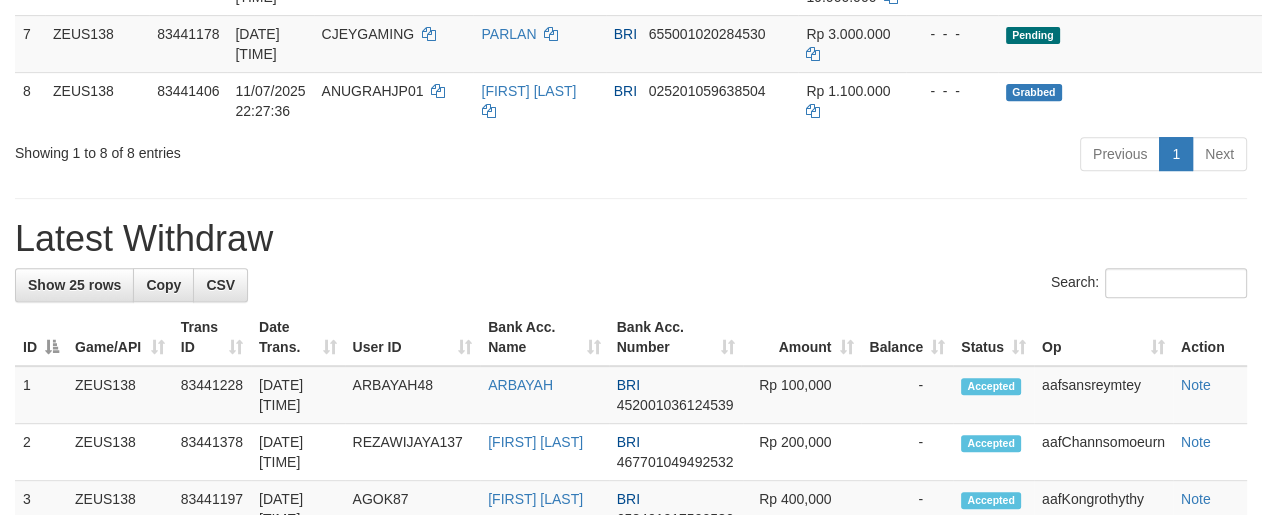 scroll, scrollTop: 727, scrollLeft: 0, axis: vertical 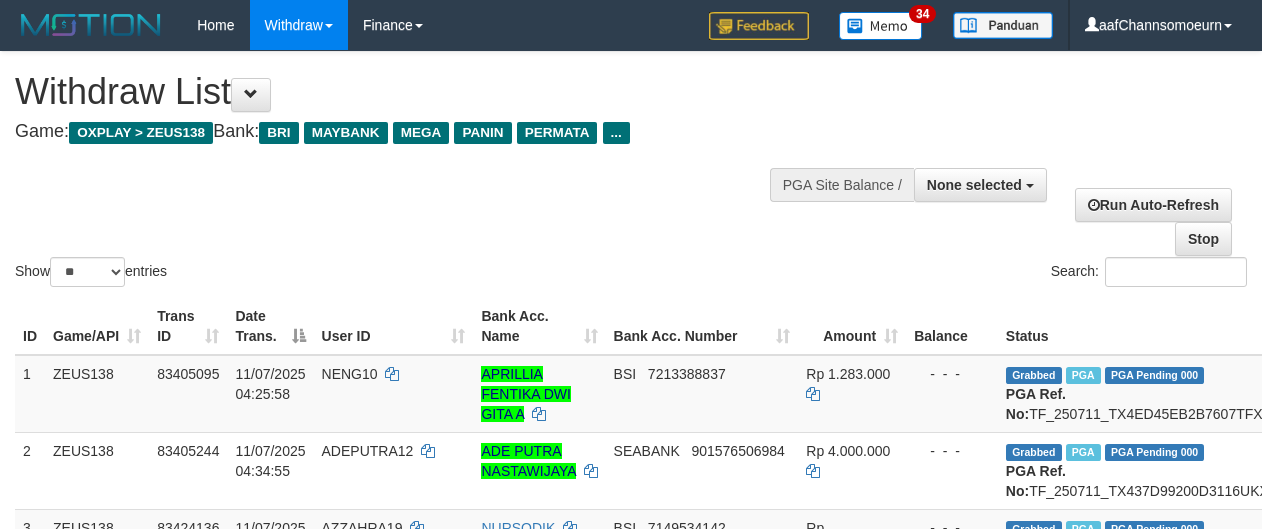 select 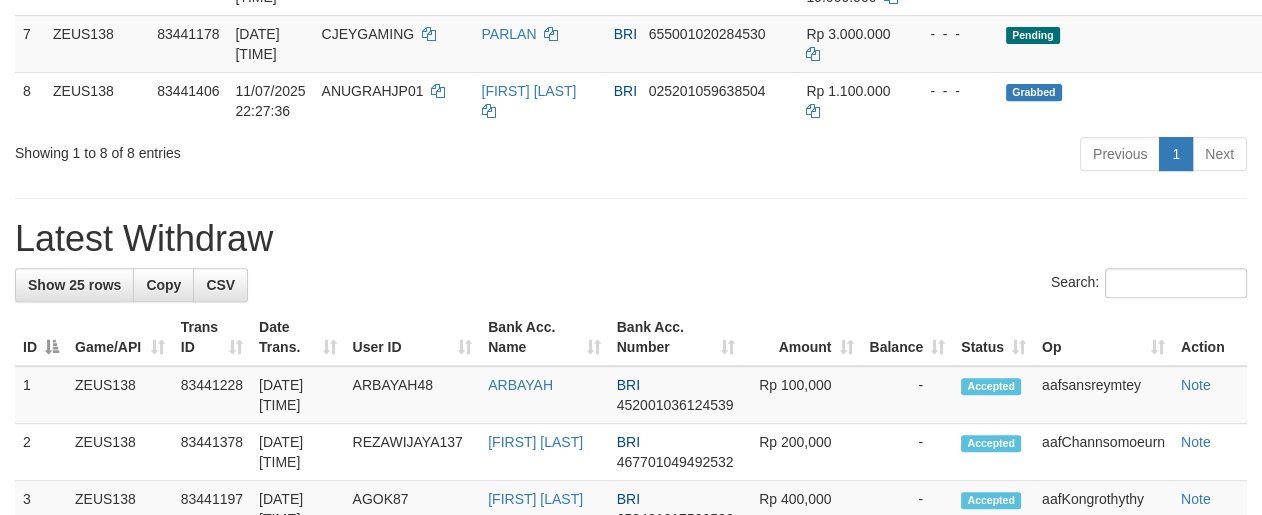 scroll, scrollTop: 727, scrollLeft: 0, axis: vertical 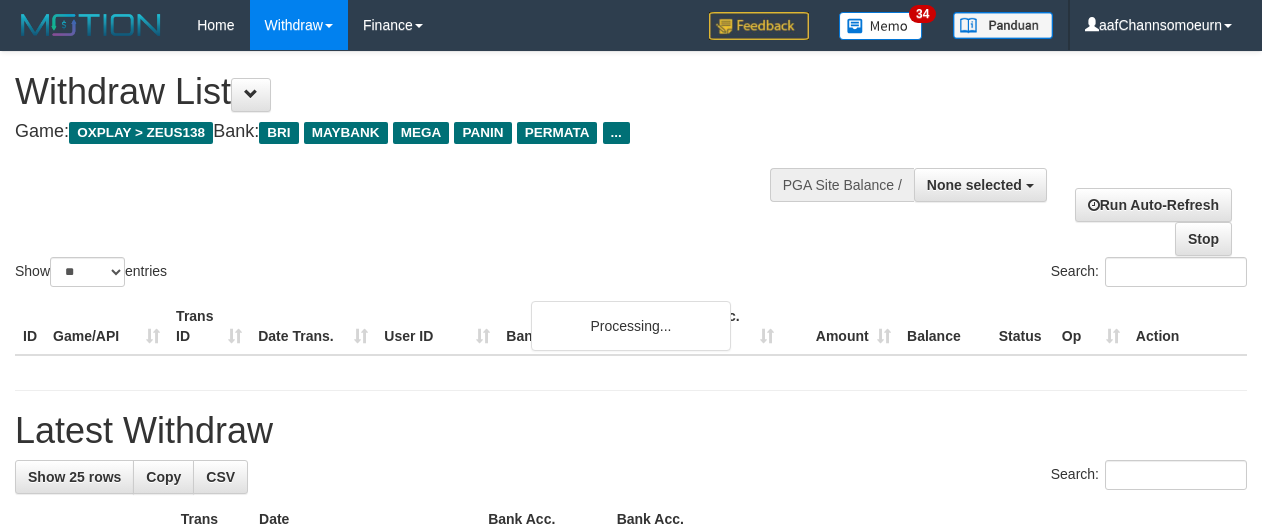 select 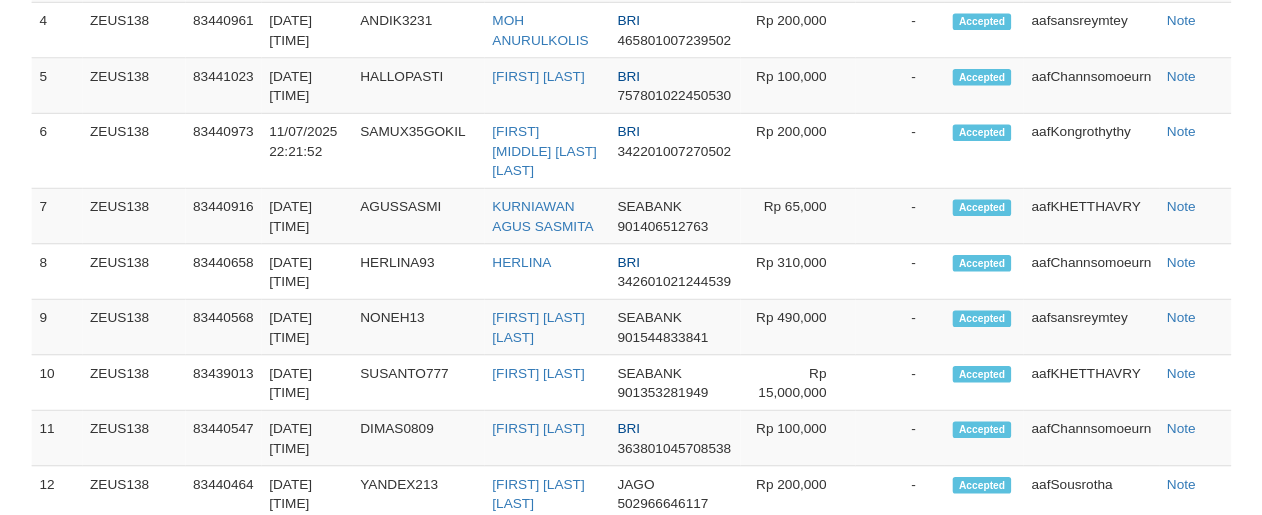 scroll, scrollTop: 1493, scrollLeft: 0, axis: vertical 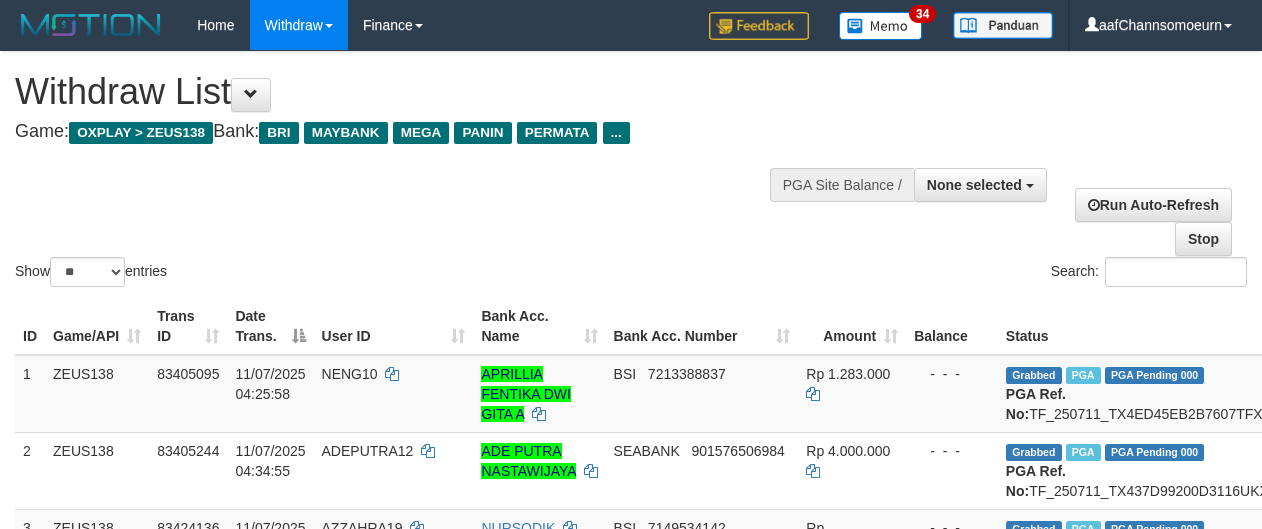 select 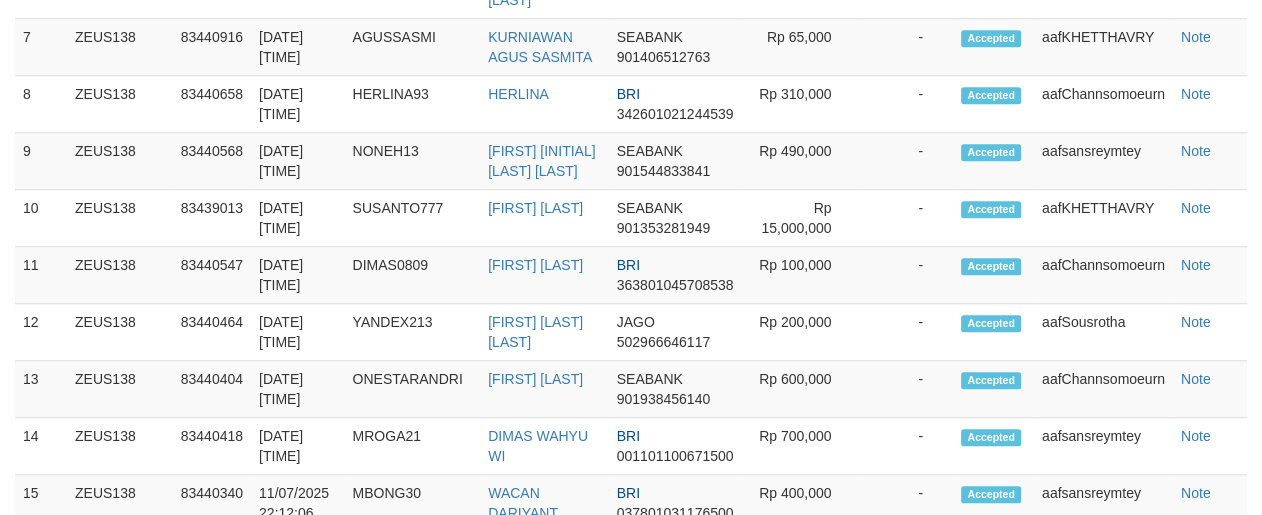 scroll, scrollTop: 1493, scrollLeft: 0, axis: vertical 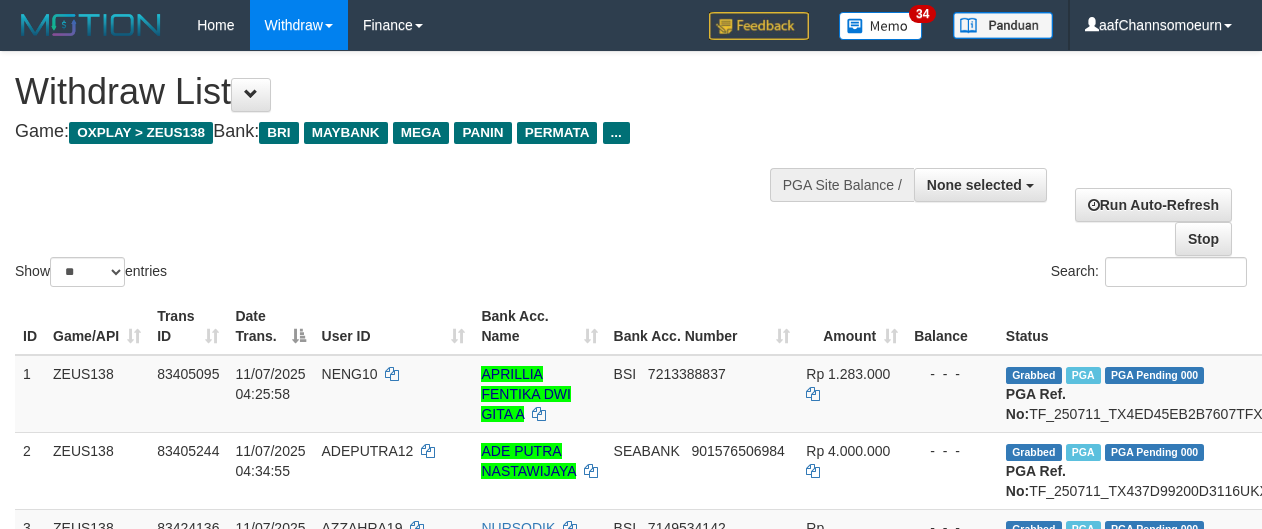 select 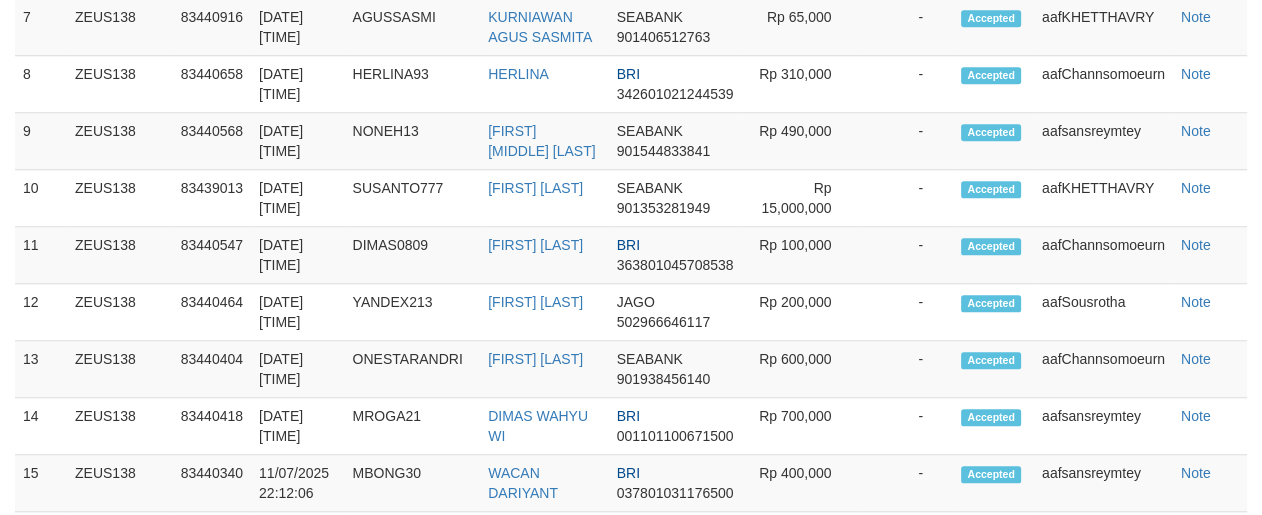 scroll, scrollTop: 1493, scrollLeft: 0, axis: vertical 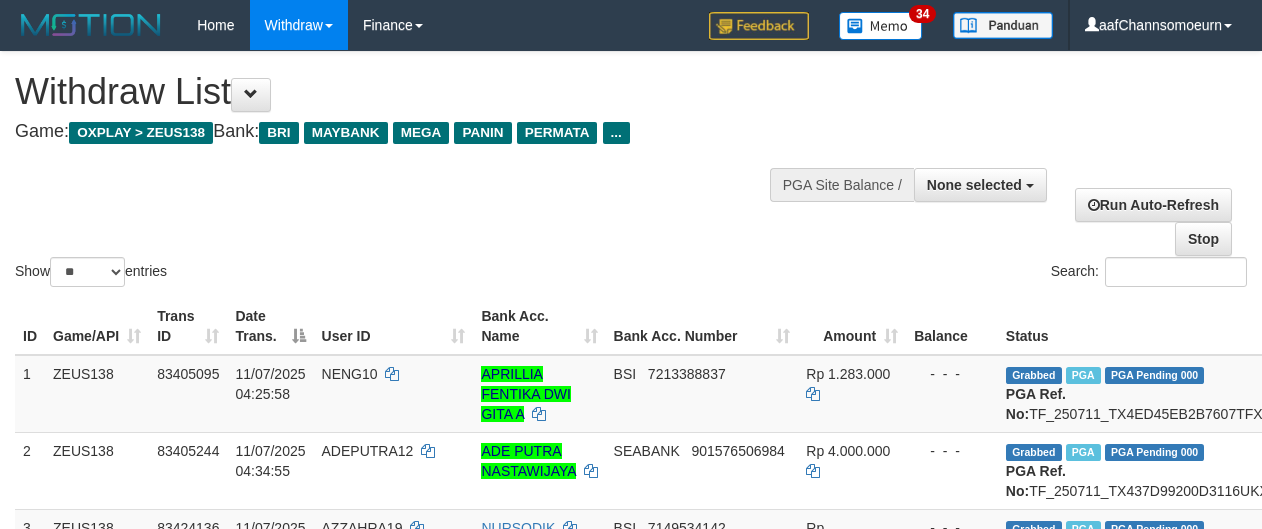 select 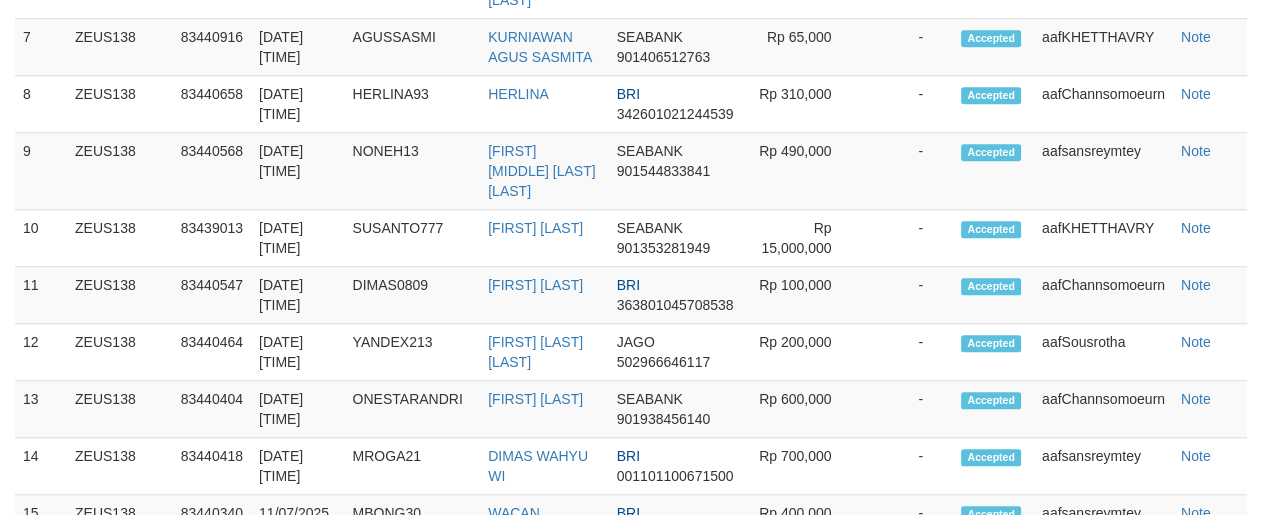 scroll, scrollTop: 1493, scrollLeft: 0, axis: vertical 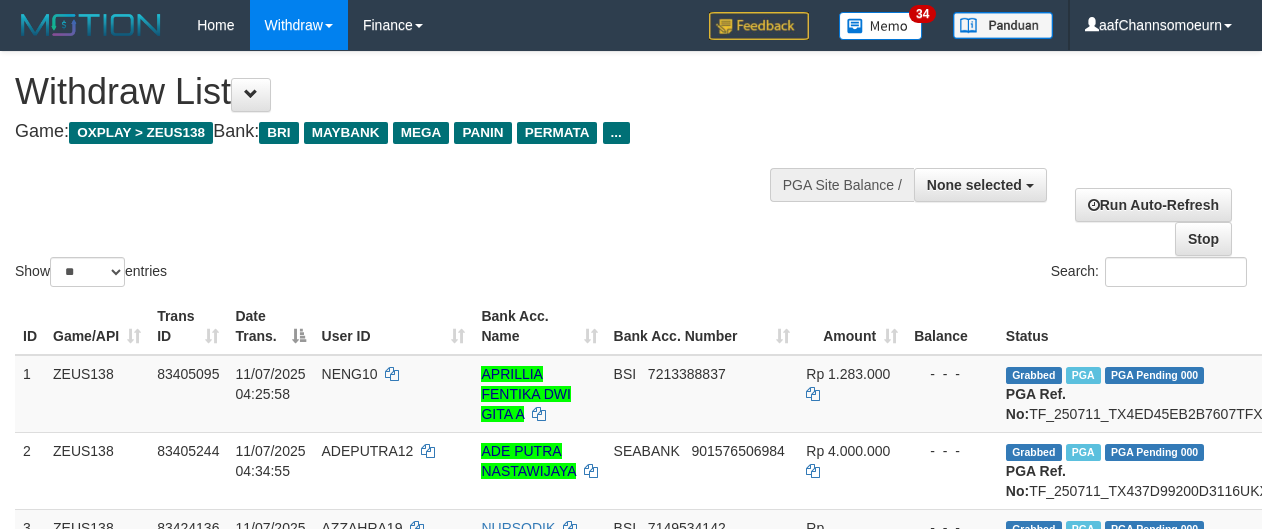 select 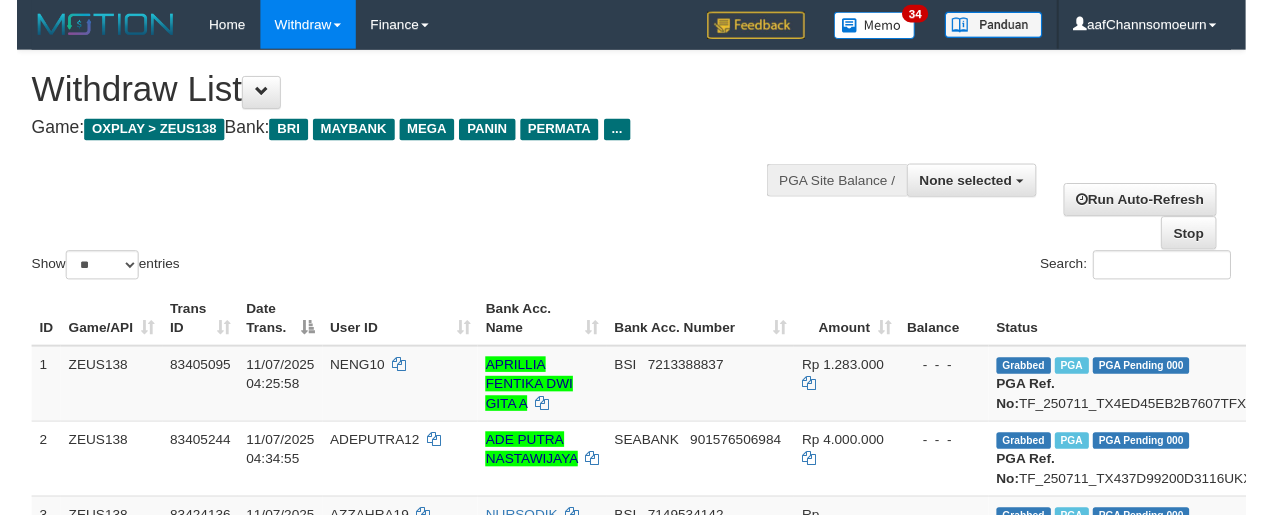 scroll, scrollTop: 1549, scrollLeft: 0, axis: vertical 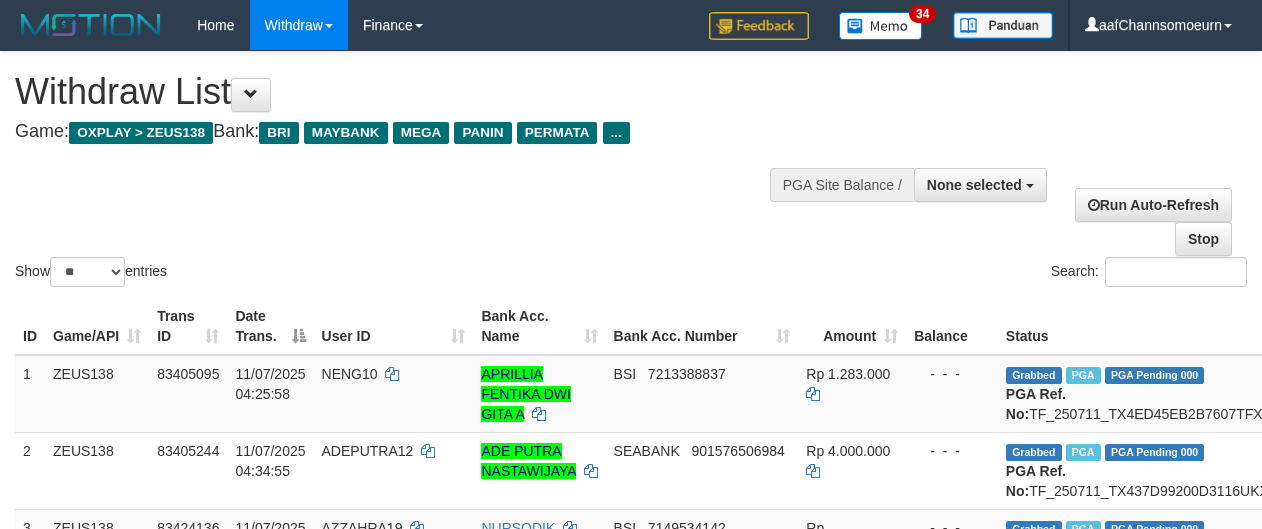 select 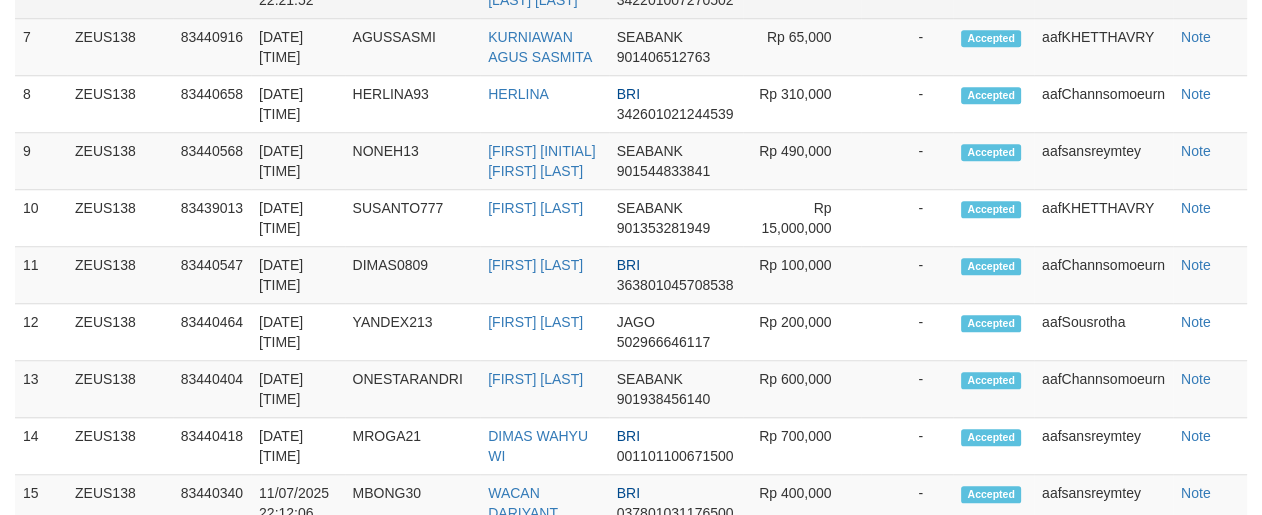 scroll, scrollTop: 1493, scrollLeft: 0, axis: vertical 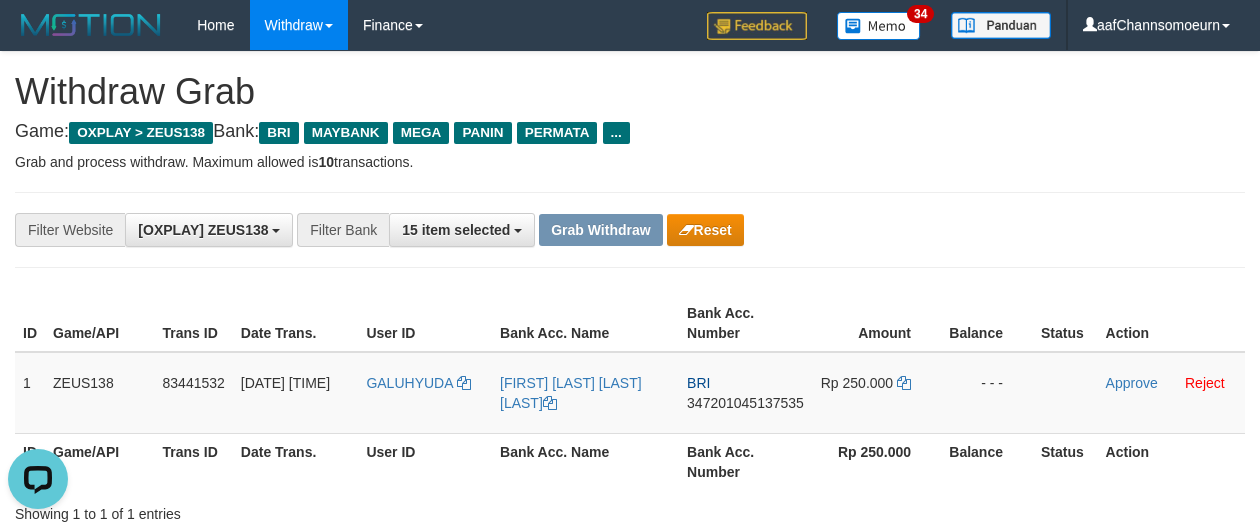 click on "**********" at bounding box center (525, 230) 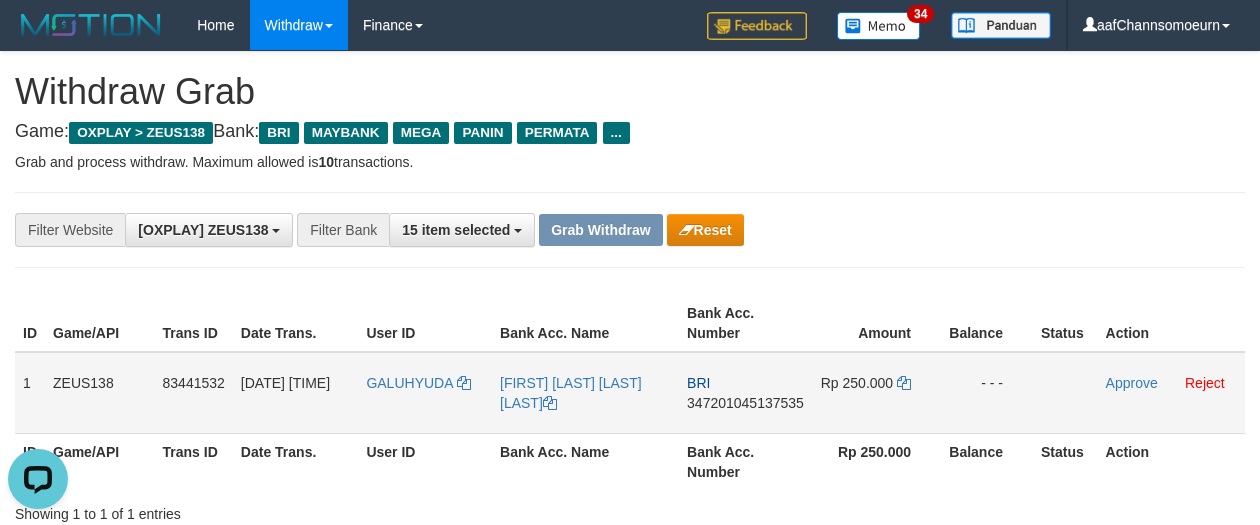 click on "GALUHYUDA" at bounding box center (425, 393) 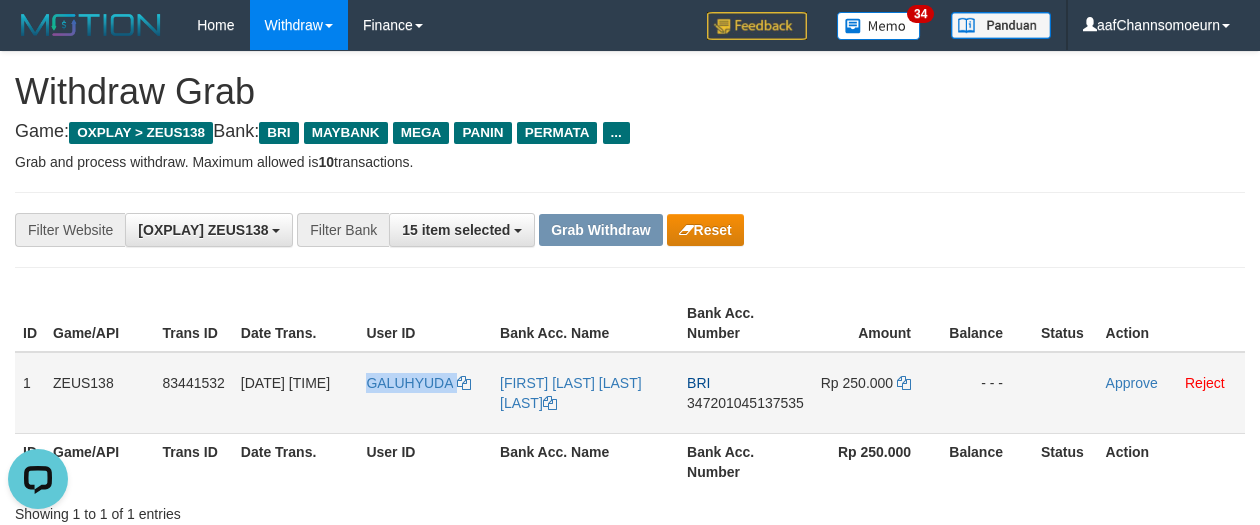 click on "GALUHYUDA" at bounding box center (425, 393) 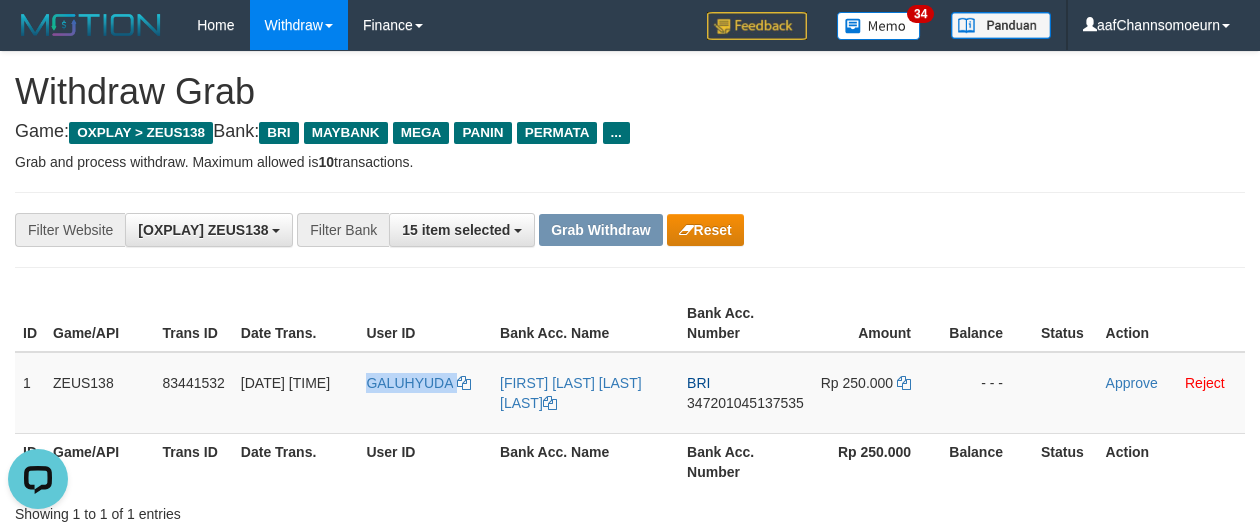 copy on "GALUHYUDA" 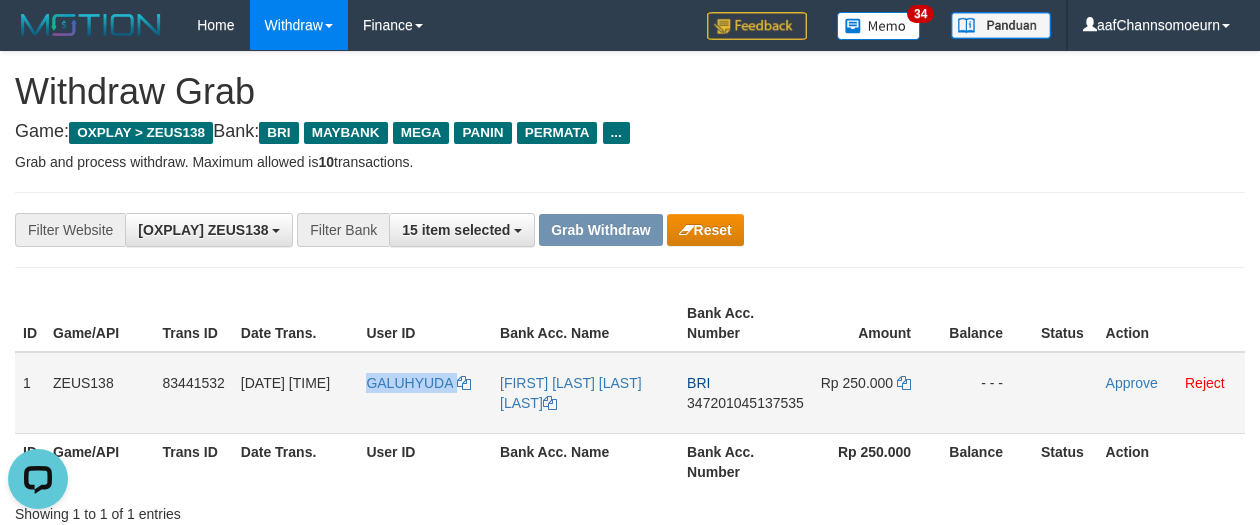 click on "GALUHYUDA" at bounding box center [425, 393] 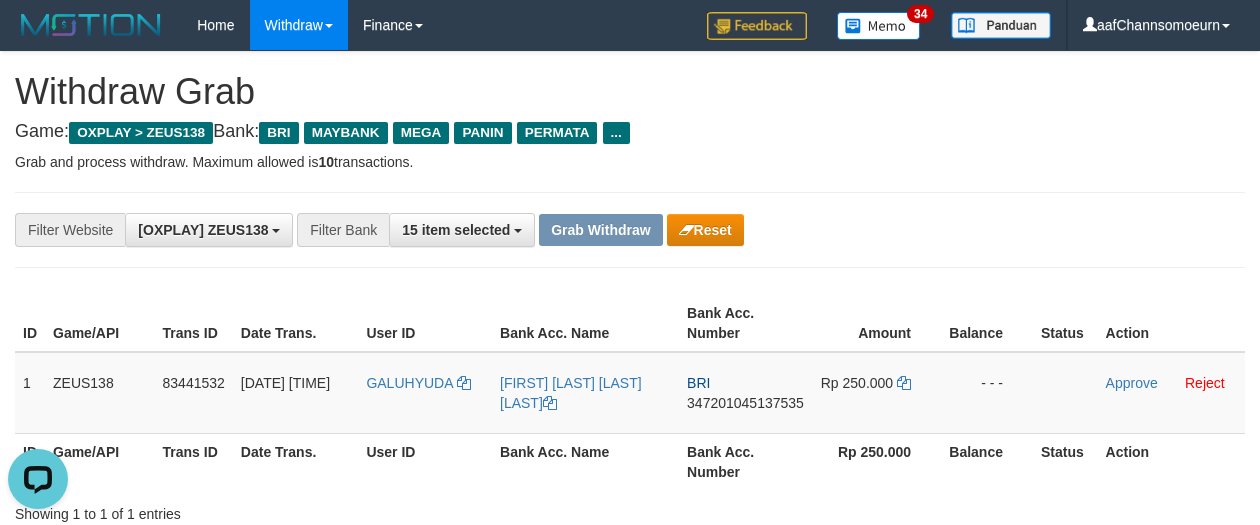 click on "**********" at bounding box center [630, 230] 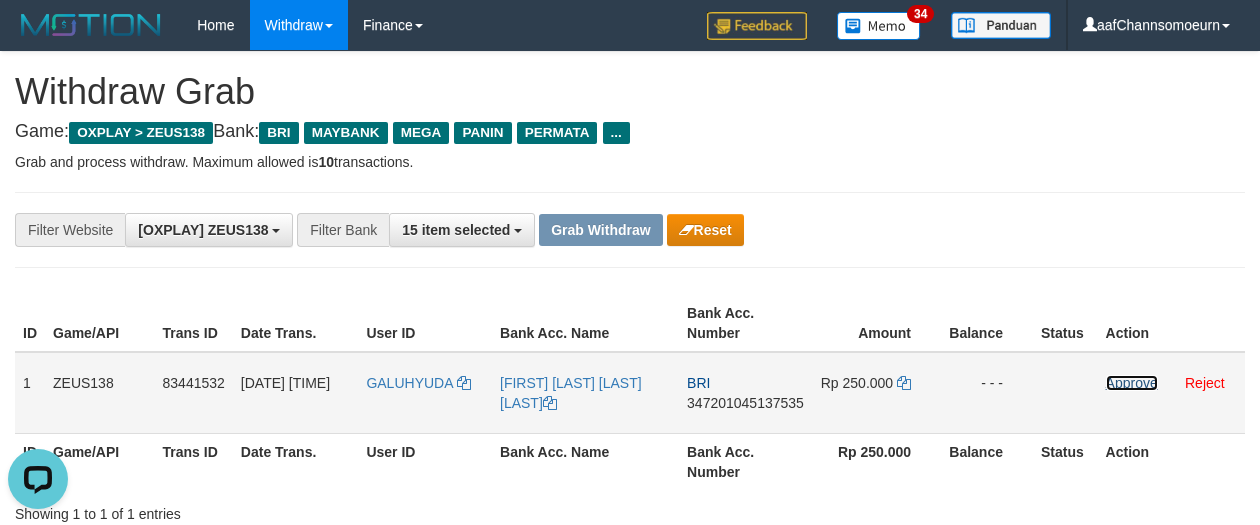 click on "Approve" at bounding box center [1132, 383] 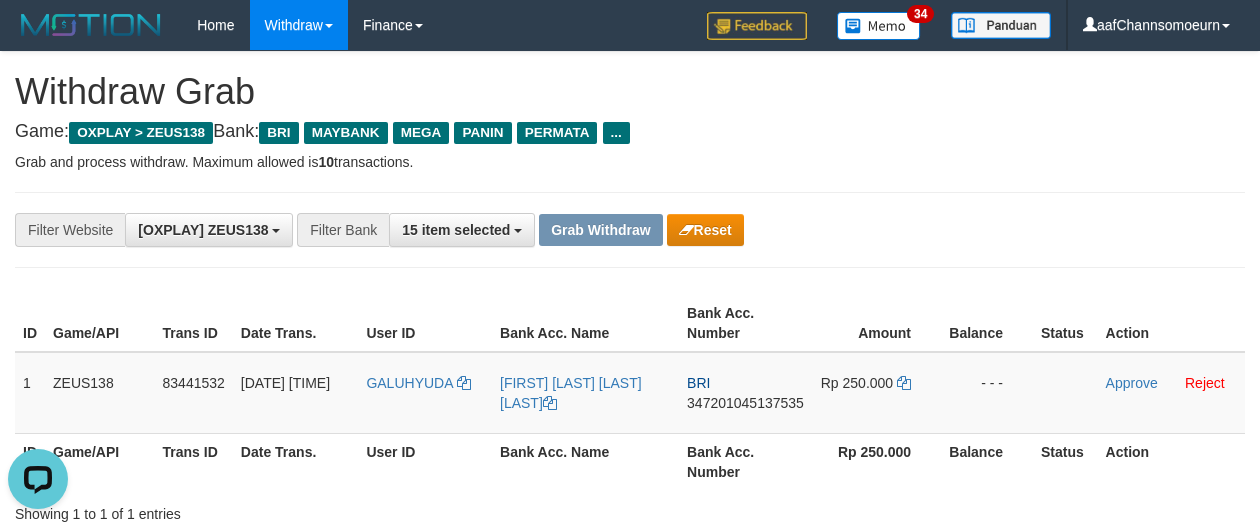 click on "**********" at bounding box center (630, 230) 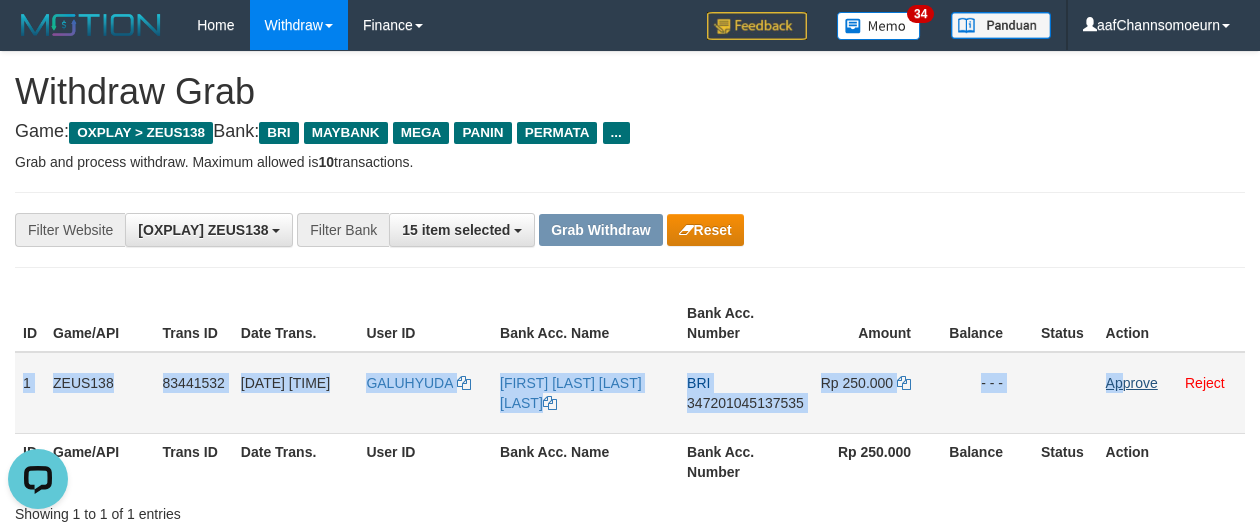 drag, startPoint x: 22, startPoint y: 364, endPoint x: 1125, endPoint y: 381, distance: 1103.131 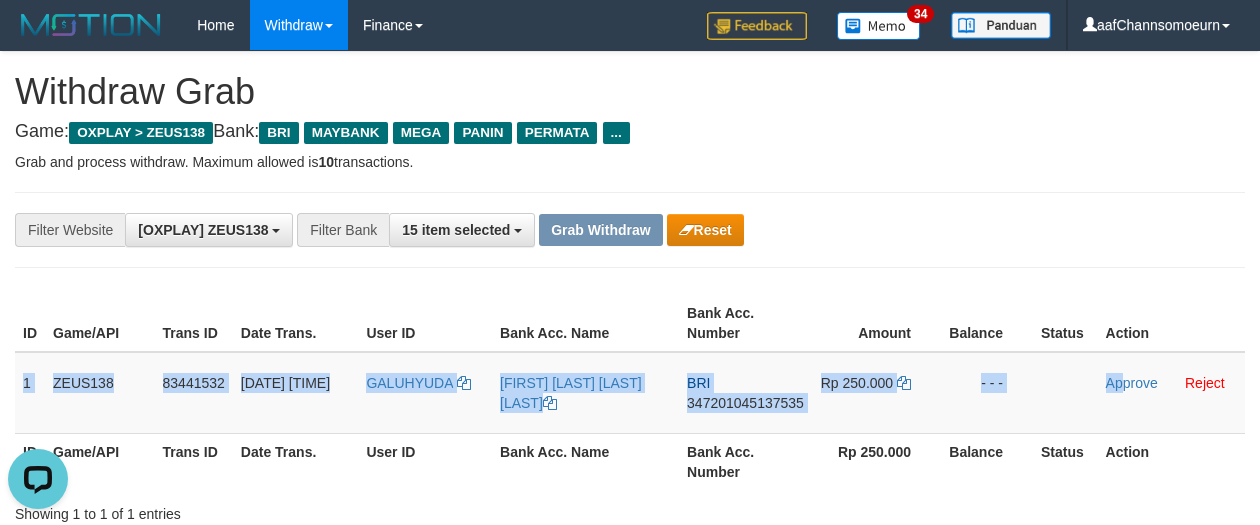copy on "1
ZEUS138
83441532
11/07/2025 22:29:30
GALUHYUDA
GALUH YUDA MUHAMMAD PURWANA
BRI
347201045137535
Rp 250.000
- - -
Ap" 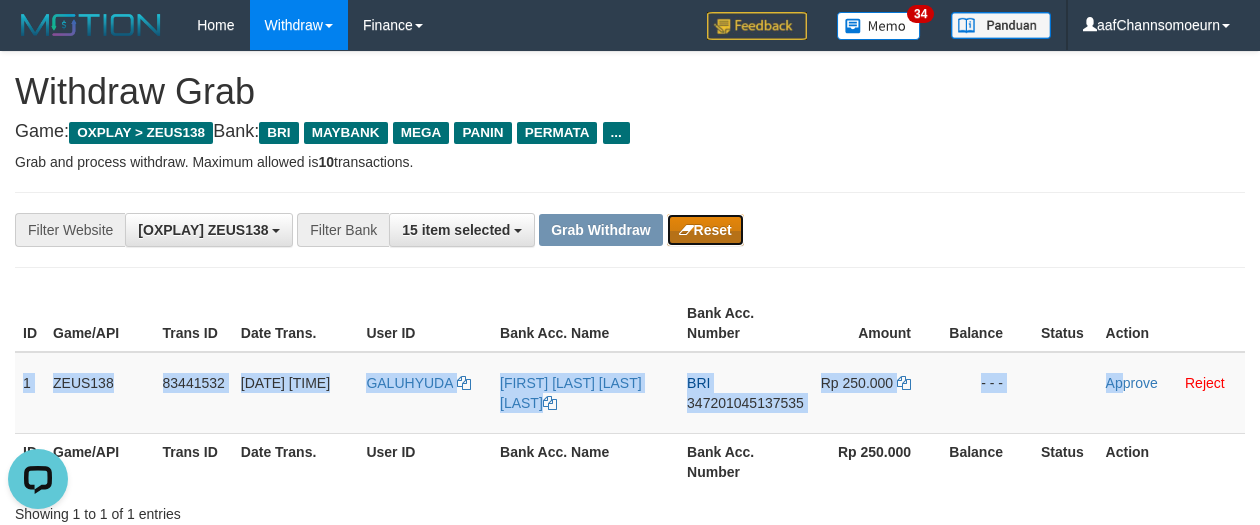 click on "Reset" at bounding box center (705, 230) 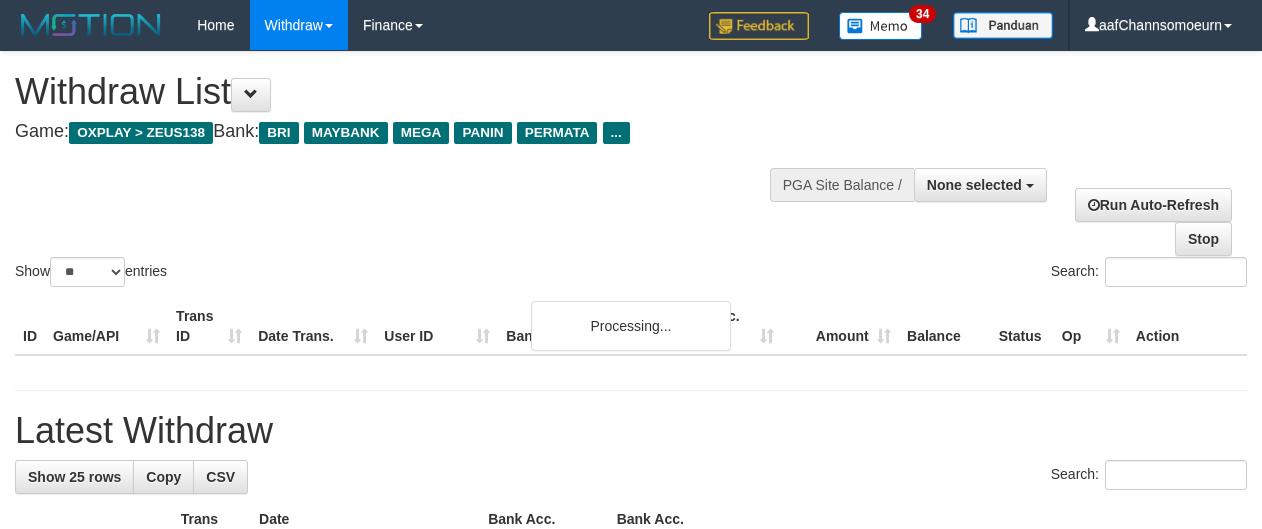 select 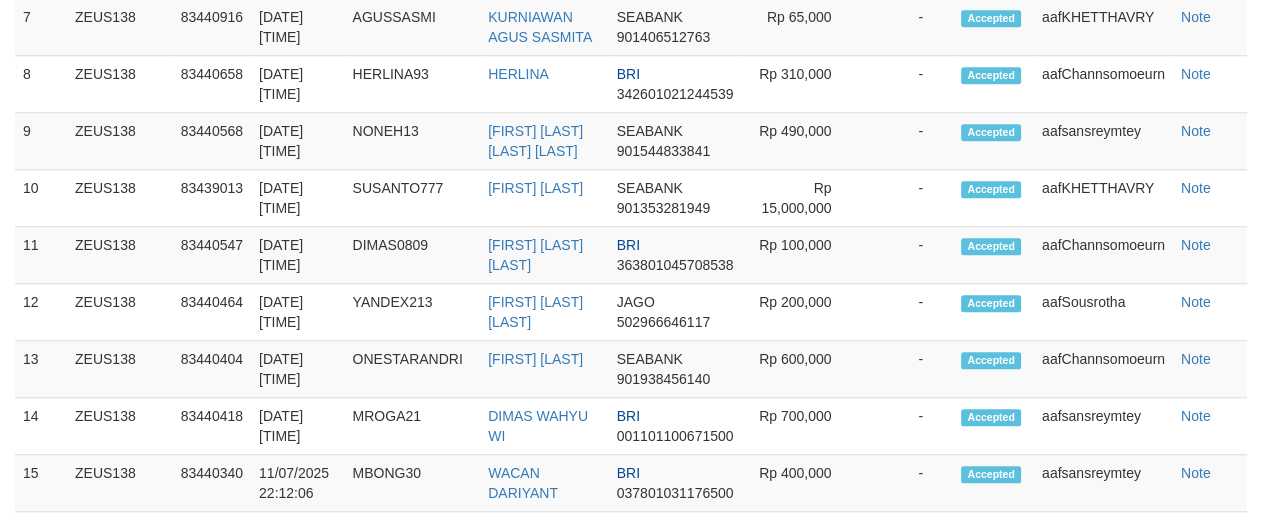 scroll, scrollTop: 1493, scrollLeft: 0, axis: vertical 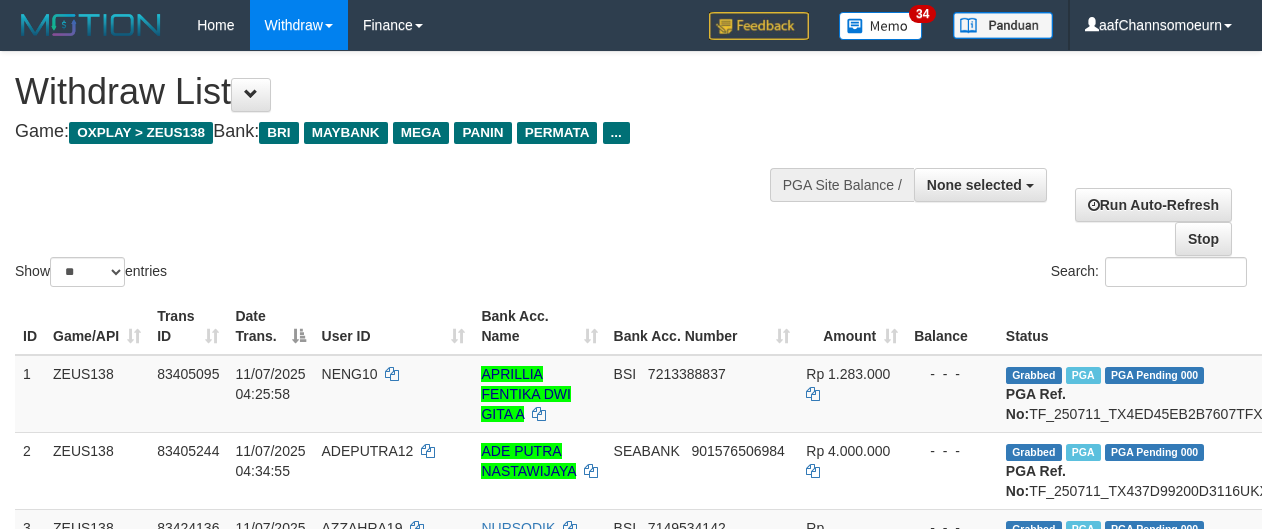 select 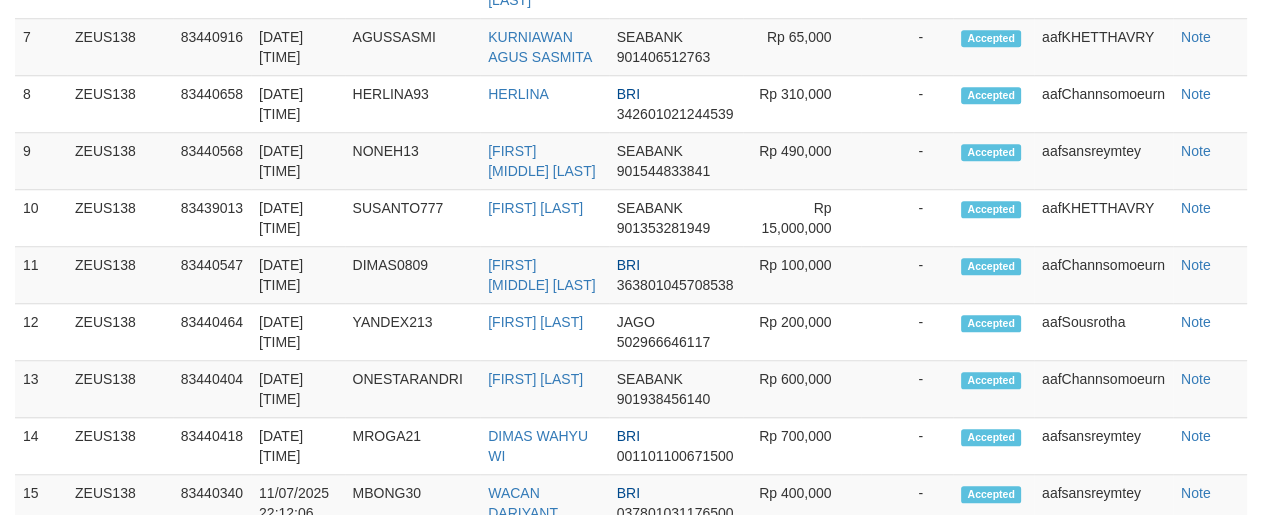 scroll, scrollTop: 1493, scrollLeft: 0, axis: vertical 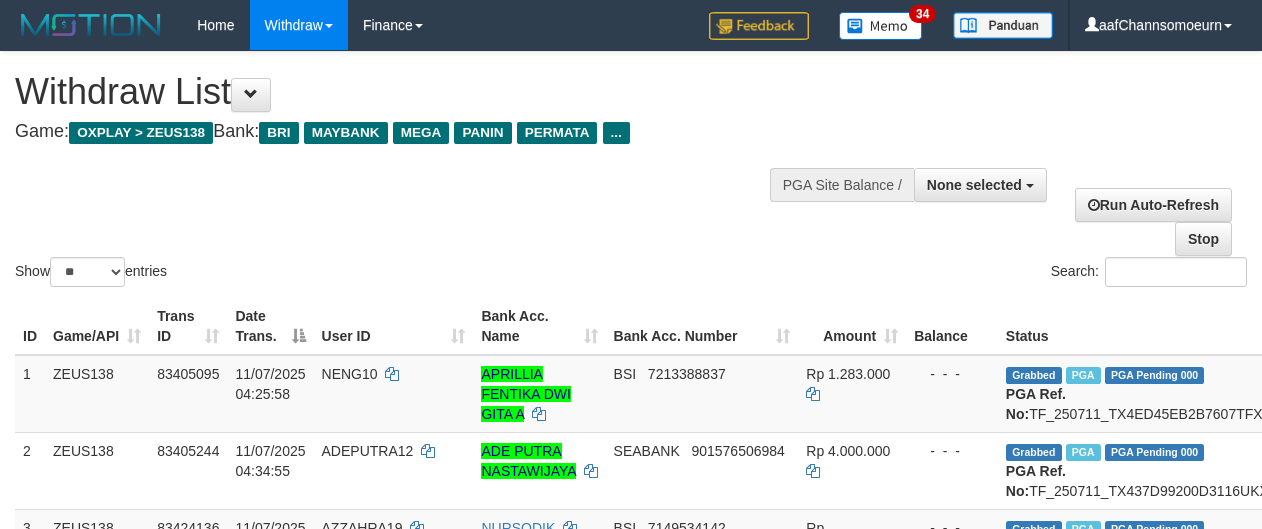 select 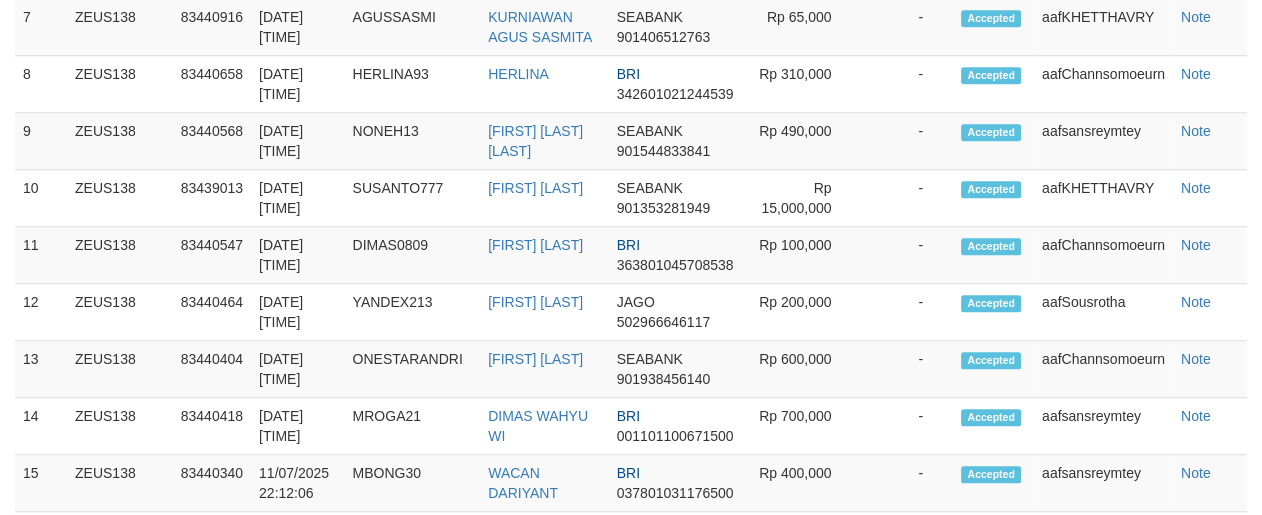 scroll, scrollTop: 1493, scrollLeft: 0, axis: vertical 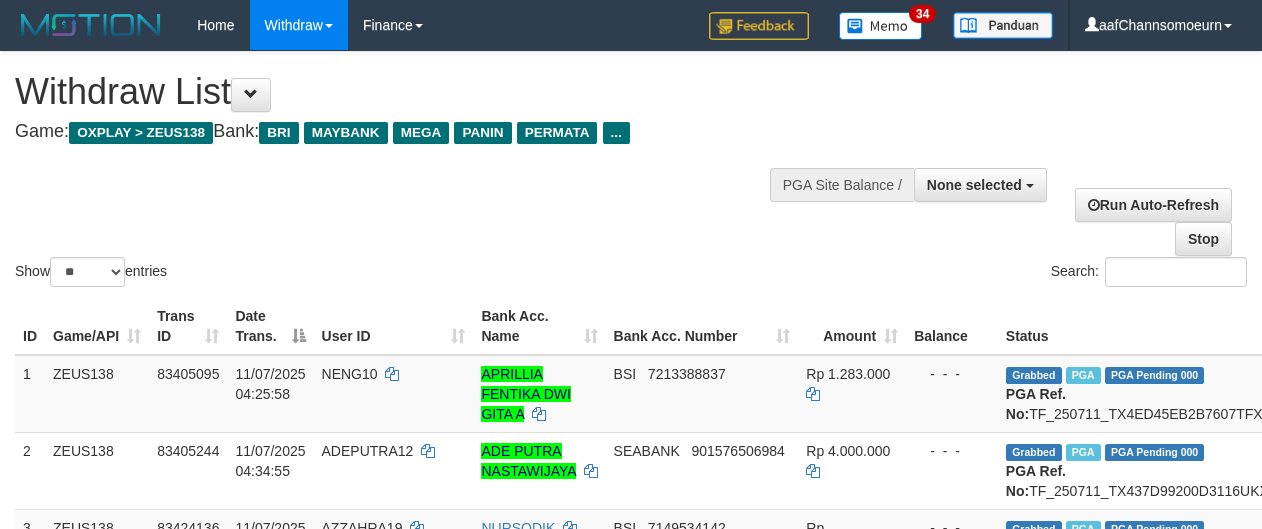 select 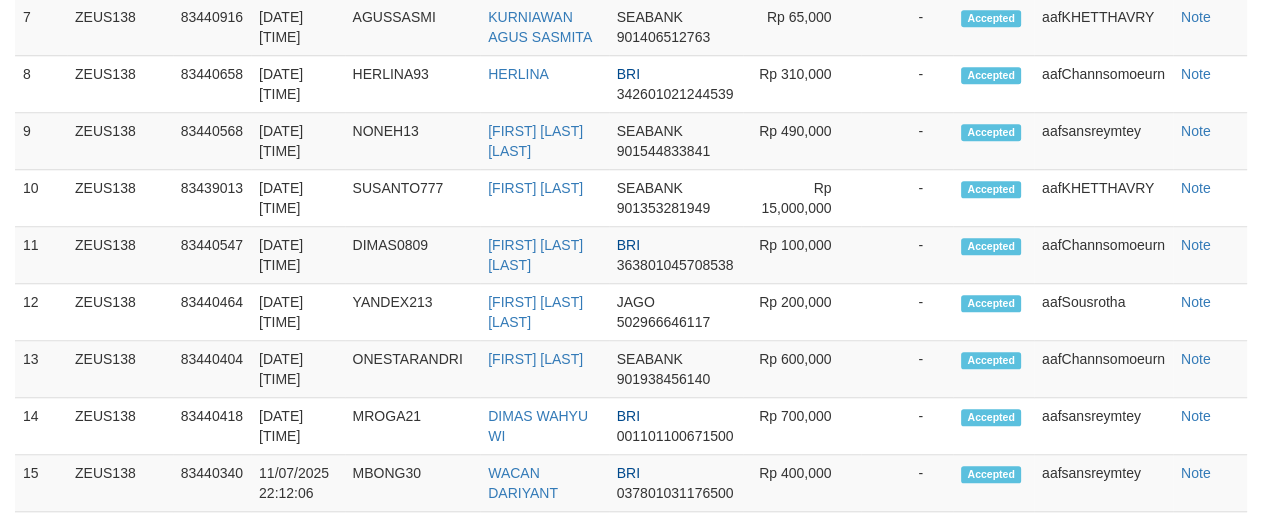 scroll, scrollTop: 1493, scrollLeft: 0, axis: vertical 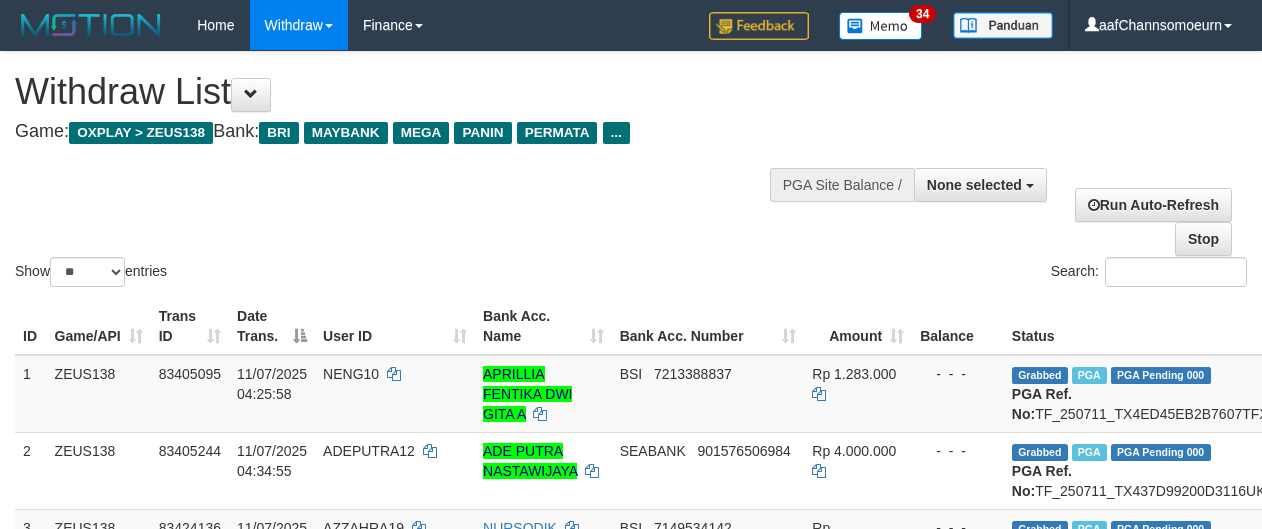 select 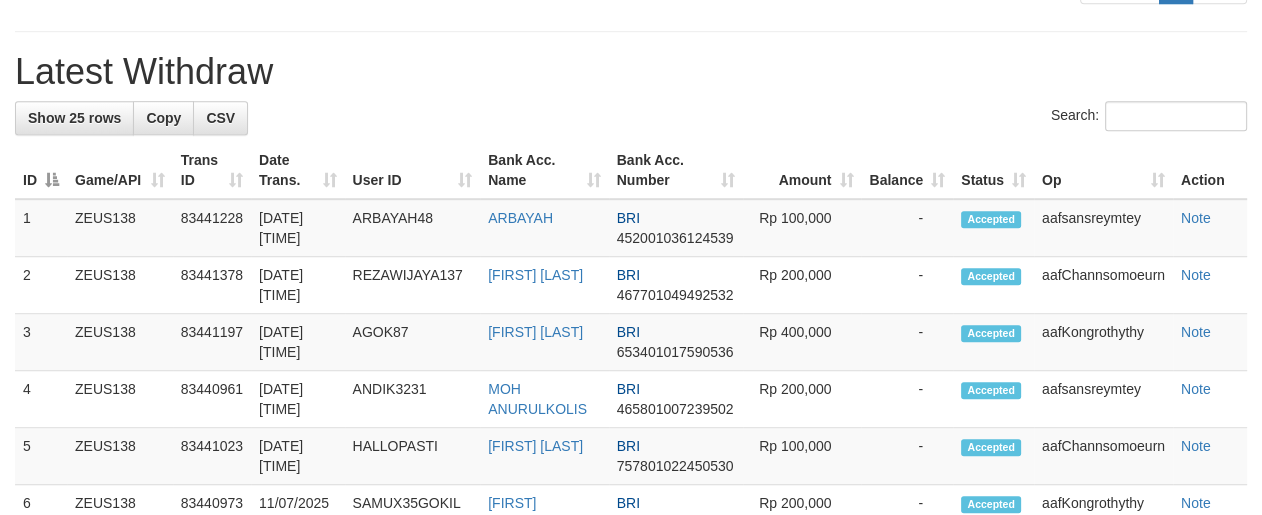 scroll, scrollTop: 1065, scrollLeft: 0, axis: vertical 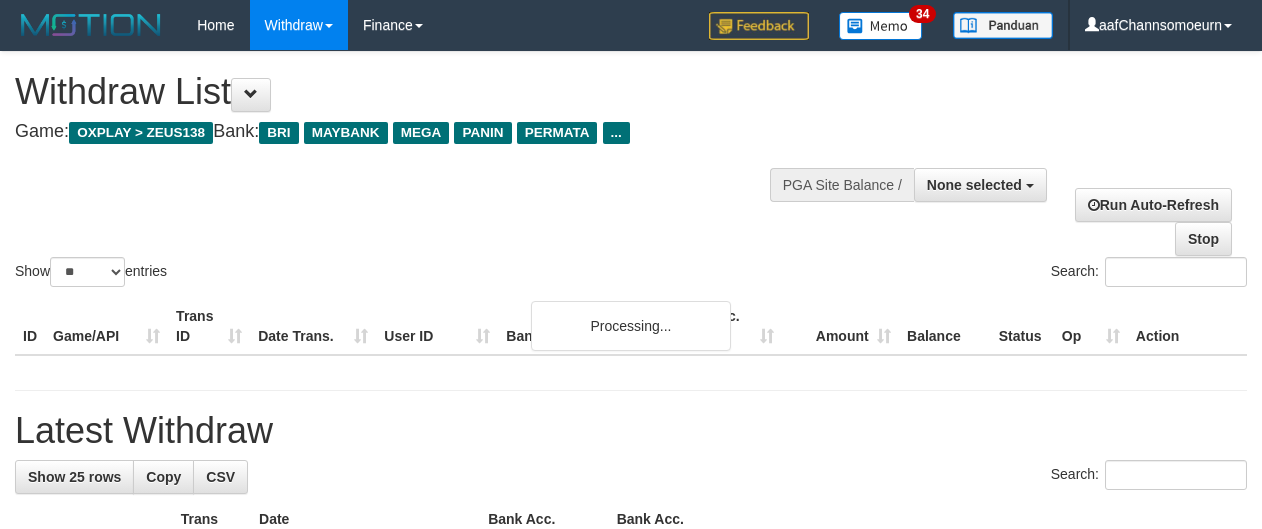 select 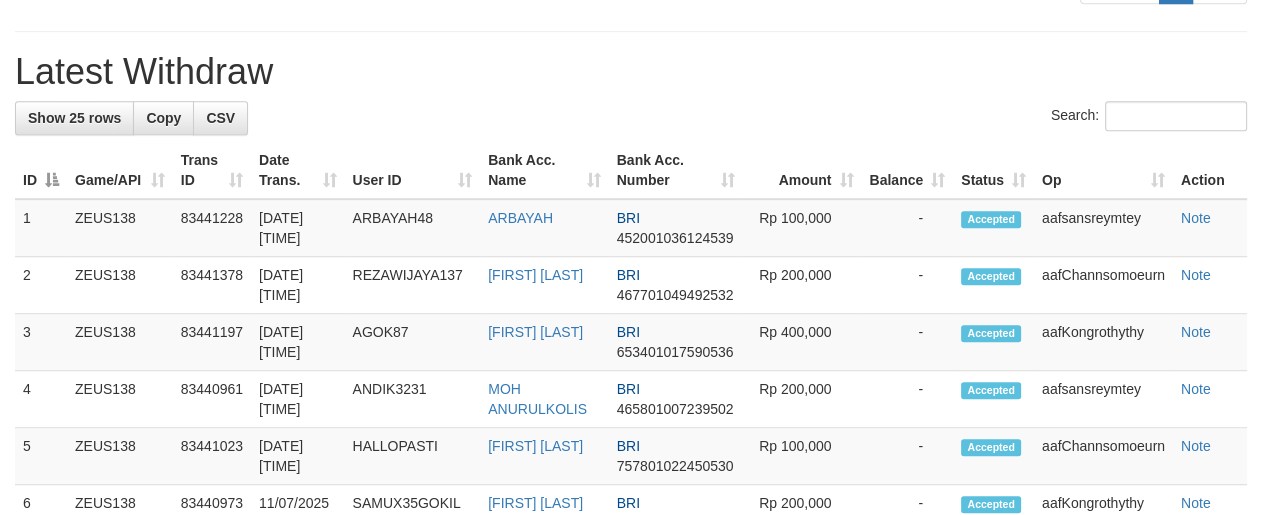 scroll, scrollTop: 1065, scrollLeft: 0, axis: vertical 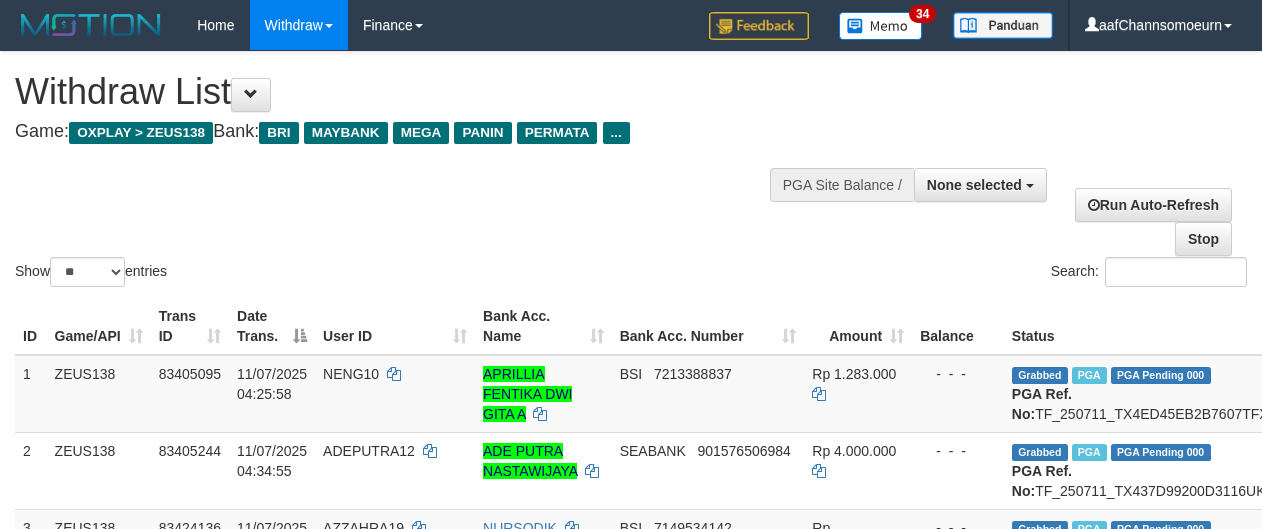 select 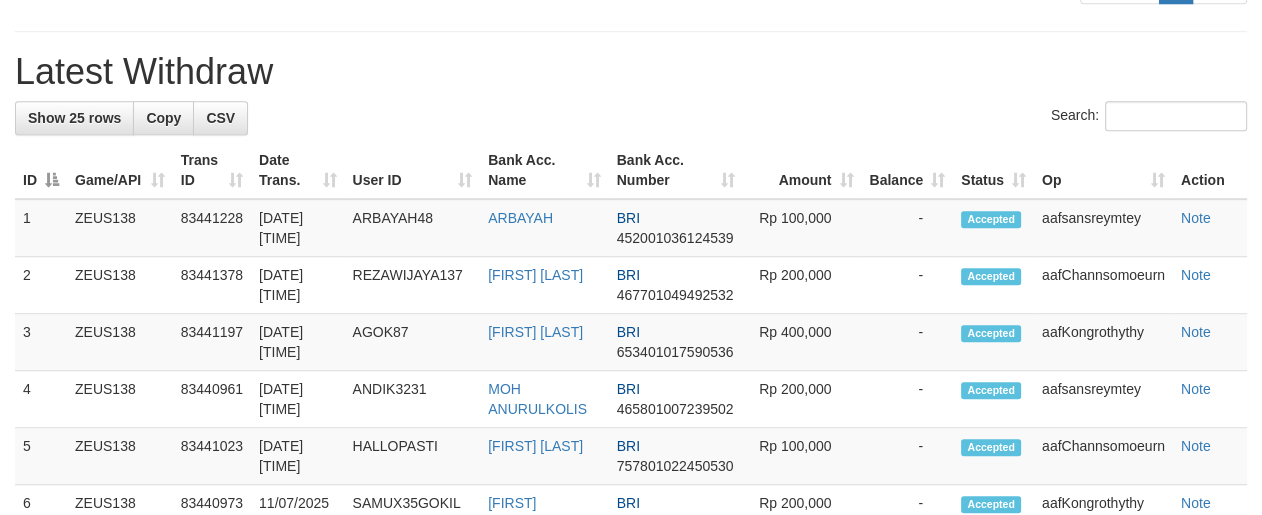 scroll, scrollTop: 1065, scrollLeft: 0, axis: vertical 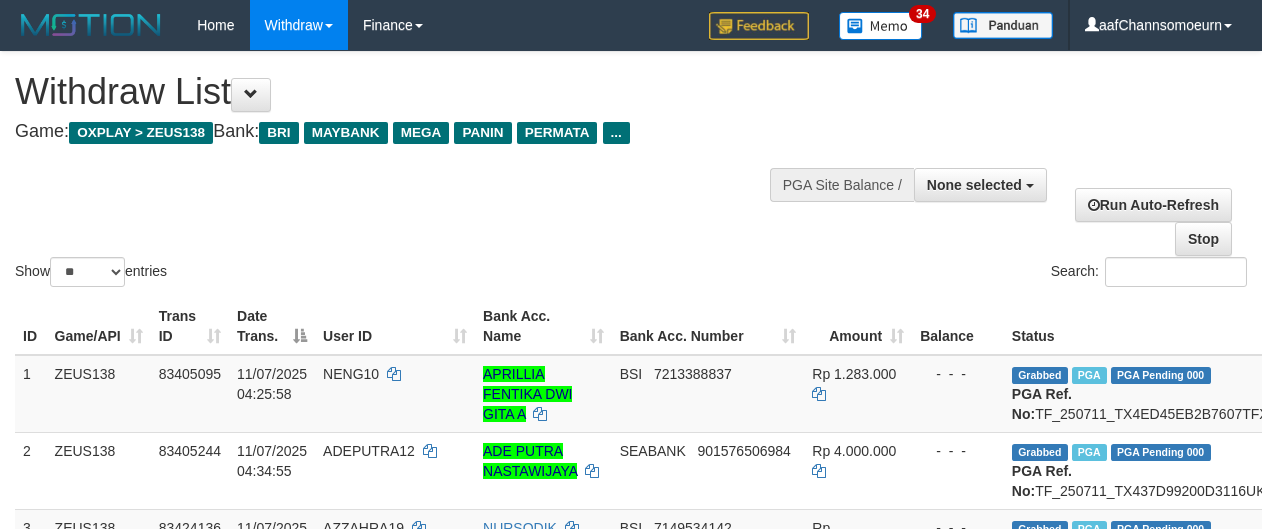 select 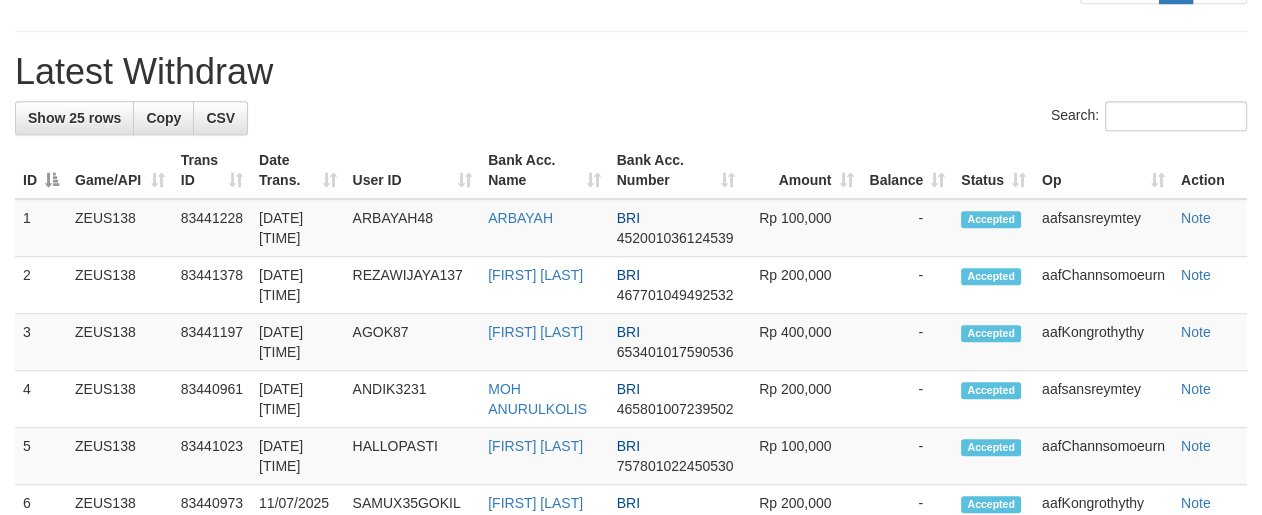 scroll, scrollTop: 1065, scrollLeft: 0, axis: vertical 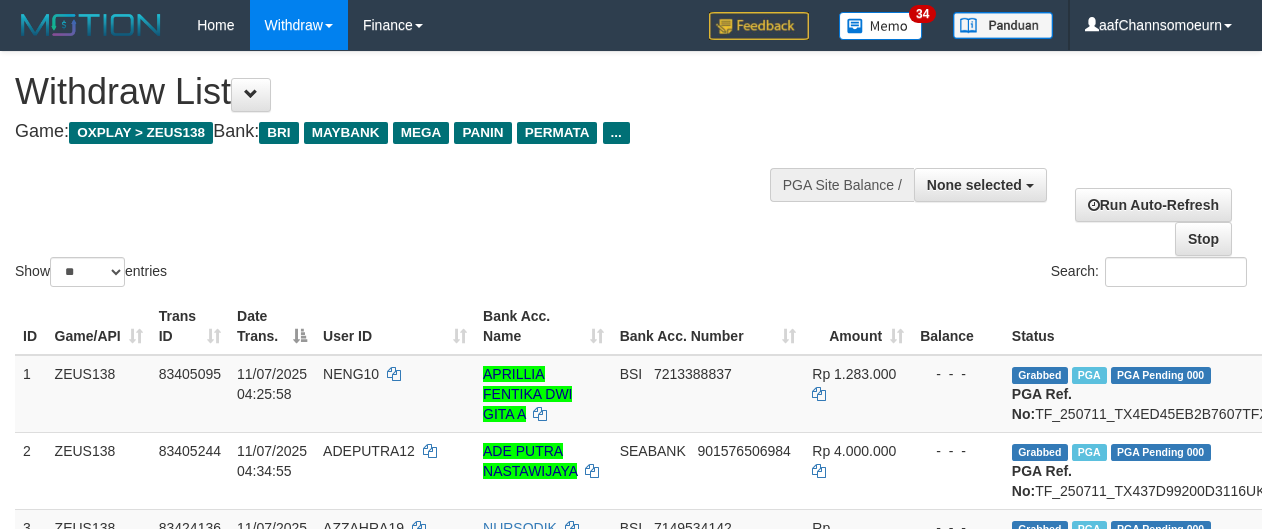 select 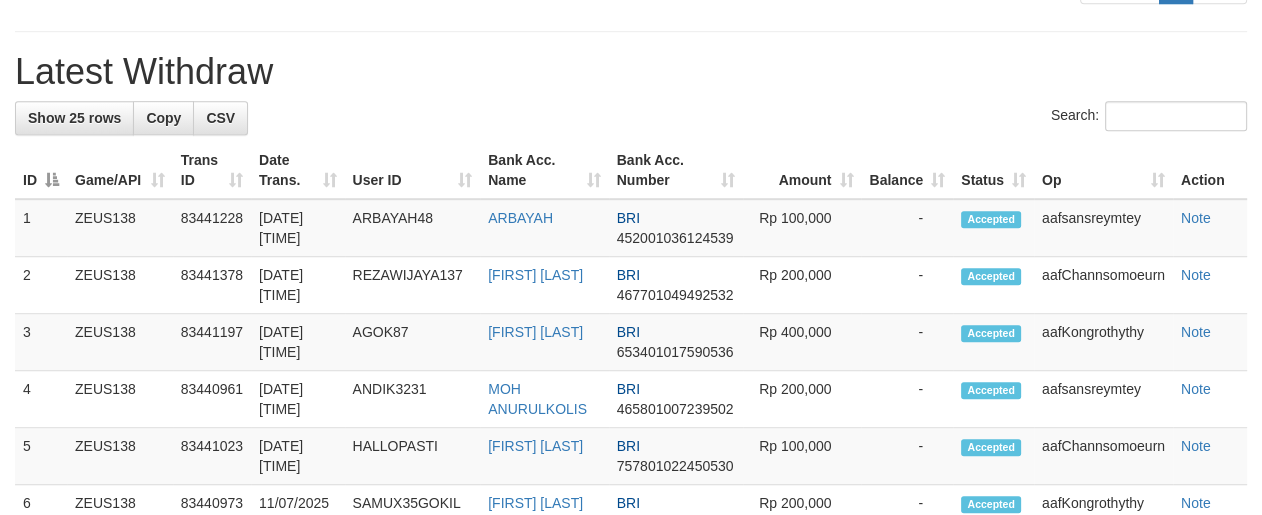 scroll, scrollTop: 1065, scrollLeft: 0, axis: vertical 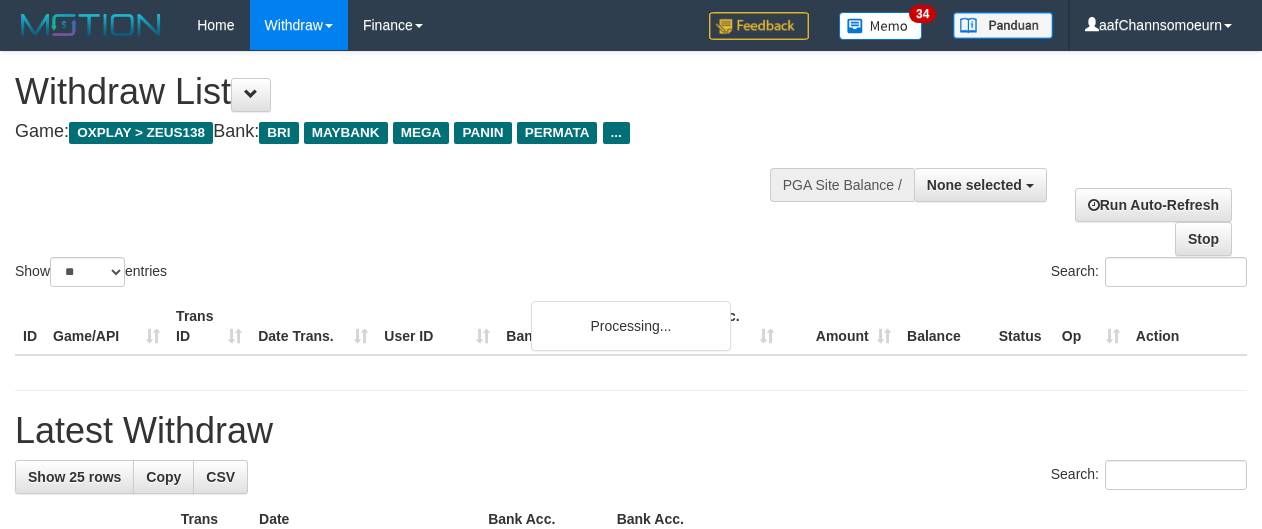 select 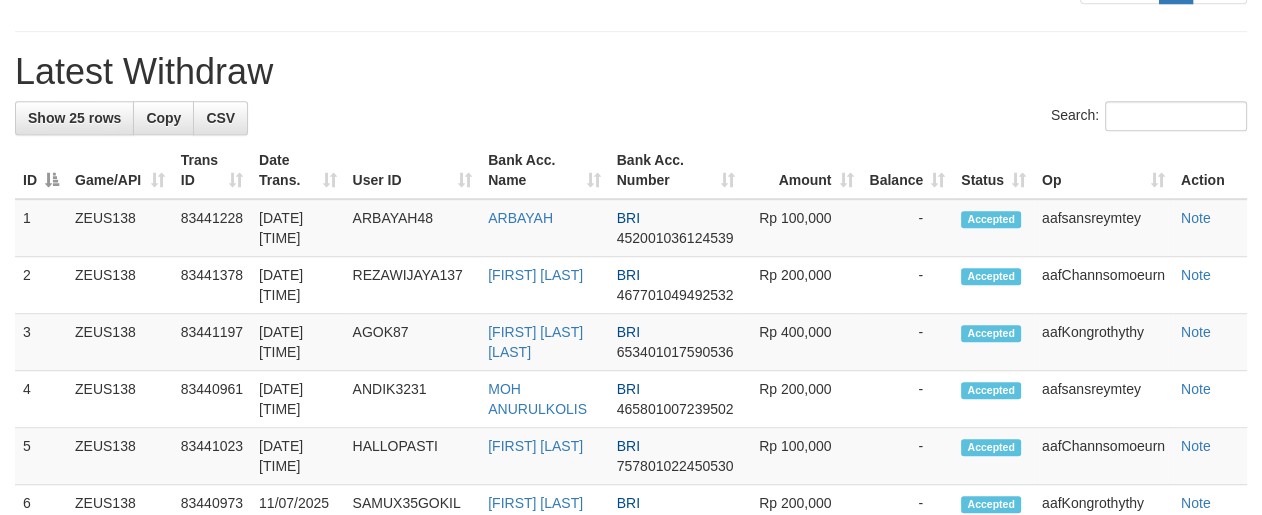 scroll, scrollTop: 1065, scrollLeft: 0, axis: vertical 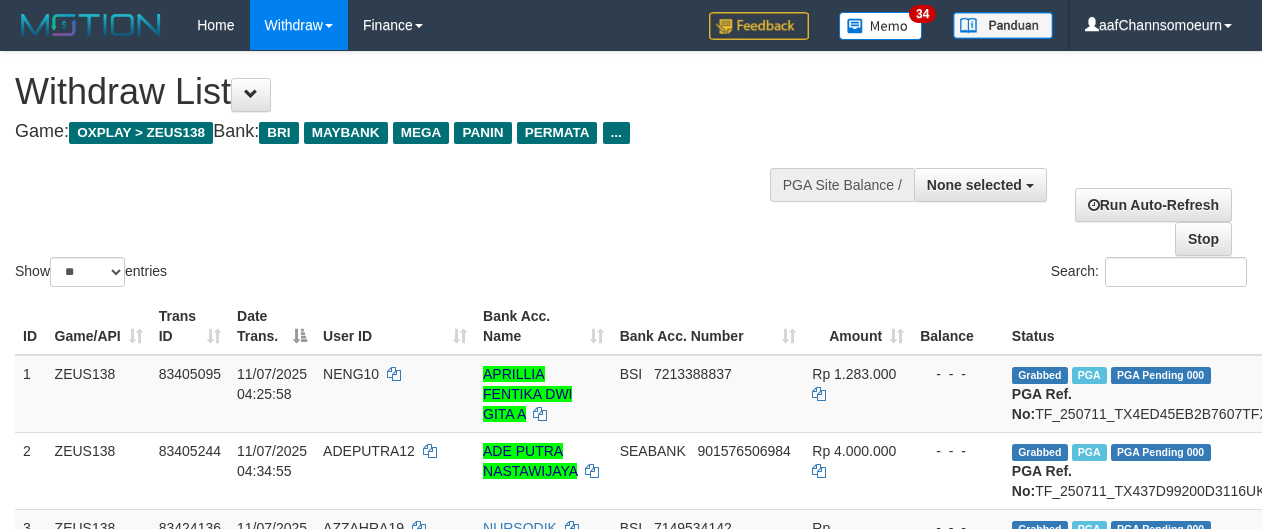 select 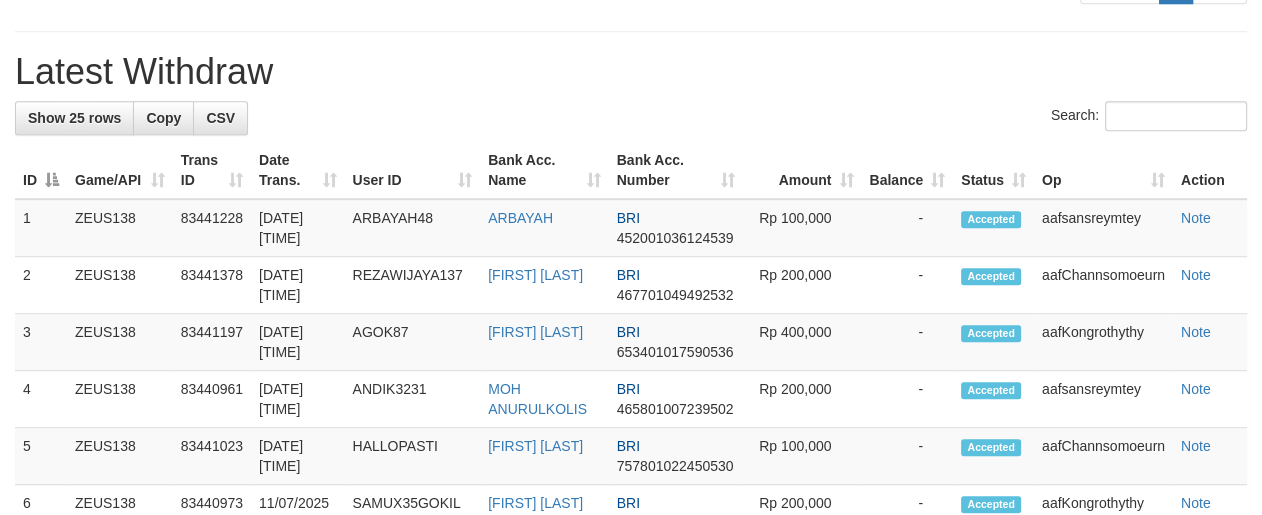 scroll, scrollTop: 1065, scrollLeft: 0, axis: vertical 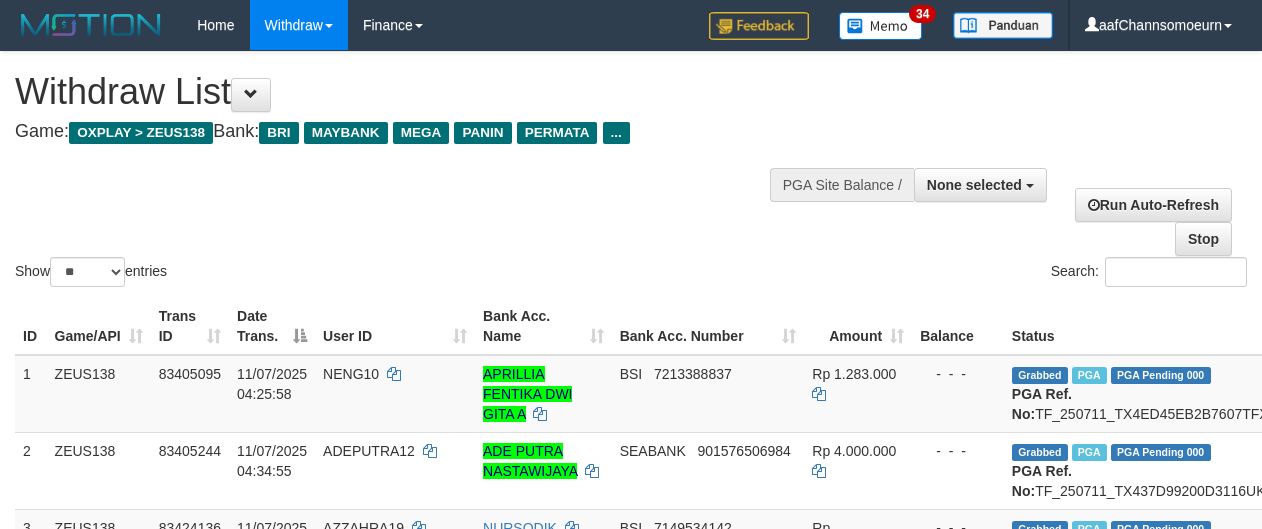 select 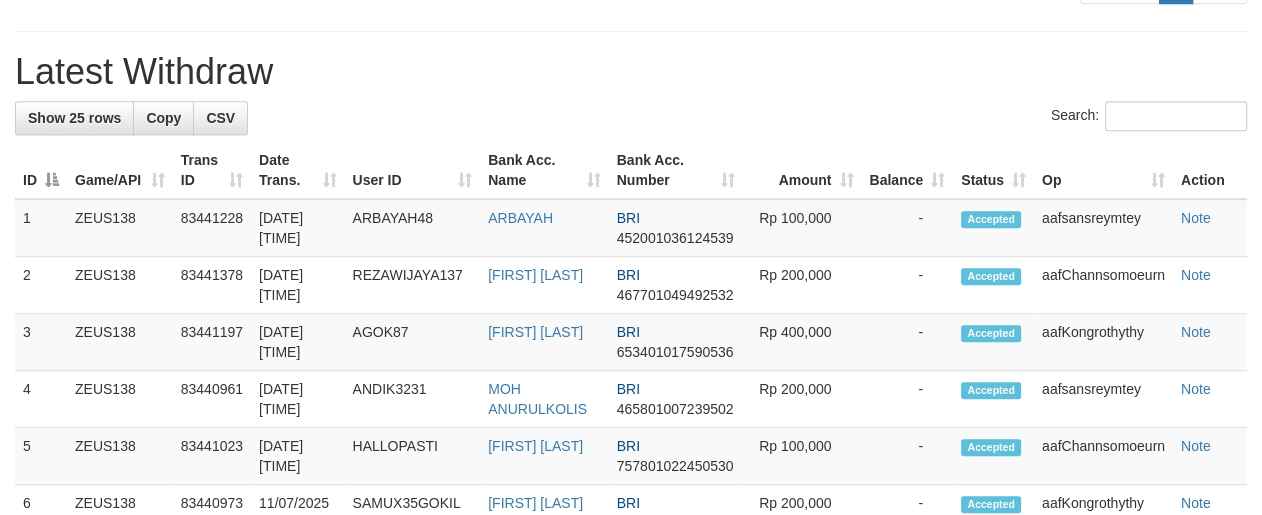 scroll, scrollTop: 1065, scrollLeft: 0, axis: vertical 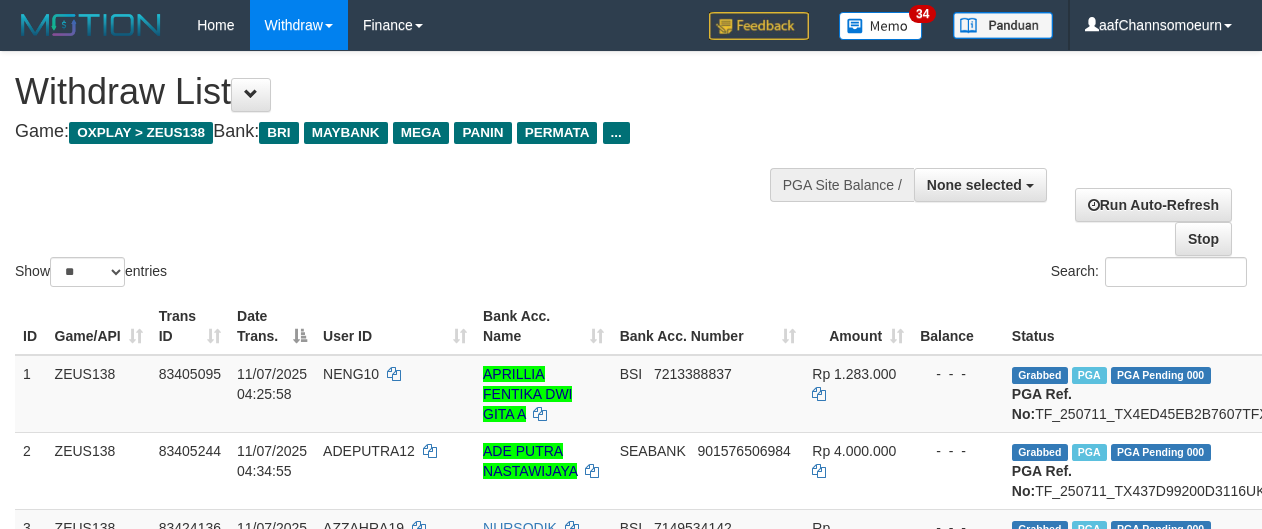 select 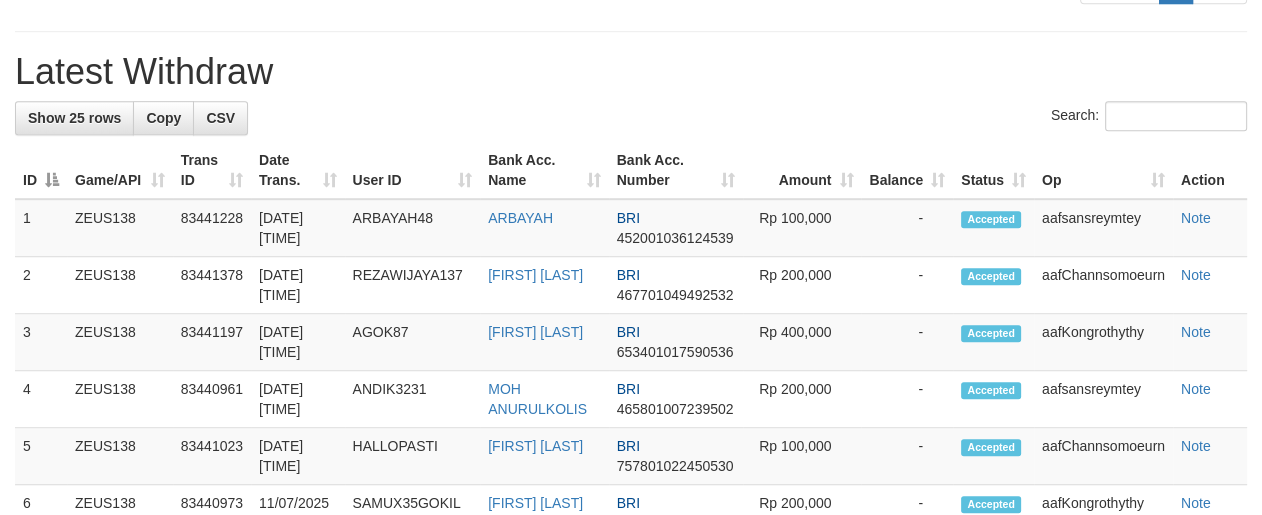 scroll, scrollTop: 1065, scrollLeft: 0, axis: vertical 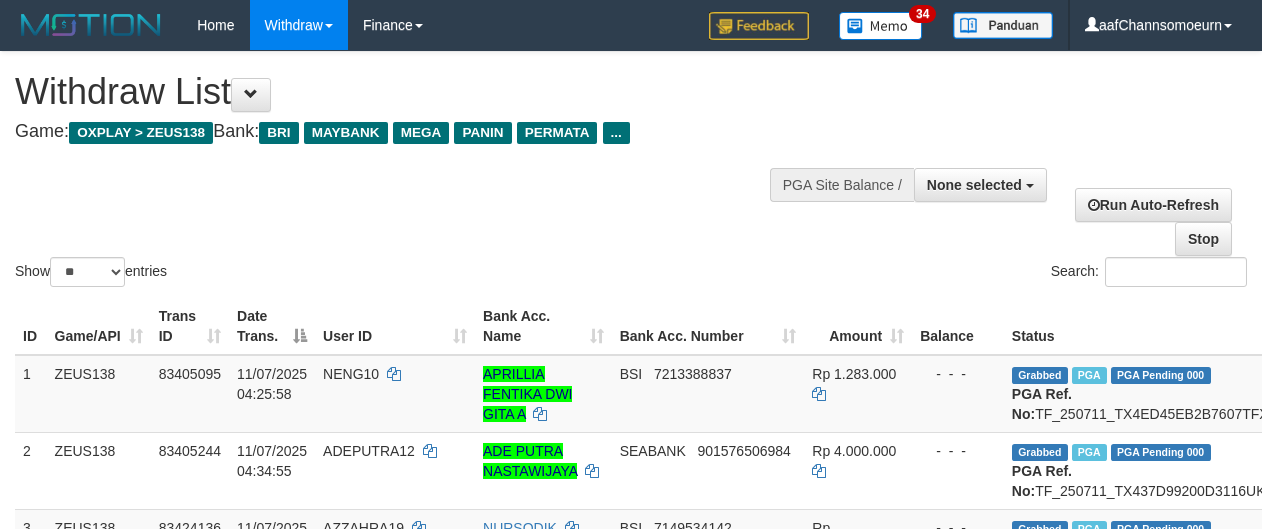 select 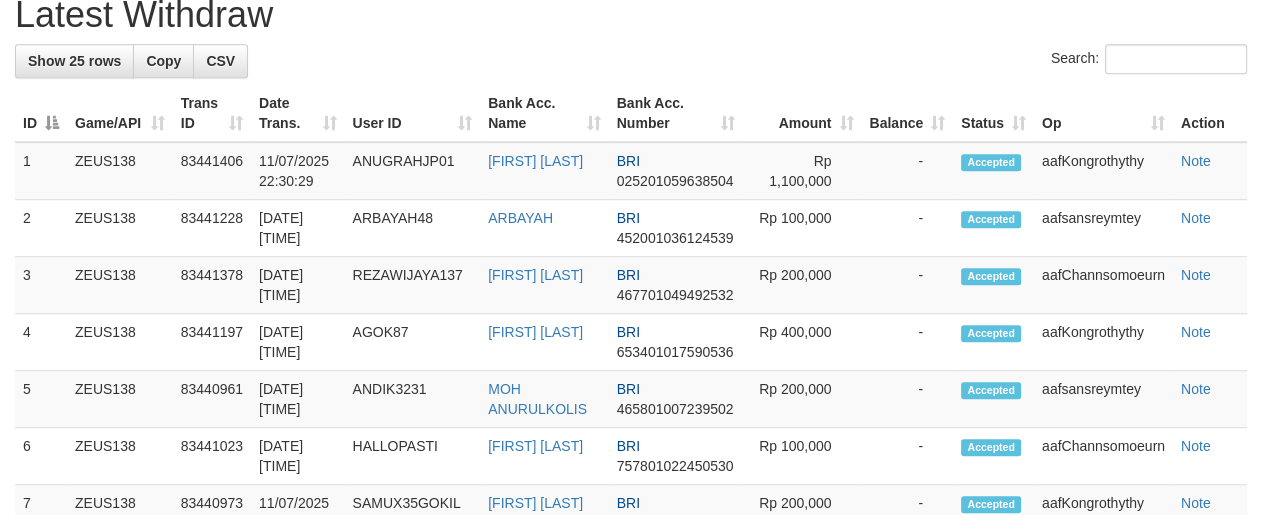 scroll, scrollTop: 1065, scrollLeft: 0, axis: vertical 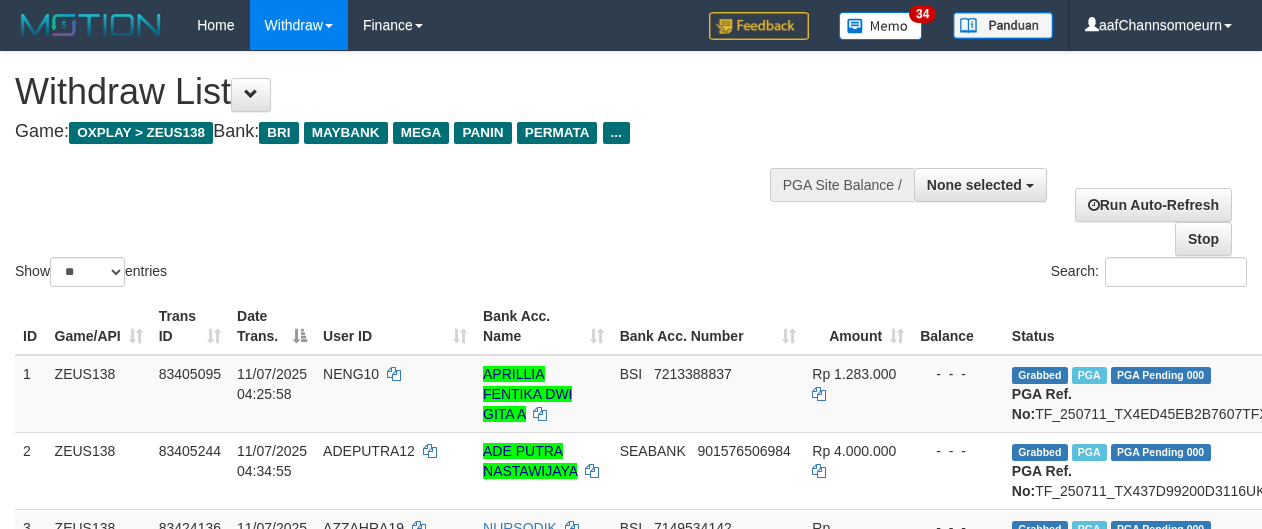 select 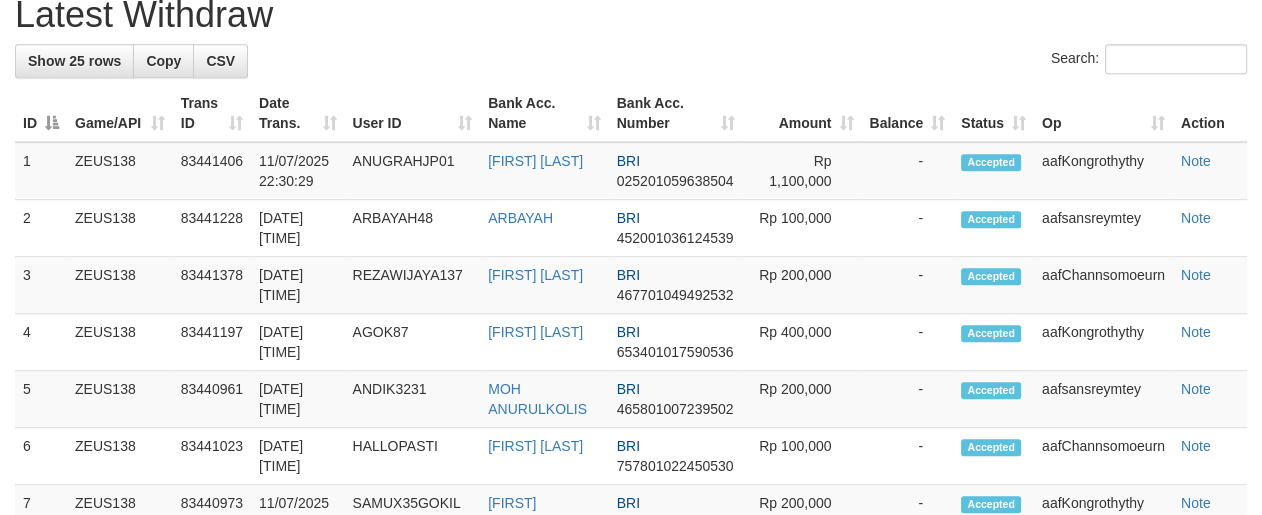 scroll, scrollTop: 1065, scrollLeft: 0, axis: vertical 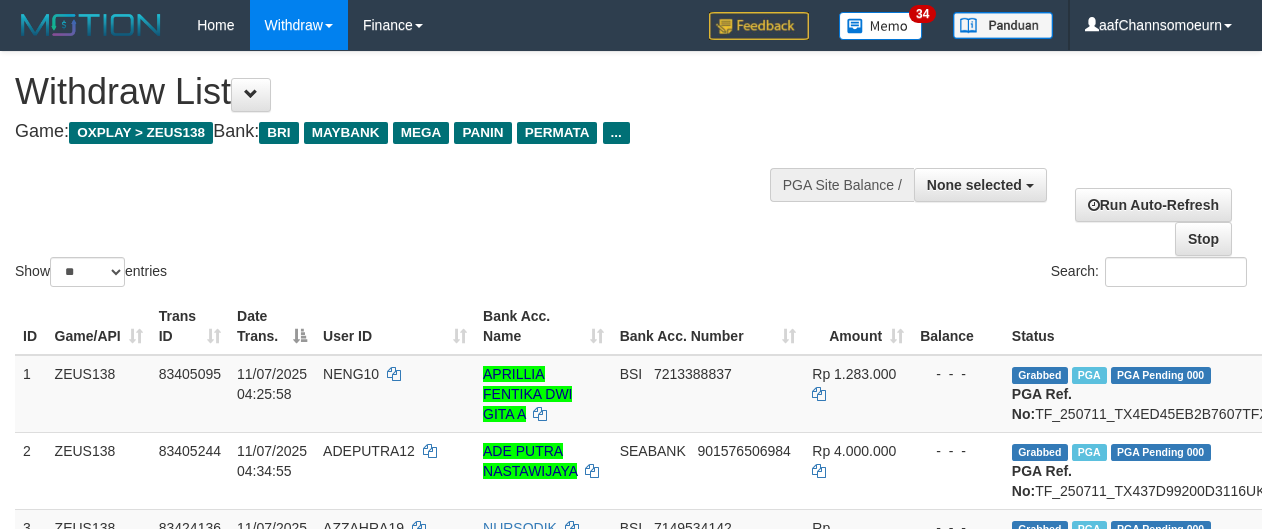 select 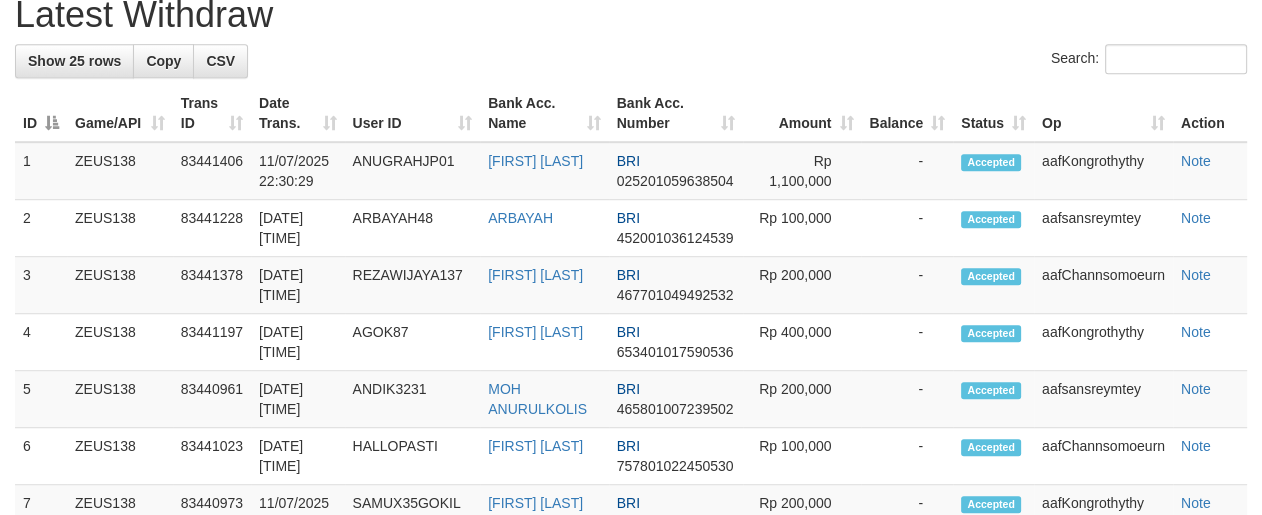 scroll, scrollTop: 1065, scrollLeft: 0, axis: vertical 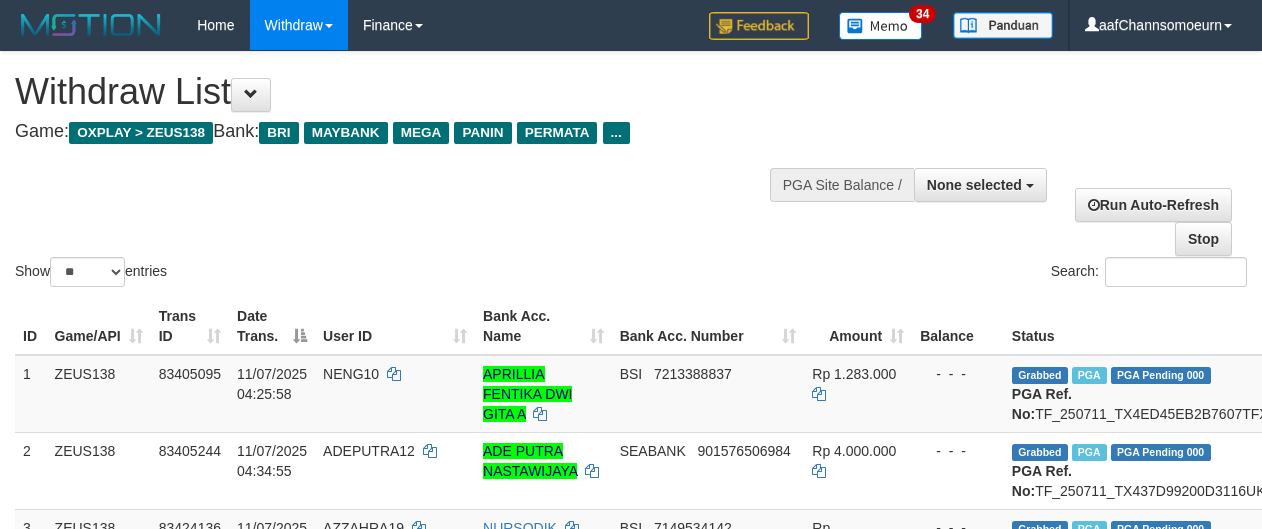 select 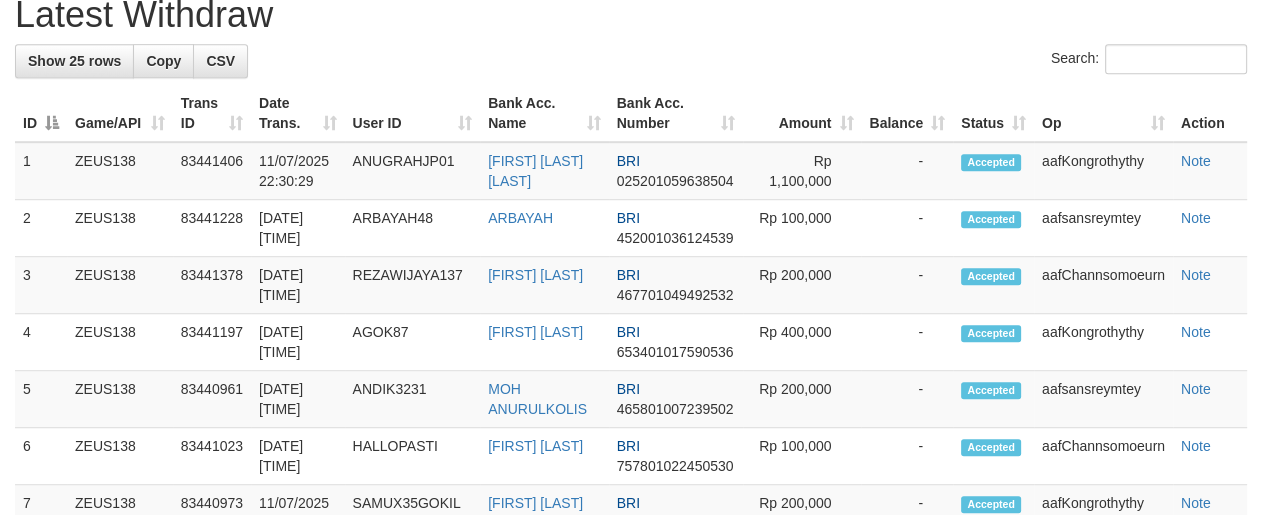 scroll, scrollTop: 1065, scrollLeft: 0, axis: vertical 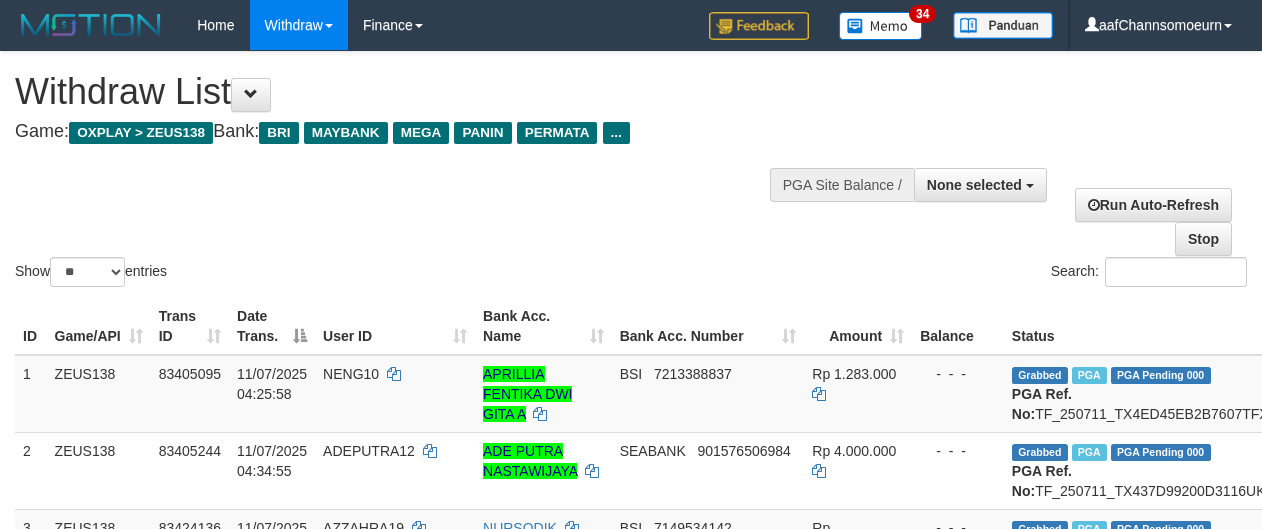select 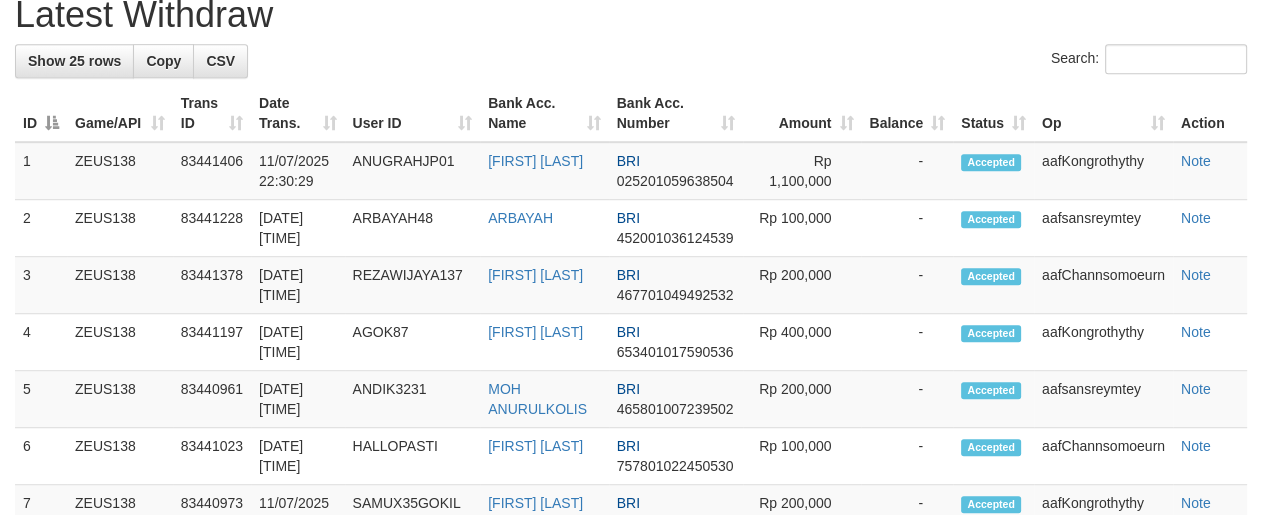 scroll, scrollTop: 1065, scrollLeft: 0, axis: vertical 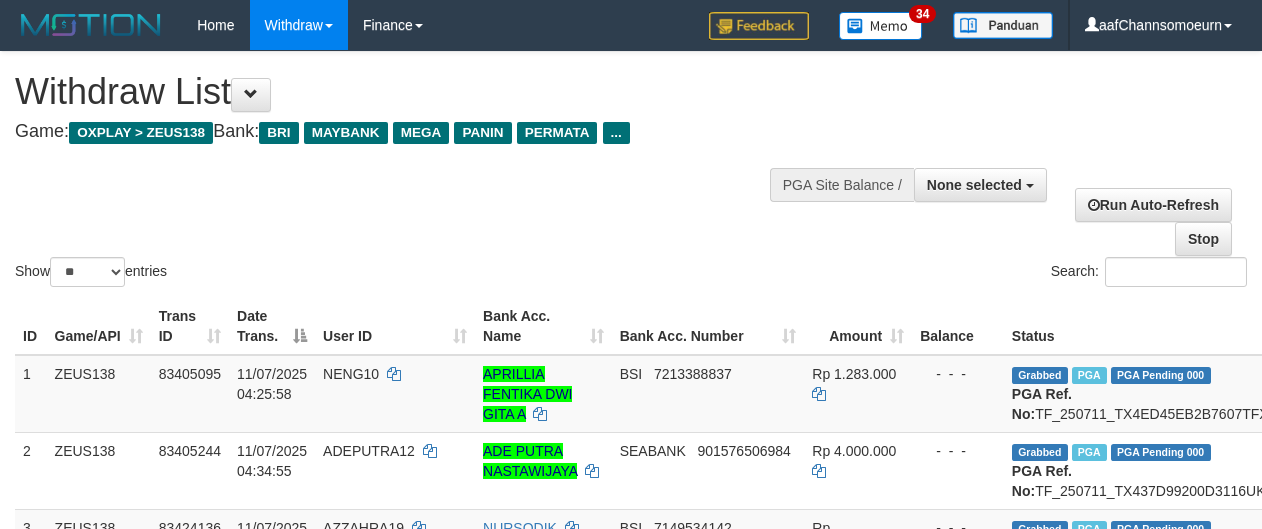 select 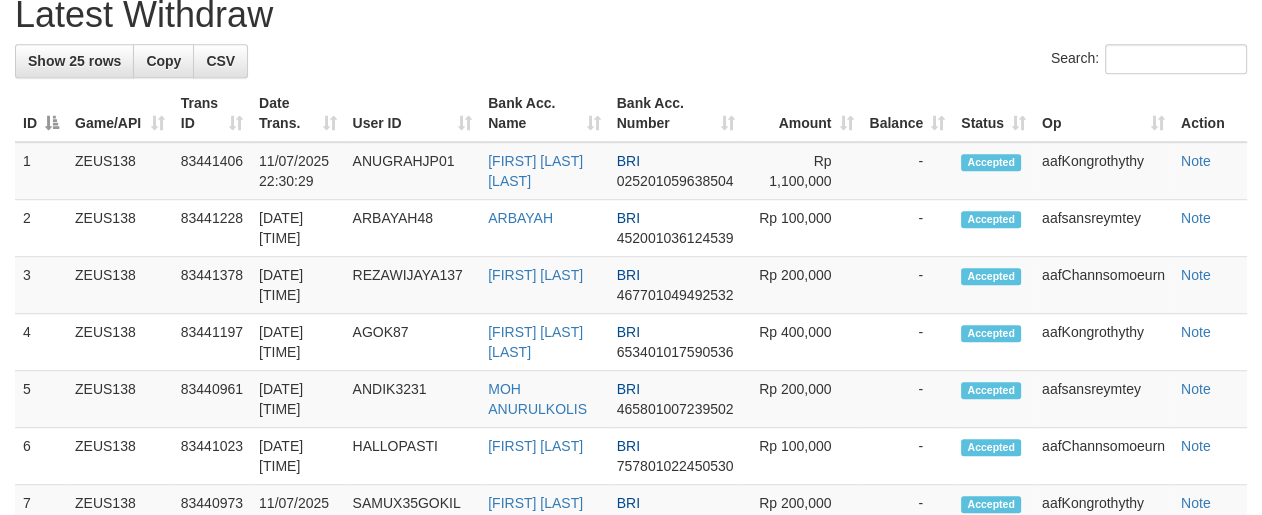 scroll, scrollTop: 1065, scrollLeft: 0, axis: vertical 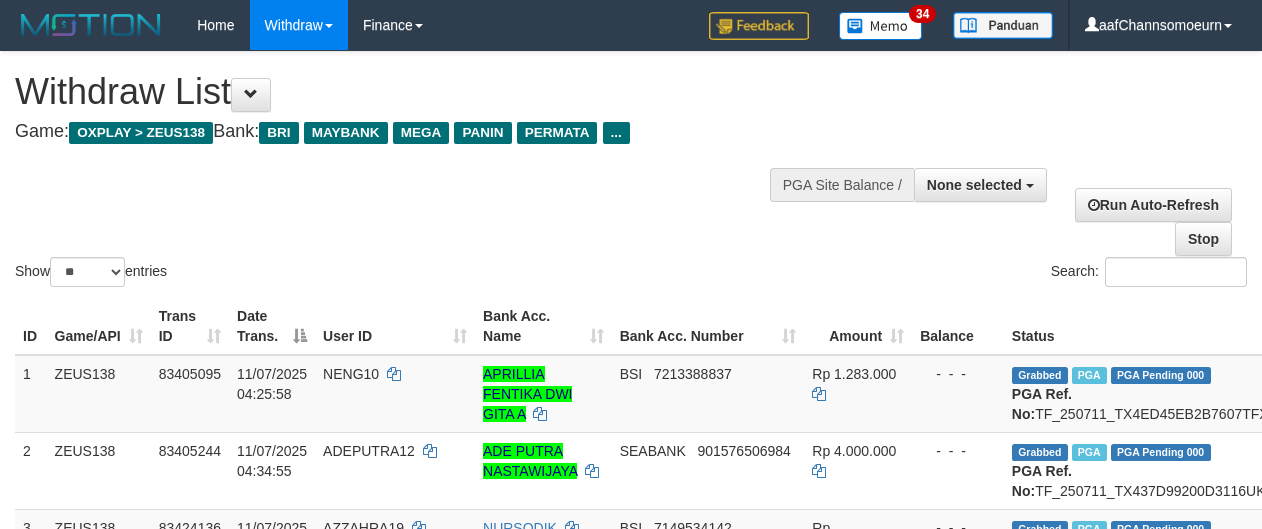 select 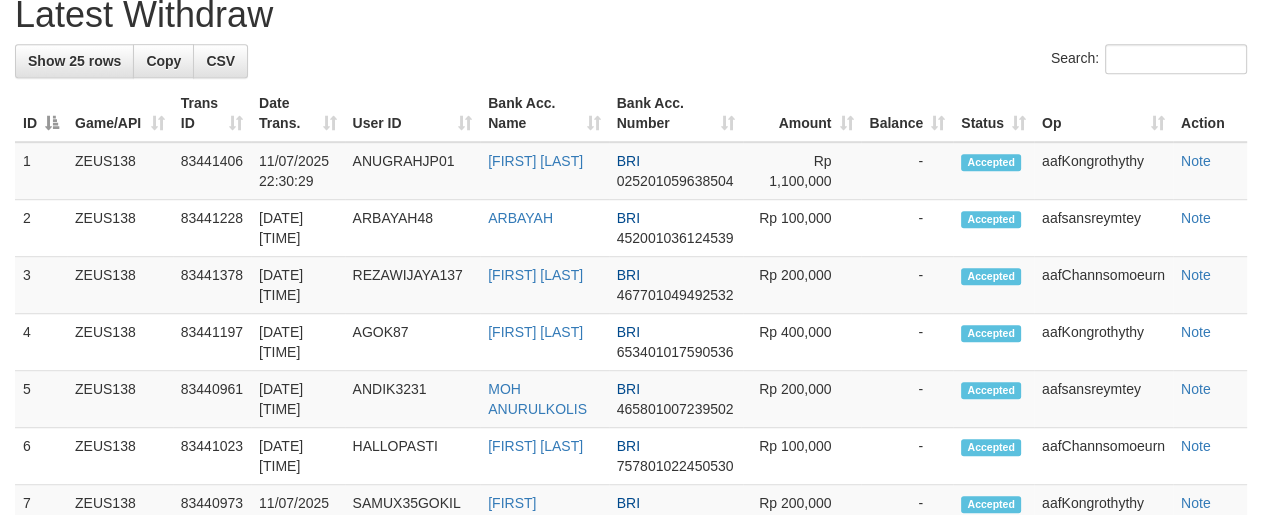 scroll, scrollTop: 1065, scrollLeft: 0, axis: vertical 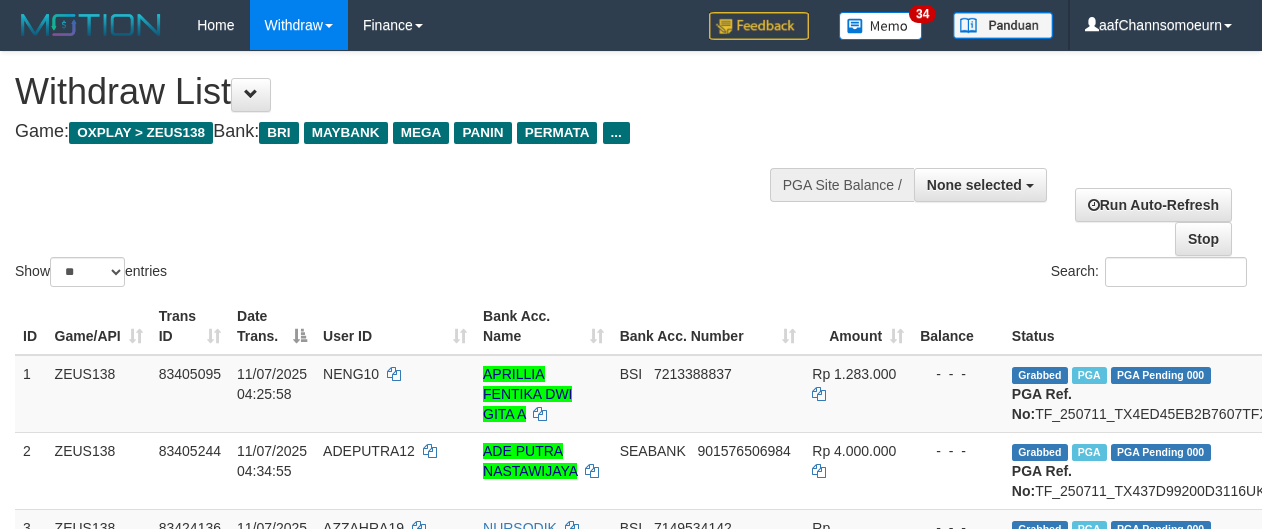select 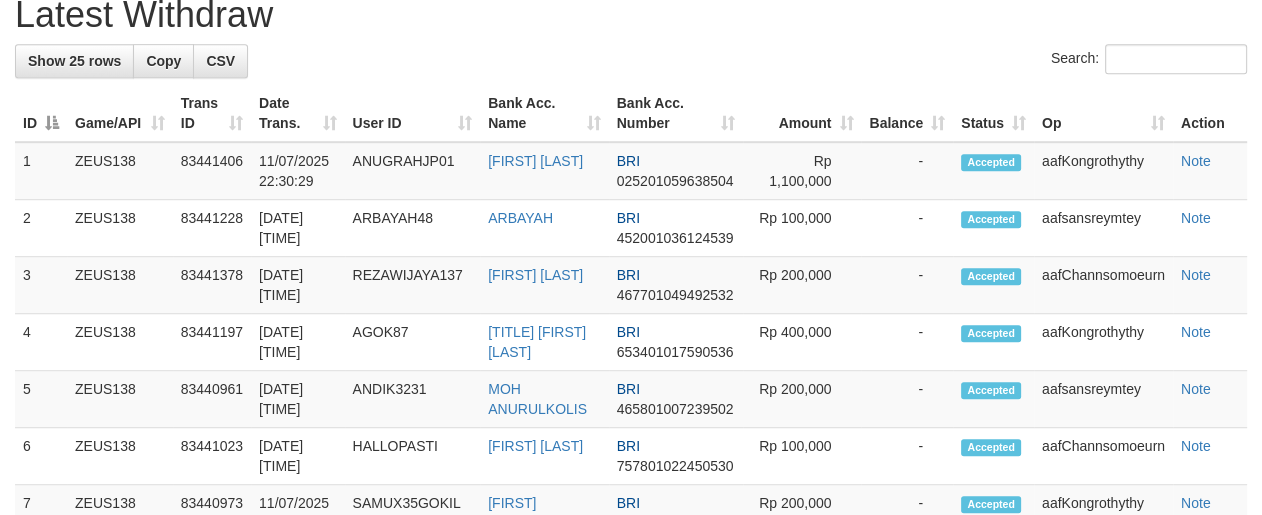 scroll, scrollTop: 1065, scrollLeft: 0, axis: vertical 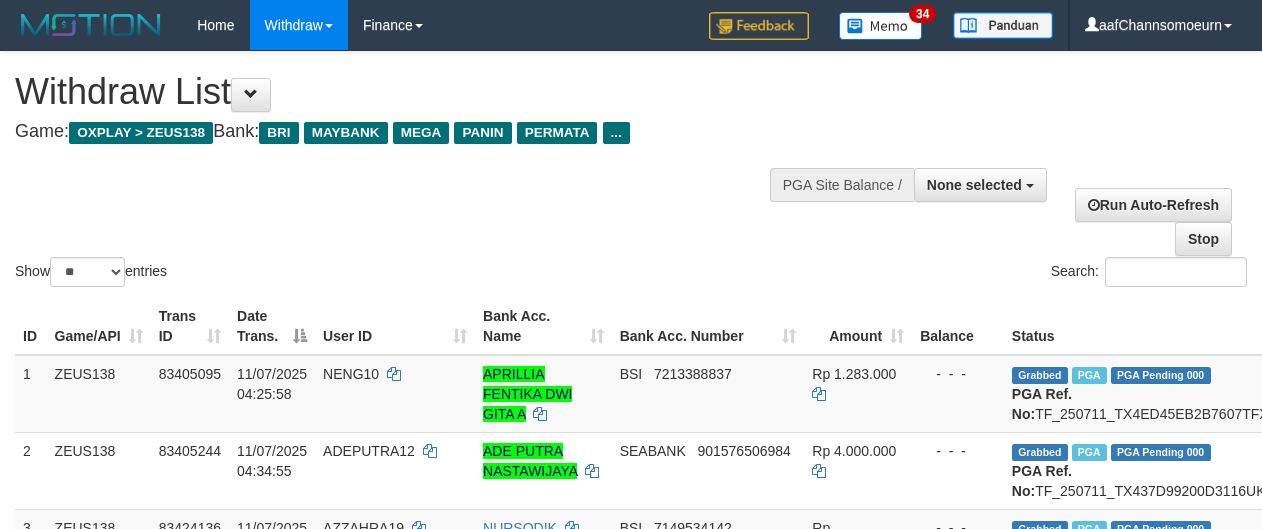select 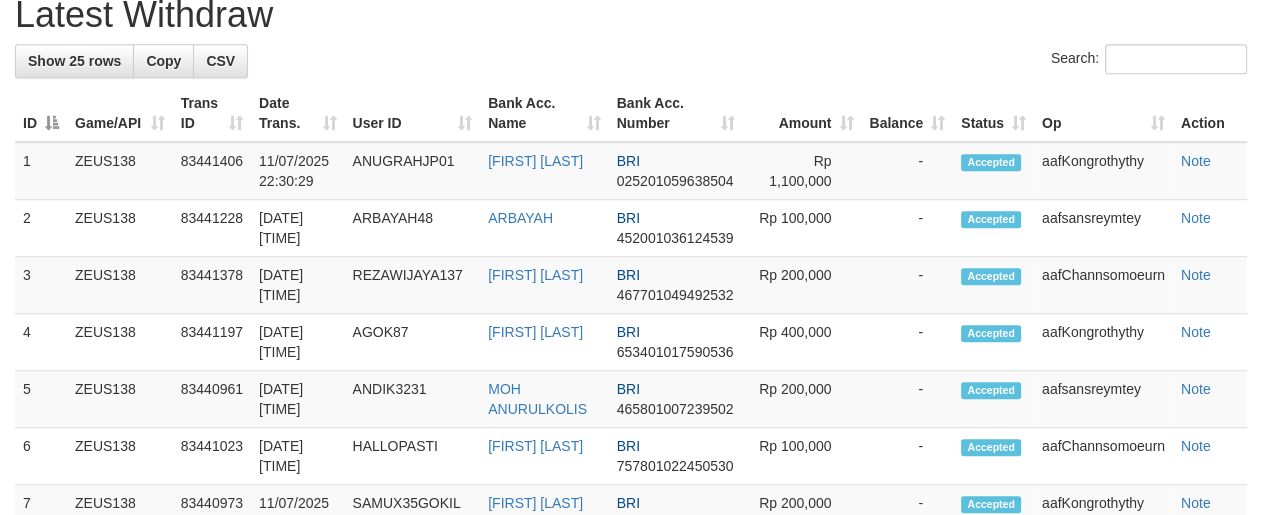scroll, scrollTop: 1065, scrollLeft: 0, axis: vertical 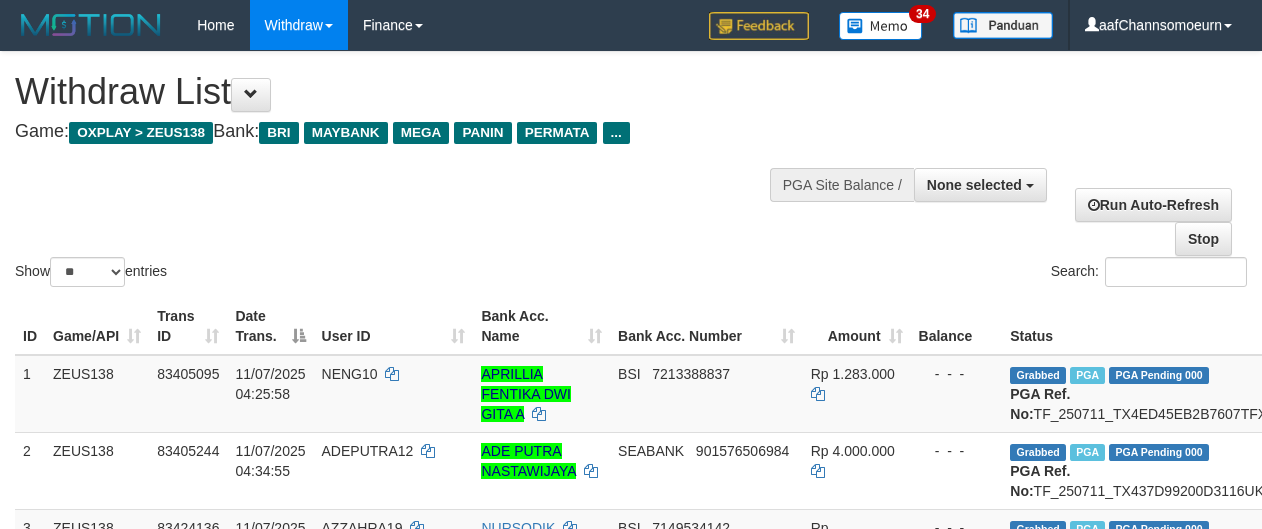 select 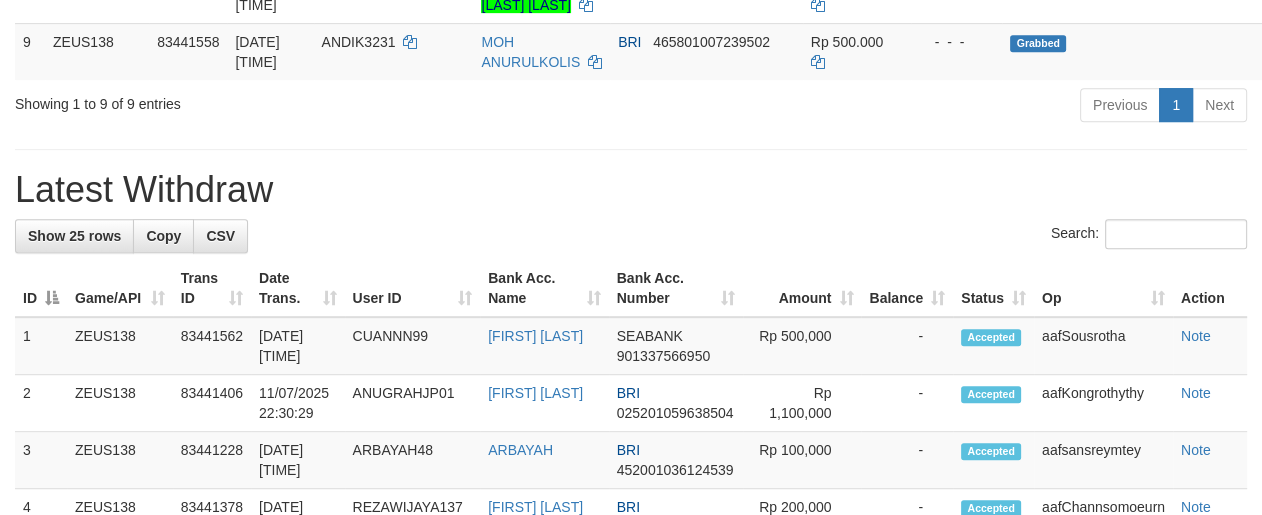 scroll, scrollTop: 854, scrollLeft: 0, axis: vertical 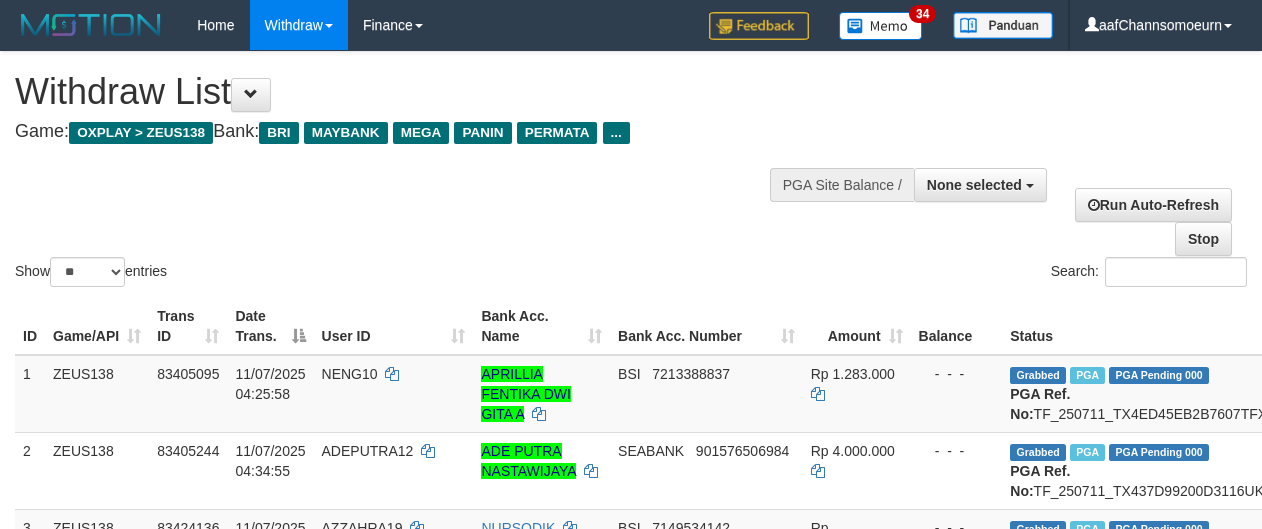 select 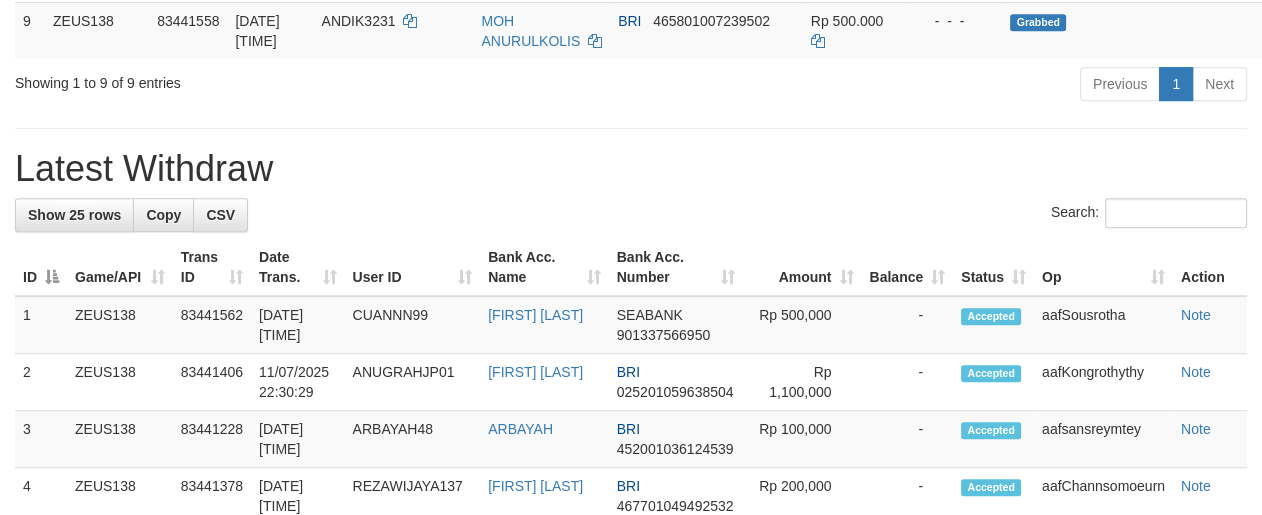 scroll, scrollTop: 854, scrollLeft: 0, axis: vertical 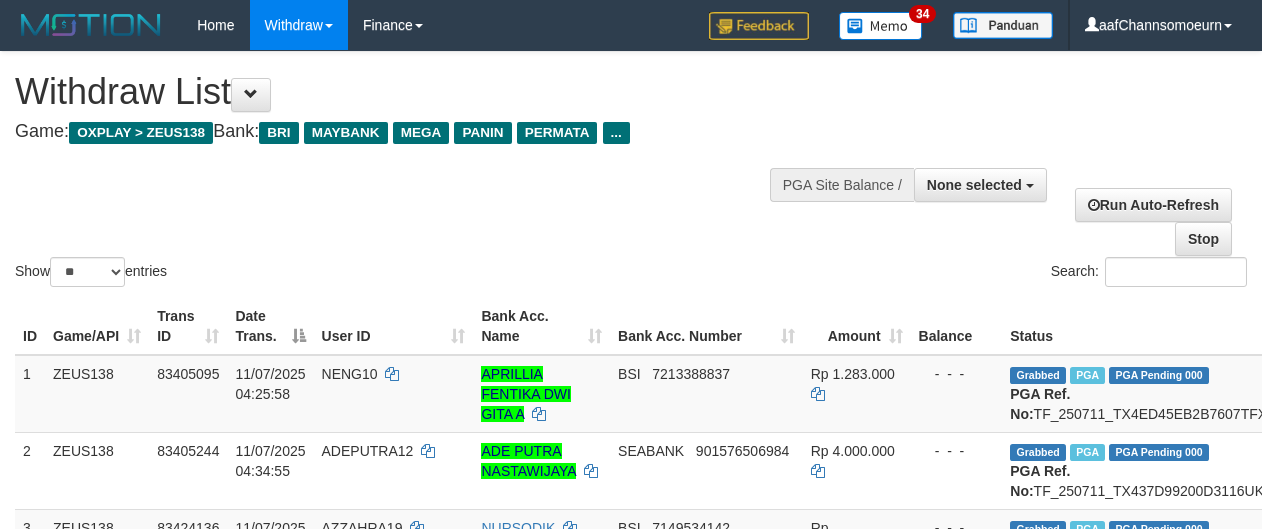 select 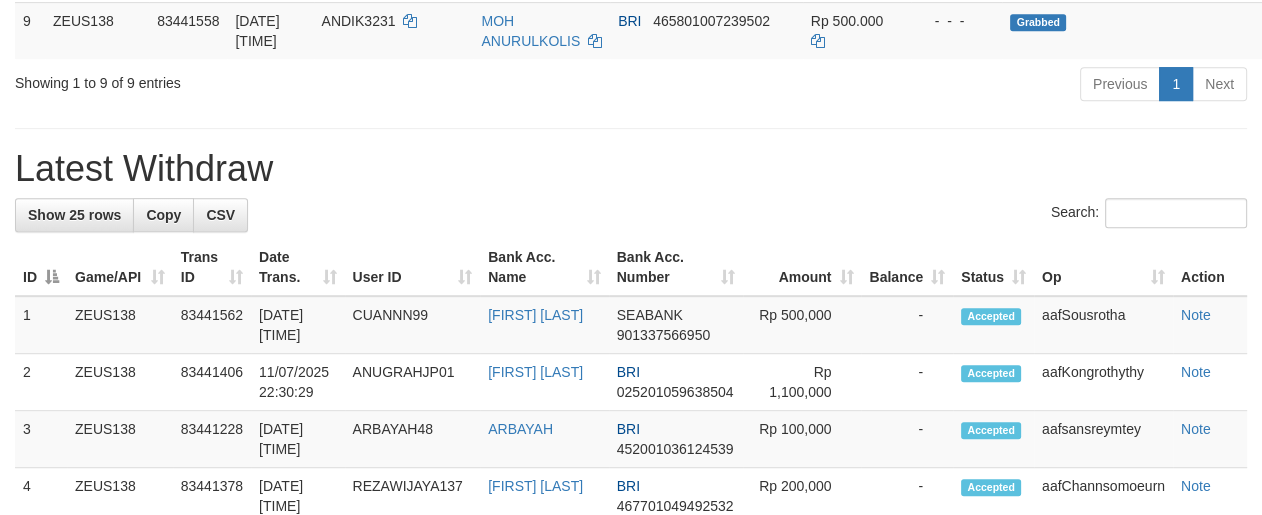 scroll, scrollTop: 854, scrollLeft: 0, axis: vertical 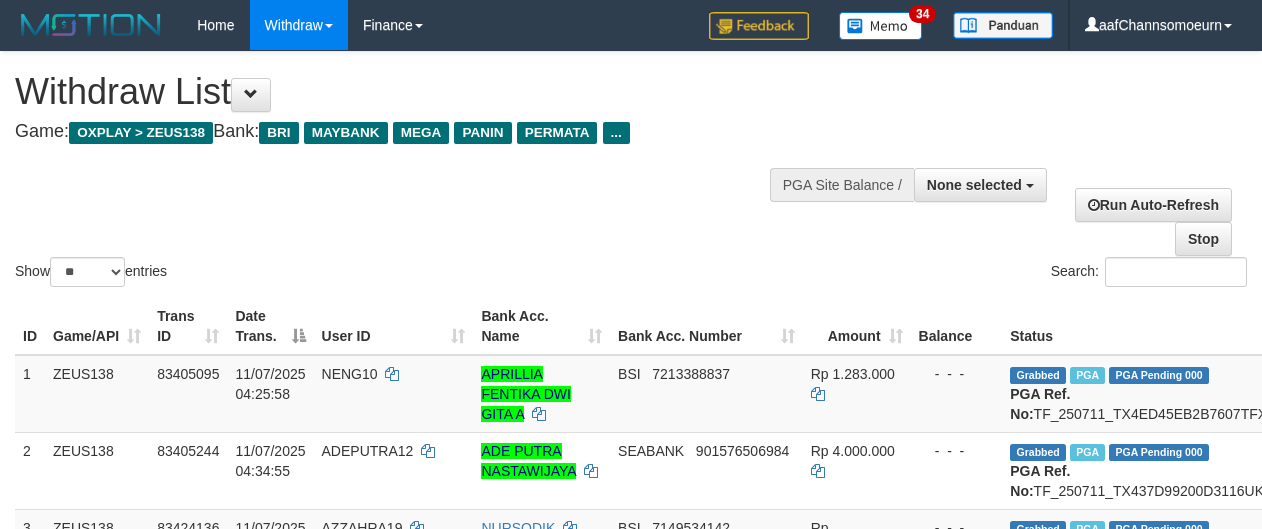 select 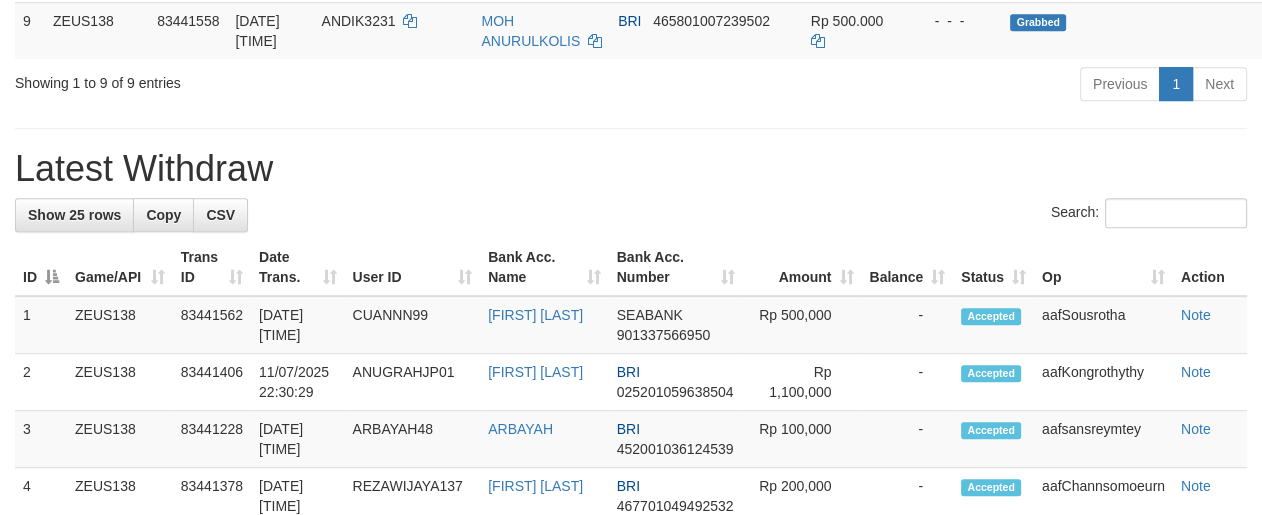 scroll, scrollTop: 854, scrollLeft: 0, axis: vertical 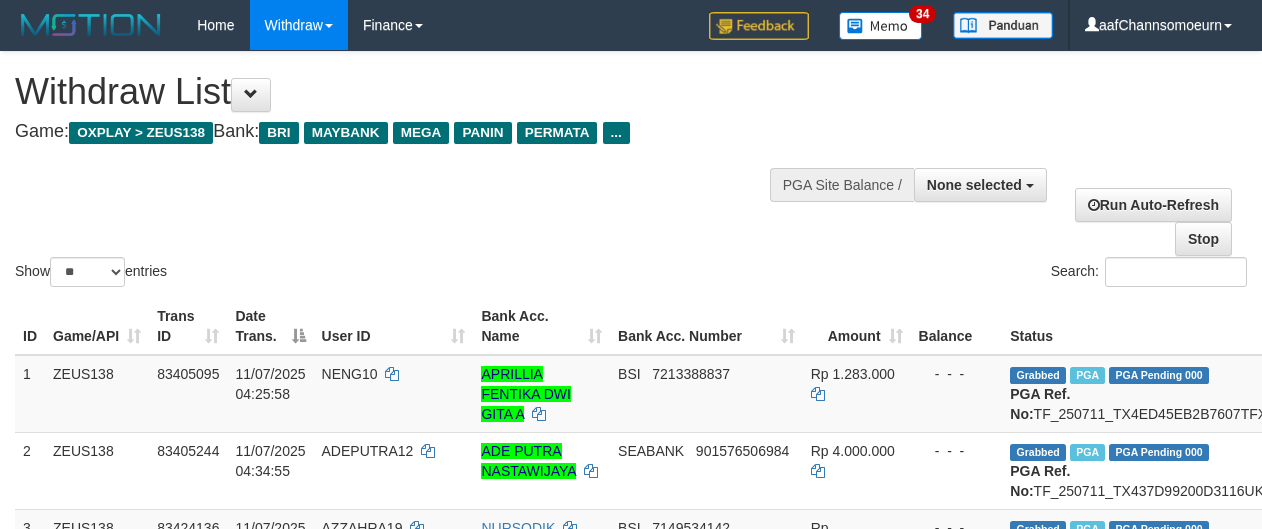 select 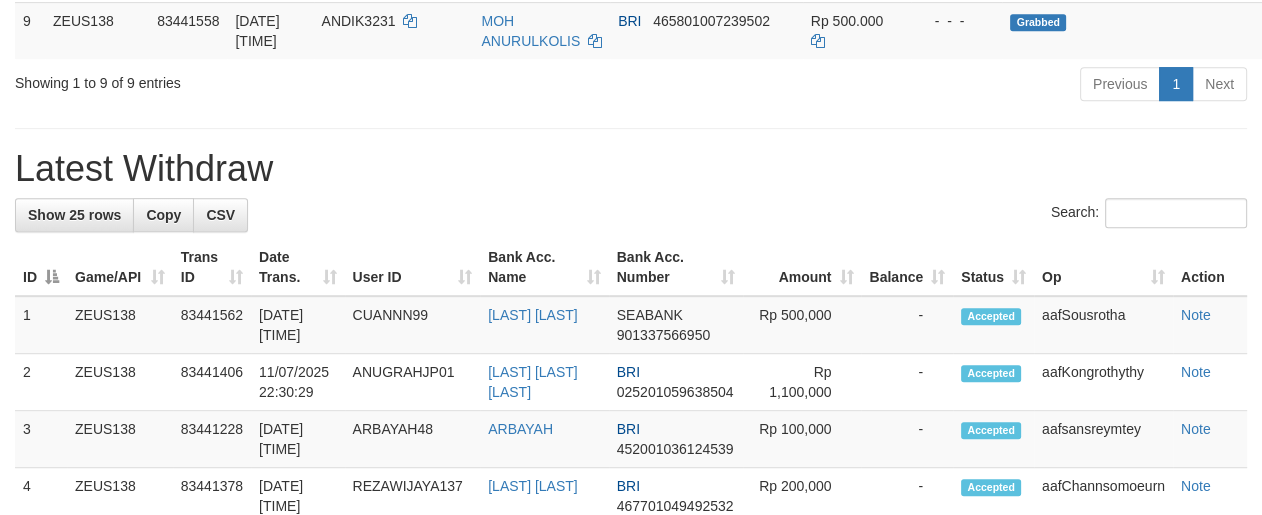 scroll, scrollTop: 854, scrollLeft: 0, axis: vertical 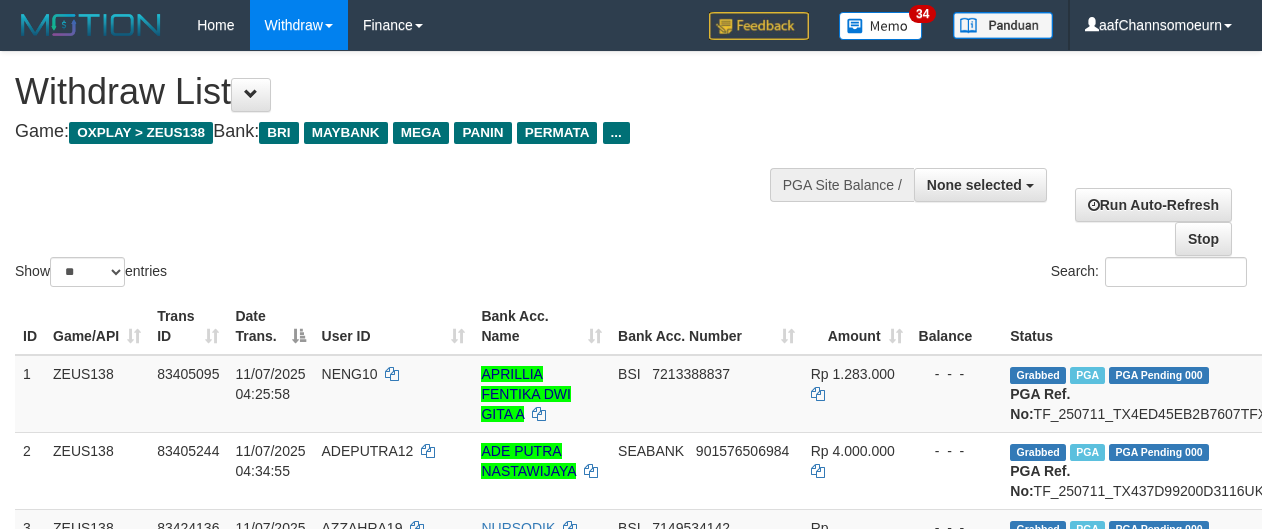 select 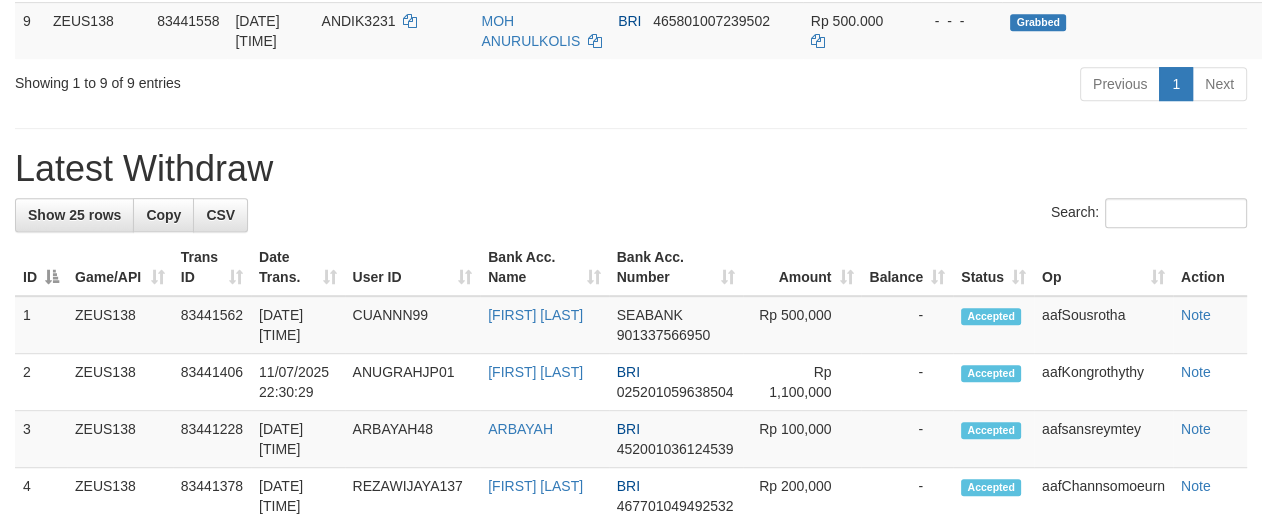 scroll, scrollTop: 854, scrollLeft: 0, axis: vertical 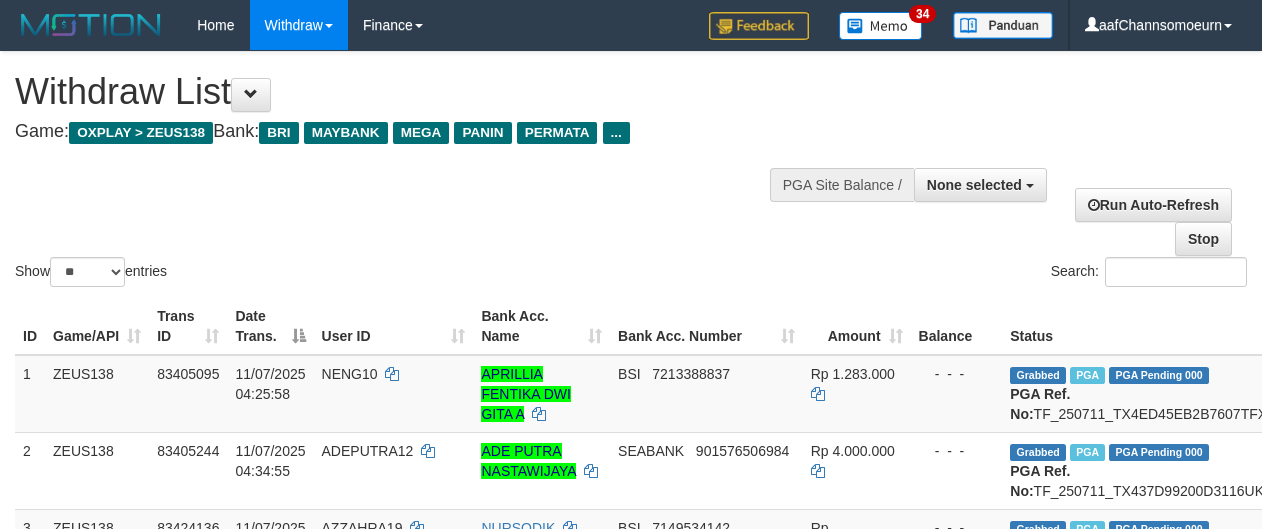 select 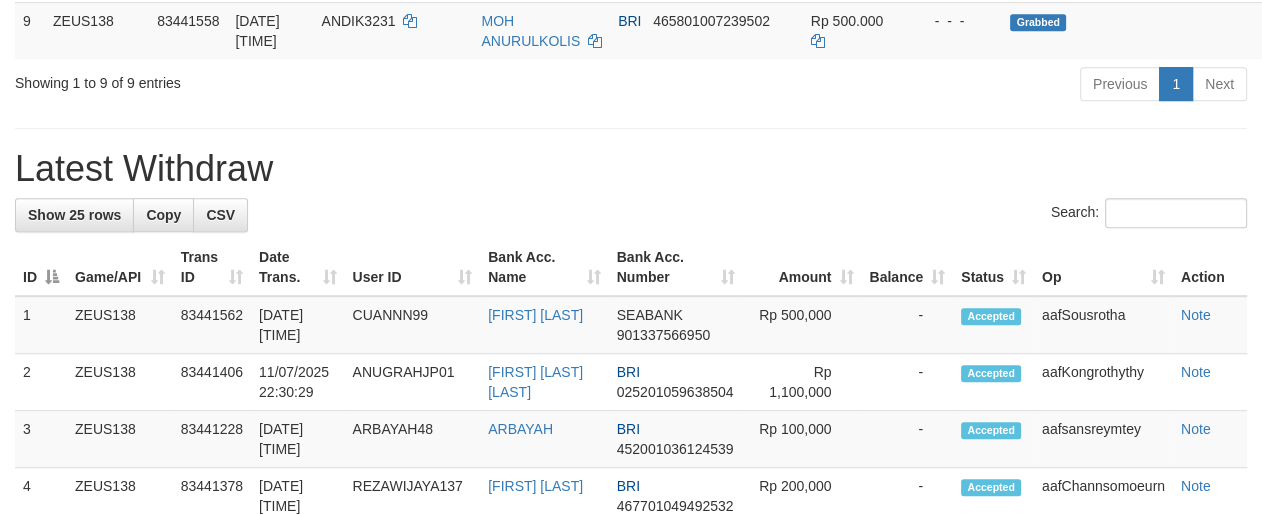 scroll, scrollTop: 854, scrollLeft: 0, axis: vertical 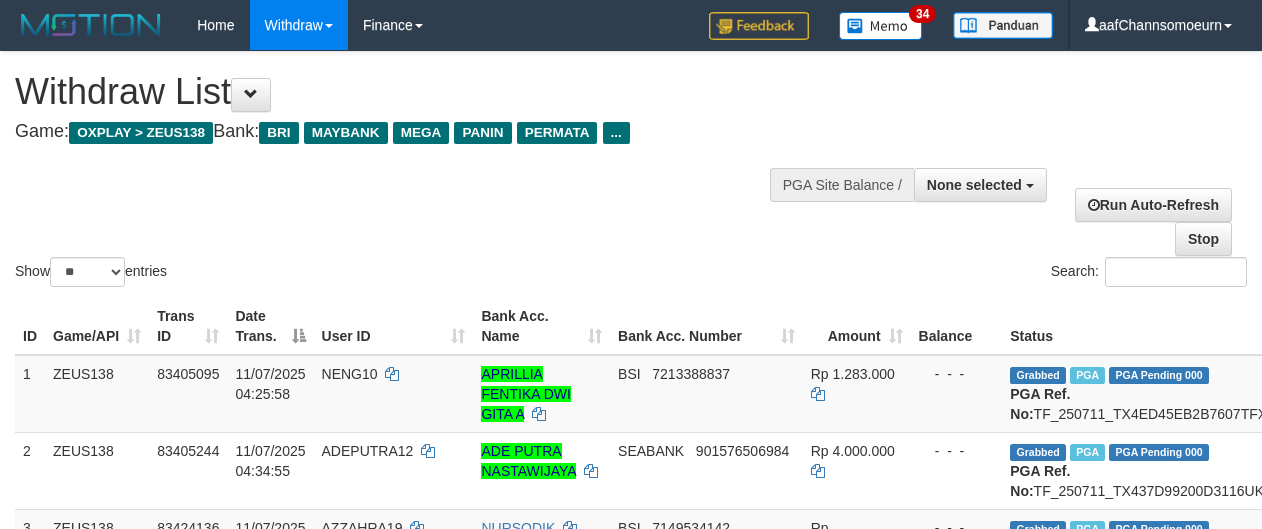 select 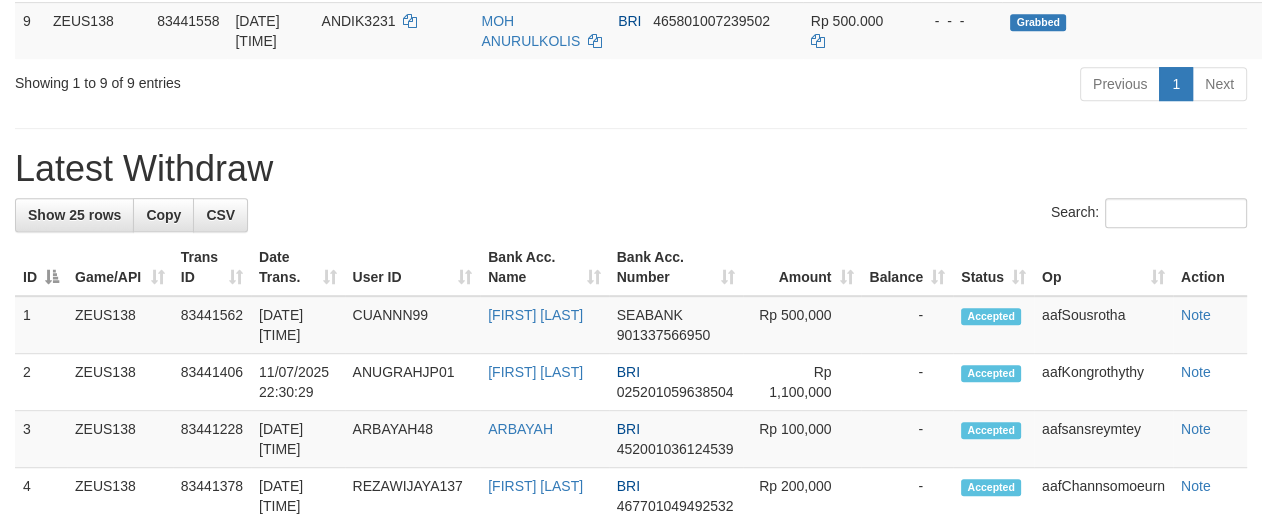 scroll, scrollTop: 854, scrollLeft: 0, axis: vertical 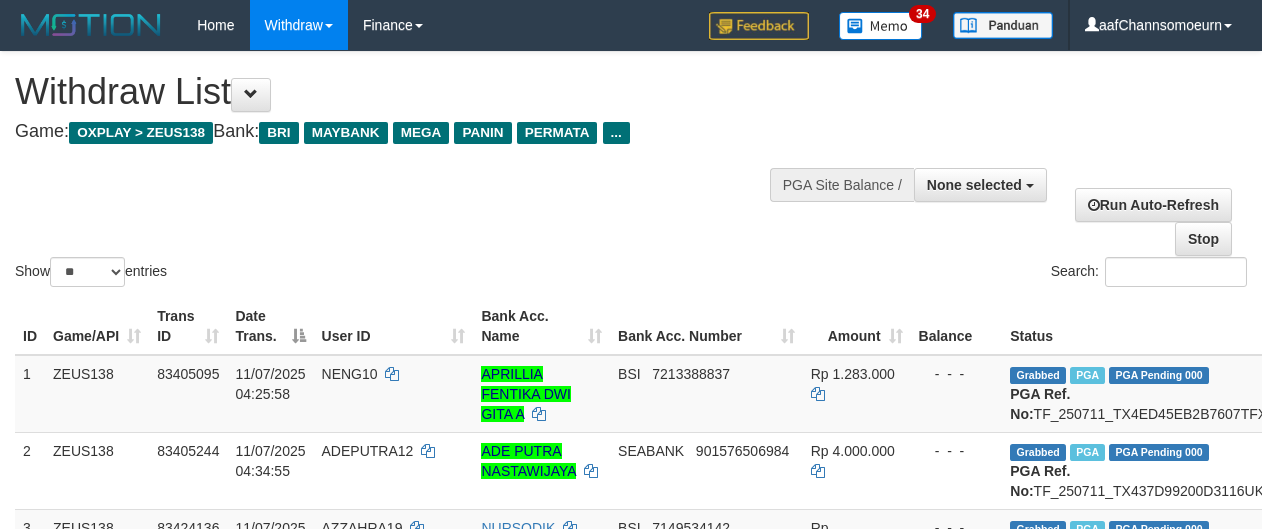 select 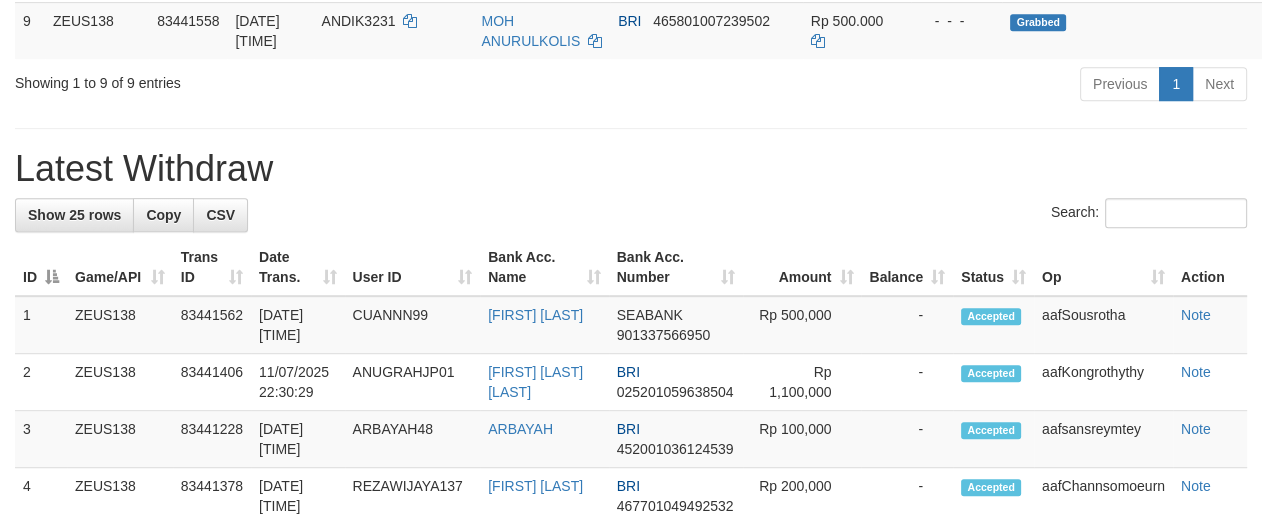 scroll, scrollTop: 854, scrollLeft: 0, axis: vertical 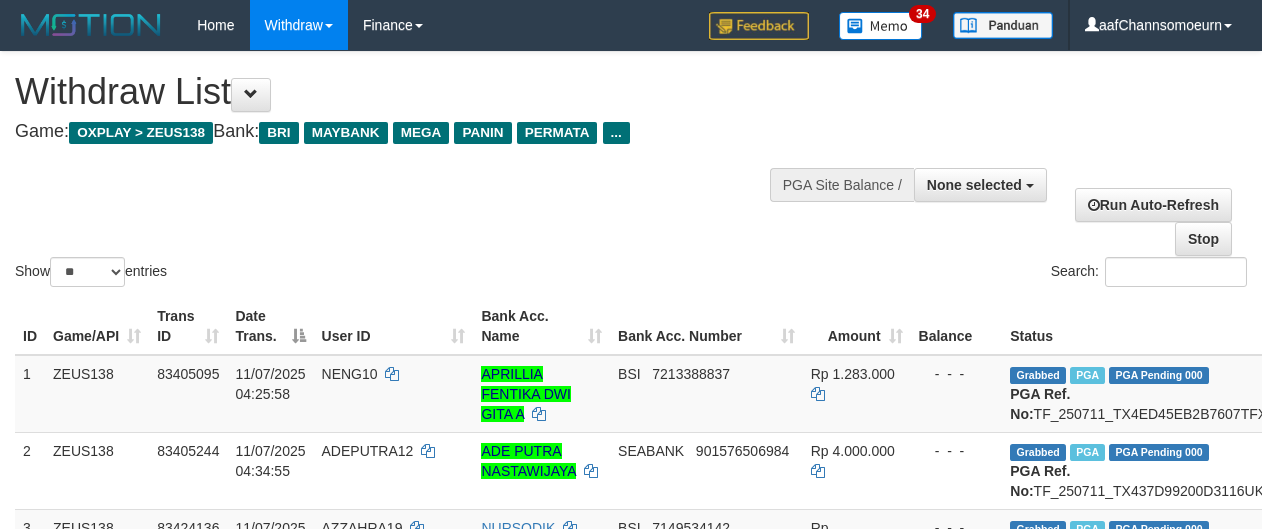 select 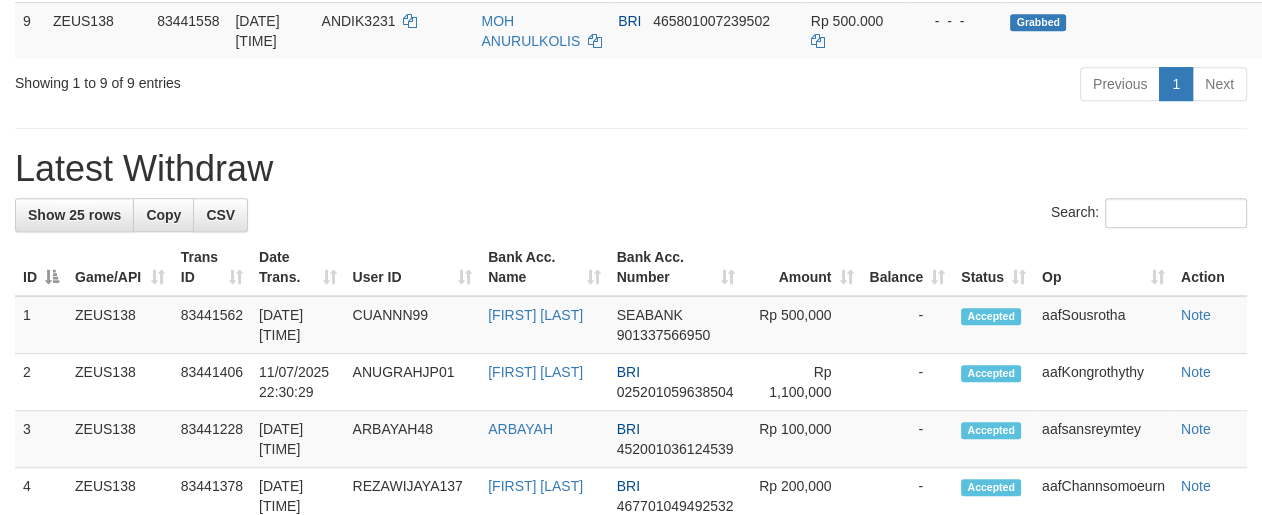 scroll, scrollTop: 854, scrollLeft: 0, axis: vertical 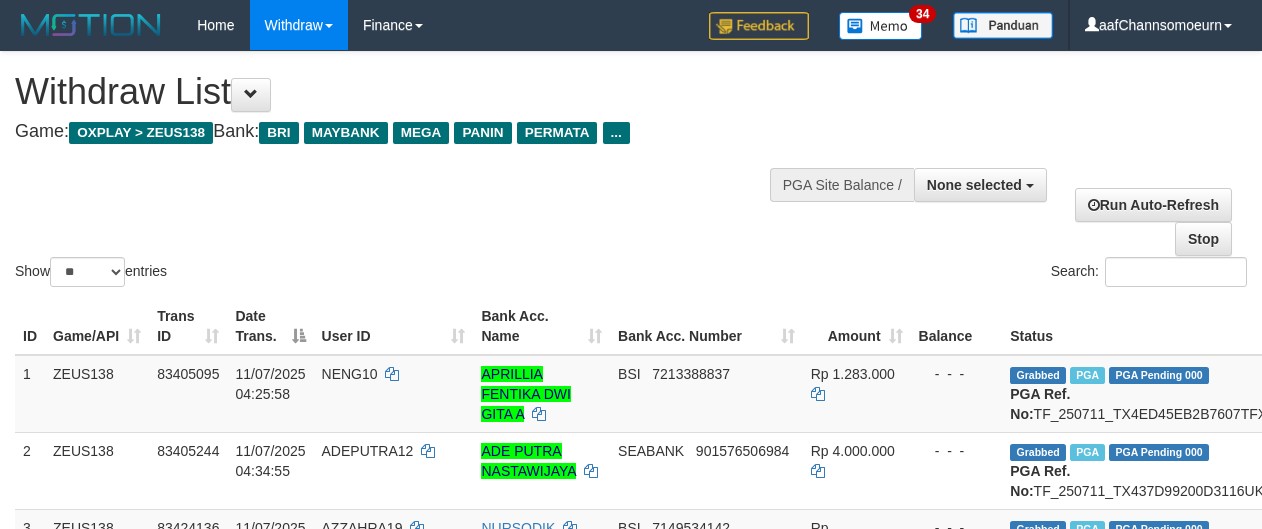 select 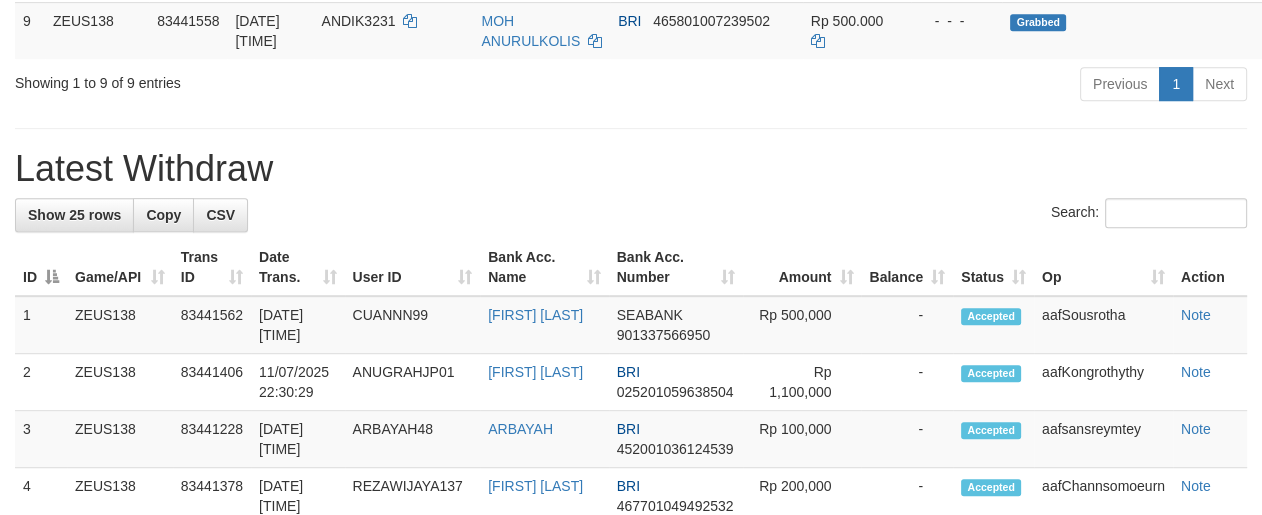 scroll, scrollTop: 854, scrollLeft: 0, axis: vertical 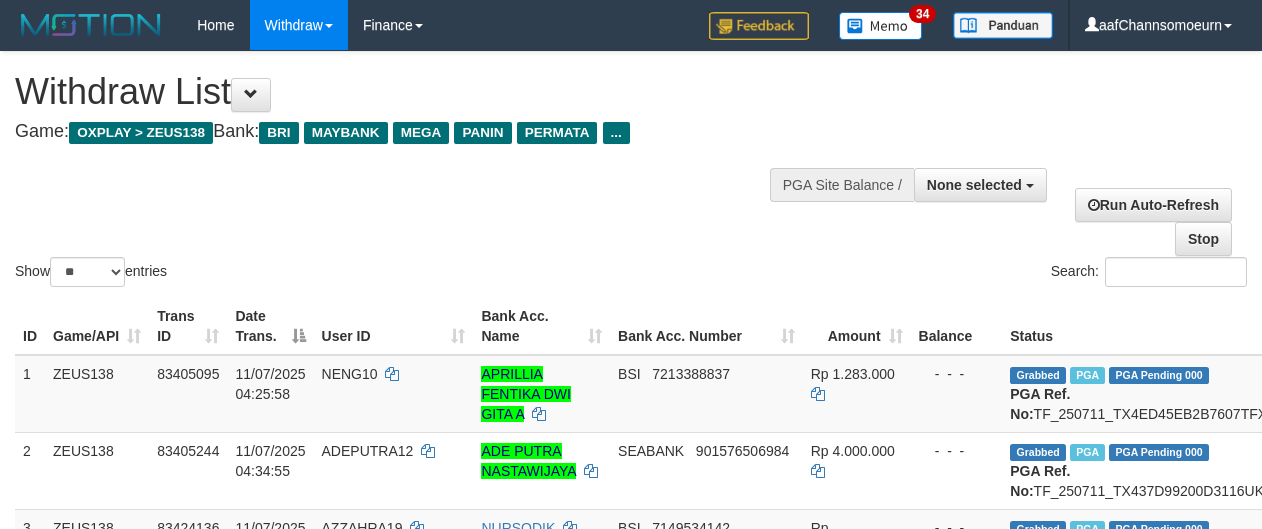 select 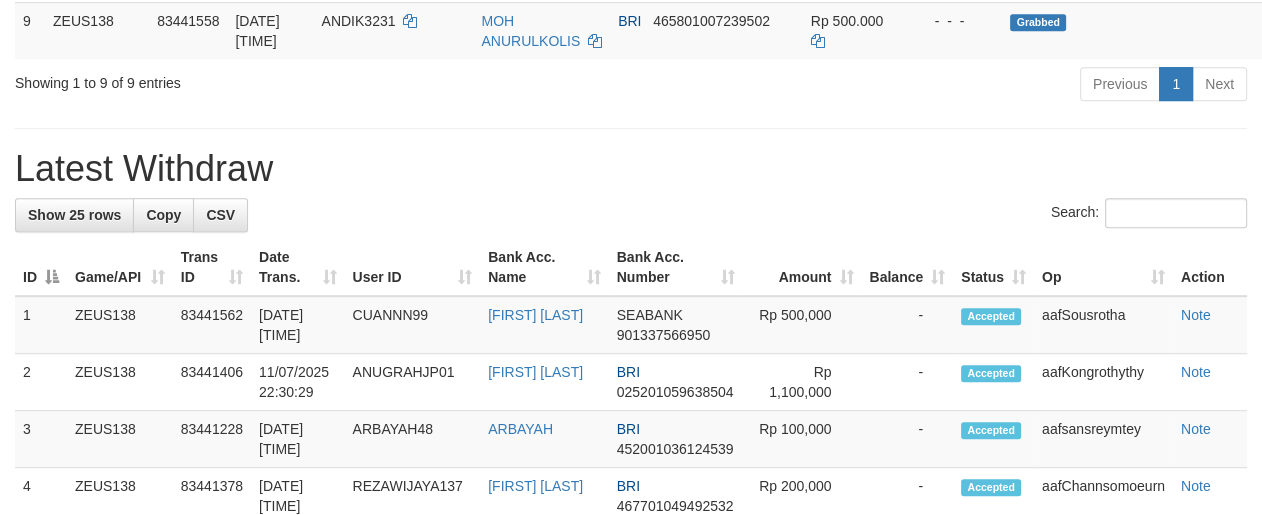 scroll, scrollTop: 854, scrollLeft: 0, axis: vertical 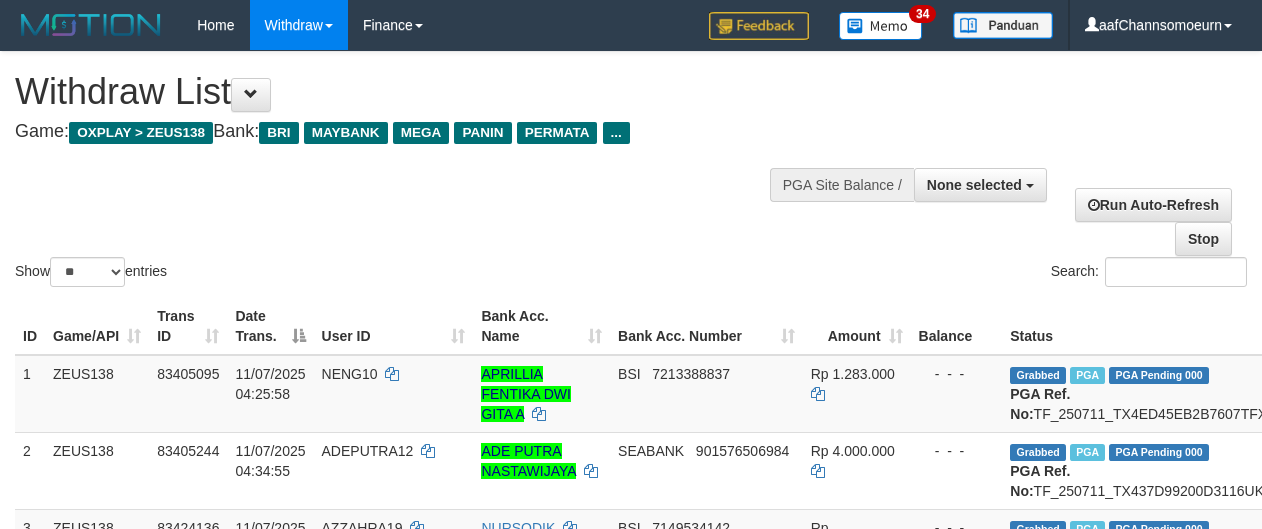 select 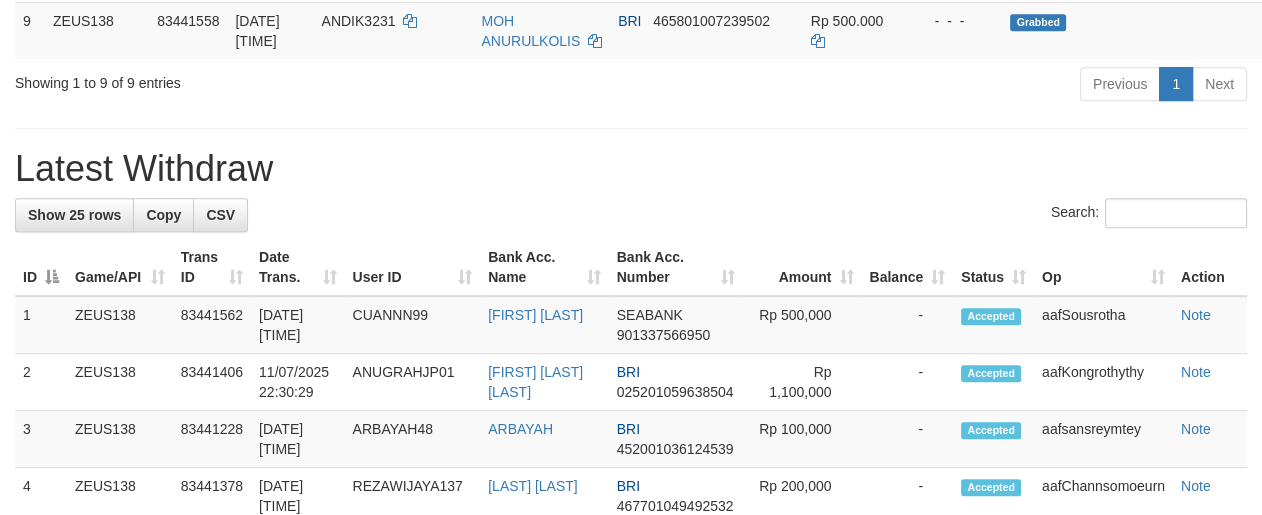 scroll, scrollTop: 854, scrollLeft: 0, axis: vertical 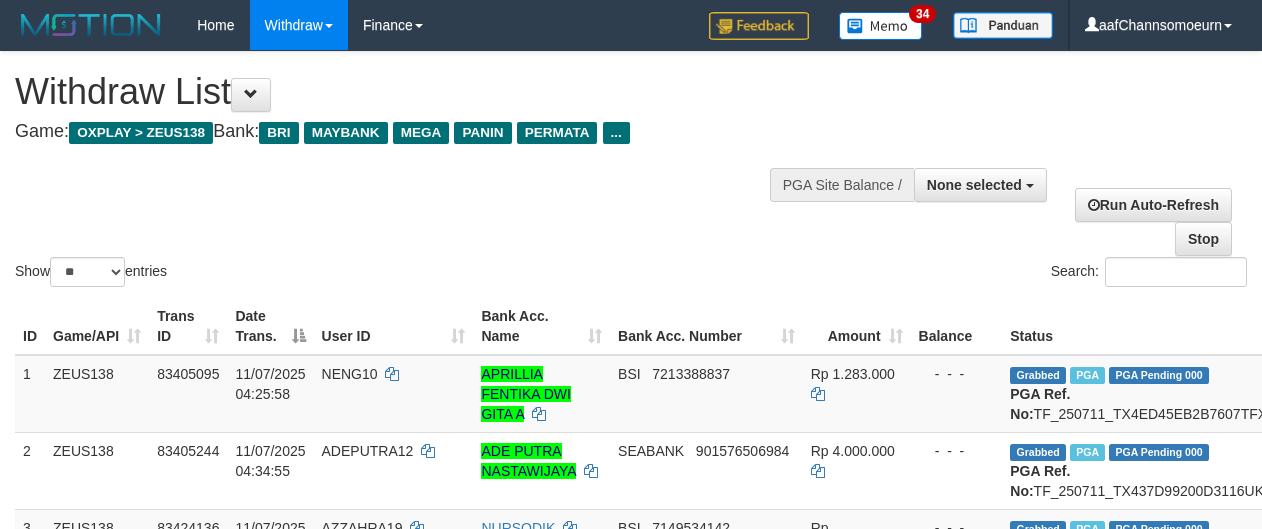 select 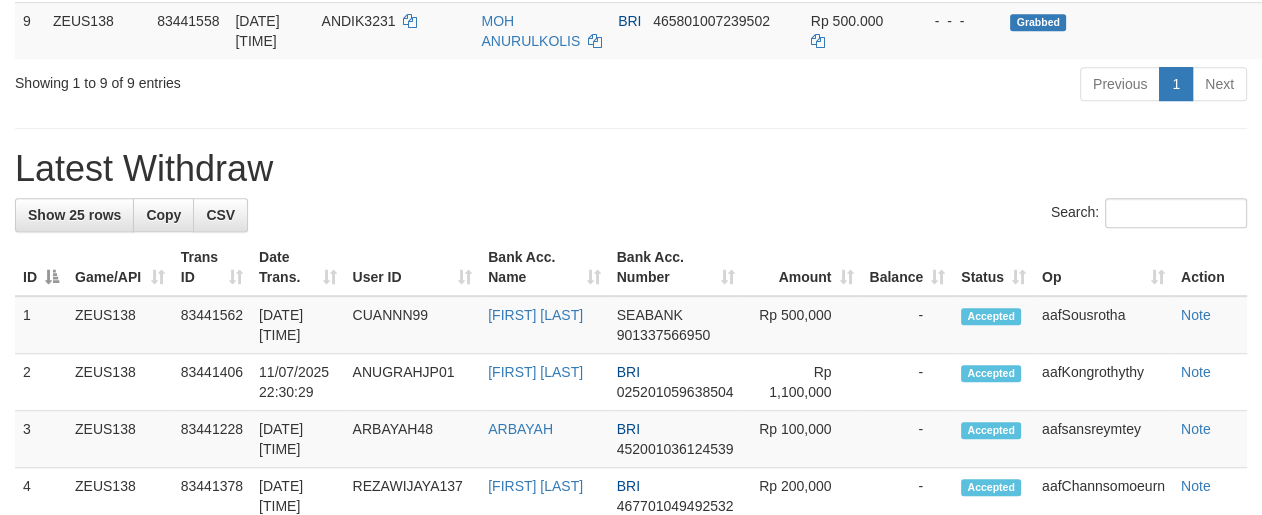 scroll, scrollTop: 854, scrollLeft: 0, axis: vertical 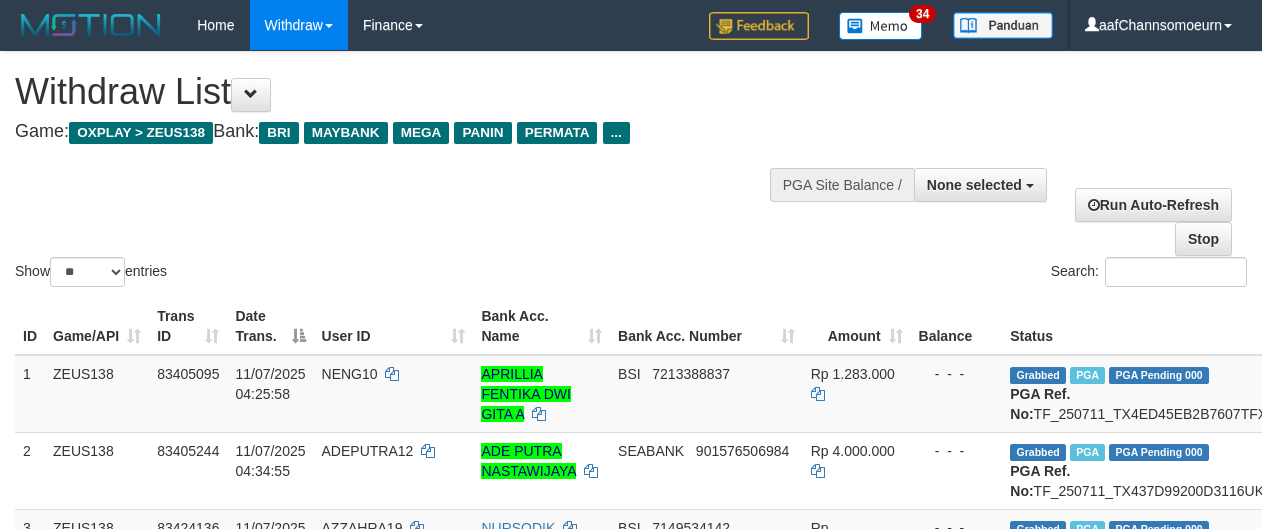 select 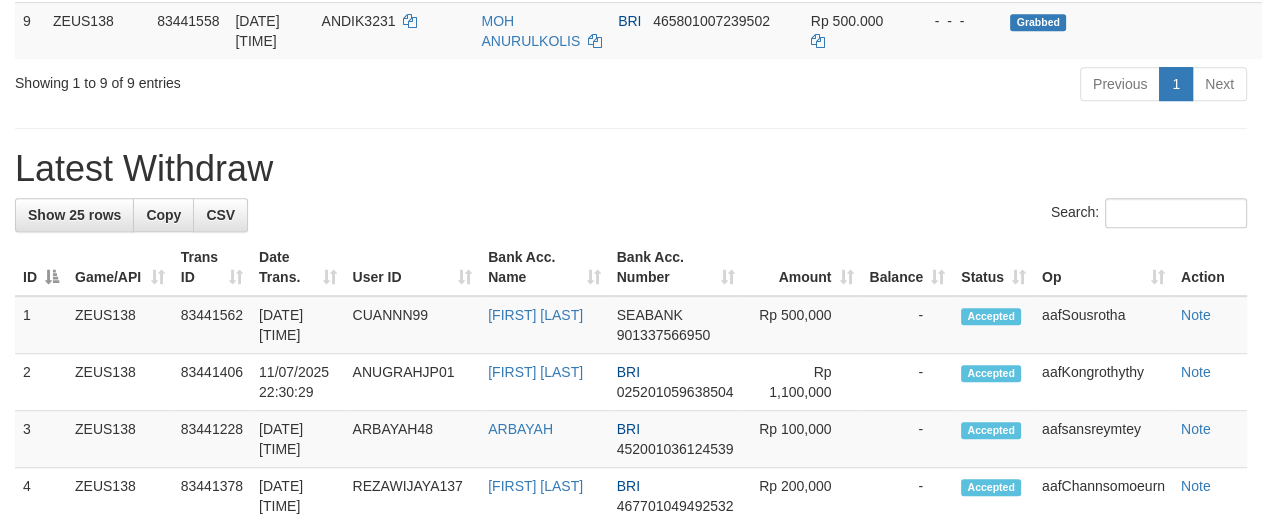 scroll, scrollTop: 854, scrollLeft: 0, axis: vertical 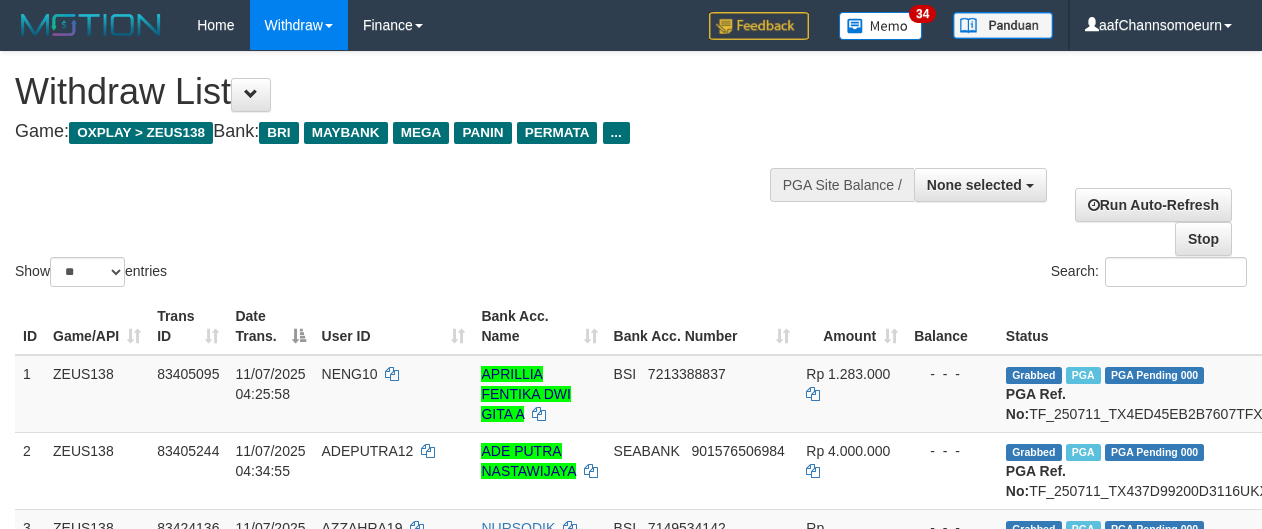 select 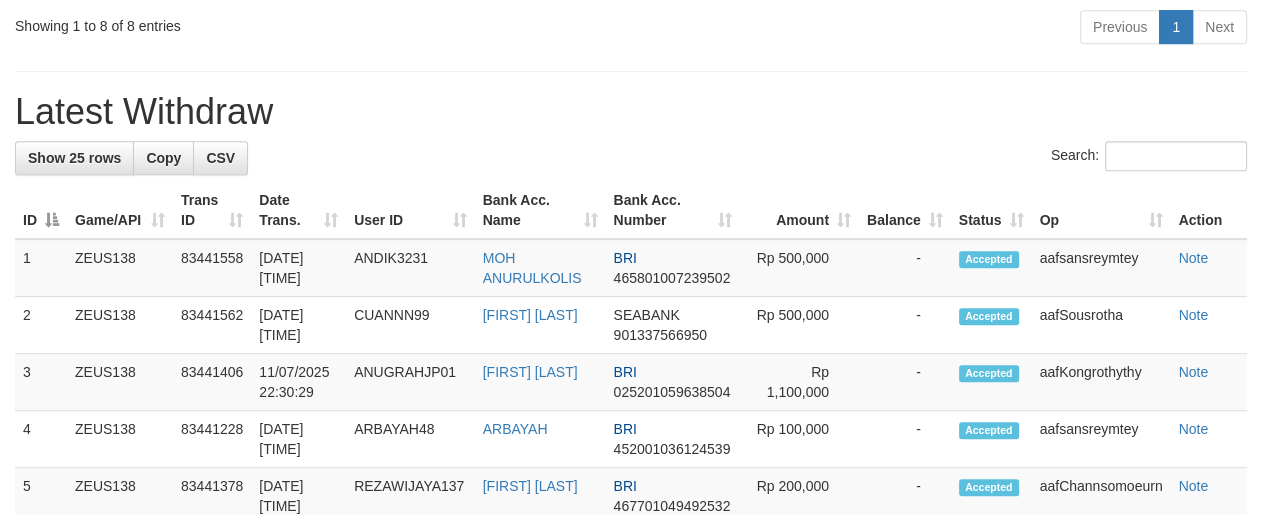 scroll, scrollTop: 854, scrollLeft: 0, axis: vertical 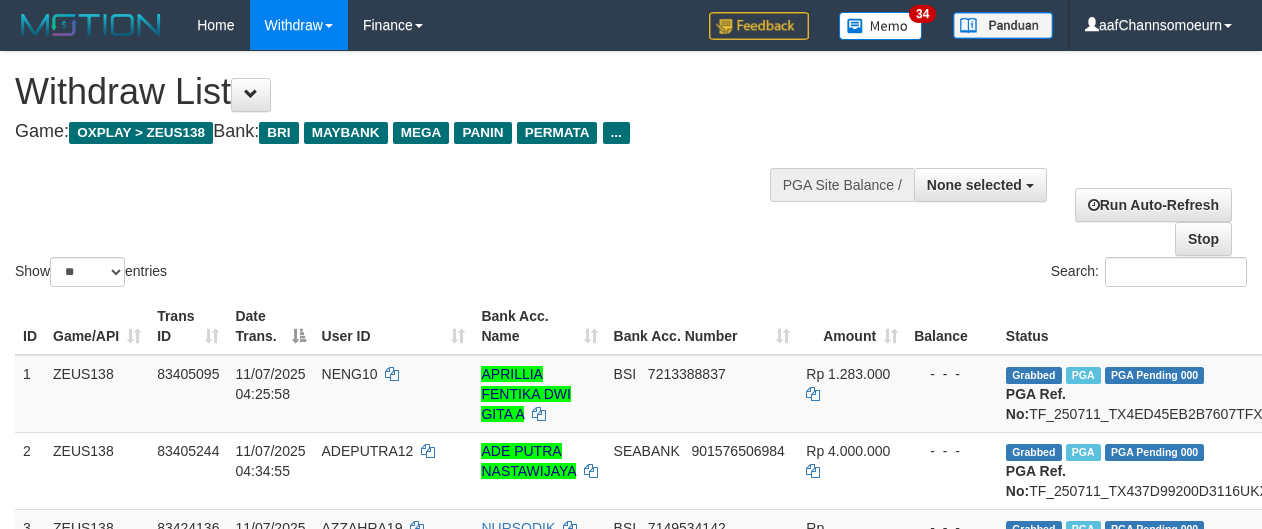 select 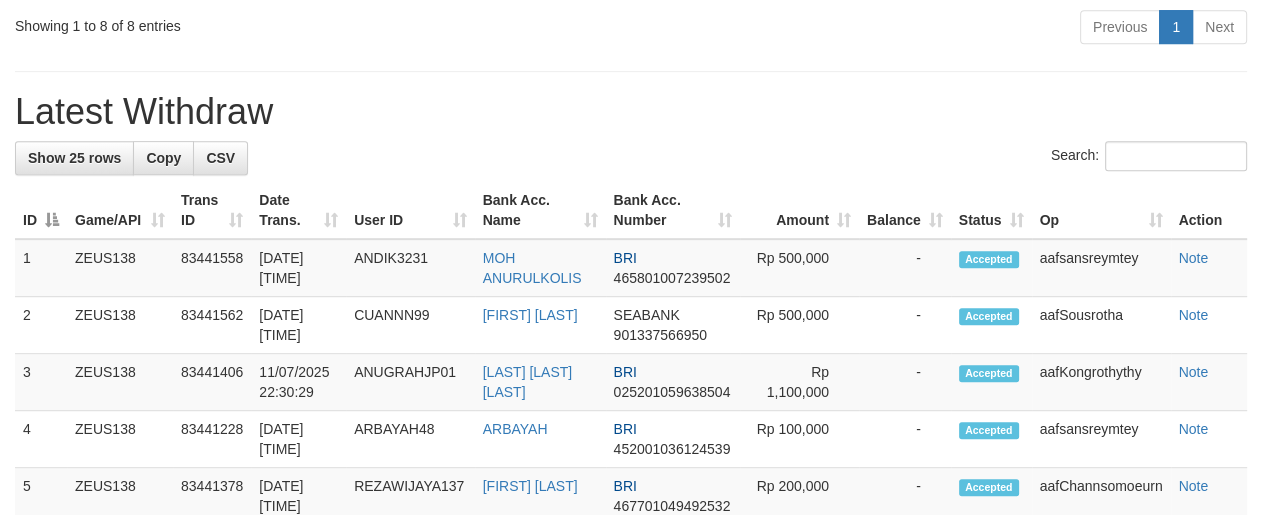 scroll, scrollTop: 854, scrollLeft: 0, axis: vertical 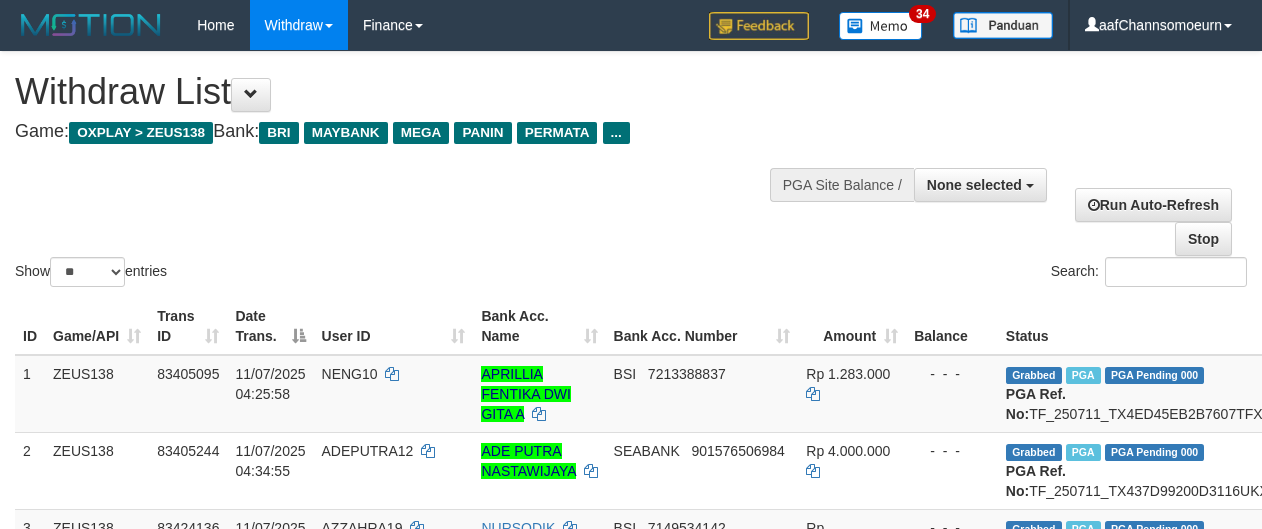 select 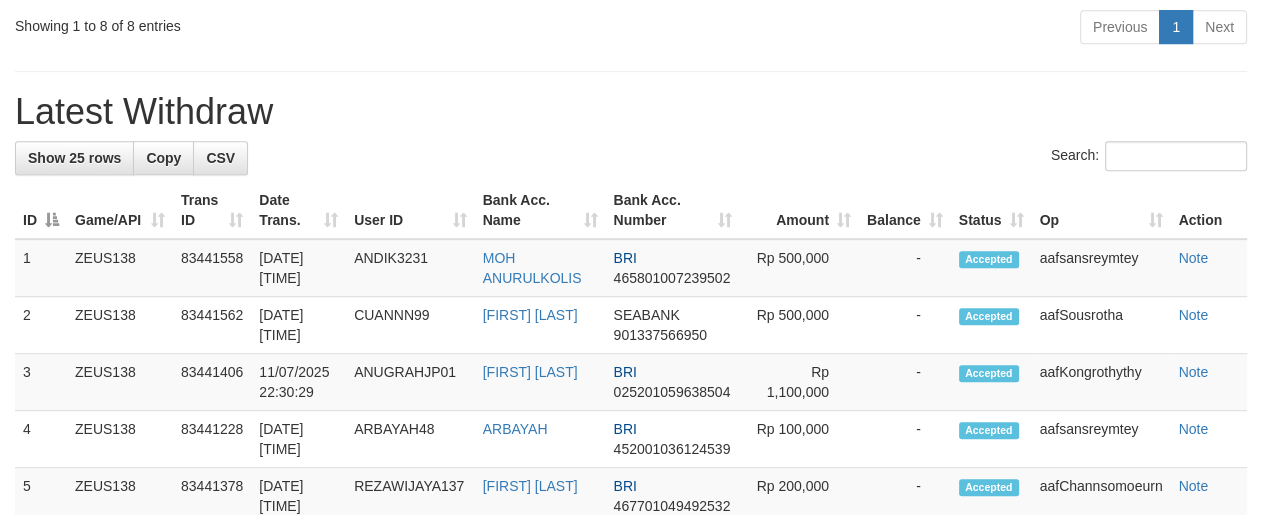 scroll, scrollTop: 854, scrollLeft: 0, axis: vertical 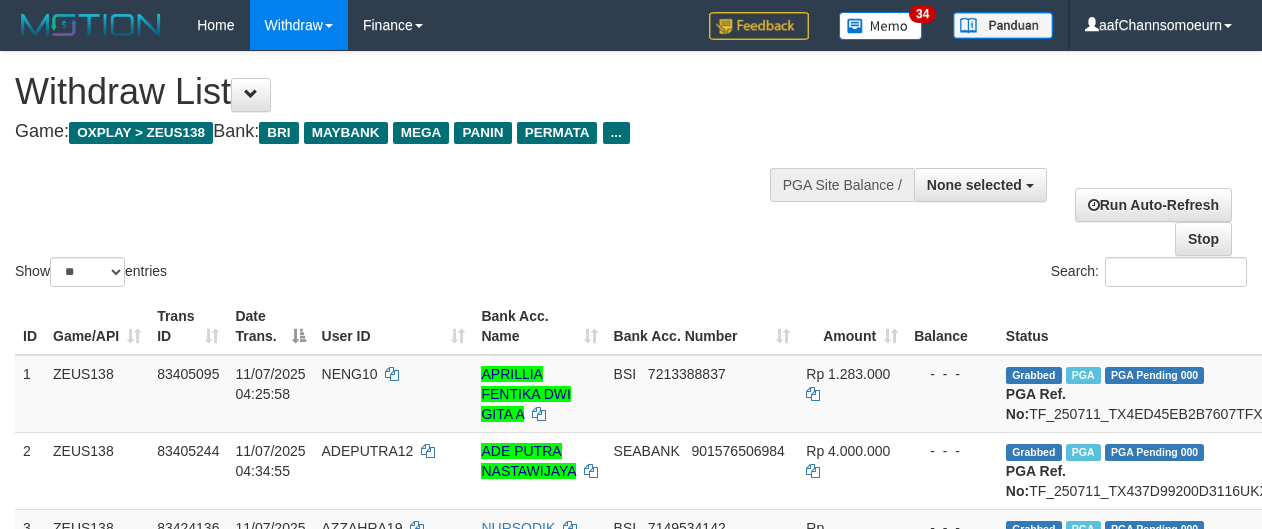 select 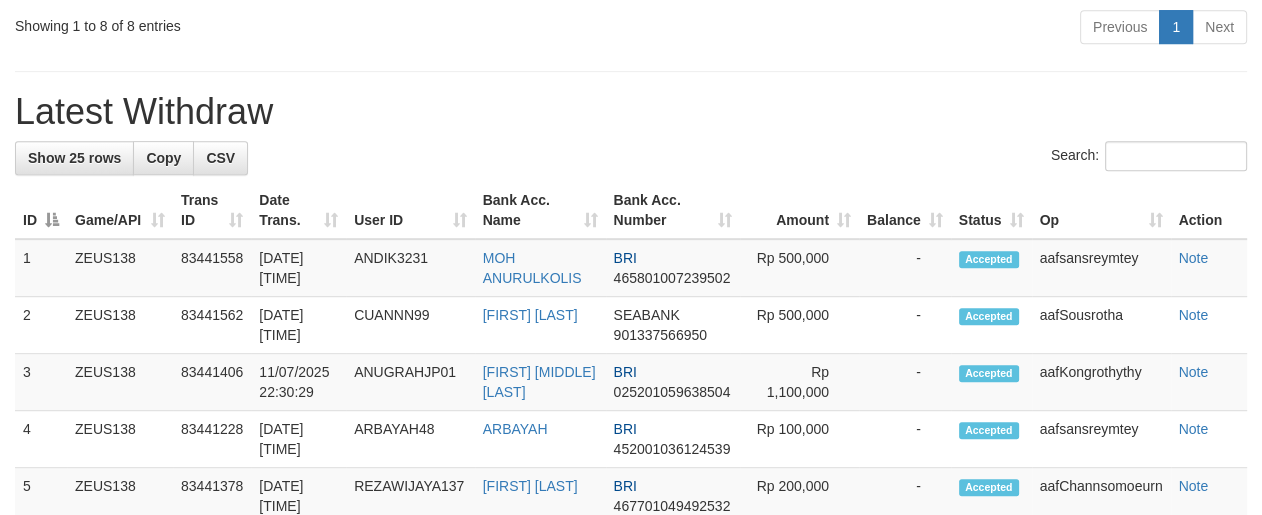 scroll, scrollTop: 854, scrollLeft: 0, axis: vertical 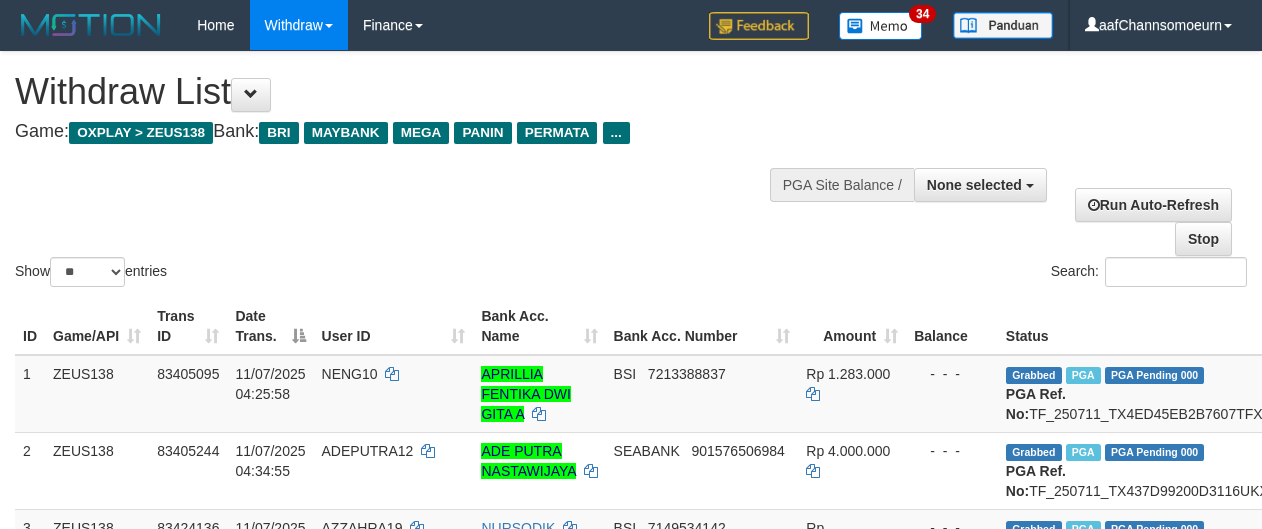 select 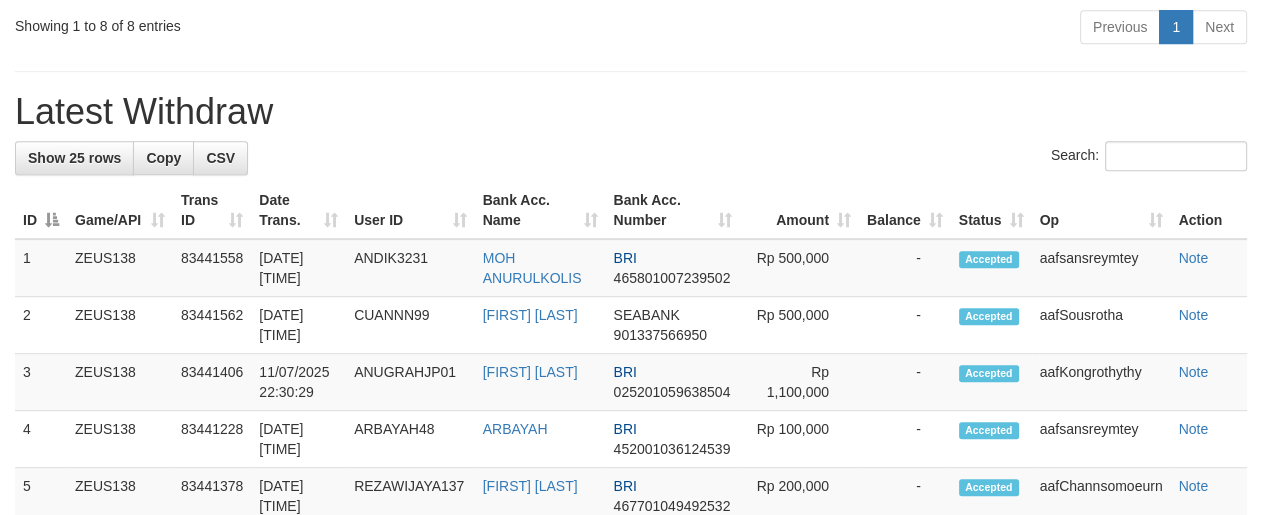 scroll, scrollTop: 854, scrollLeft: 0, axis: vertical 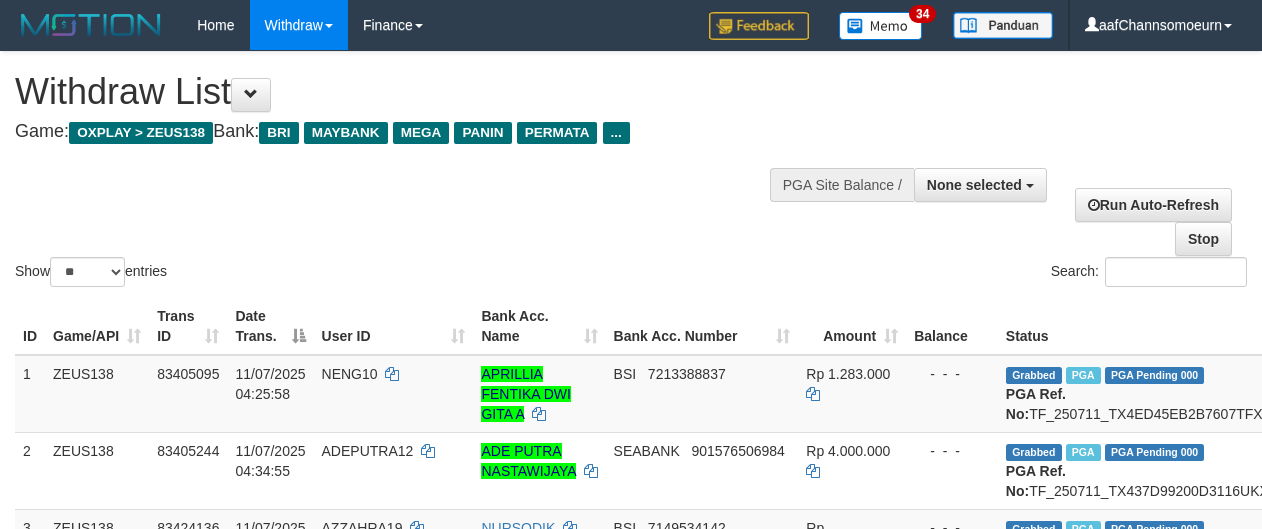 select 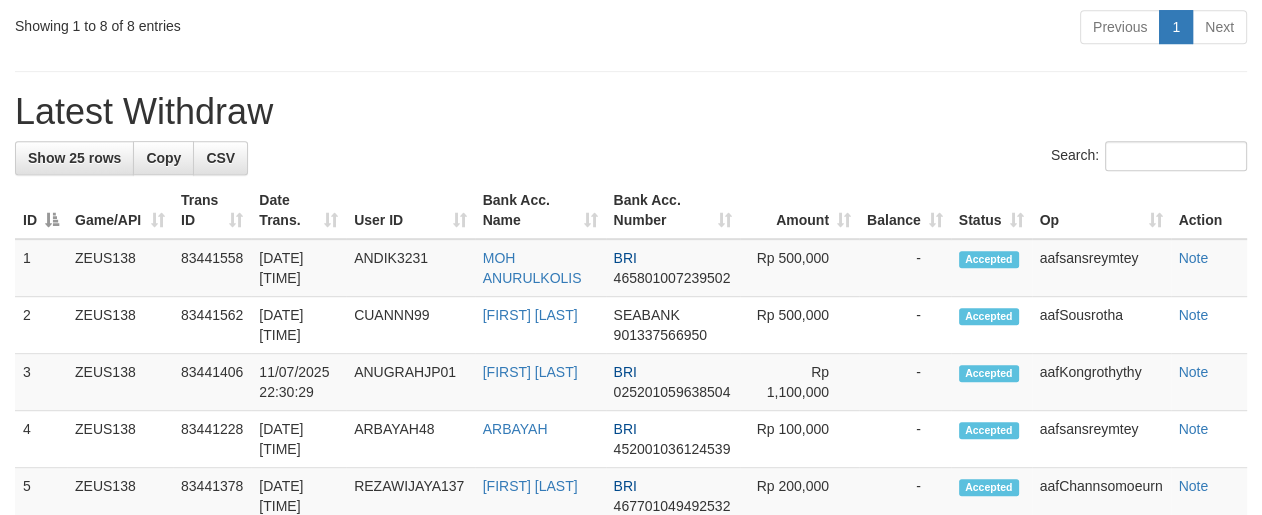 scroll, scrollTop: 854, scrollLeft: 0, axis: vertical 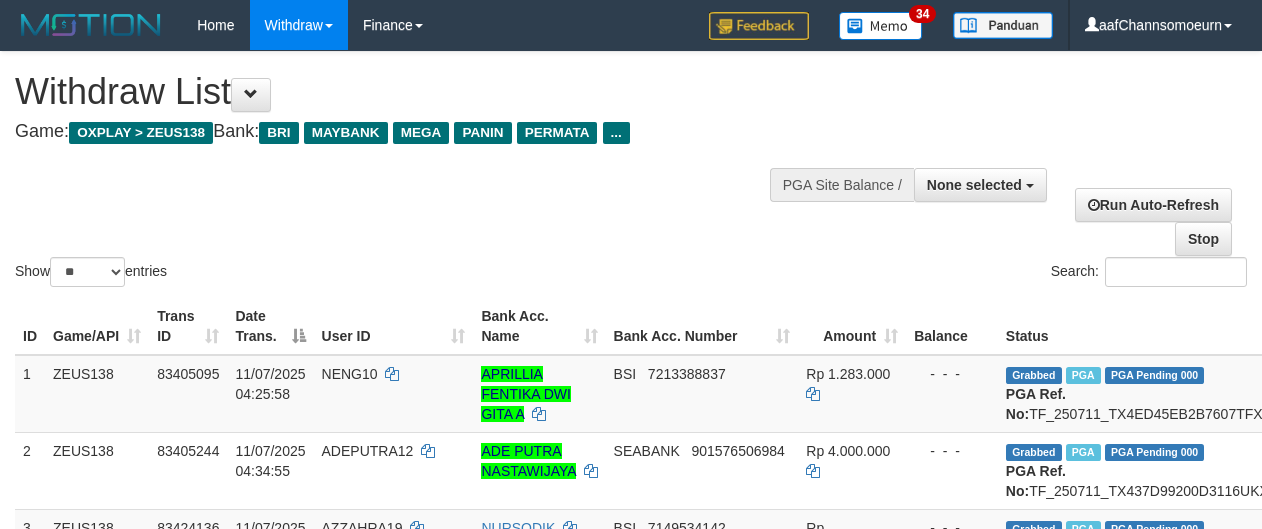 select 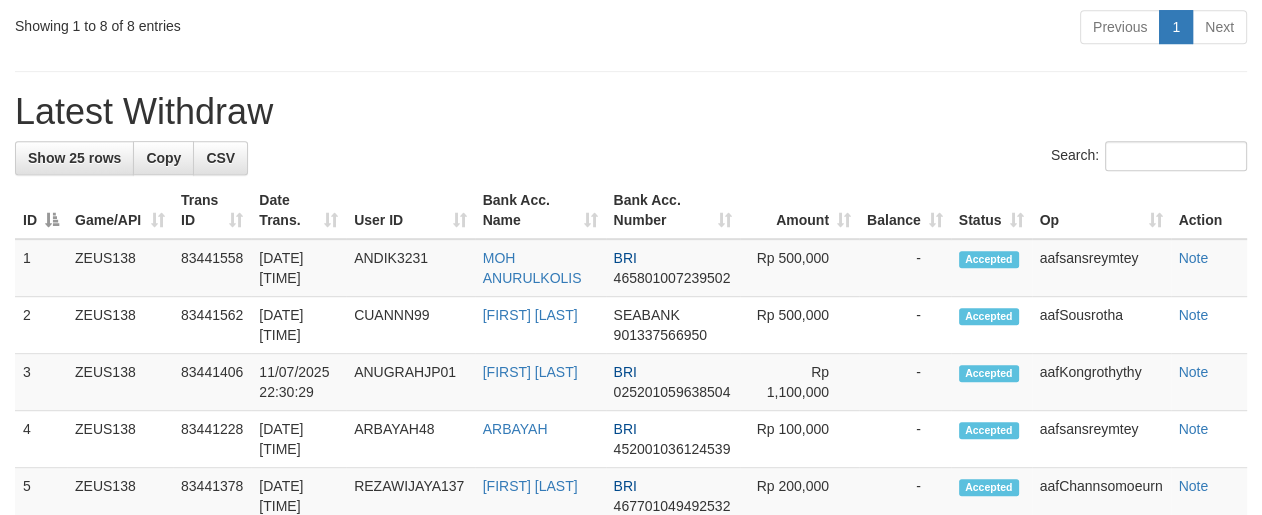 scroll, scrollTop: 854, scrollLeft: 0, axis: vertical 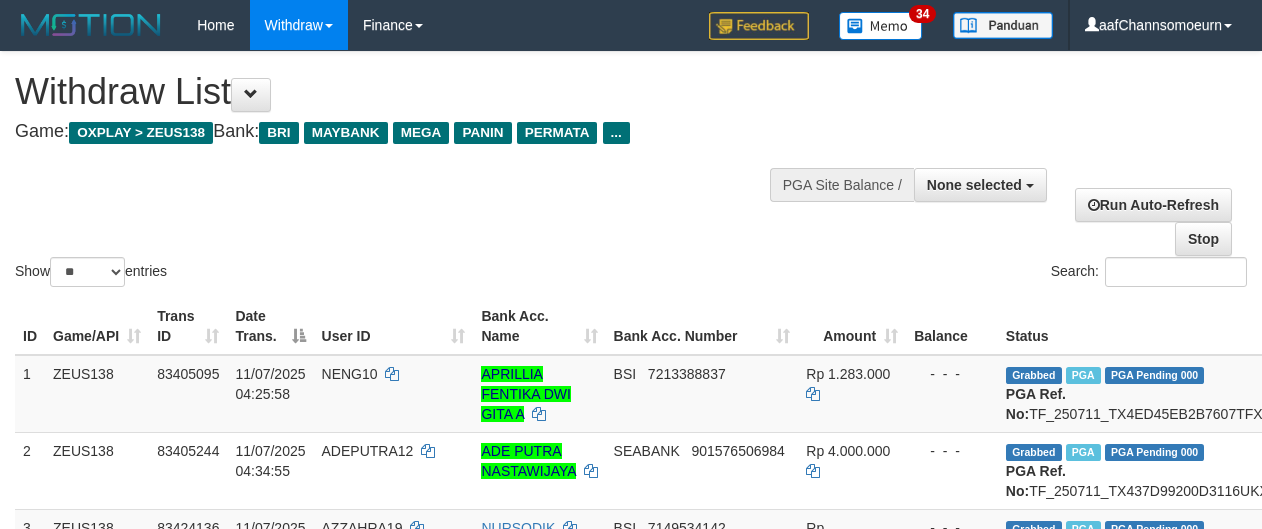 select 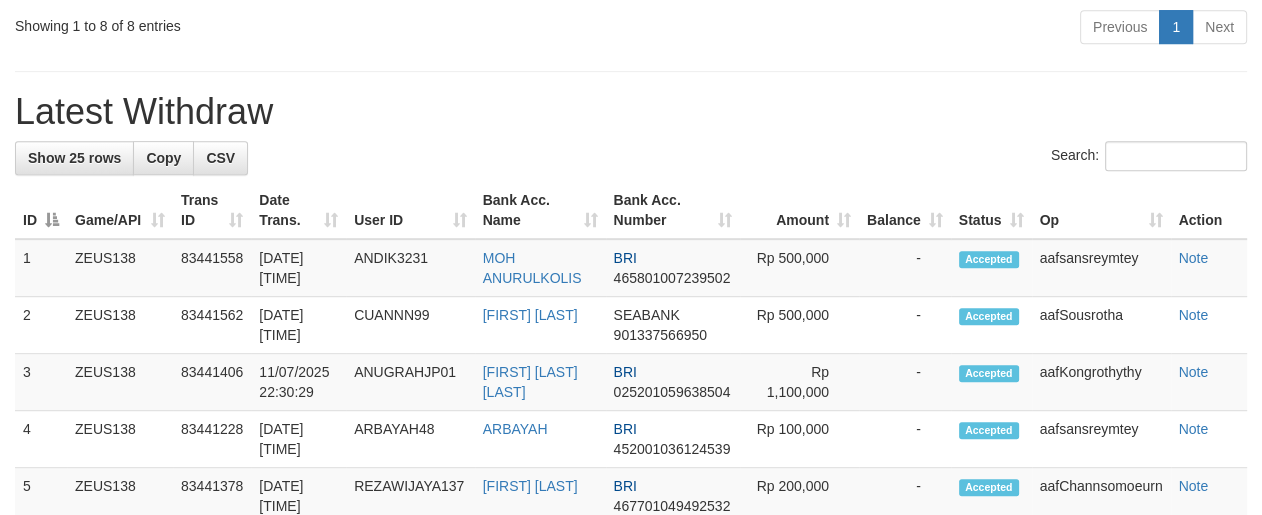 scroll, scrollTop: 854, scrollLeft: 0, axis: vertical 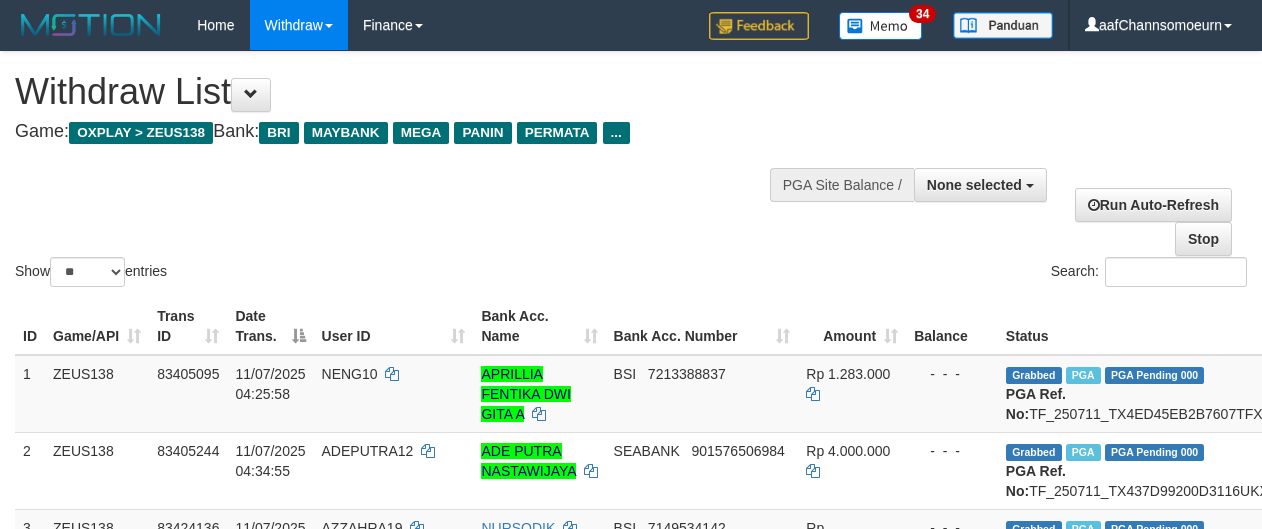 select 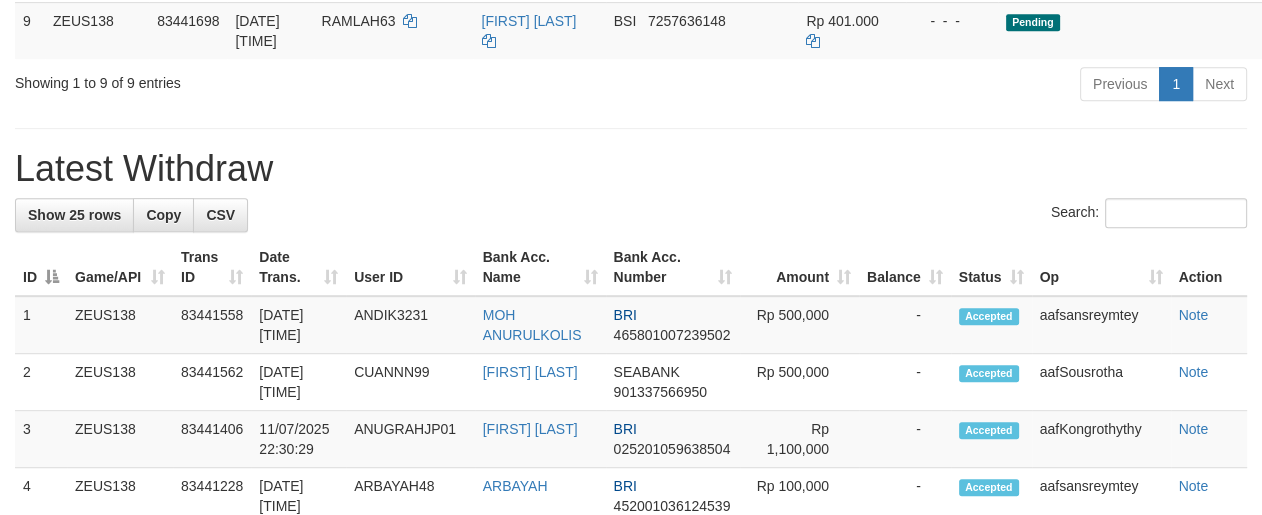 scroll, scrollTop: 854, scrollLeft: 0, axis: vertical 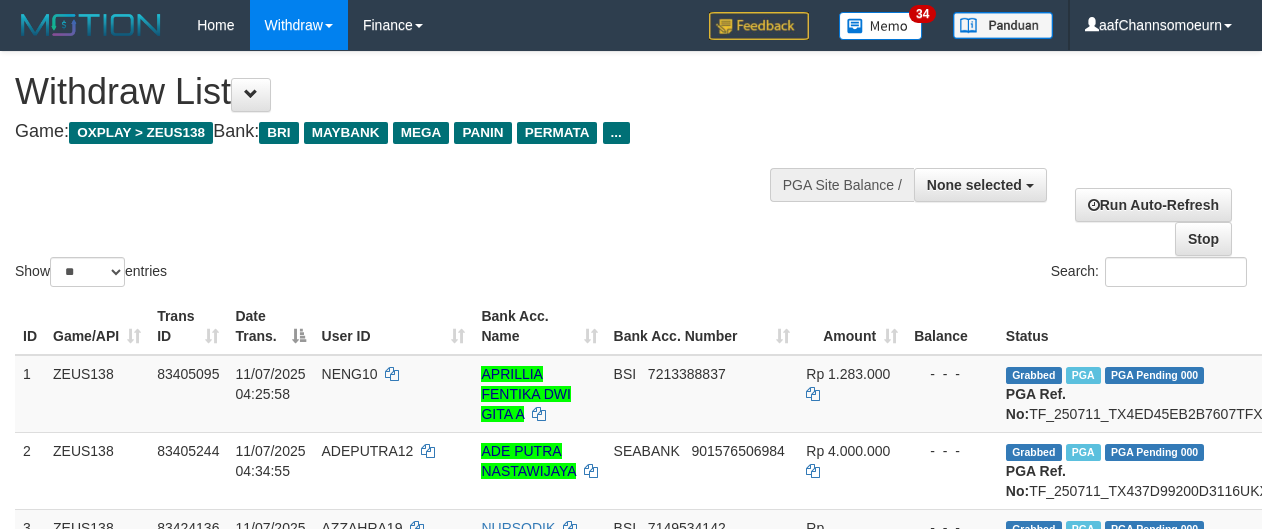 select 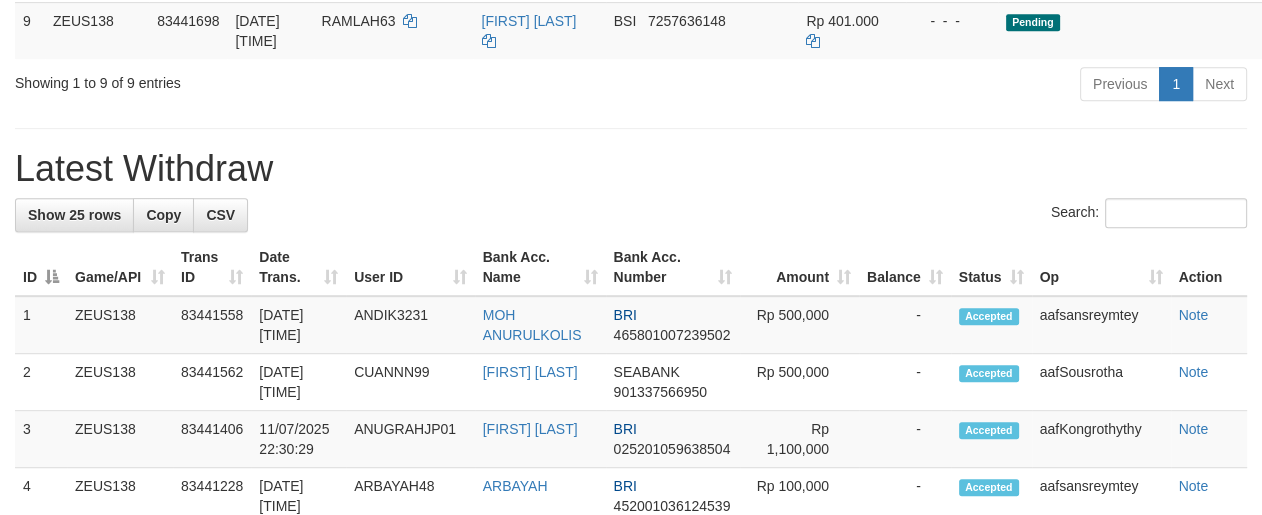 scroll, scrollTop: 854, scrollLeft: 0, axis: vertical 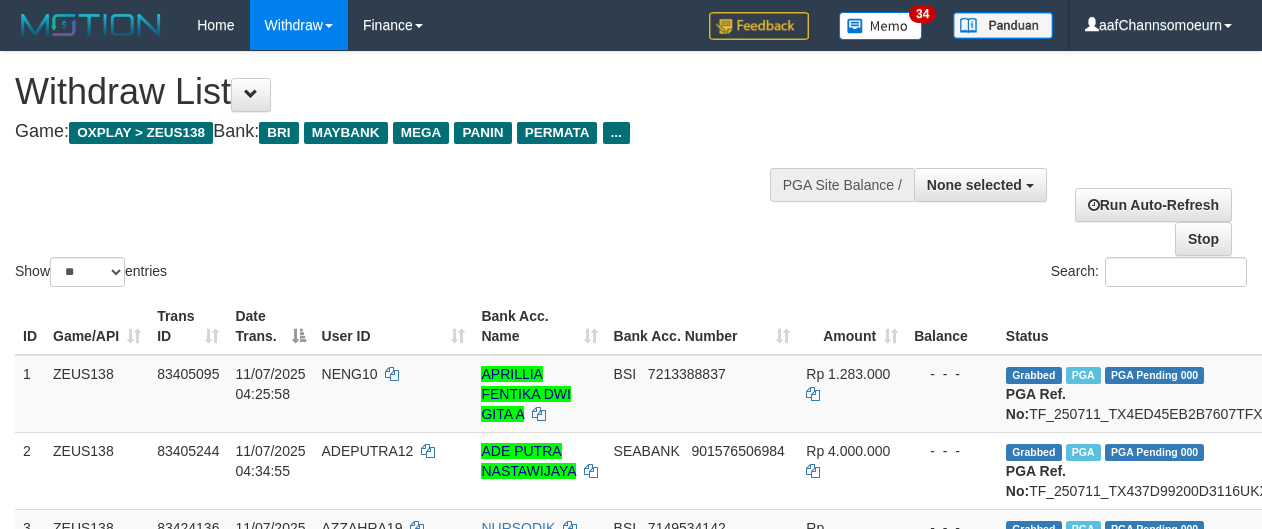 select 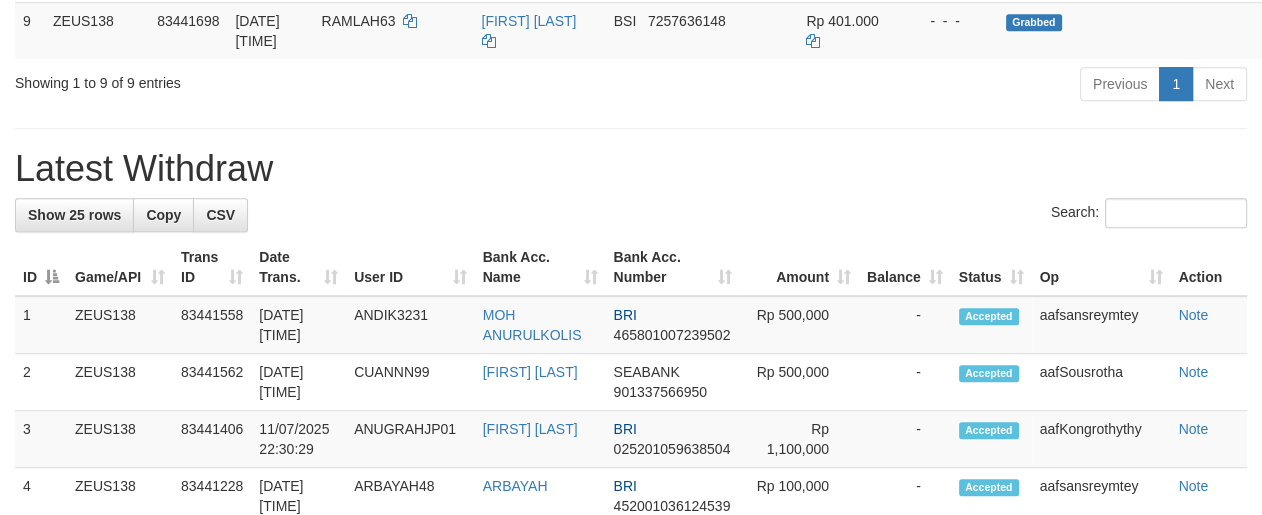 scroll, scrollTop: 854, scrollLeft: 0, axis: vertical 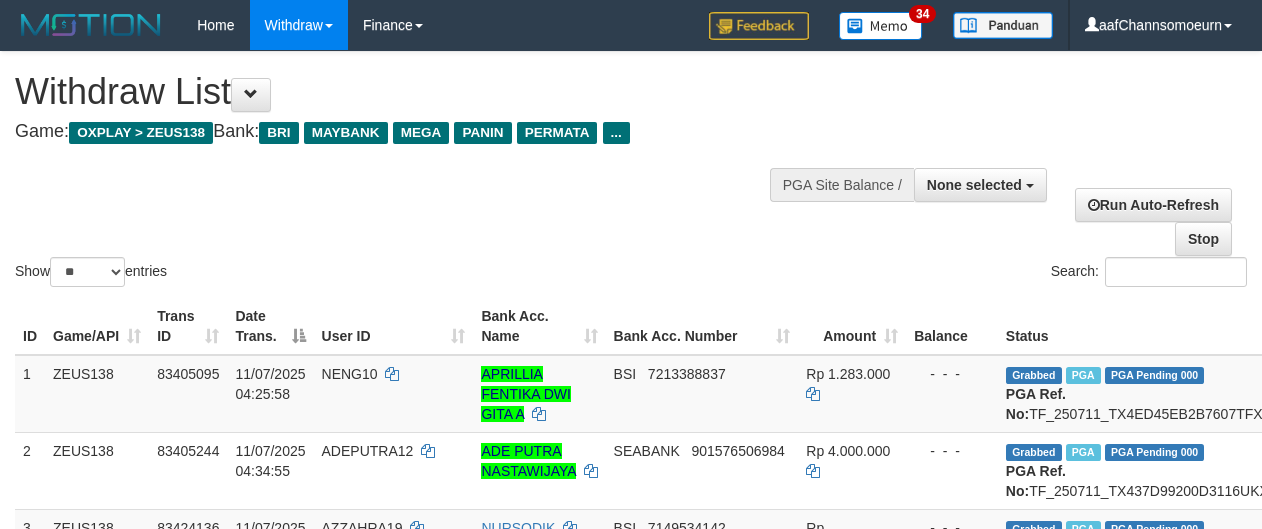 select 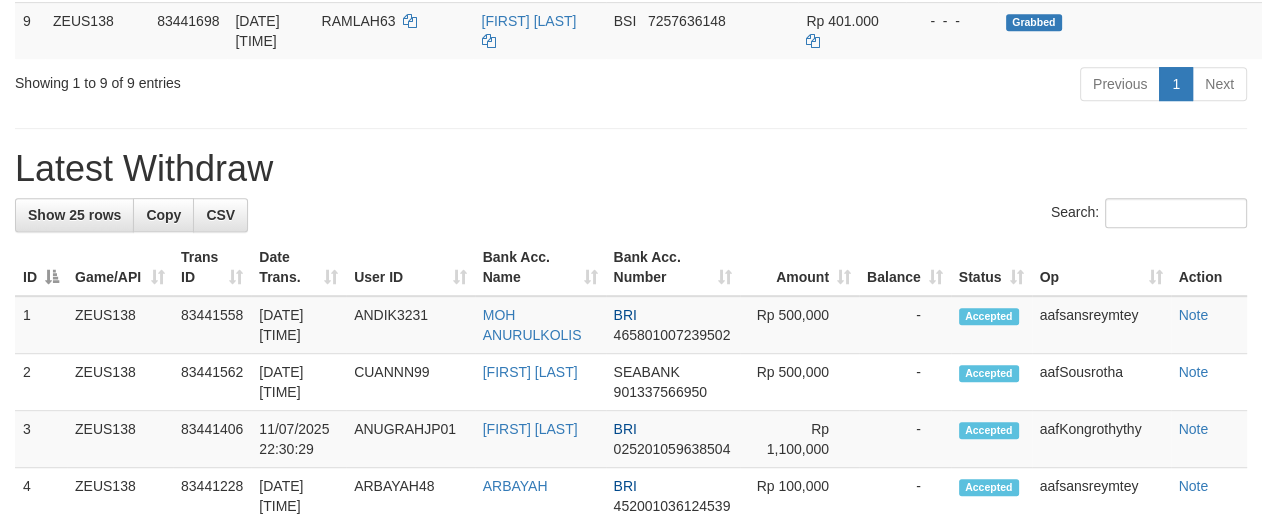 scroll, scrollTop: 854, scrollLeft: 0, axis: vertical 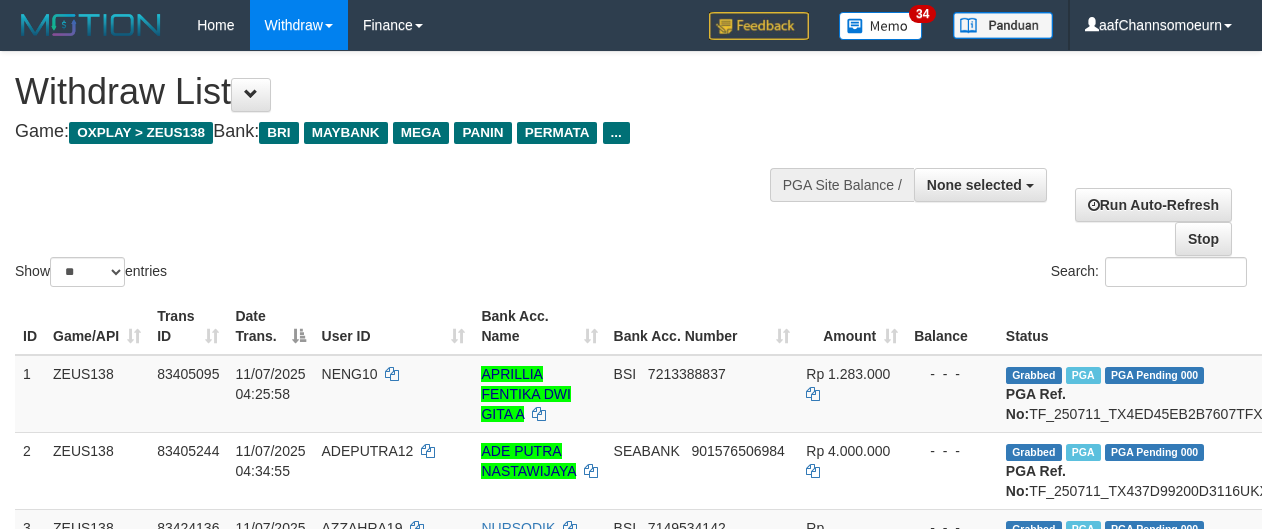 select 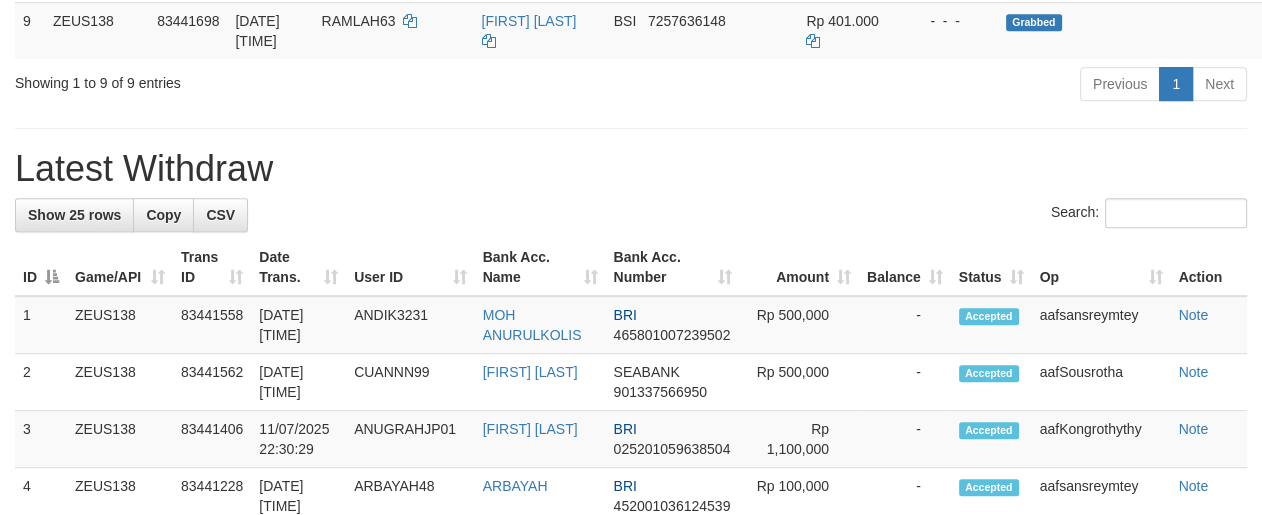 scroll, scrollTop: 854, scrollLeft: 0, axis: vertical 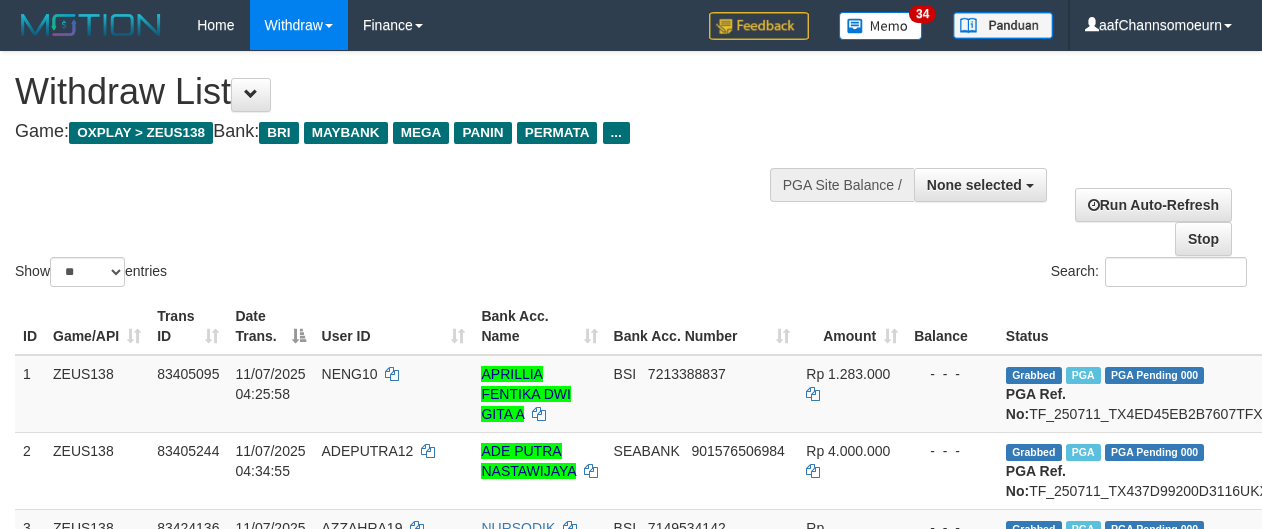 select 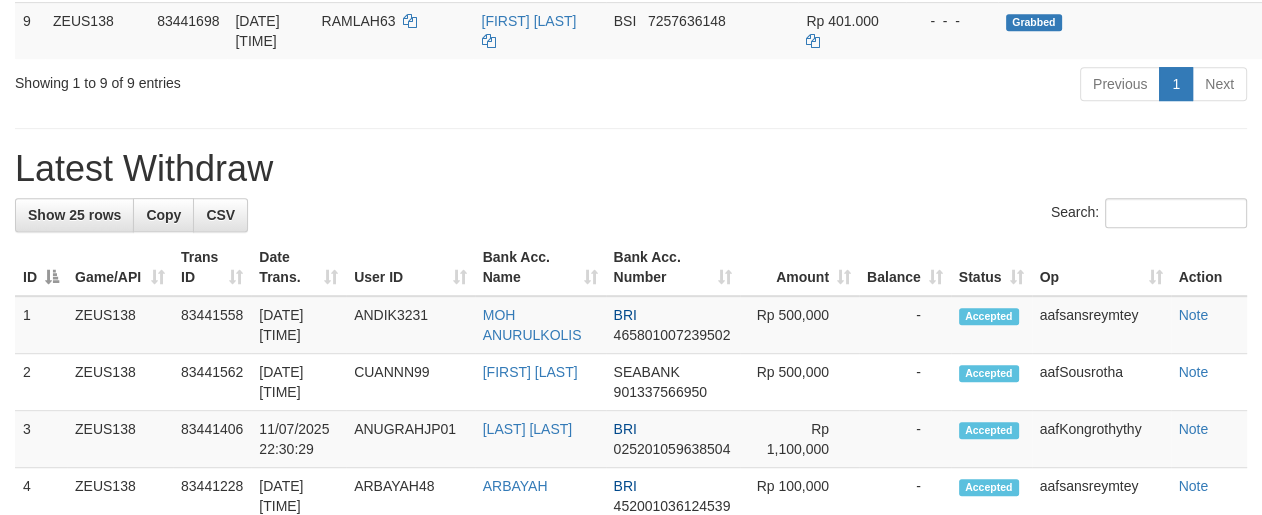 scroll, scrollTop: 854, scrollLeft: 0, axis: vertical 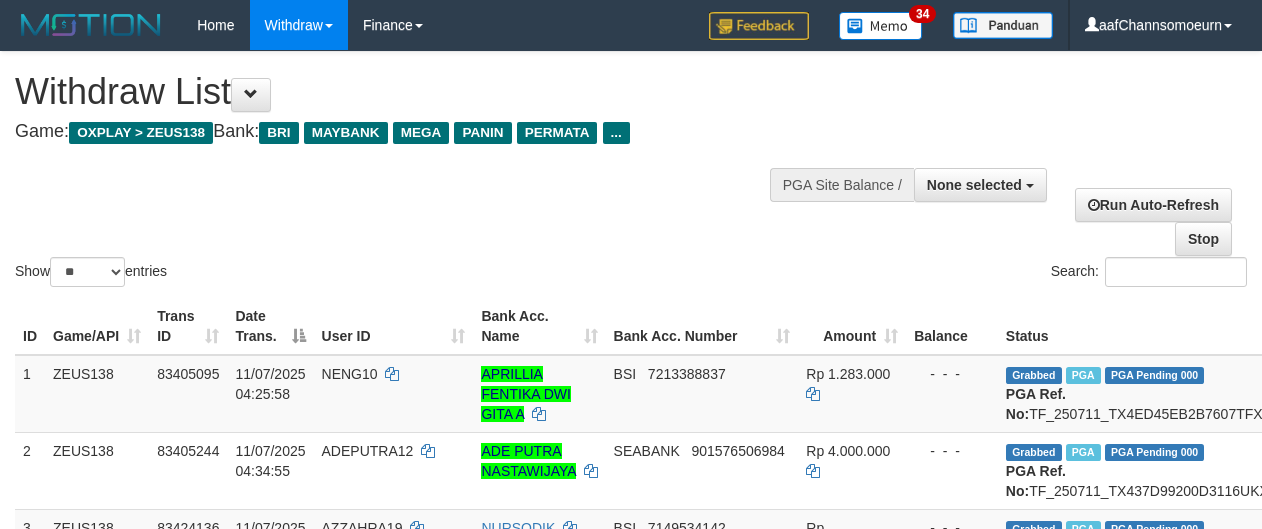 select 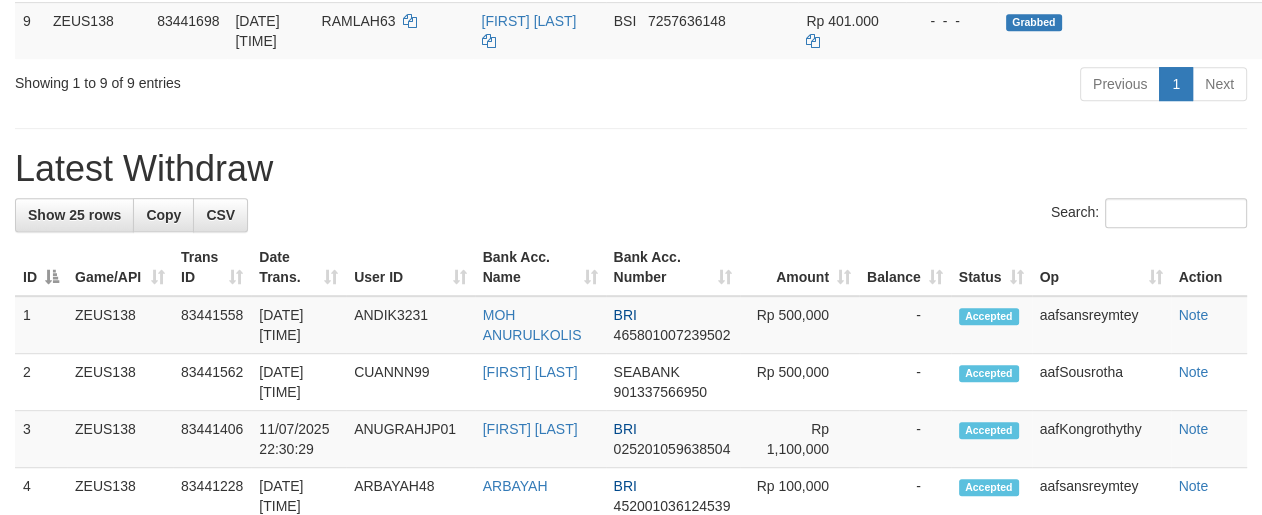 scroll, scrollTop: 854, scrollLeft: 0, axis: vertical 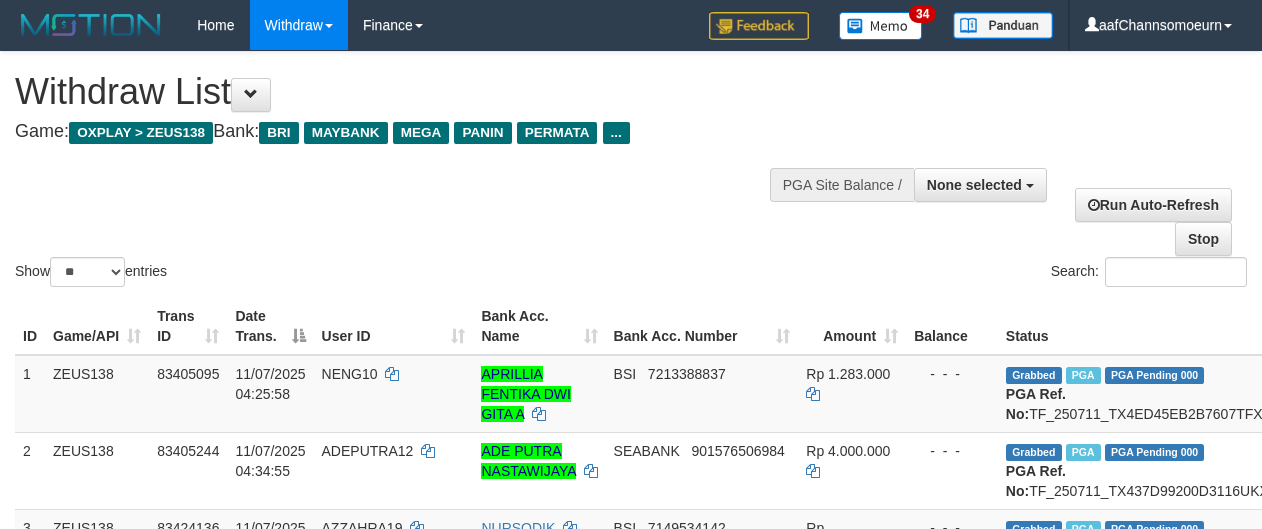 select 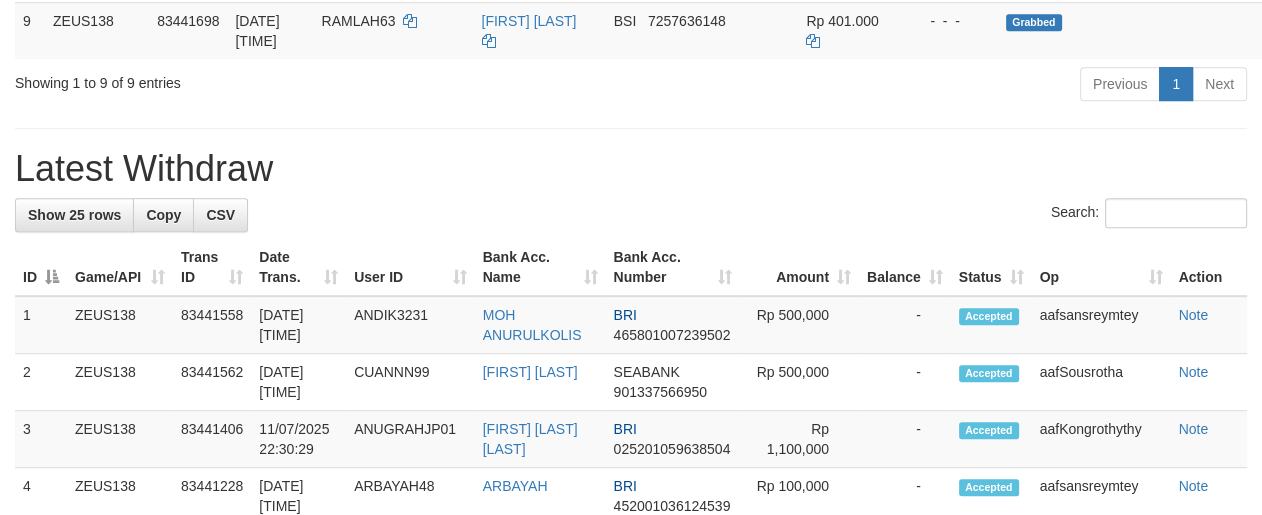 scroll, scrollTop: 854, scrollLeft: 0, axis: vertical 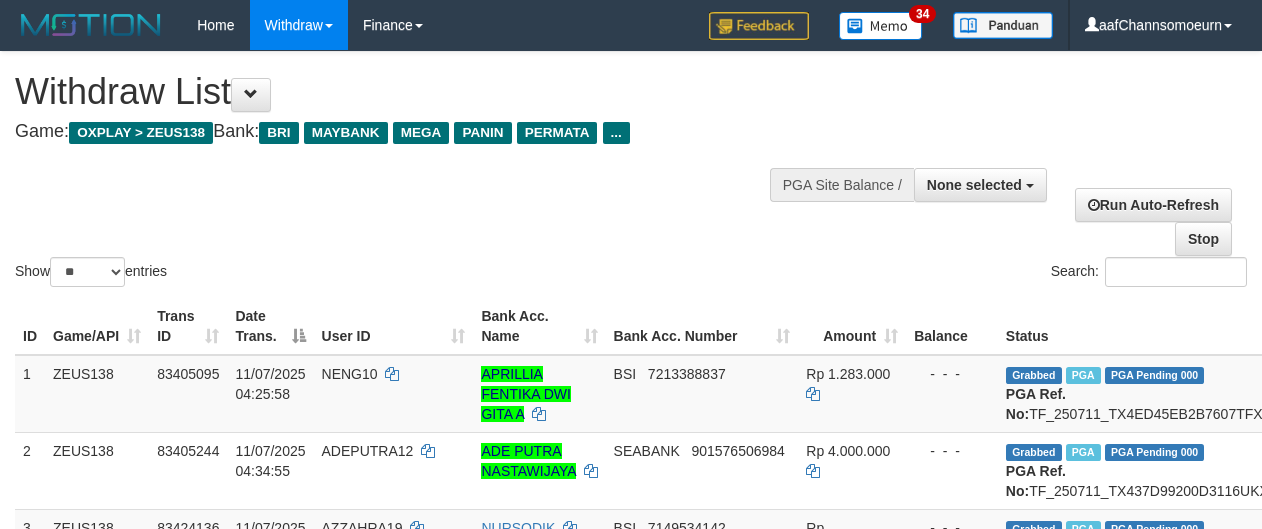 select 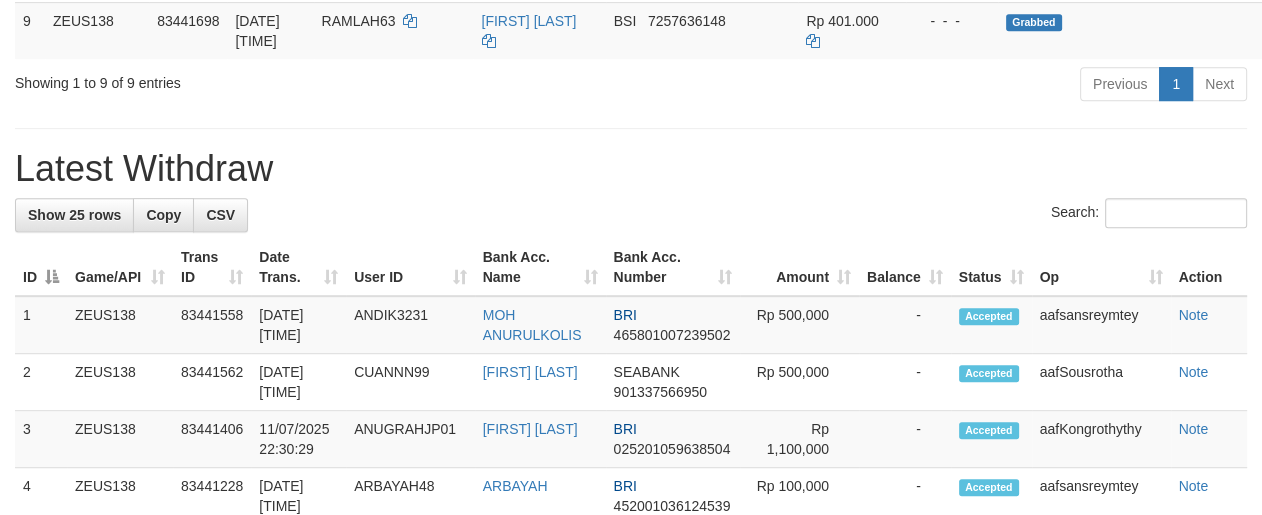 scroll, scrollTop: 854, scrollLeft: 0, axis: vertical 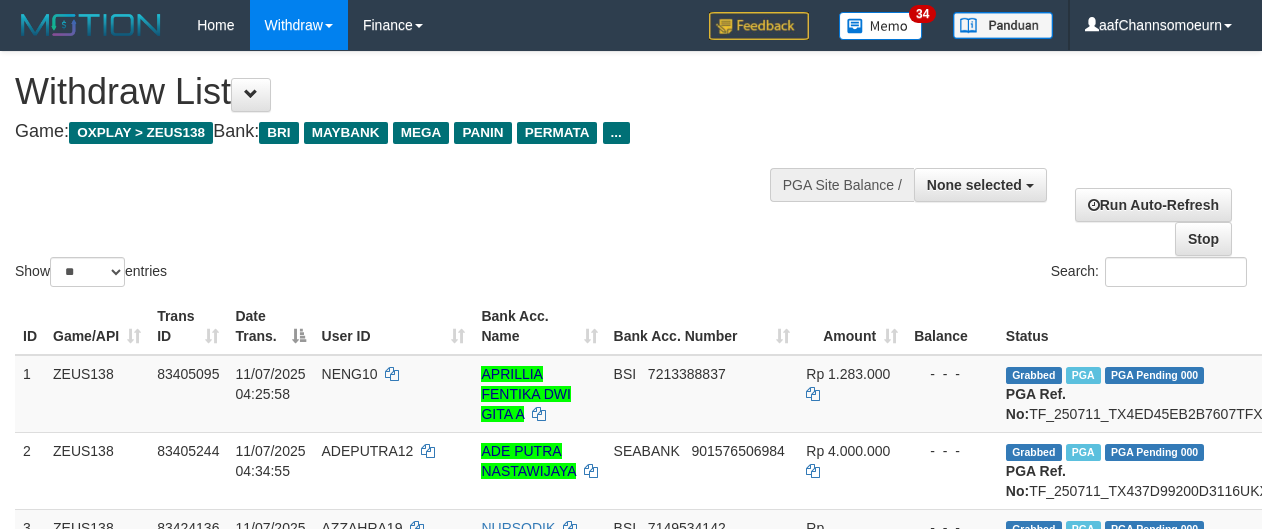 select 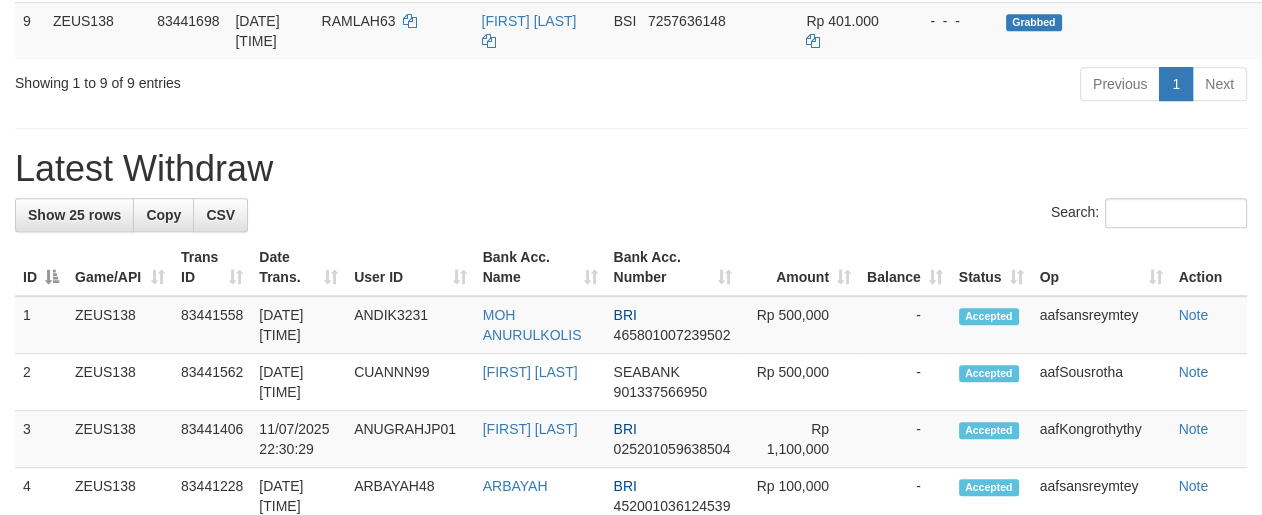 scroll, scrollTop: 854, scrollLeft: 0, axis: vertical 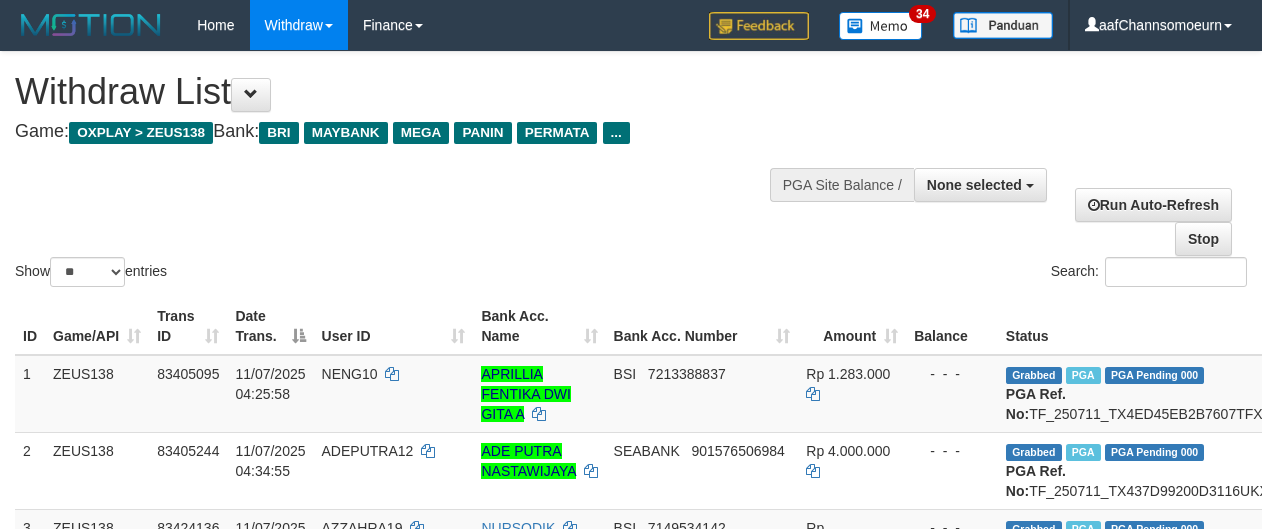 select 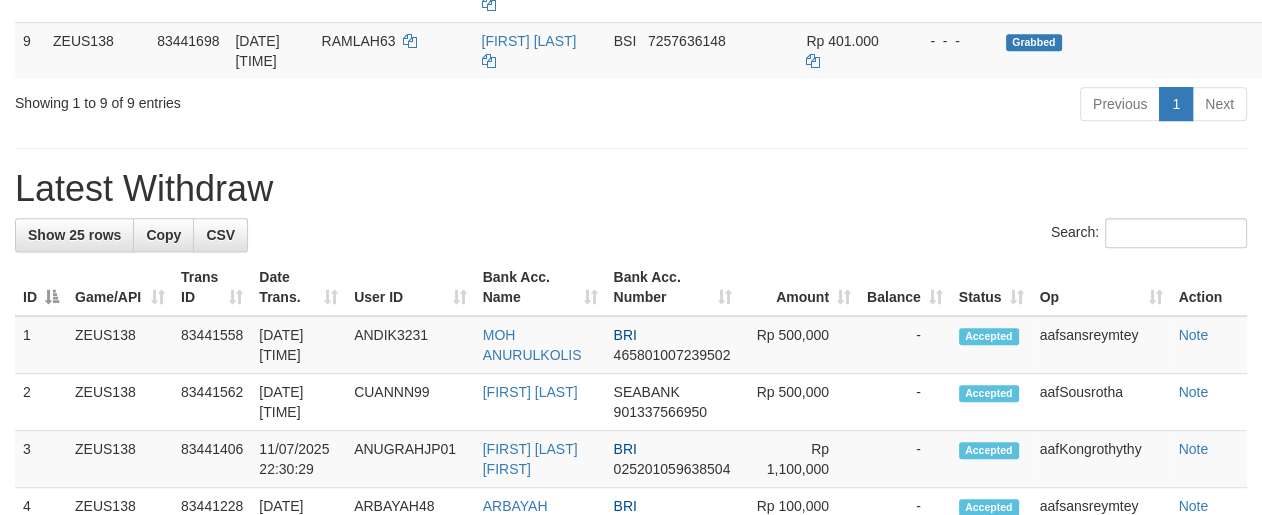 scroll, scrollTop: 854, scrollLeft: 0, axis: vertical 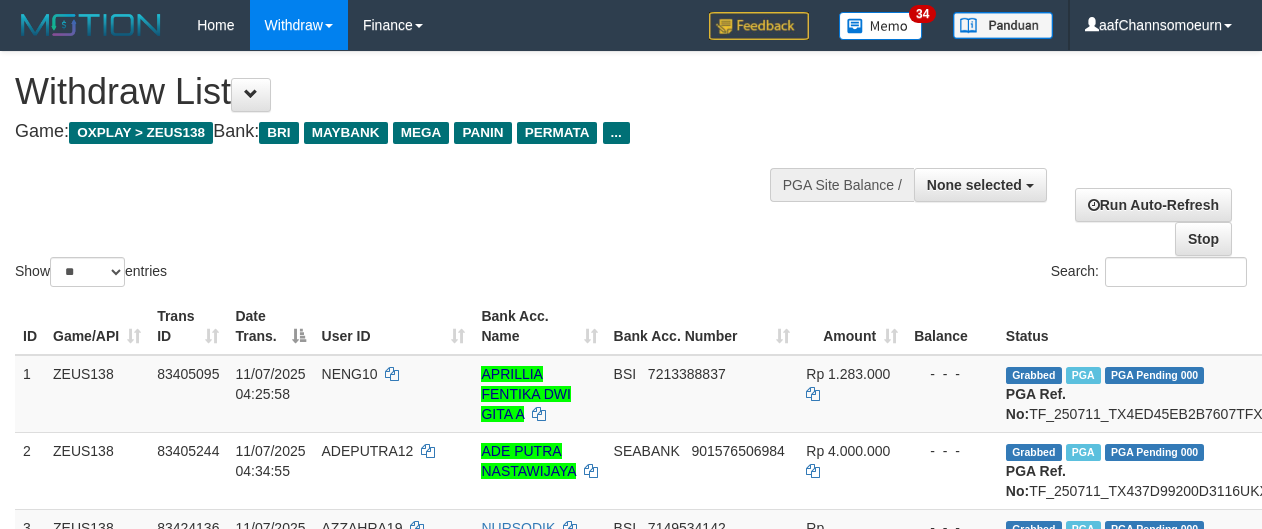 select 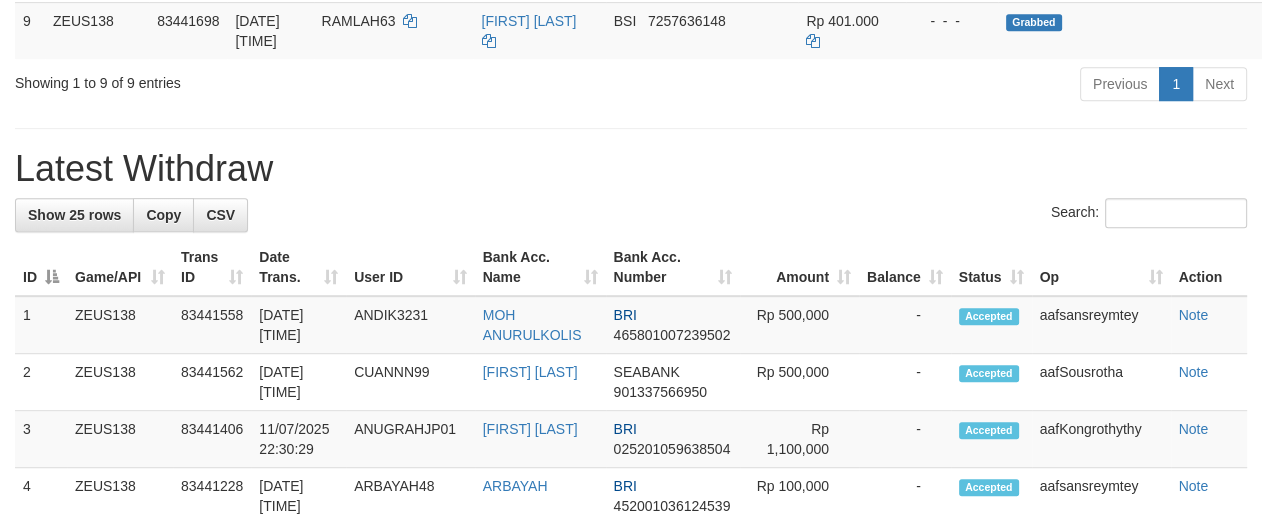 scroll, scrollTop: 854, scrollLeft: 0, axis: vertical 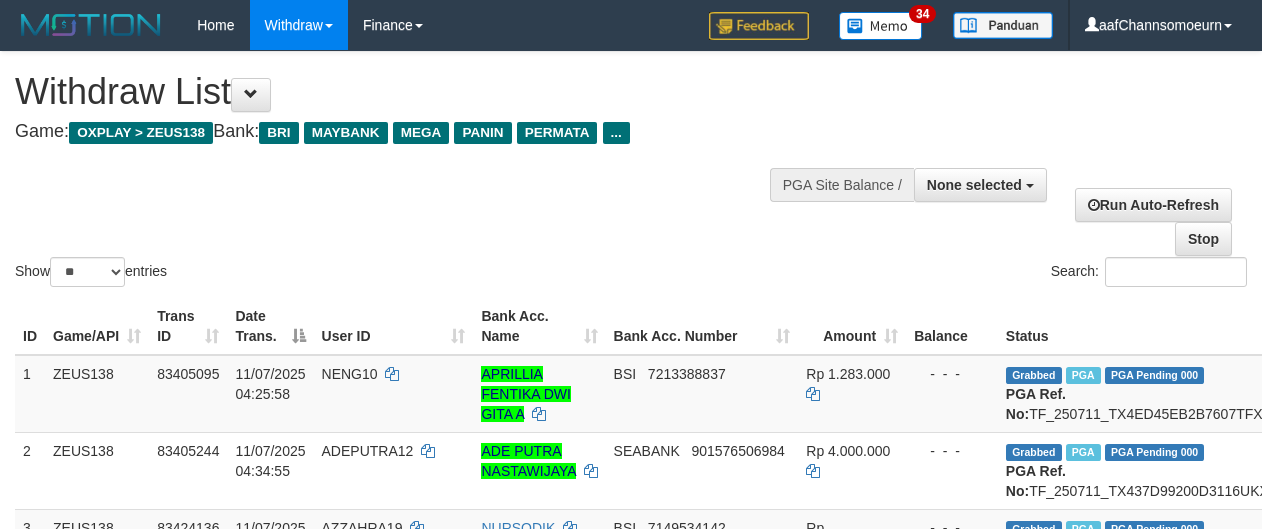 select 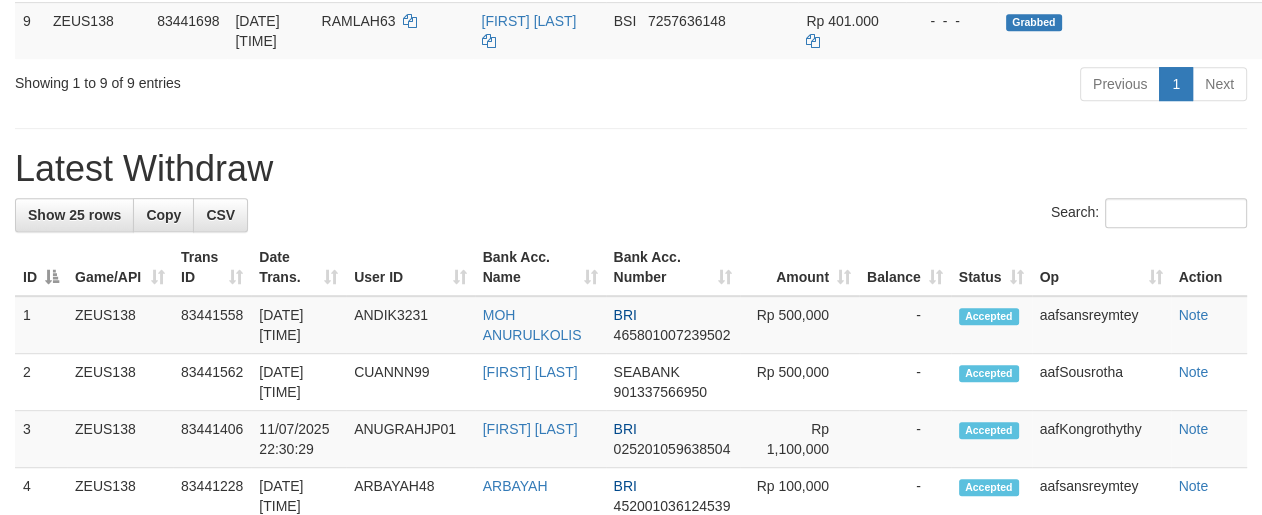 scroll, scrollTop: 854, scrollLeft: 0, axis: vertical 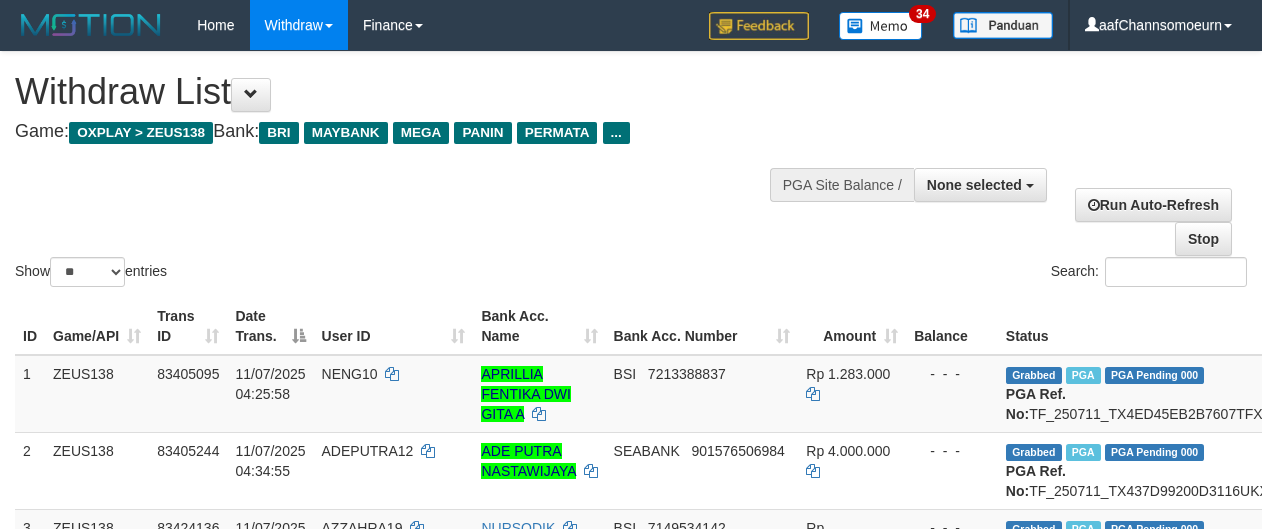 select 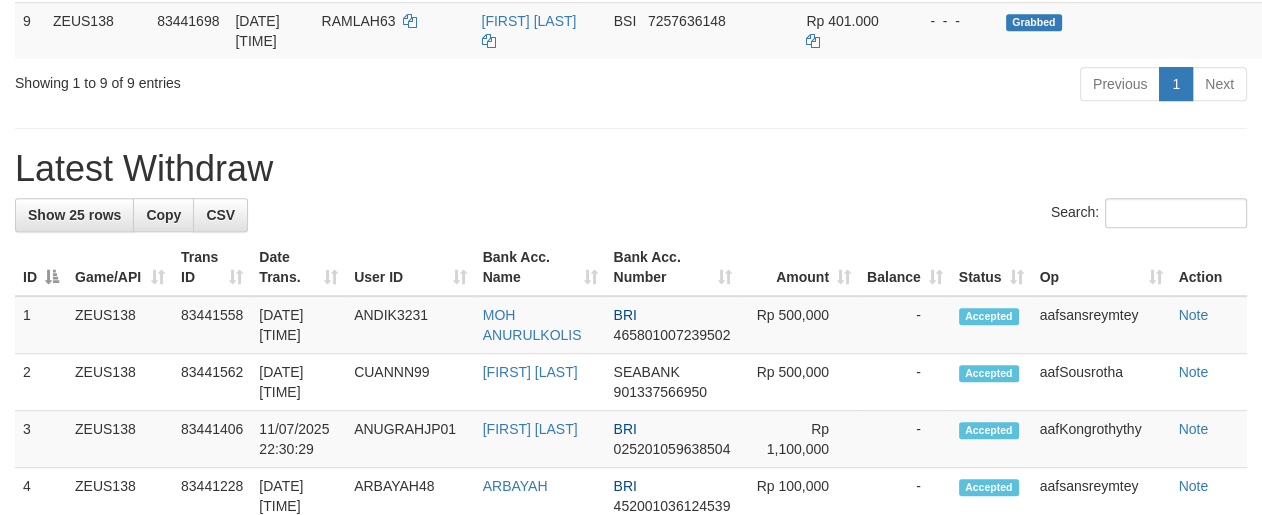 scroll, scrollTop: 854, scrollLeft: 0, axis: vertical 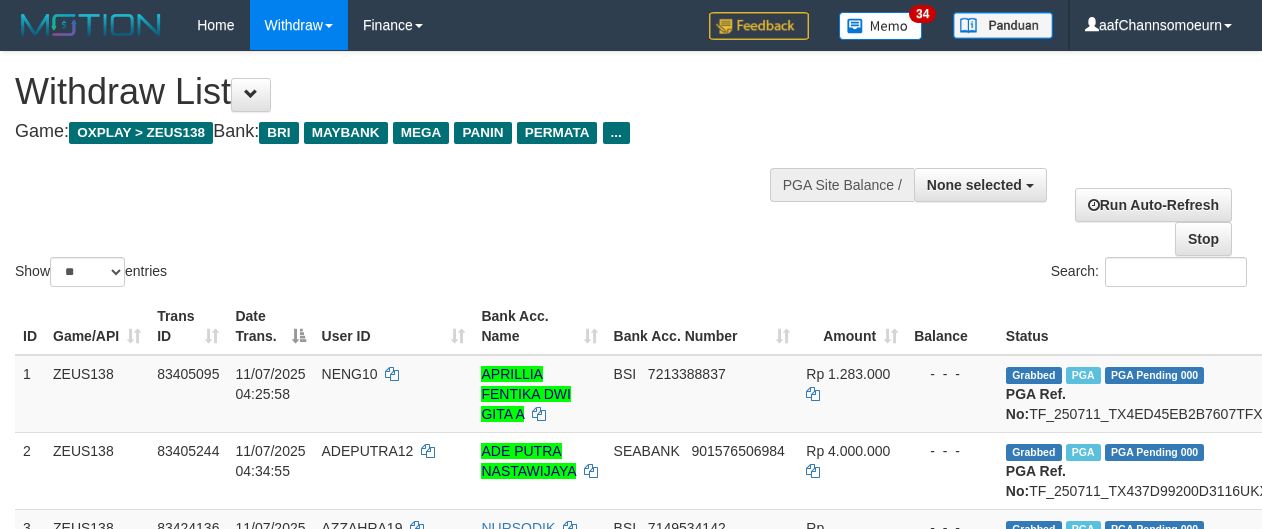 select 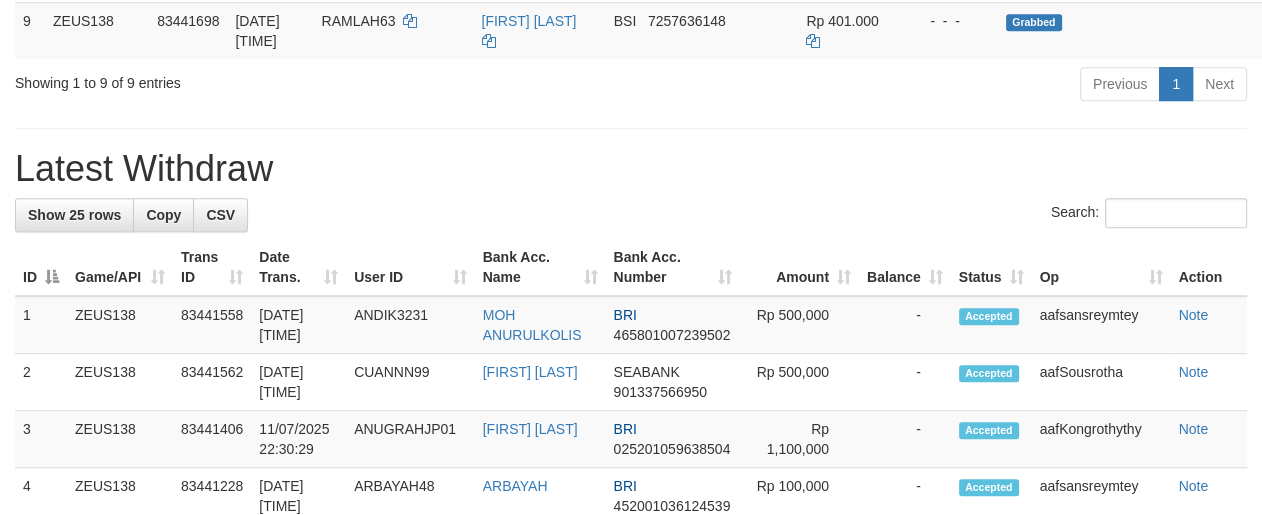 scroll, scrollTop: 854, scrollLeft: 0, axis: vertical 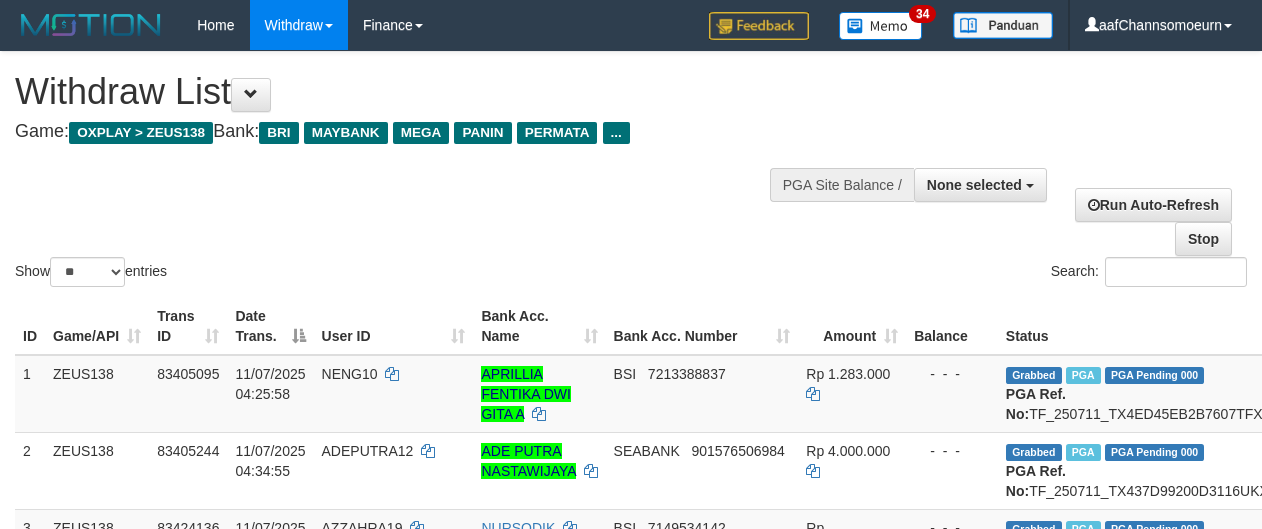 select 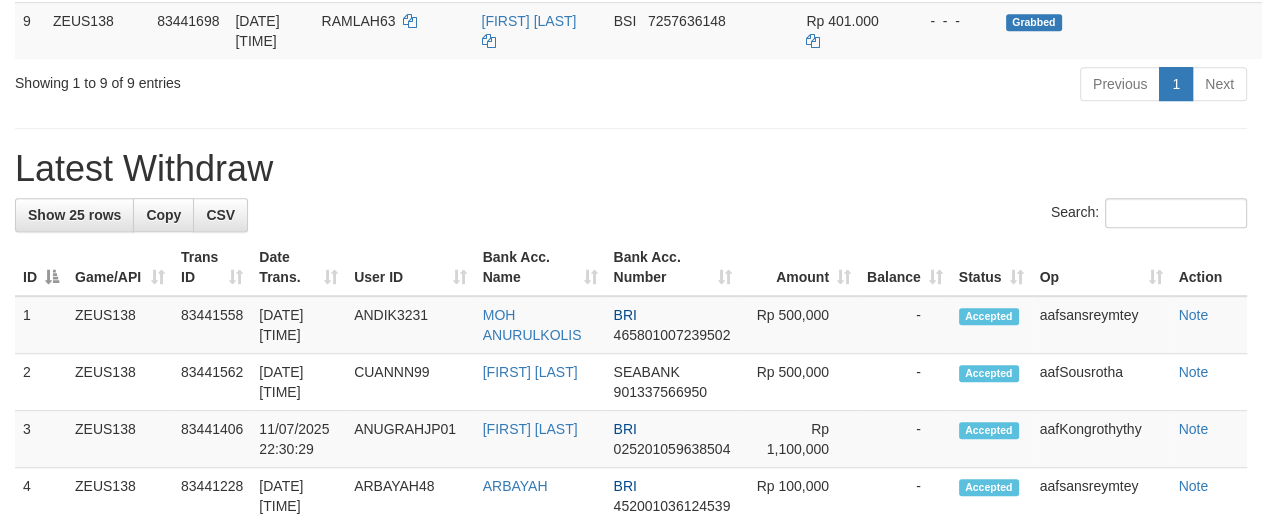 scroll, scrollTop: 854, scrollLeft: 0, axis: vertical 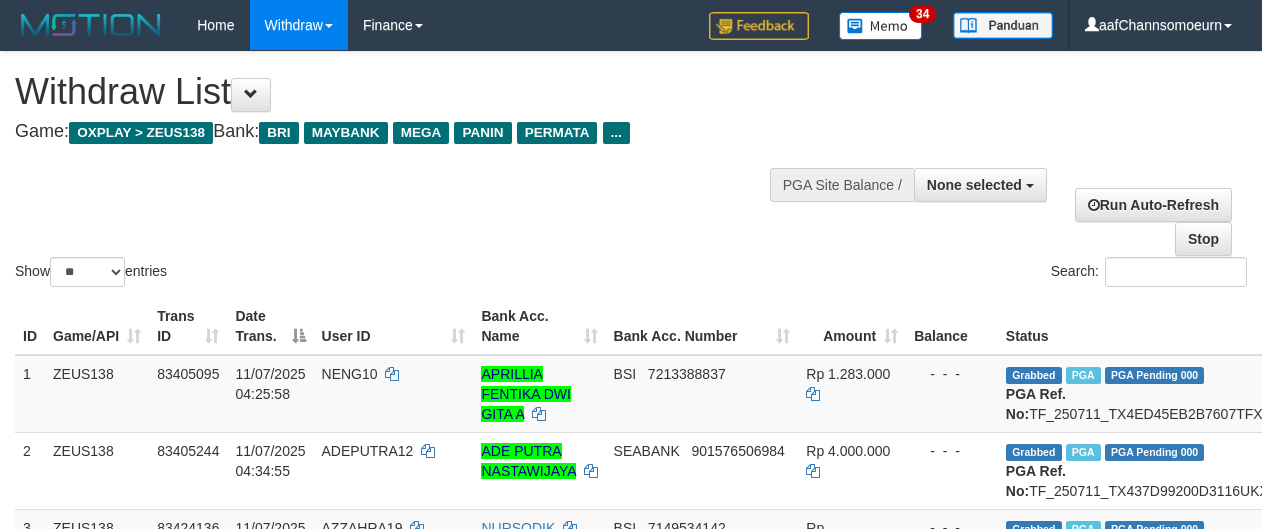 select 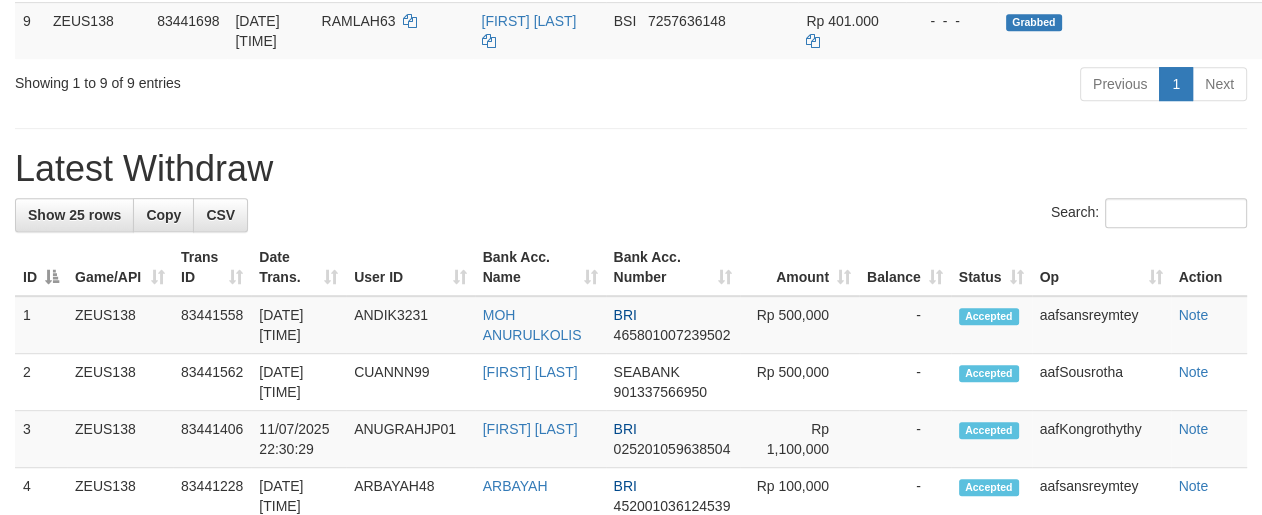 scroll, scrollTop: 854, scrollLeft: 0, axis: vertical 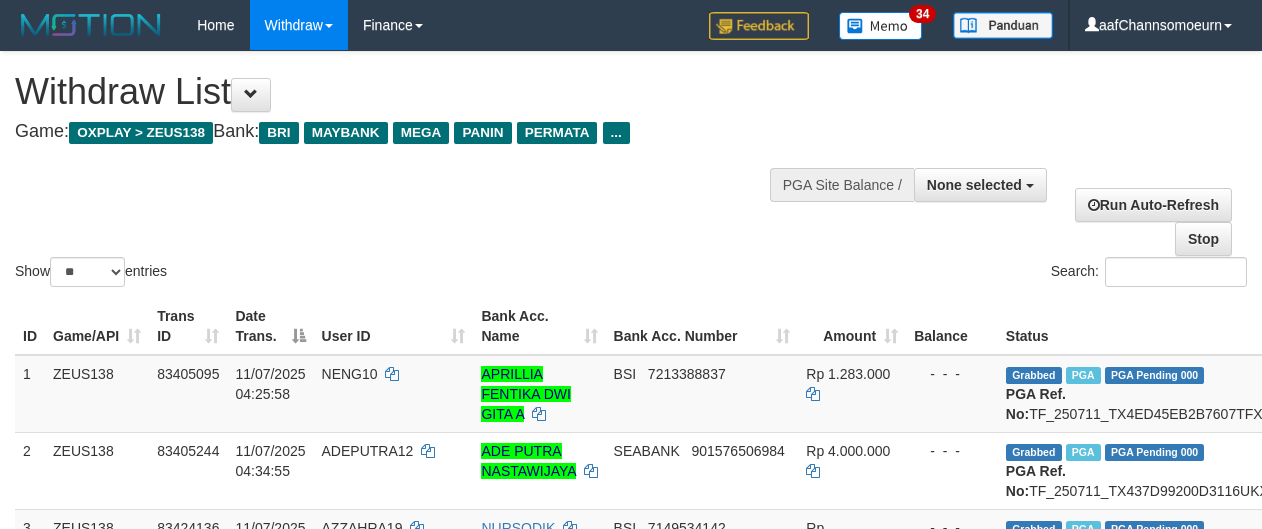 select 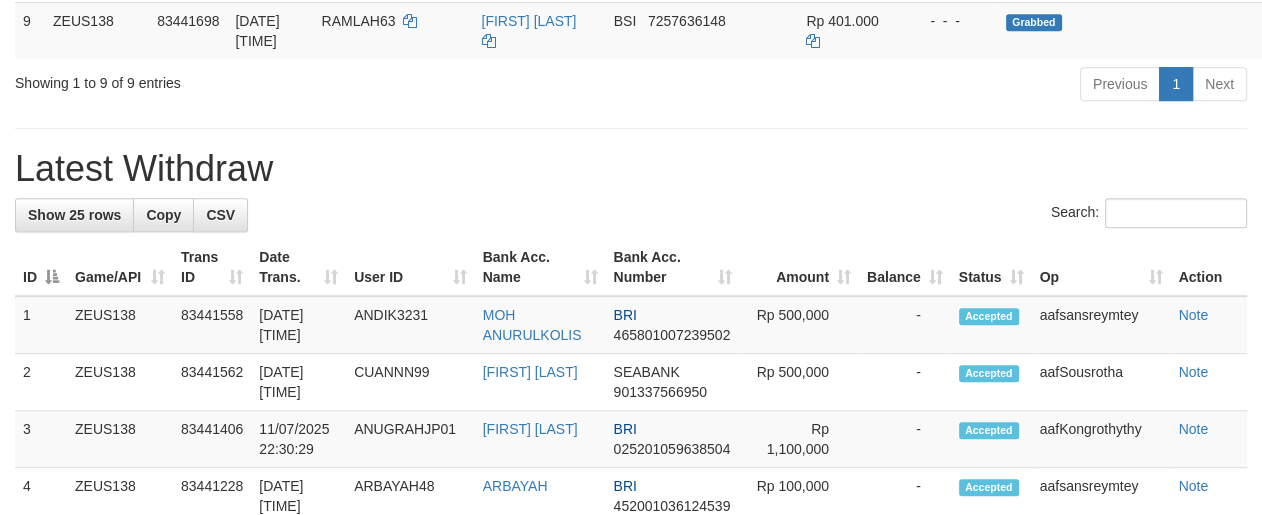 scroll, scrollTop: 854, scrollLeft: 0, axis: vertical 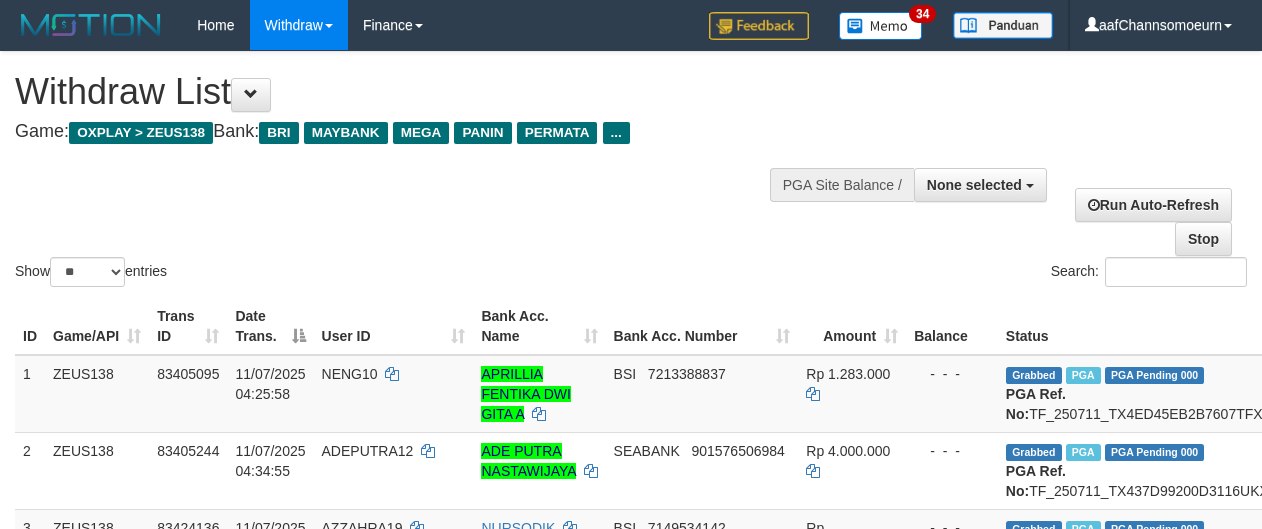 select 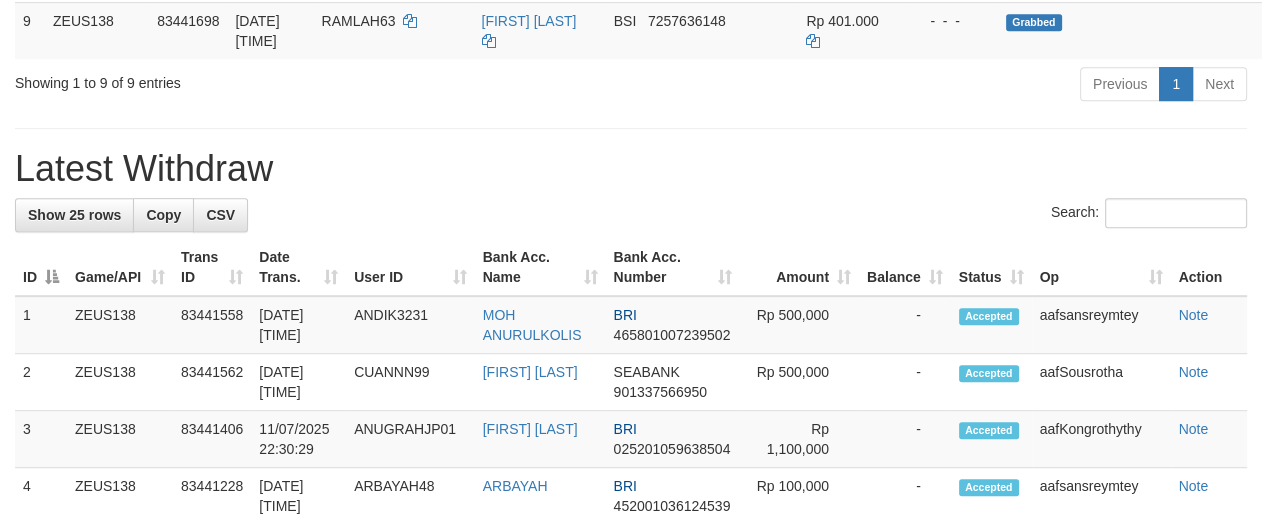scroll, scrollTop: 854, scrollLeft: 0, axis: vertical 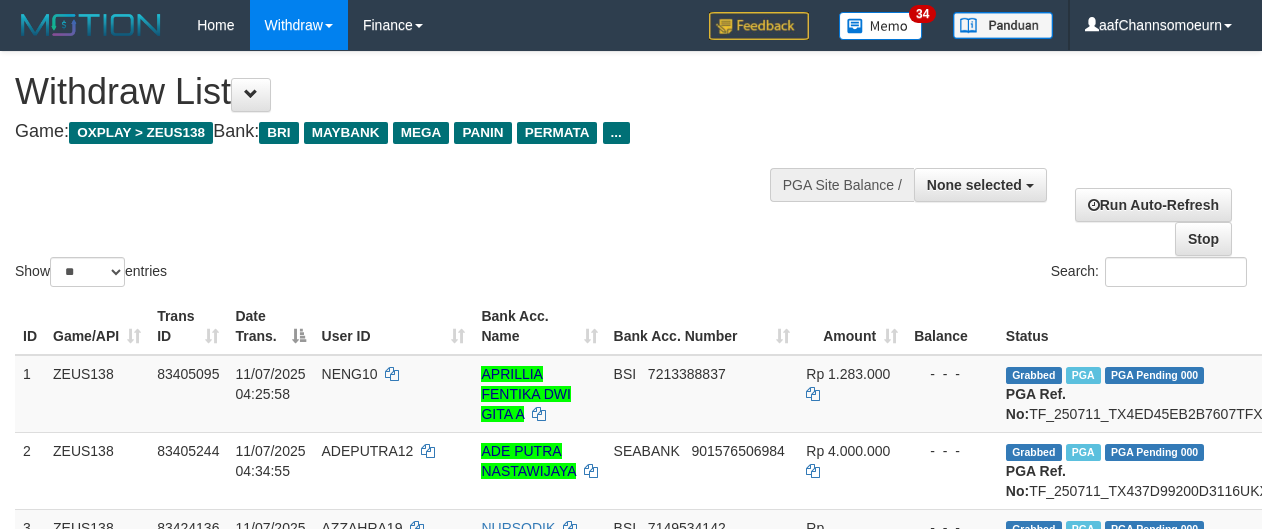 select 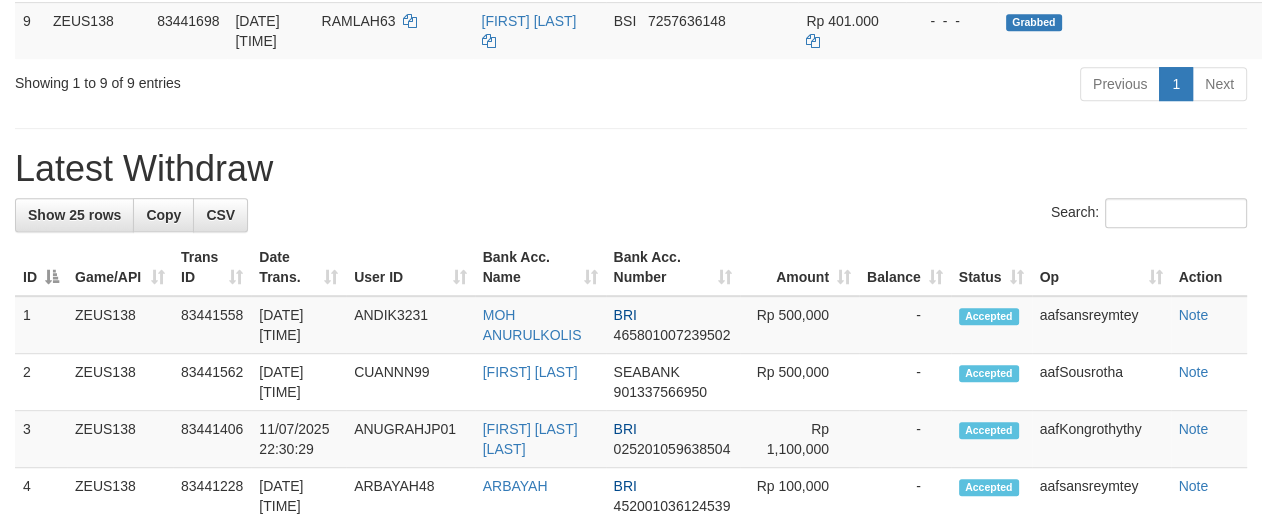 scroll, scrollTop: 854, scrollLeft: 0, axis: vertical 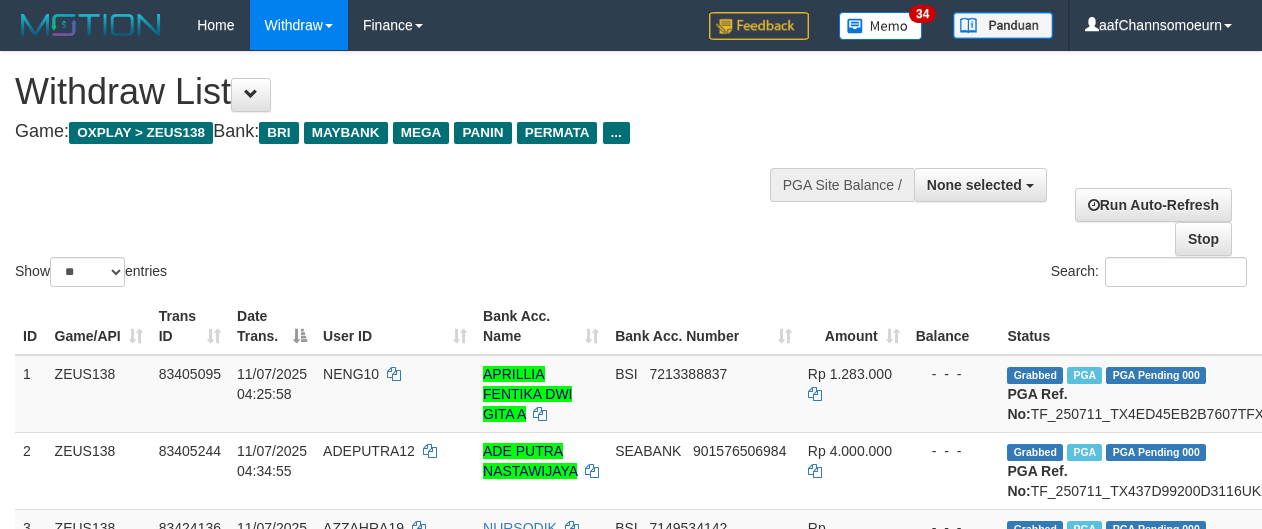 select 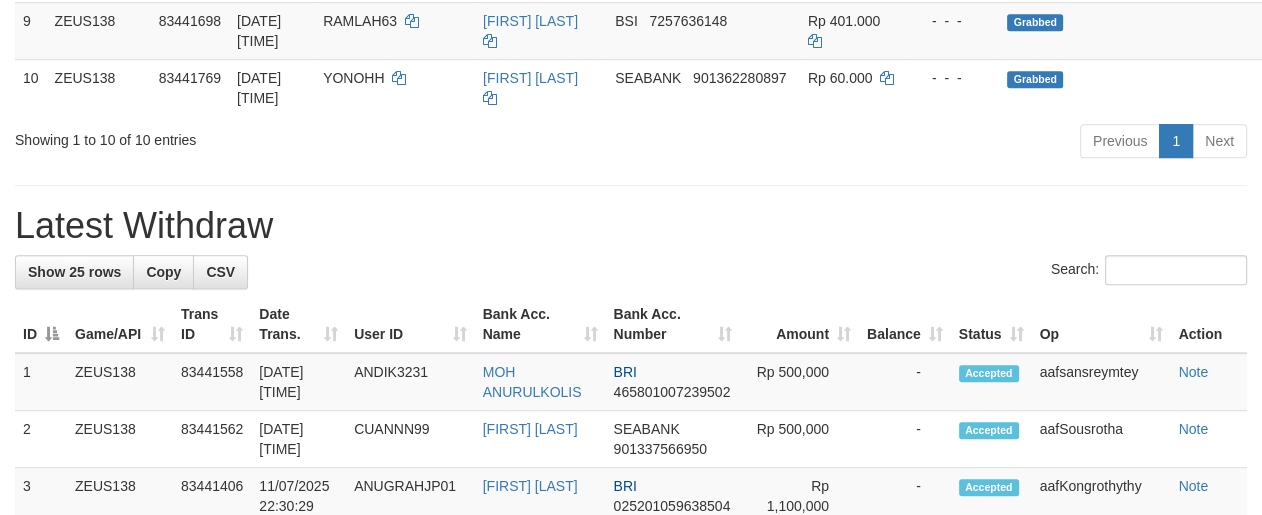 scroll, scrollTop: 854, scrollLeft: 0, axis: vertical 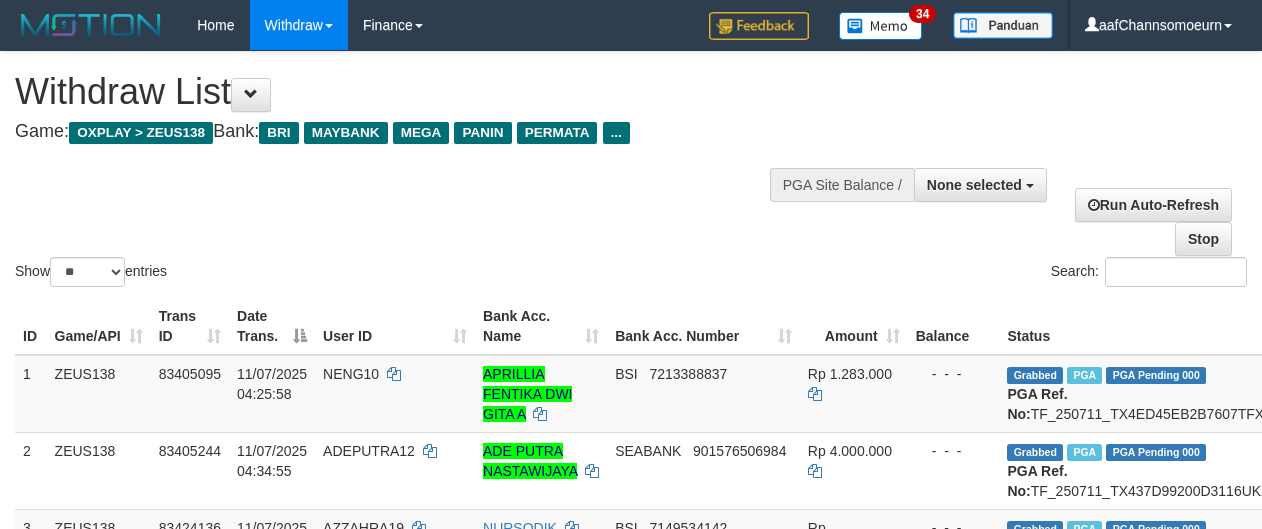select 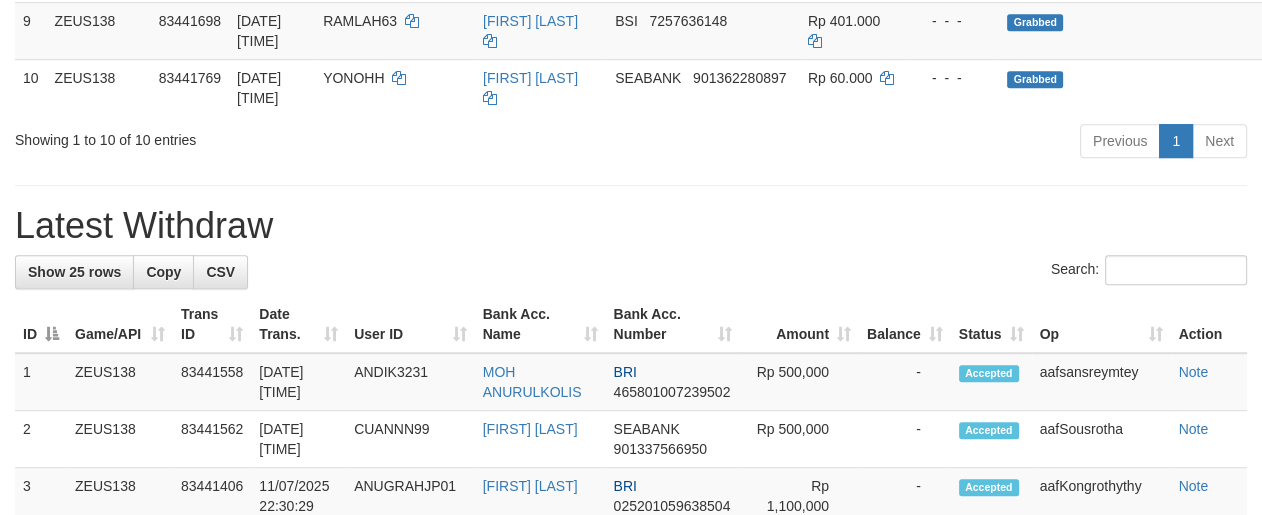 scroll, scrollTop: 854, scrollLeft: 0, axis: vertical 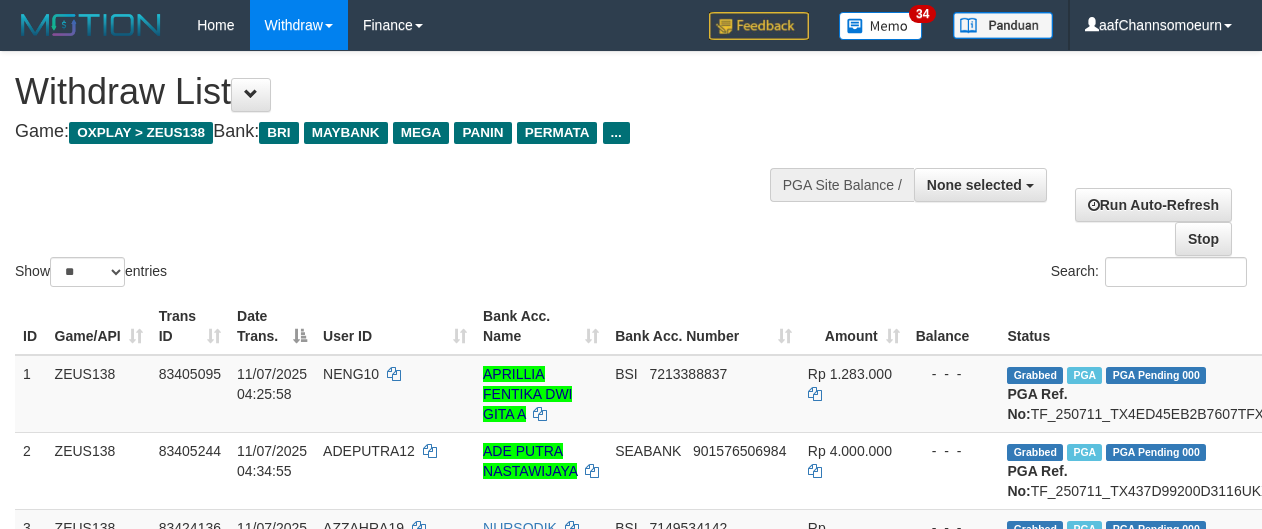 select 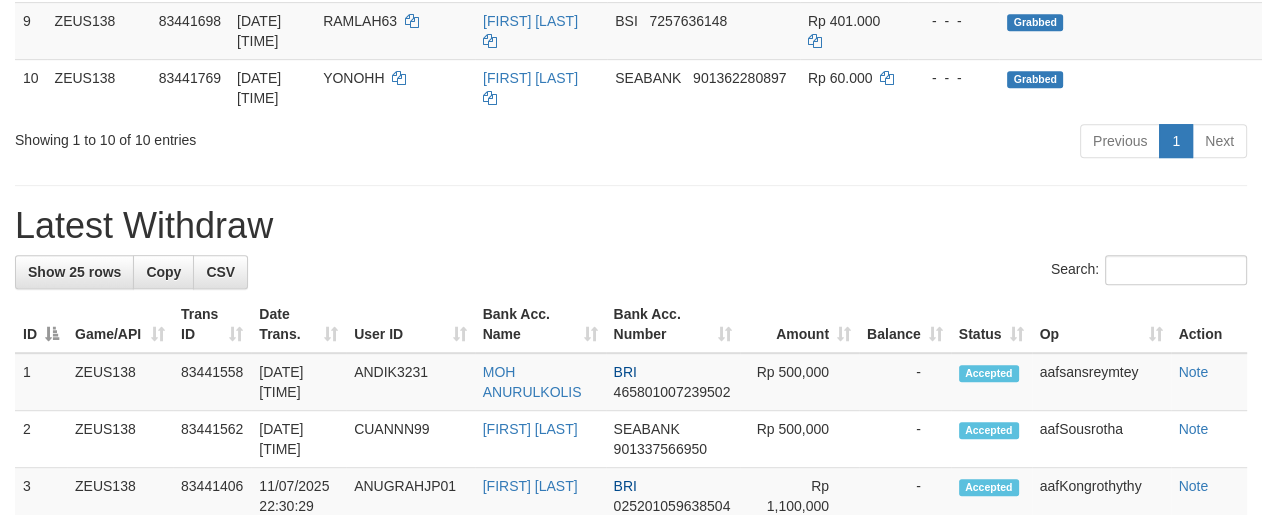 scroll, scrollTop: 854, scrollLeft: 0, axis: vertical 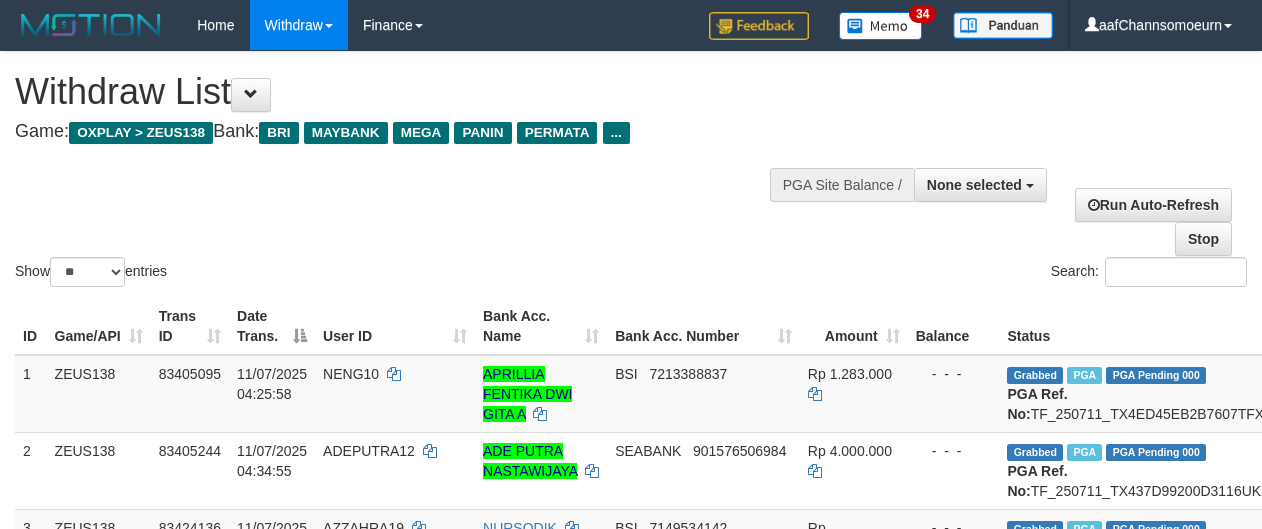 select 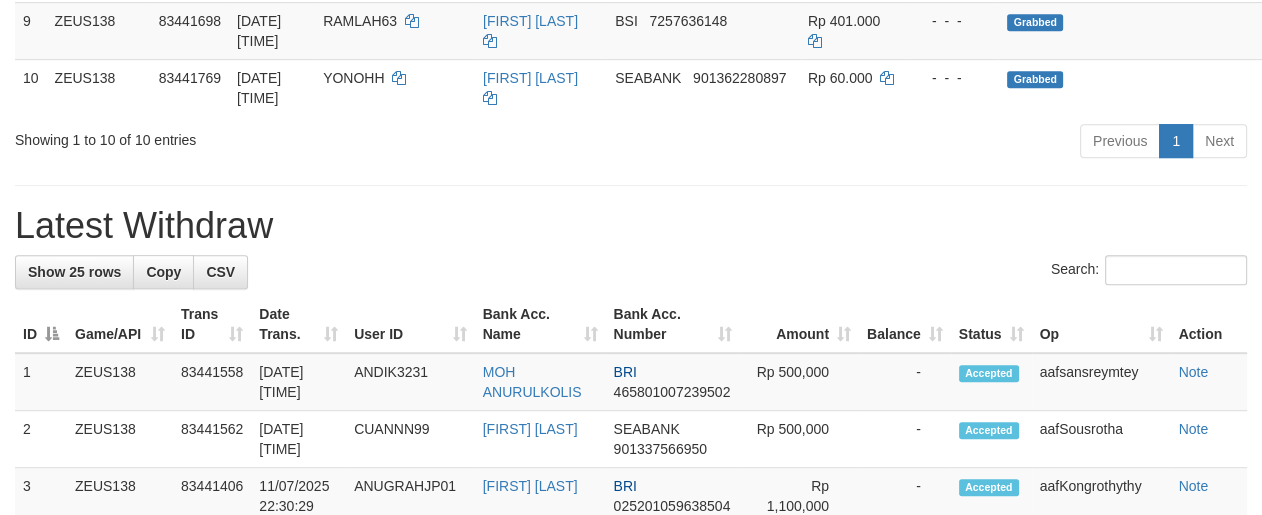 scroll, scrollTop: 854, scrollLeft: 0, axis: vertical 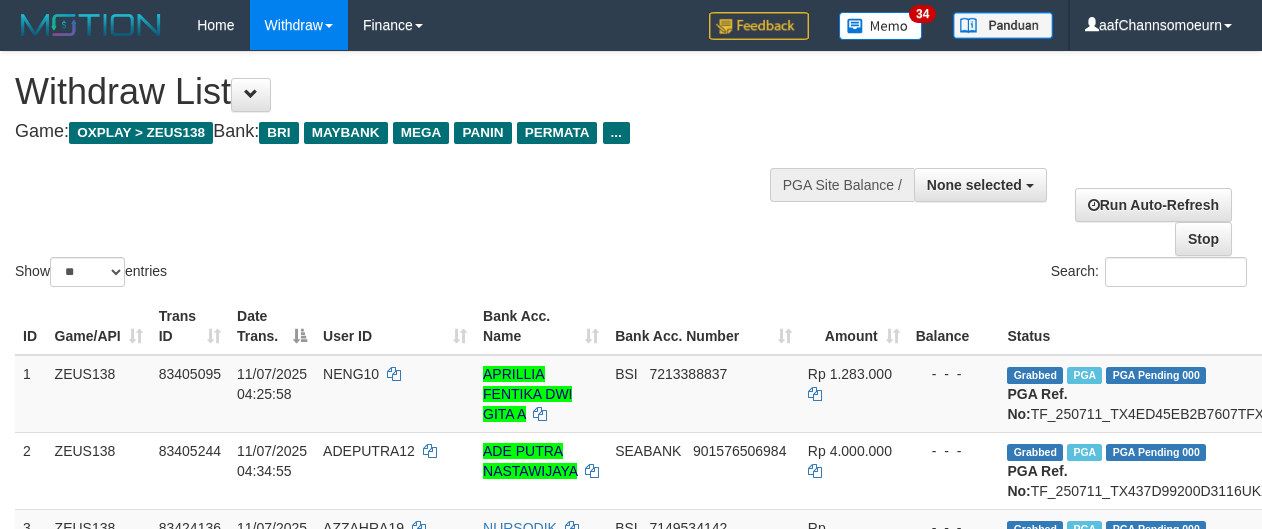 select 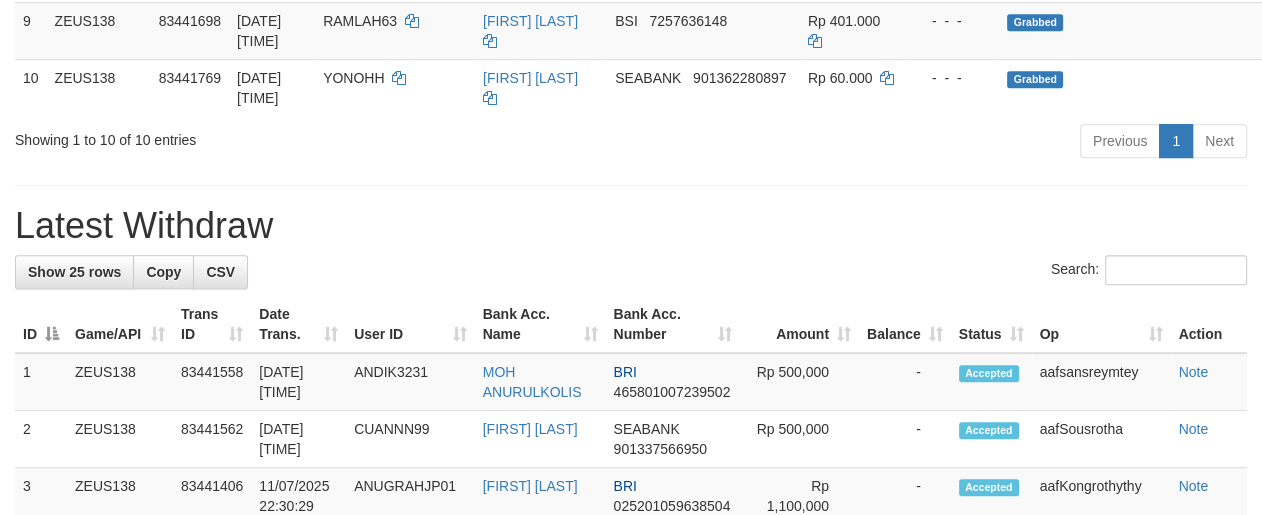 scroll, scrollTop: 854, scrollLeft: 0, axis: vertical 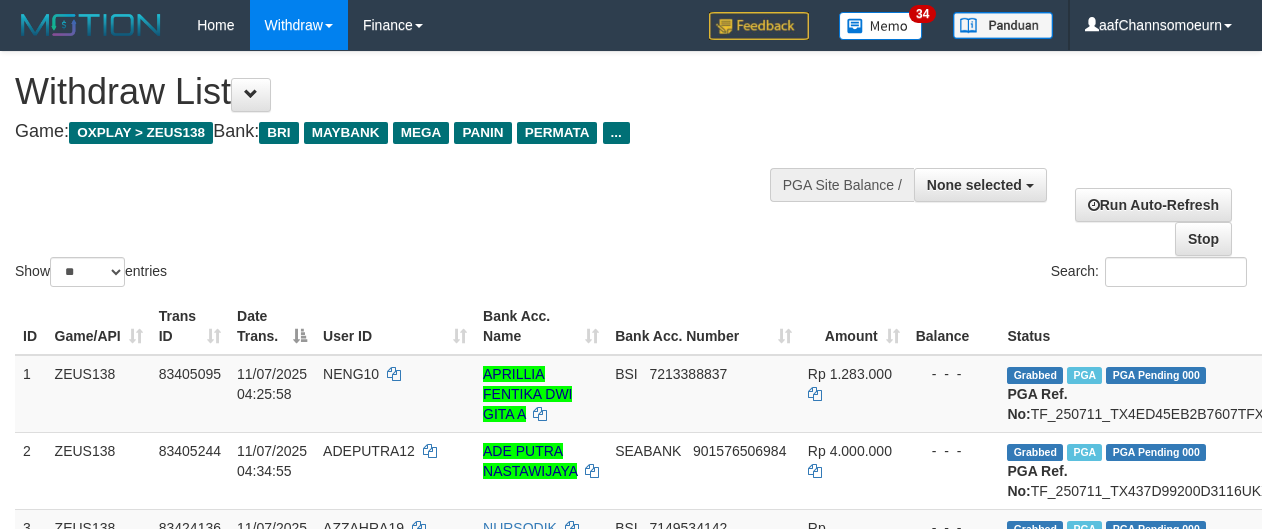 select 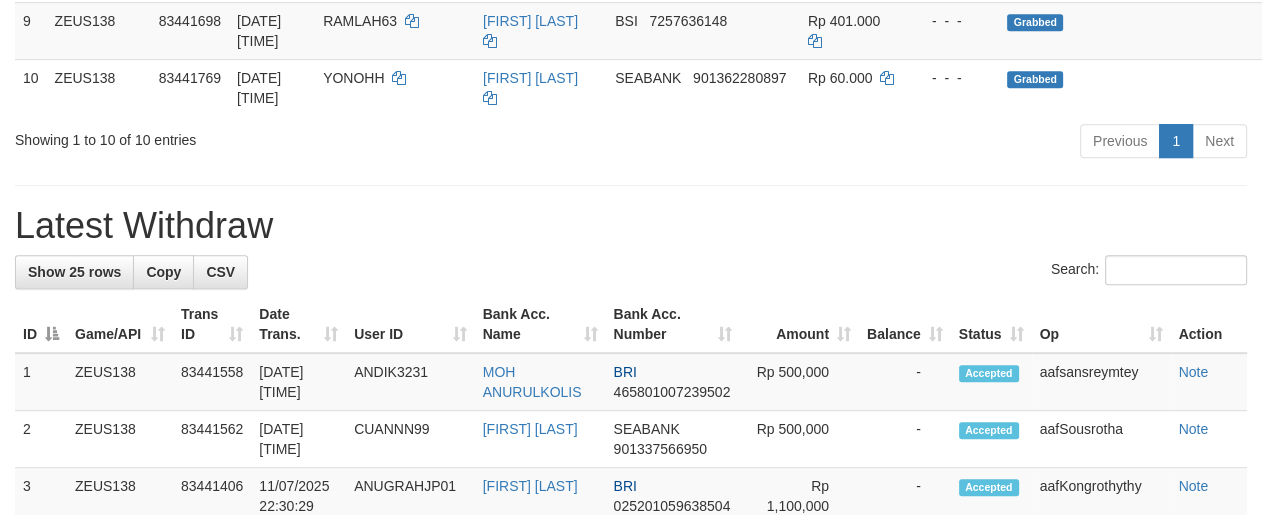 scroll, scrollTop: 854, scrollLeft: 0, axis: vertical 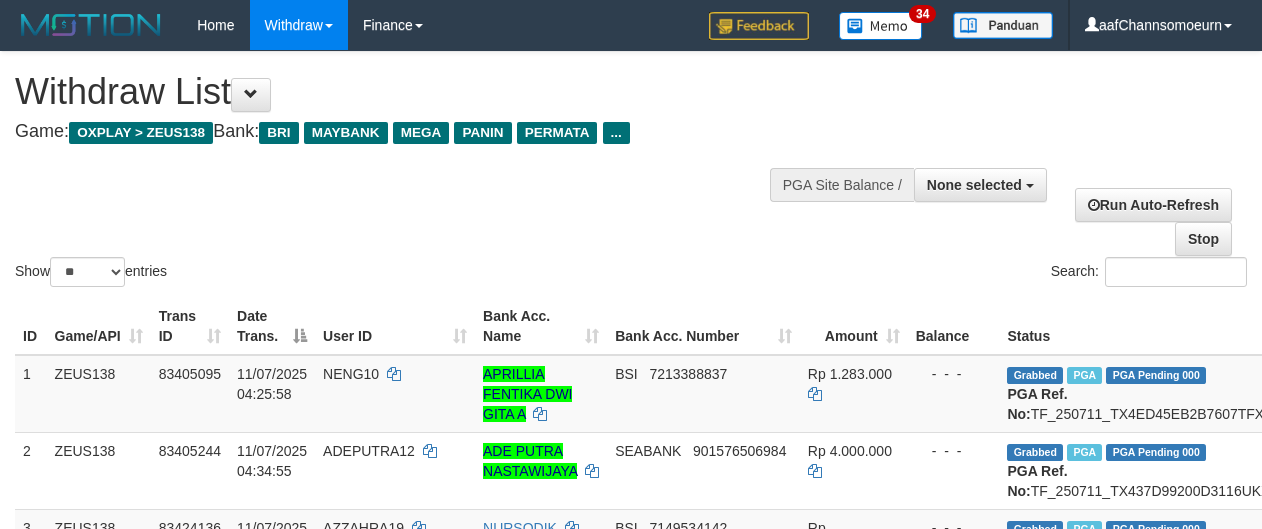 select 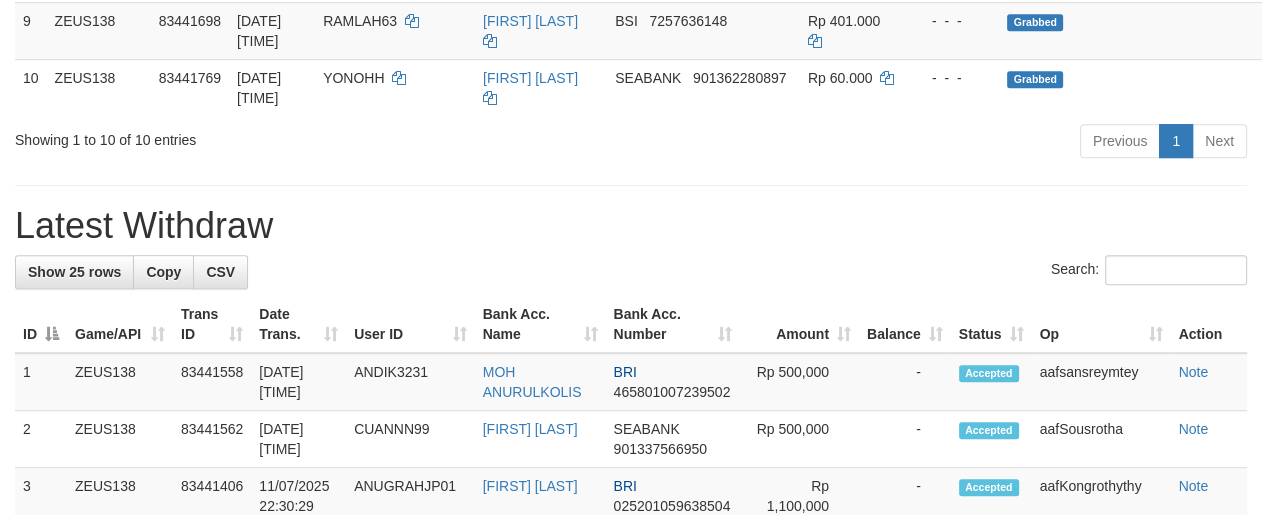 scroll, scrollTop: 854, scrollLeft: 0, axis: vertical 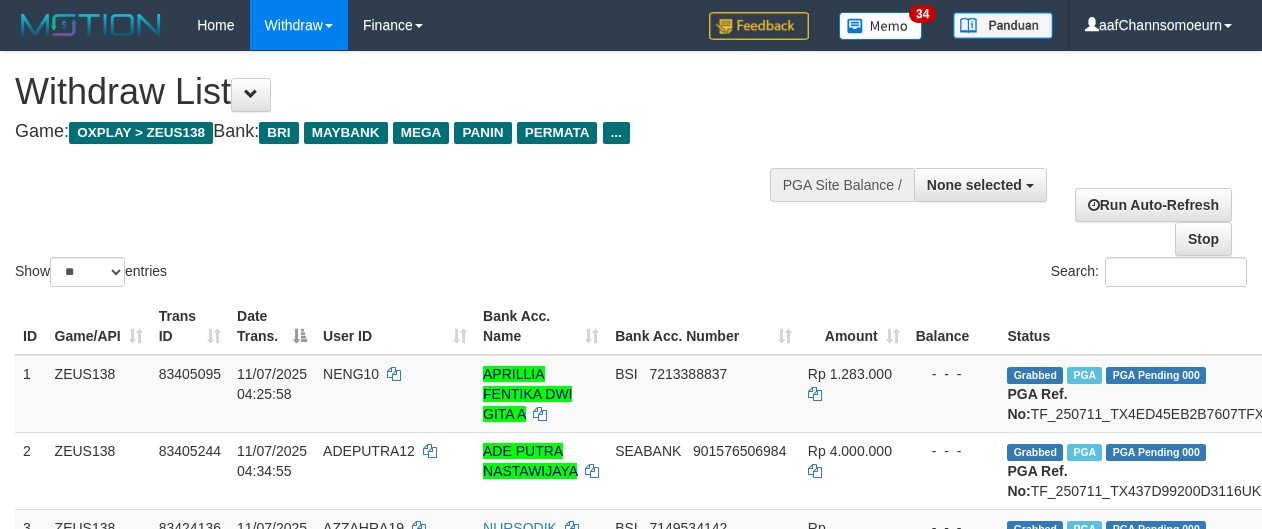 select 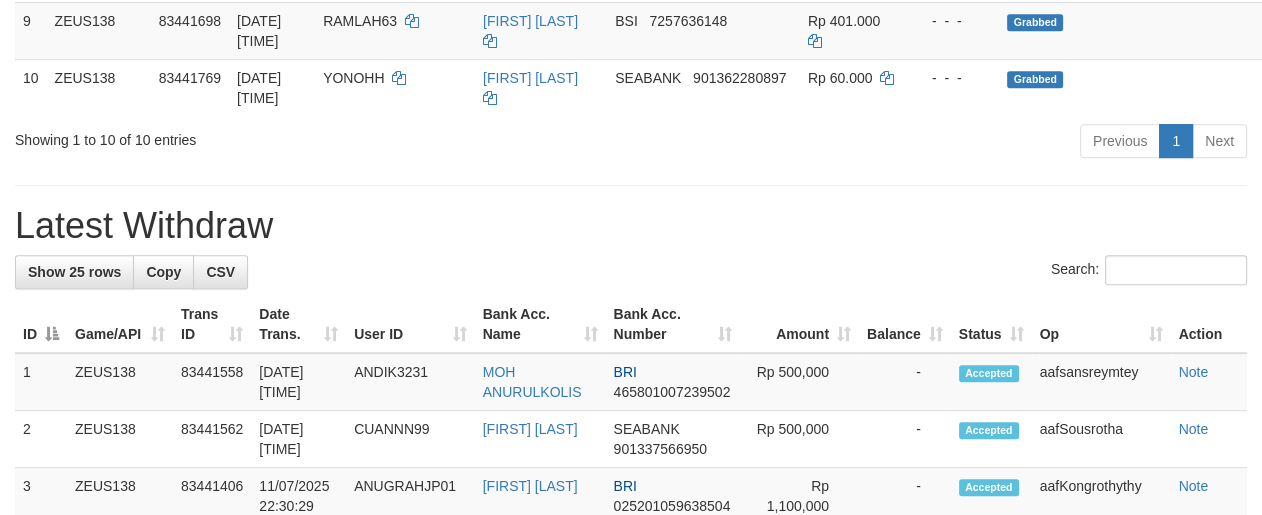 scroll, scrollTop: 854, scrollLeft: 0, axis: vertical 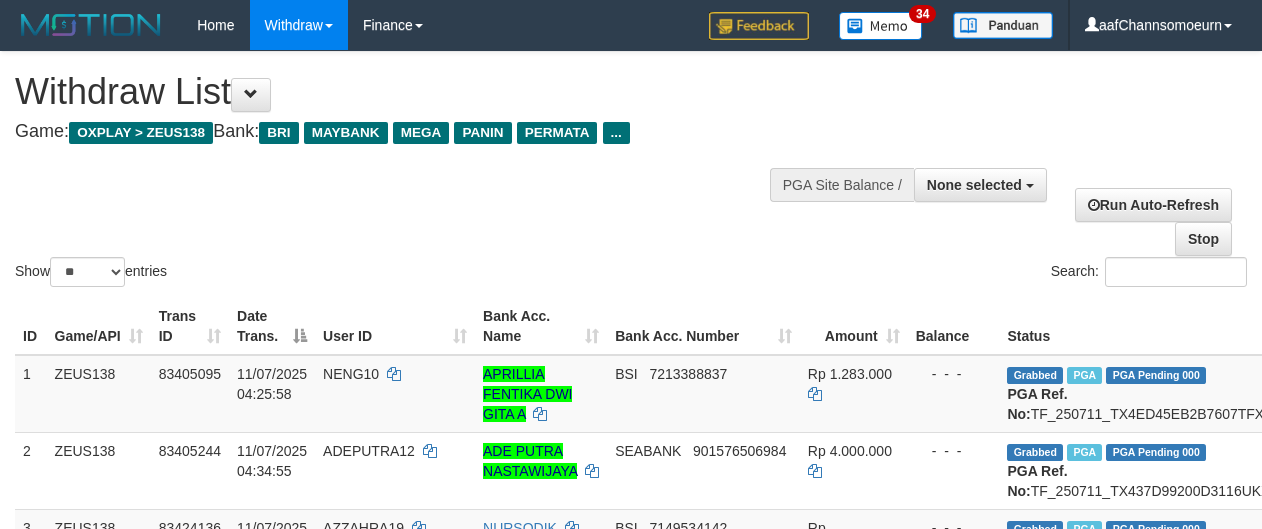 select 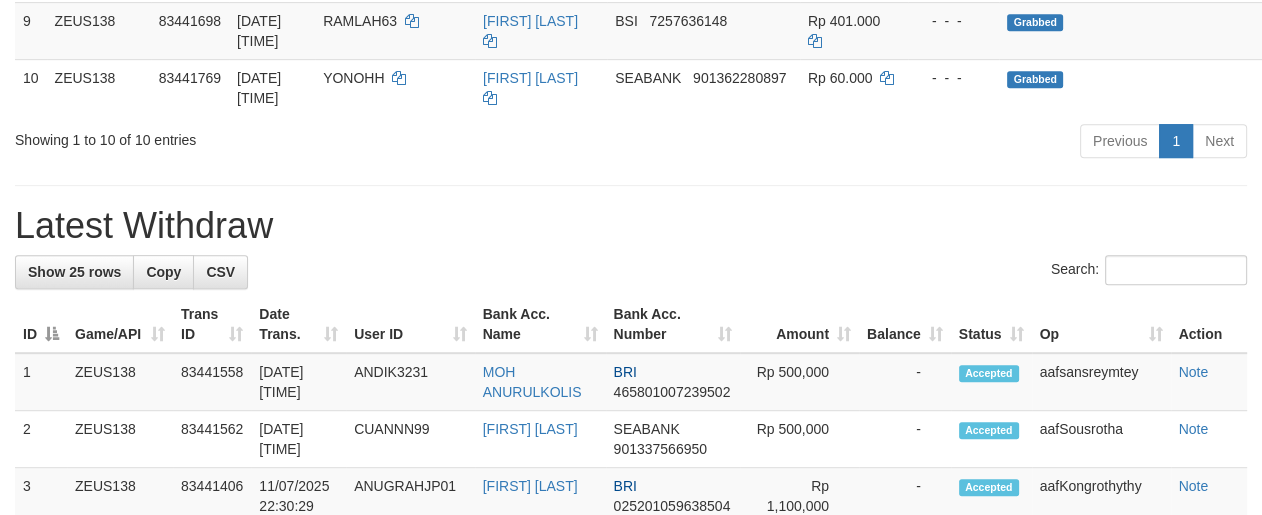 scroll, scrollTop: 854, scrollLeft: 0, axis: vertical 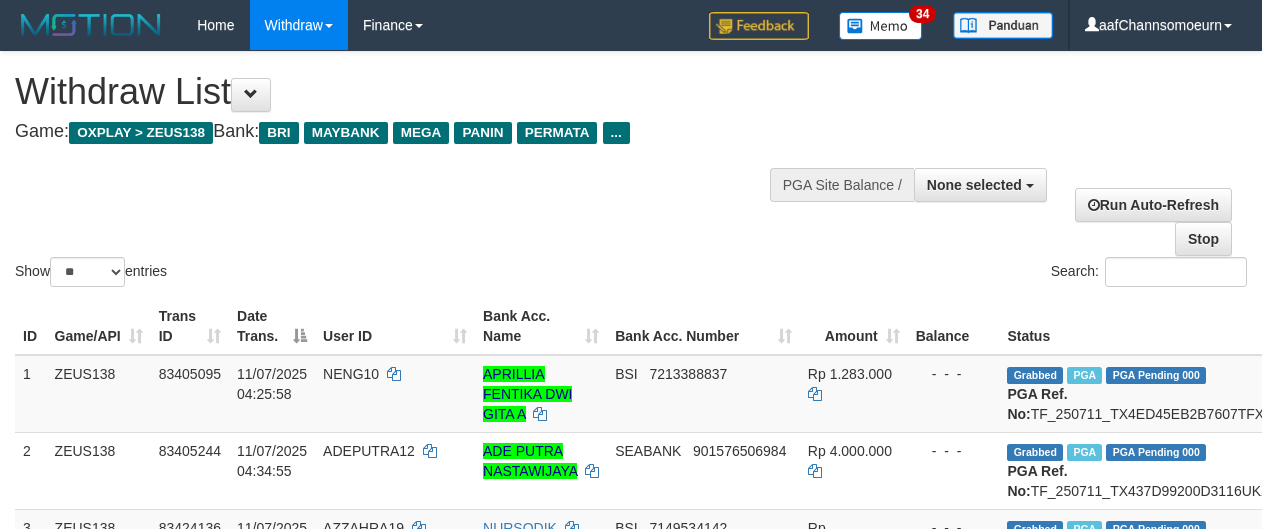 select 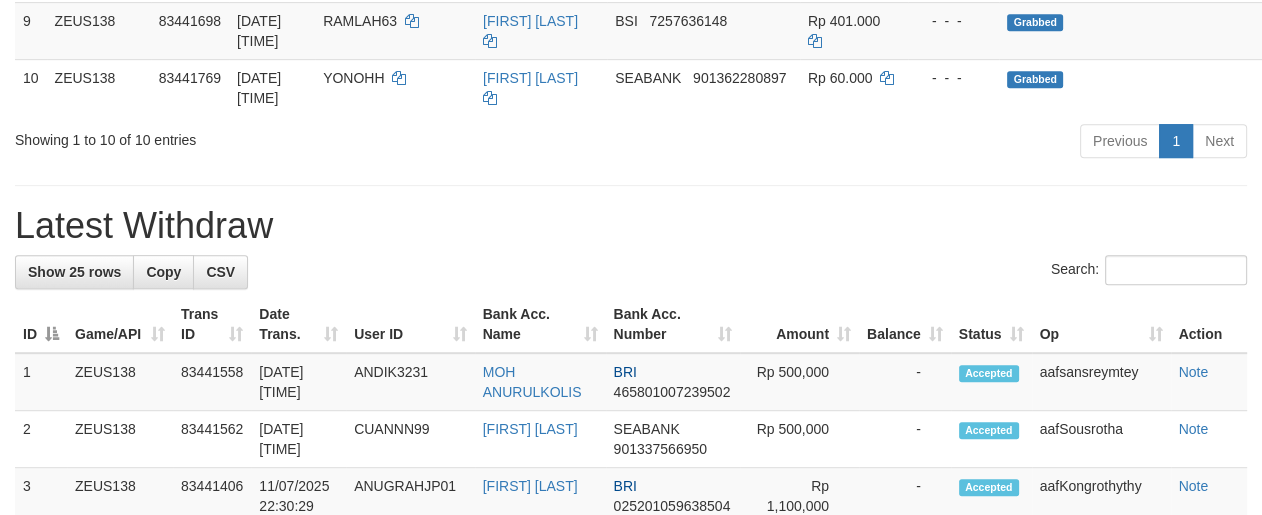scroll, scrollTop: 854, scrollLeft: 0, axis: vertical 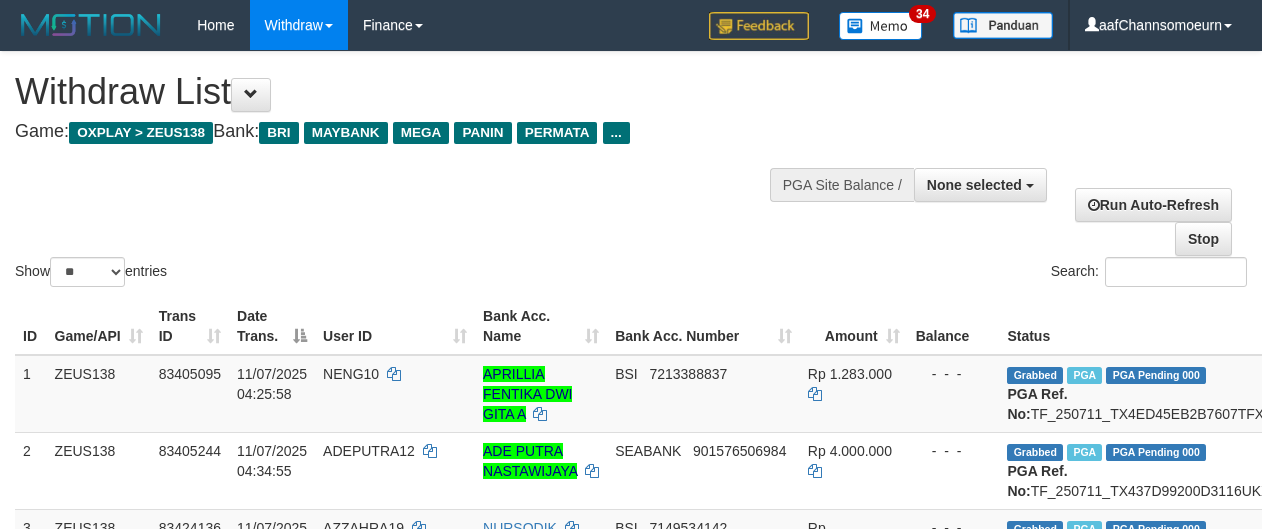 select 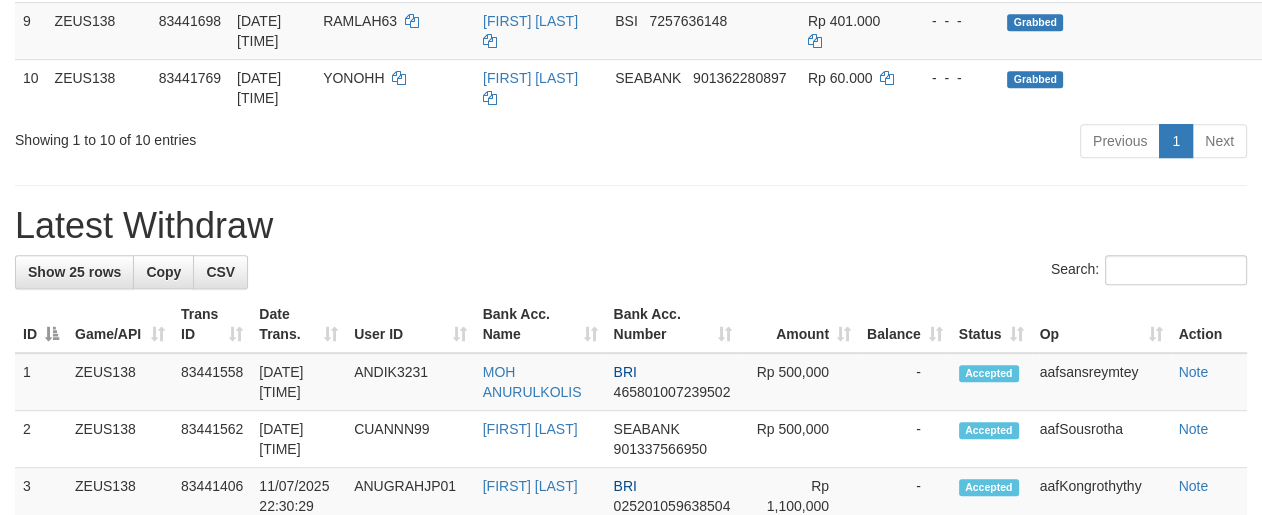 scroll, scrollTop: 854, scrollLeft: 0, axis: vertical 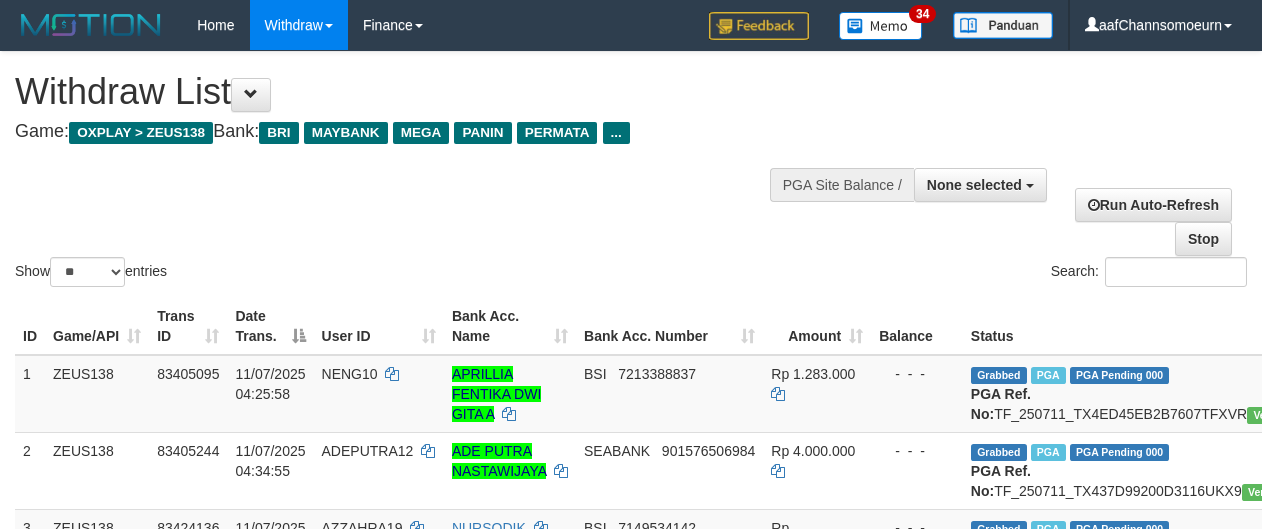 select 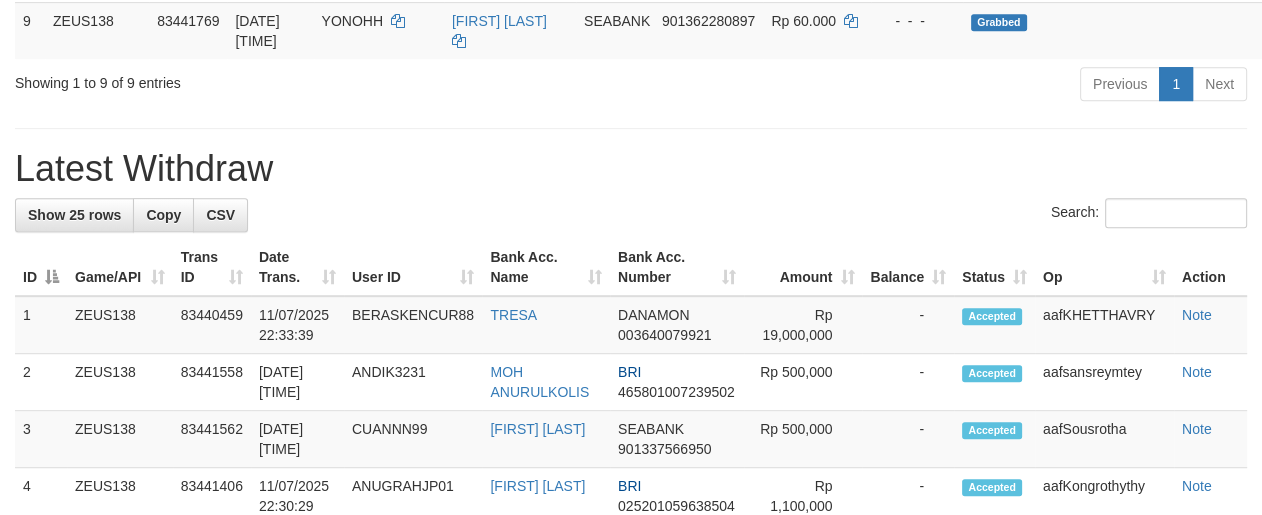 scroll, scrollTop: 854, scrollLeft: 0, axis: vertical 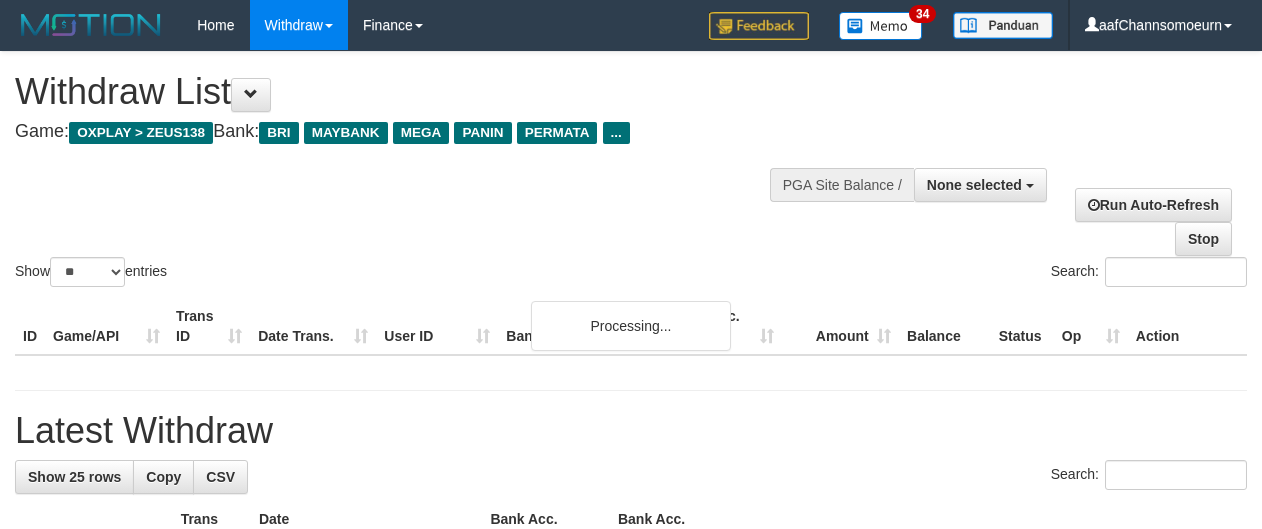 select 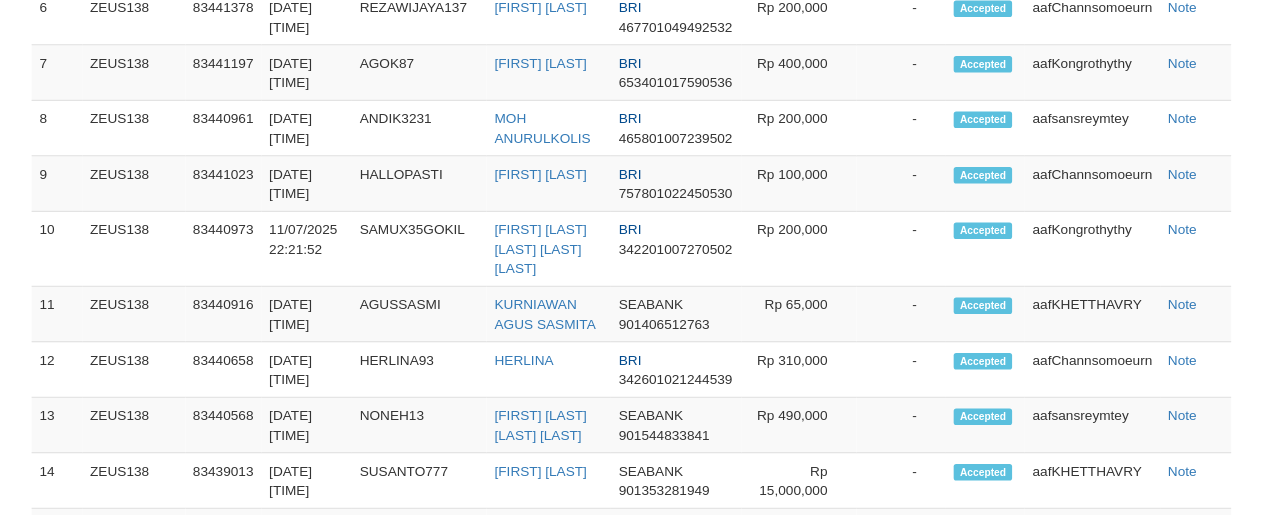 scroll, scrollTop: 1620, scrollLeft: 0, axis: vertical 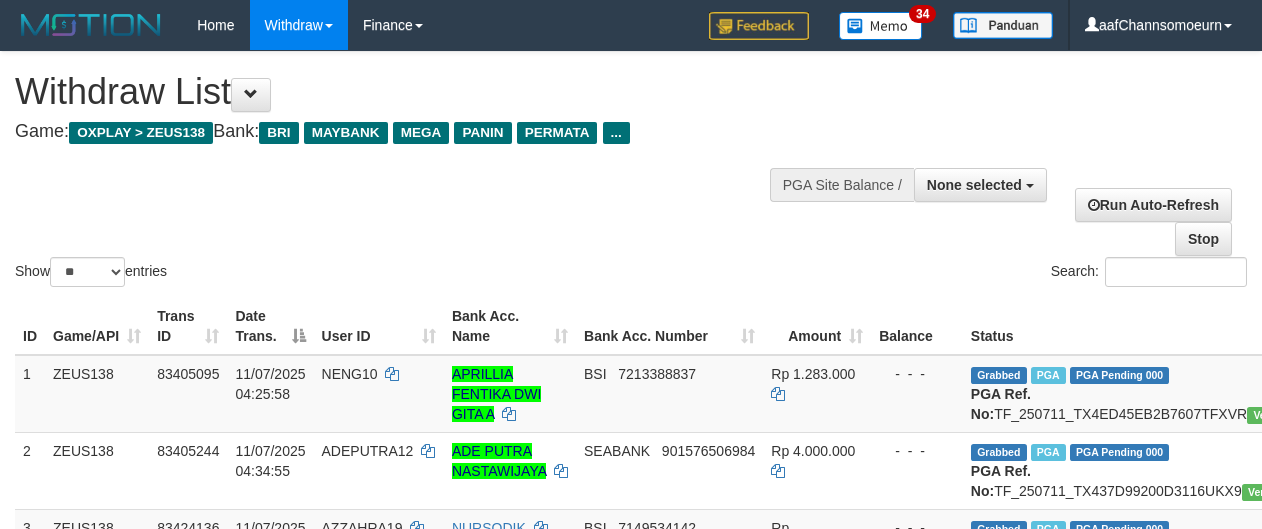 select 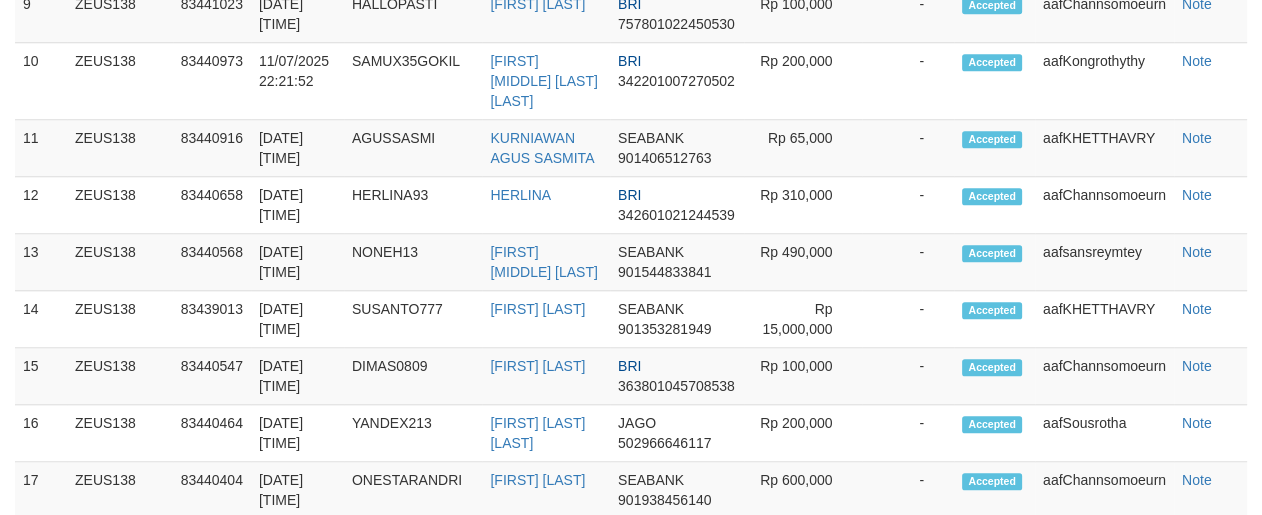 scroll, scrollTop: 1620, scrollLeft: 0, axis: vertical 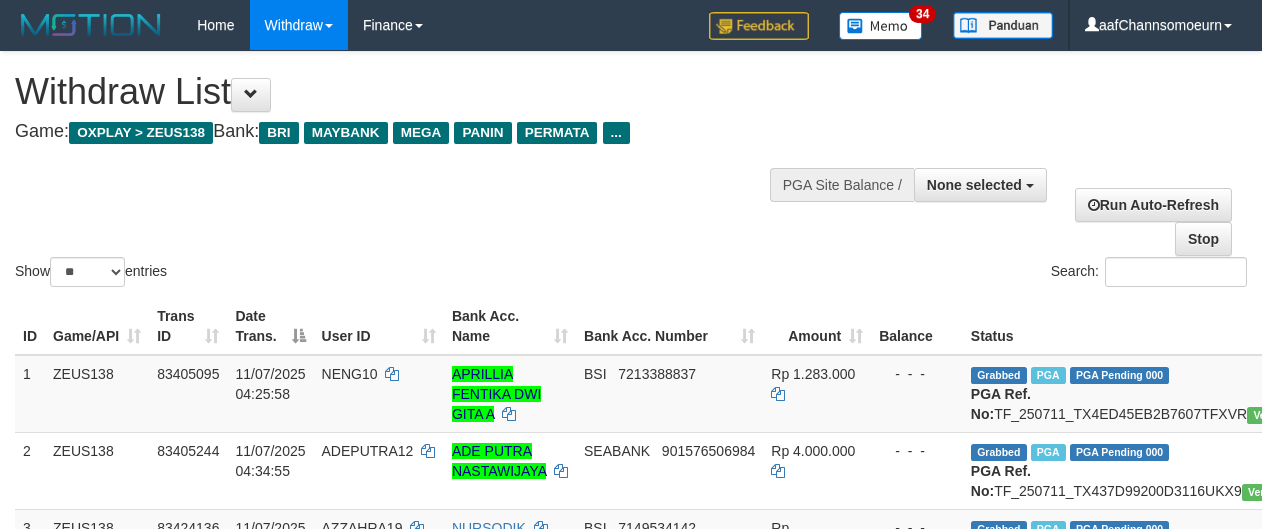 select 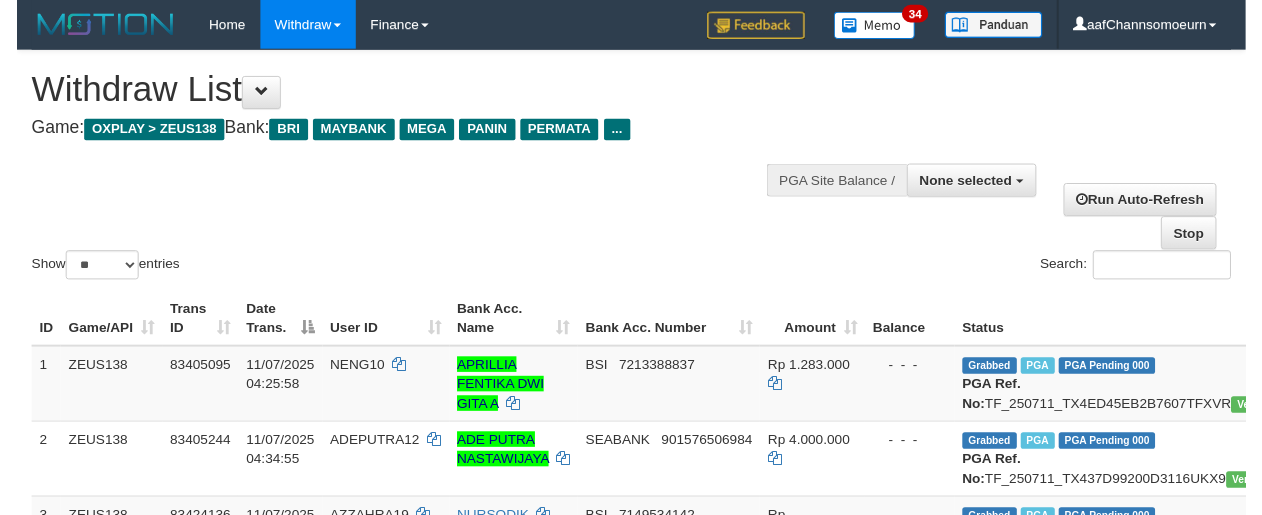 scroll, scrollTop: 1676, scrollLeft: 0, axis: vertical 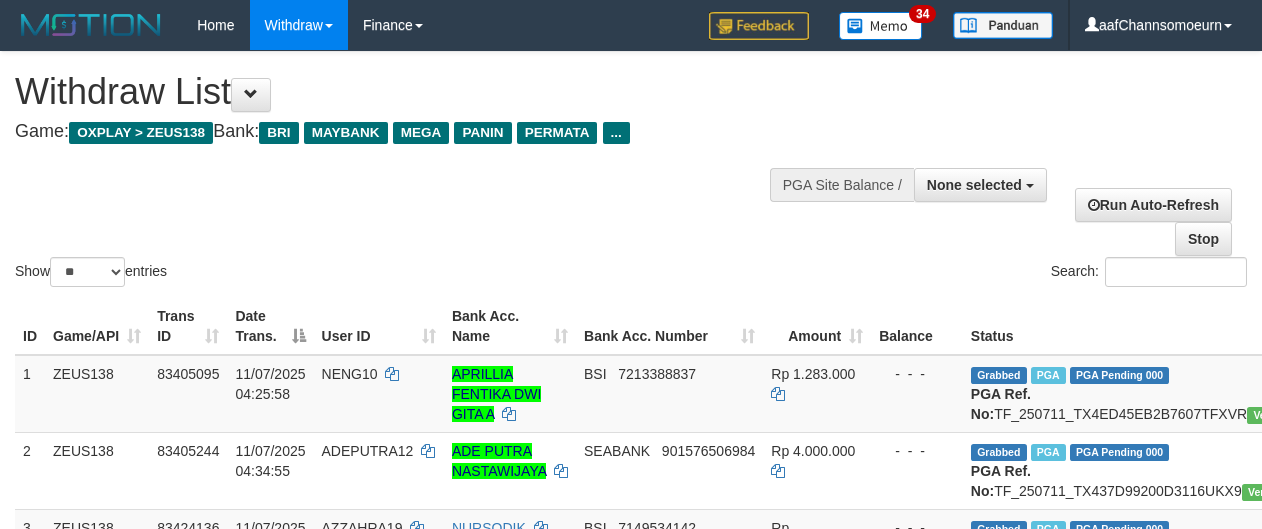 select 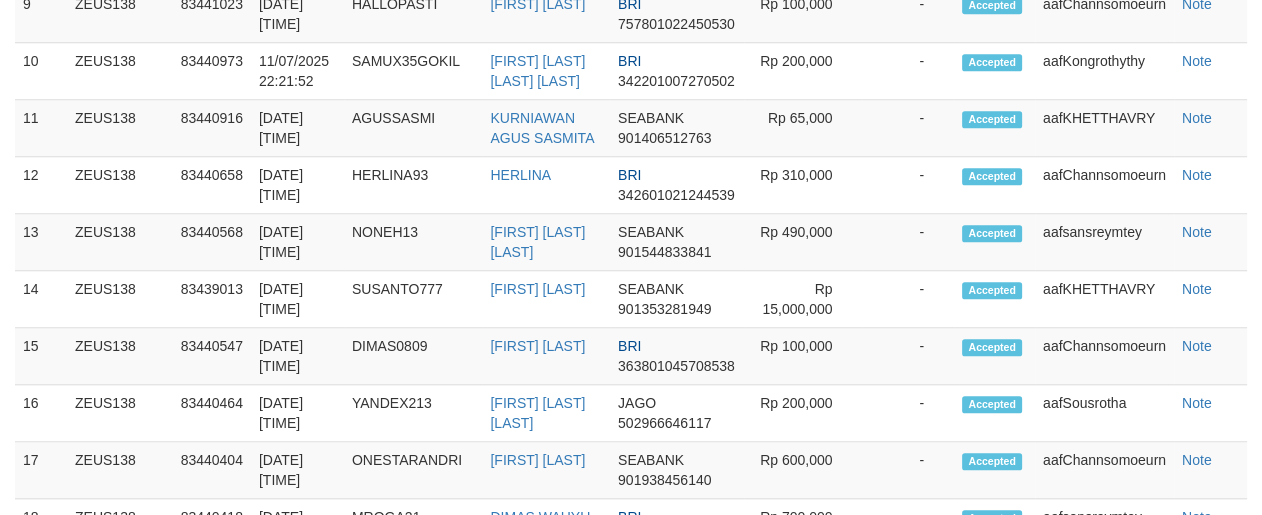 scroll, scrollTop: 1620, scrollLeft: 0, axis: vertical 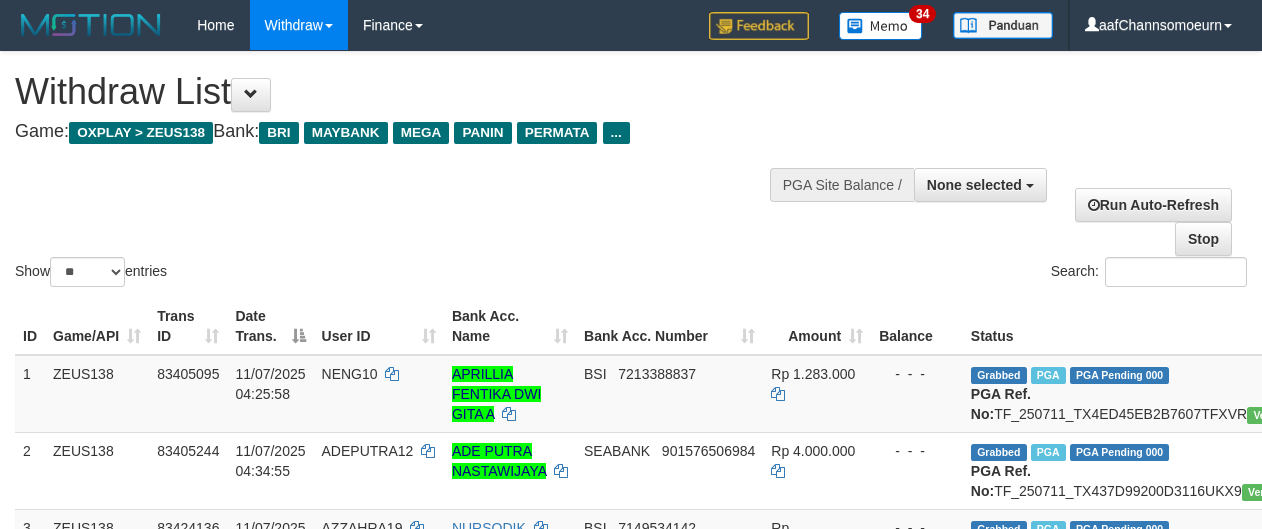 select 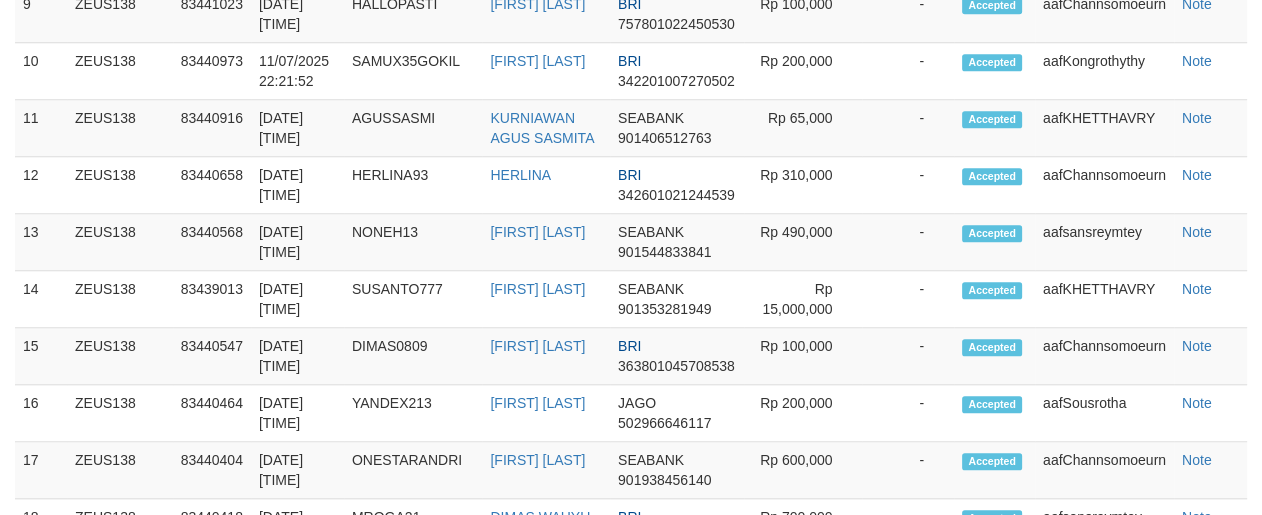 scroll, scrollTop: 1620, scrollLeft: 0, axis: vertical 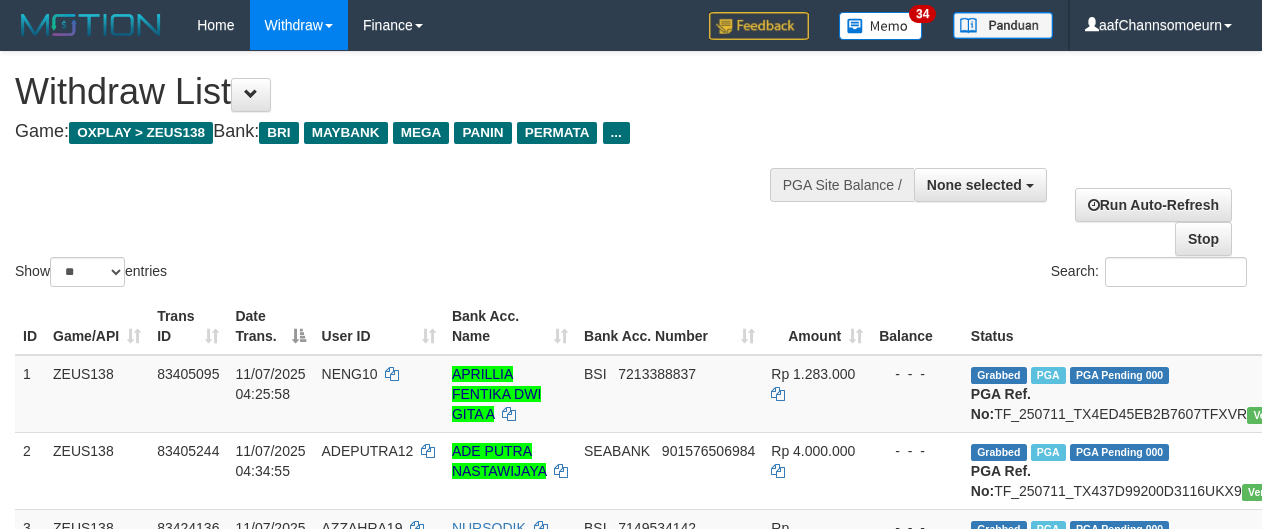 select 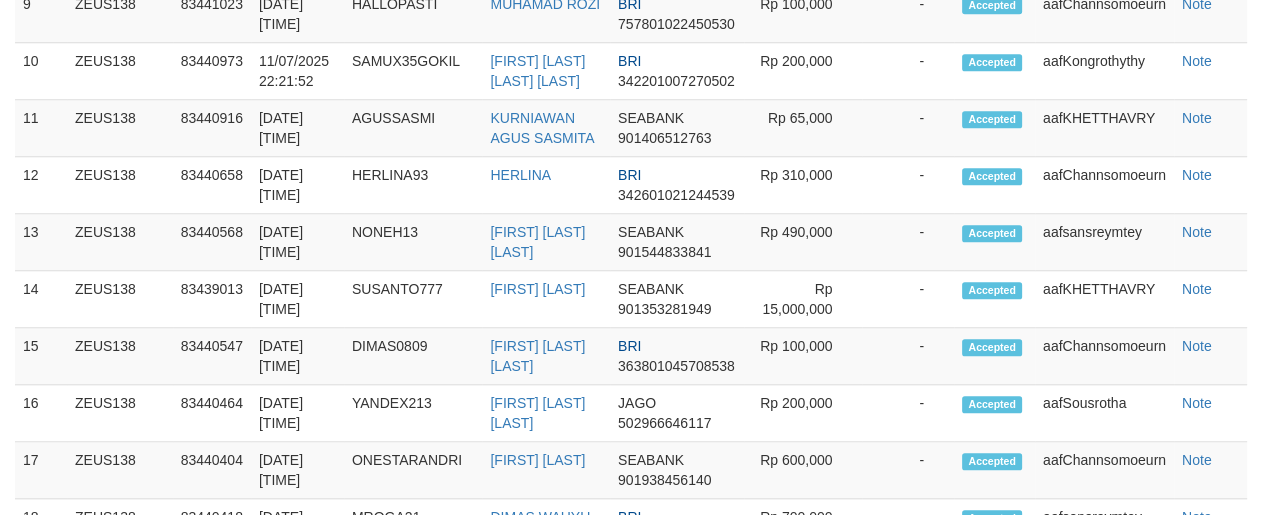 scroll, scrollTop: 1620, scrollLeft: 0, axis: vertical 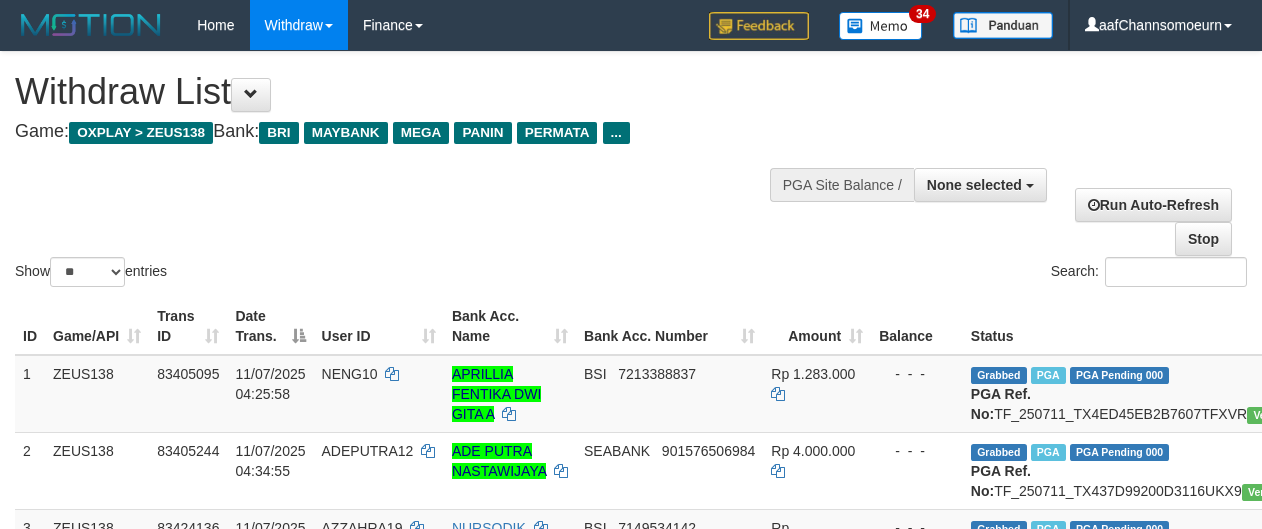 select 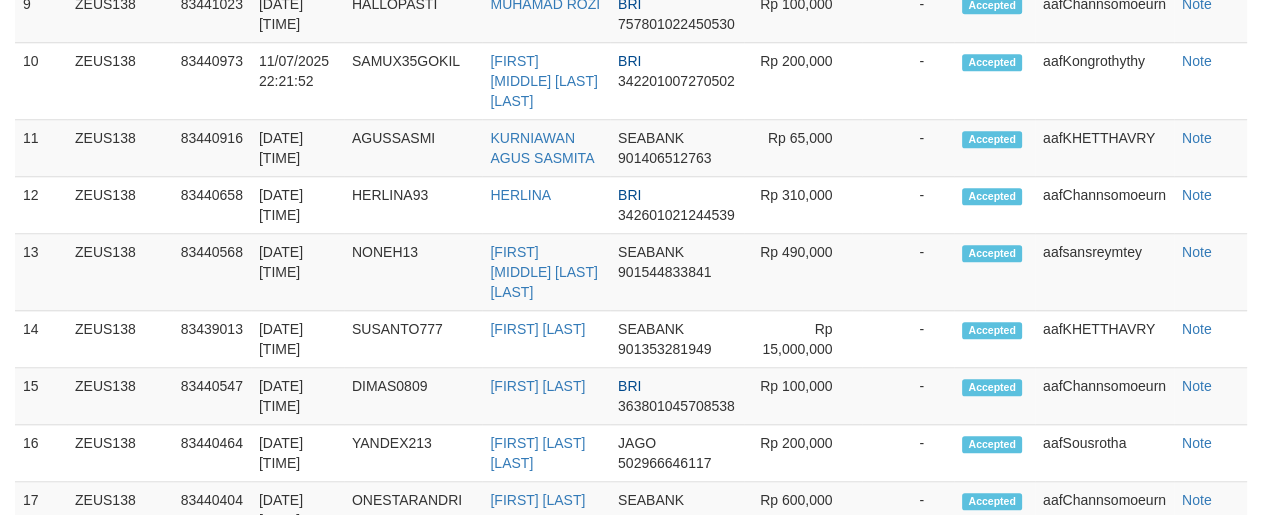 scroll, scrollTop: 1620, scrollLeft: 0, axis: vertical 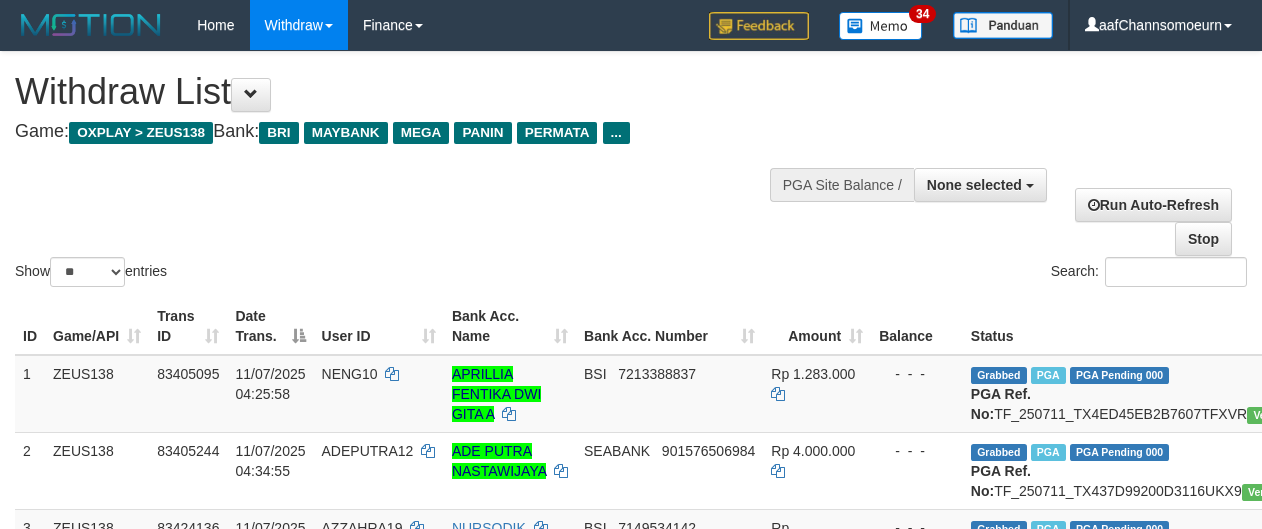 select 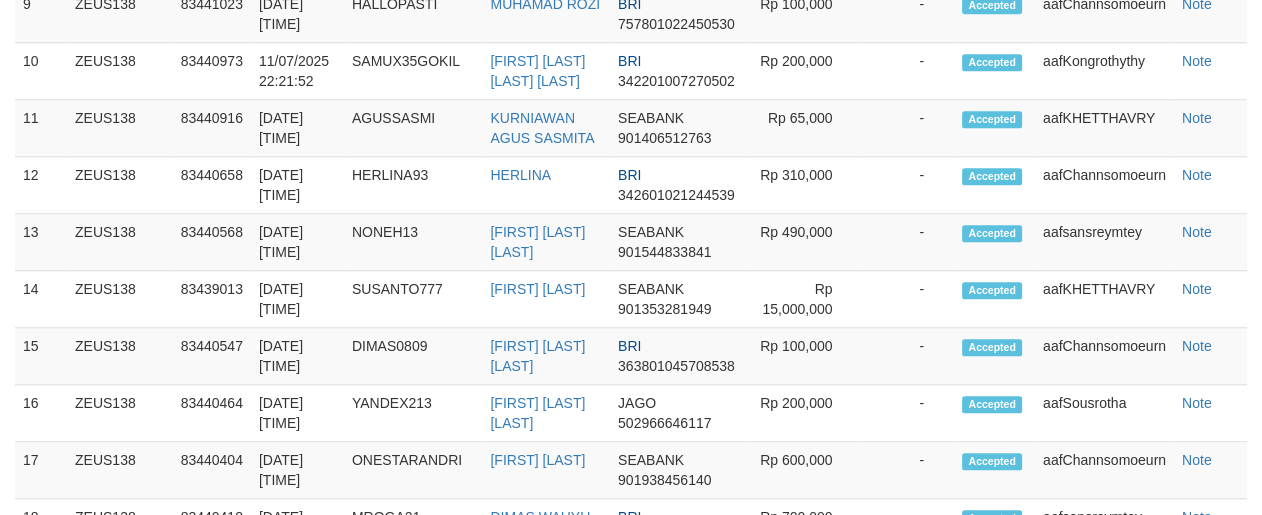 scroll, scrollTop: 1620, scrollLeft: 0, axis: vertical 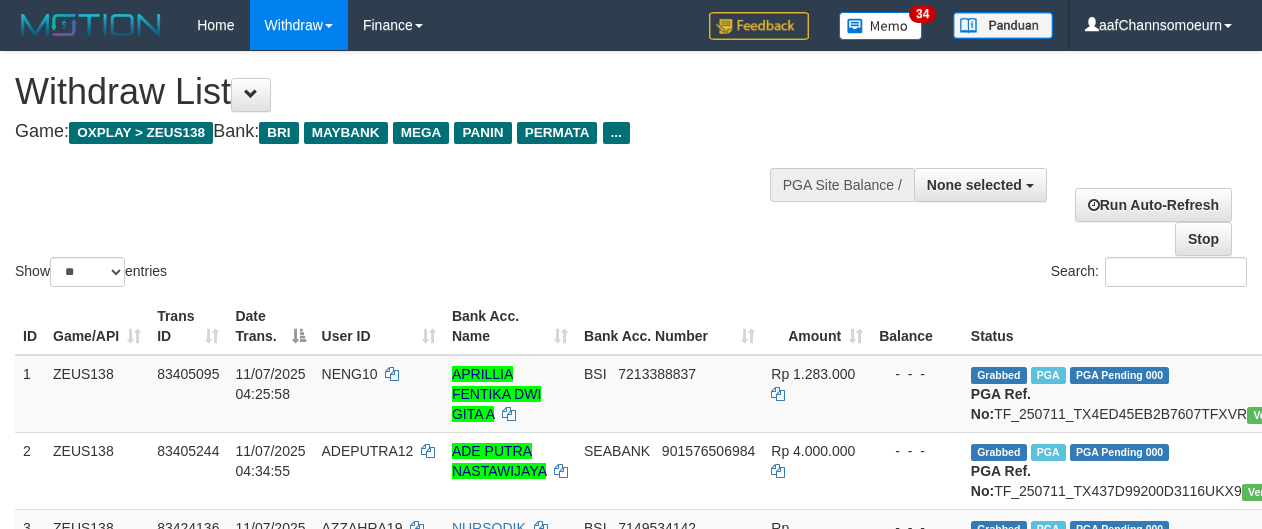 select 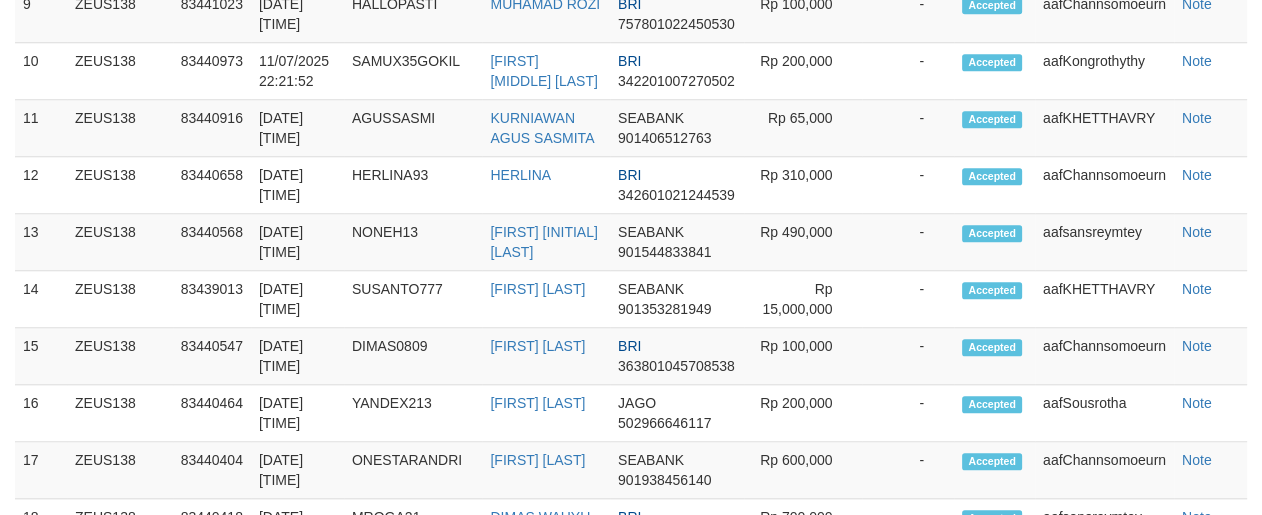 scroll, scrollTop: 1620, scrollLeft: 0, axis: vertical 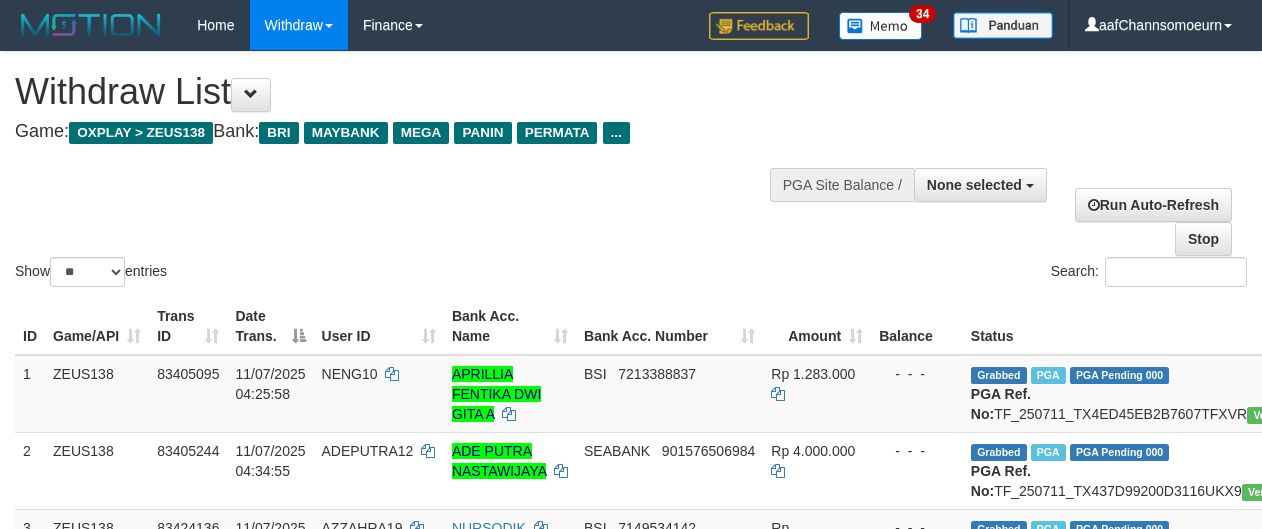 select 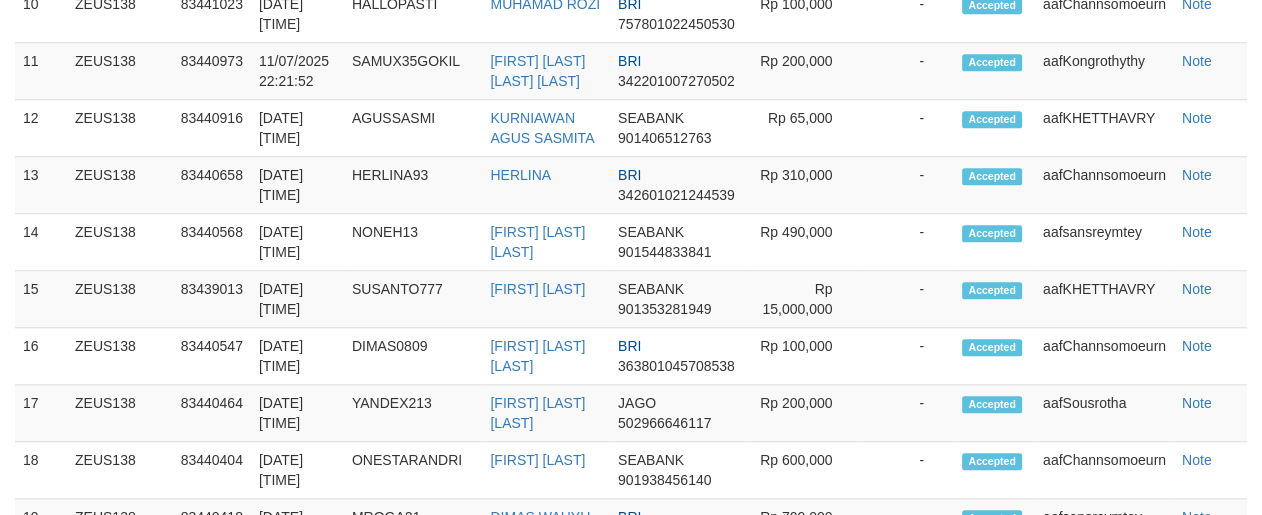 scroll, scrollTop: 1620, scrollLeft: 0, axis: vertical 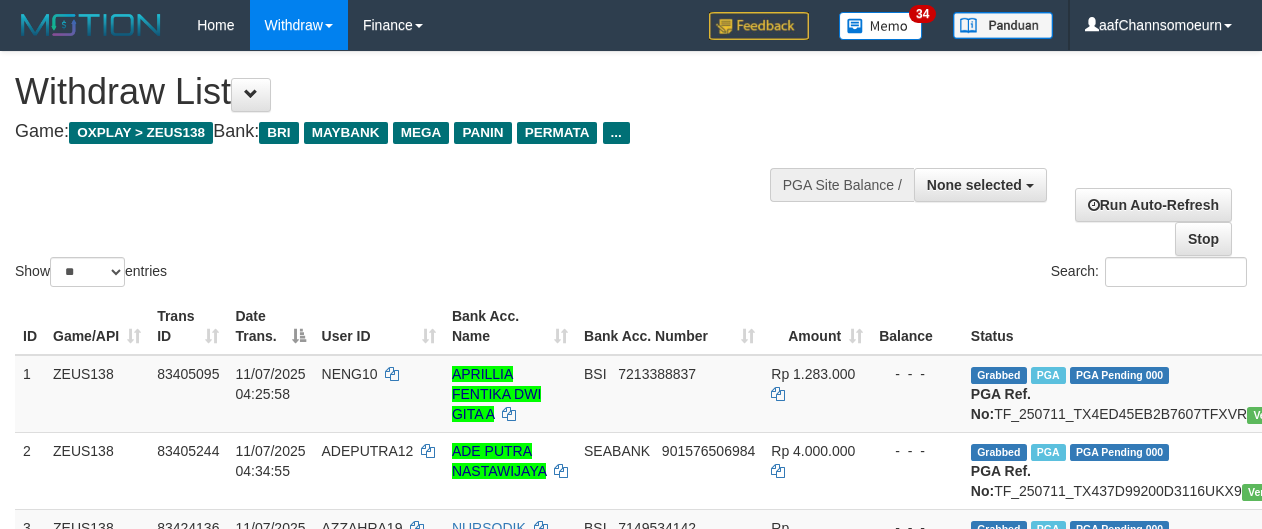 select 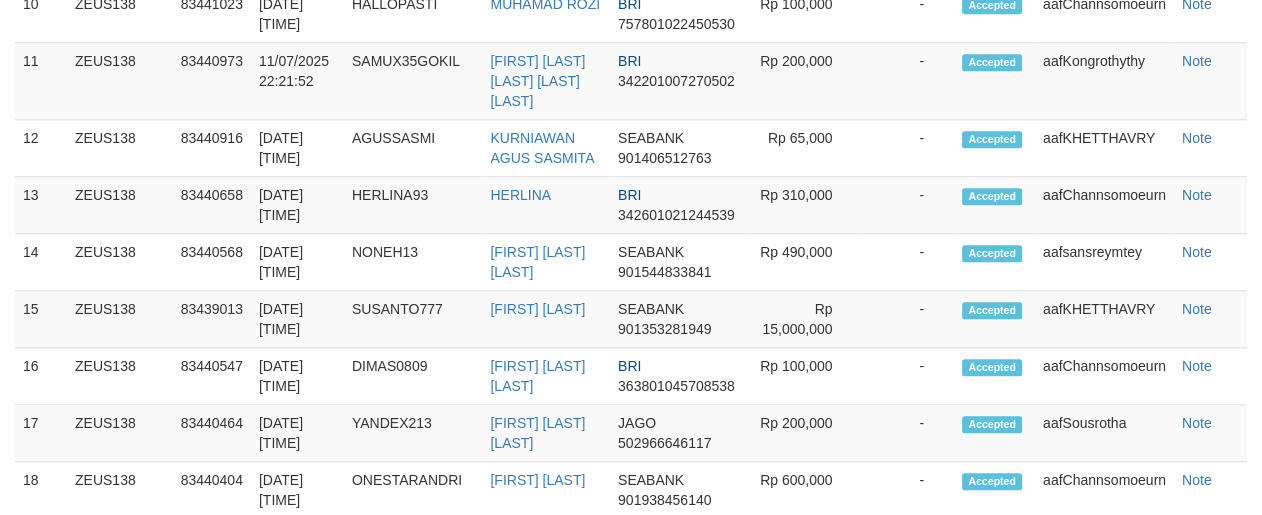 scroll, scrollTop: 1620, scrollLeft: 0, axis: vertical 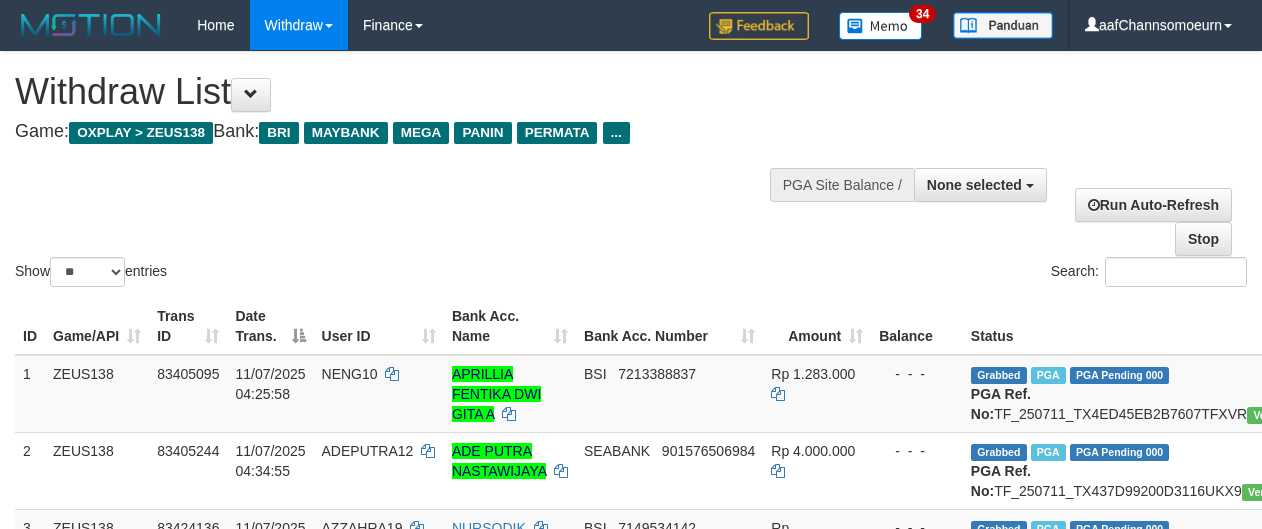 select 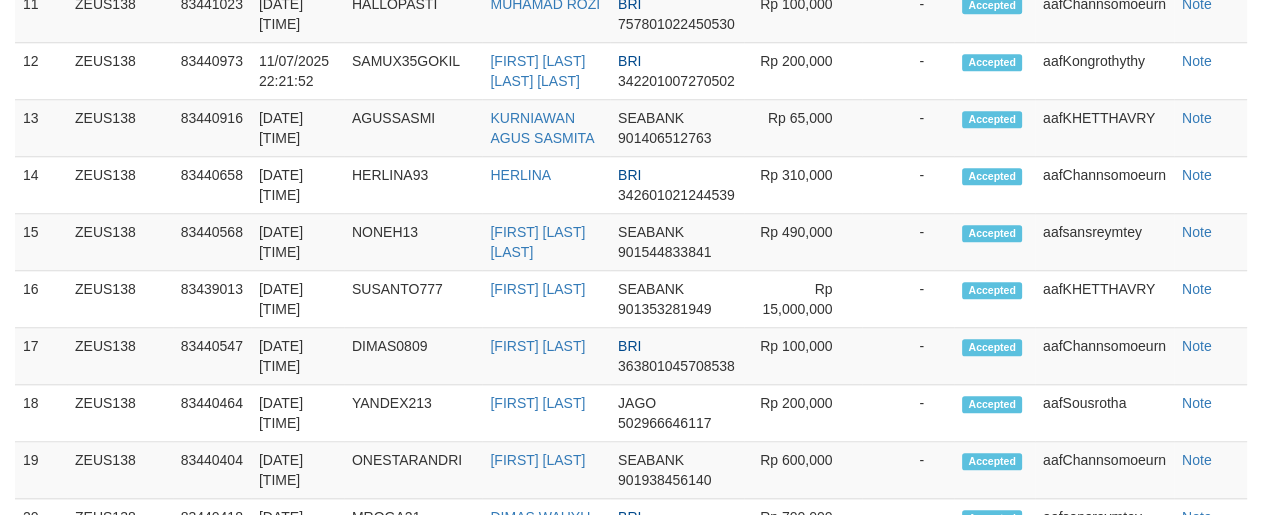scroll, scrollTop: 1620, scrollLeft: 0, axis: vertical 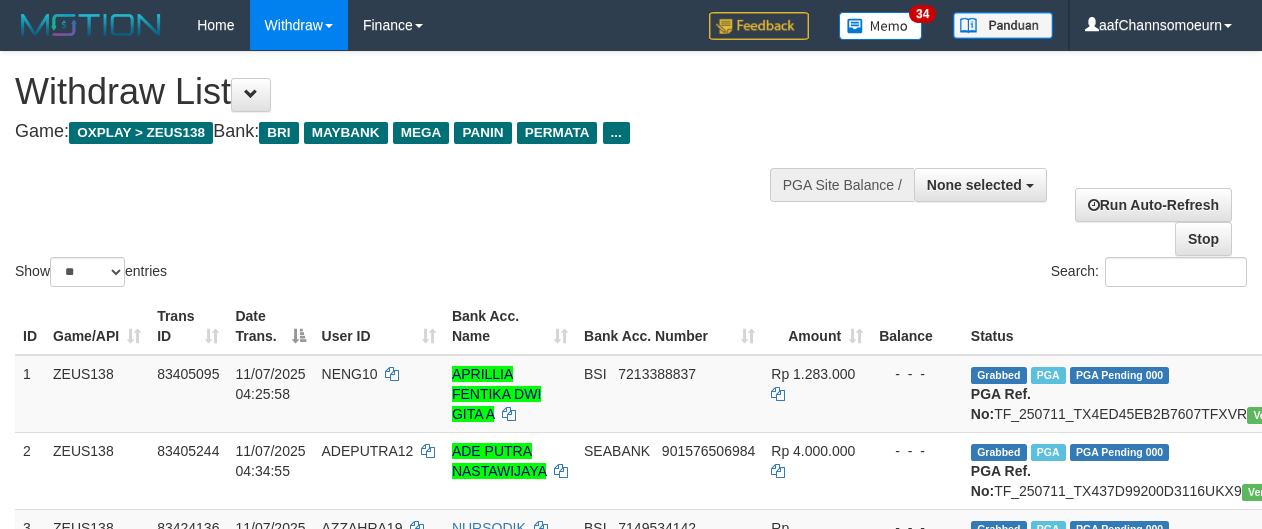 select 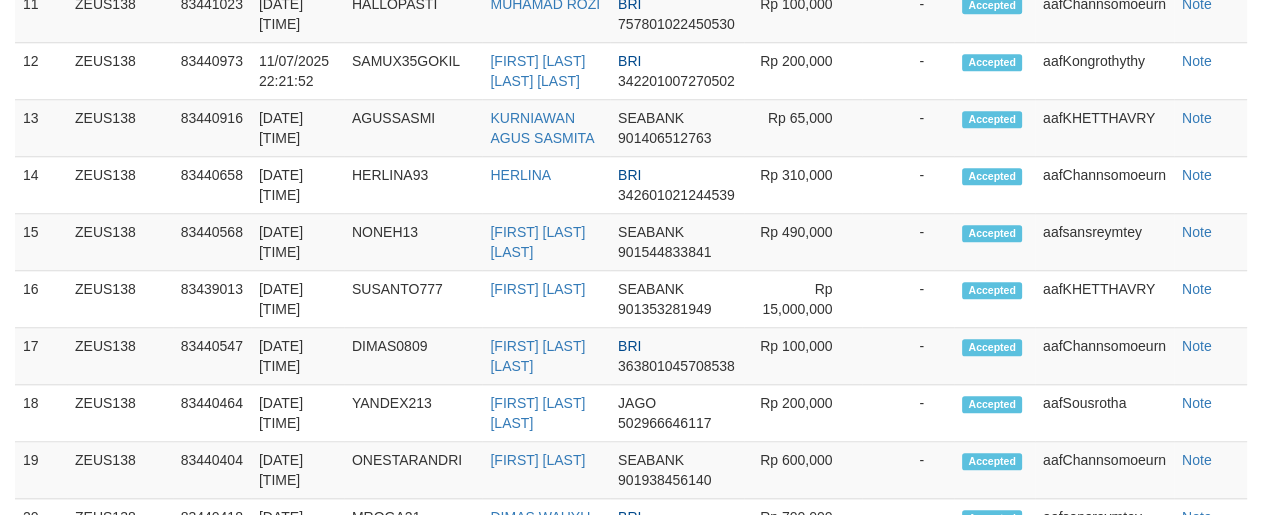 scroll, scrollTop: 1620, scrollLeft: 0, axis: vertical 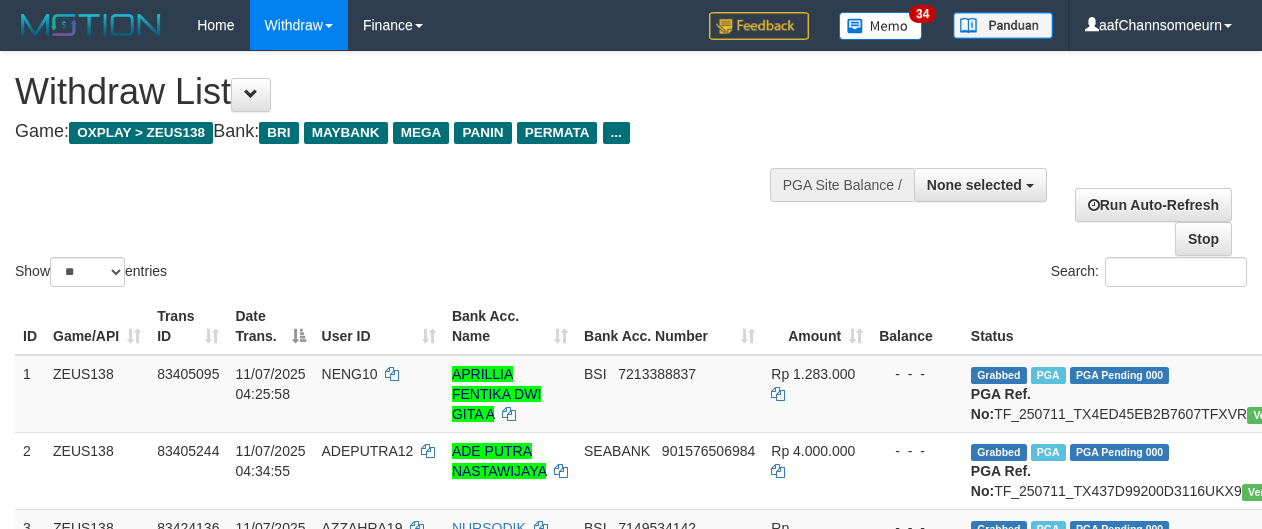 select 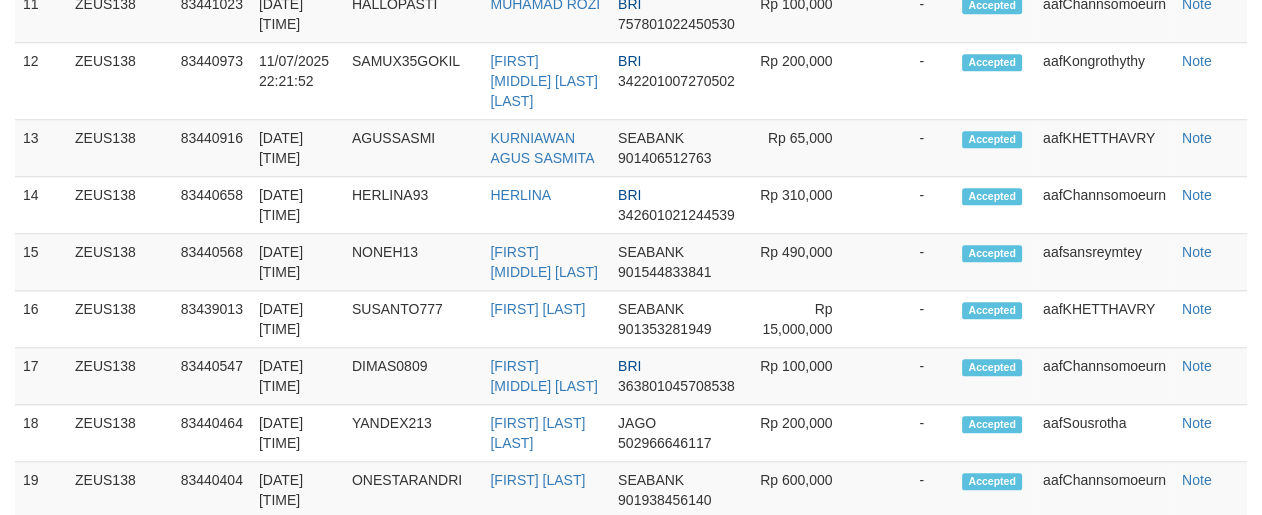 scroll, scrollTop: 1620, scrollLeft: 0, axis: vertical 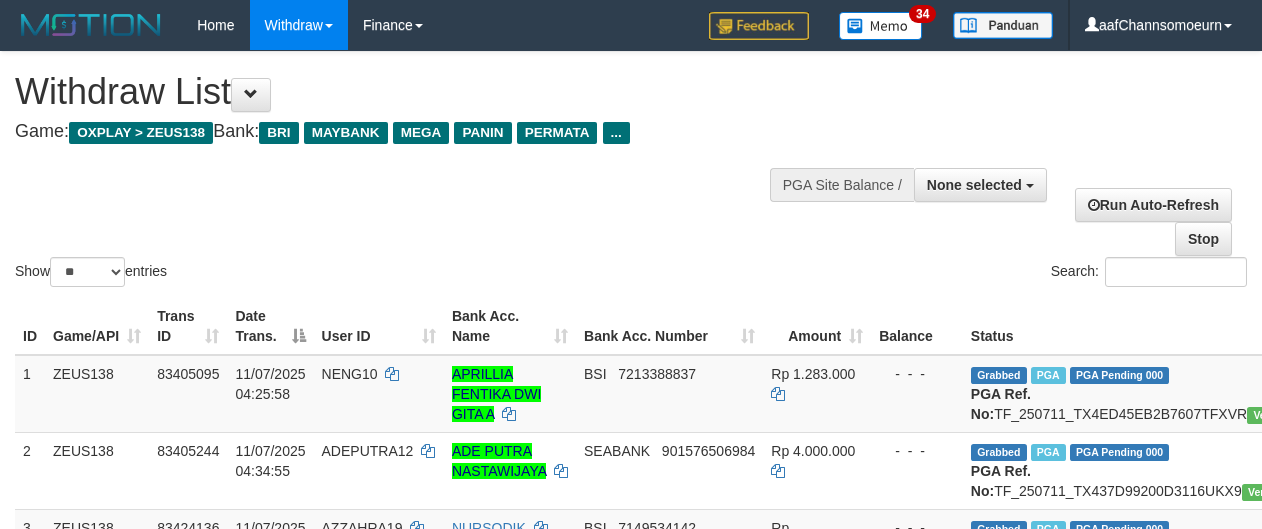 select 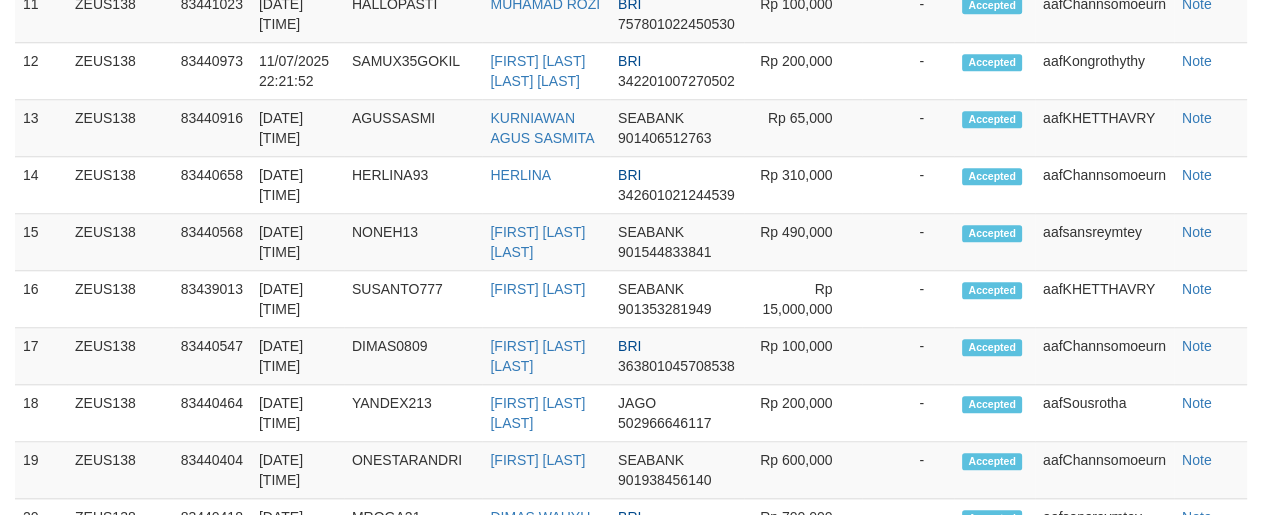 scroll, scrollTop: 1620, scrollLeft: 0, axis: vertical 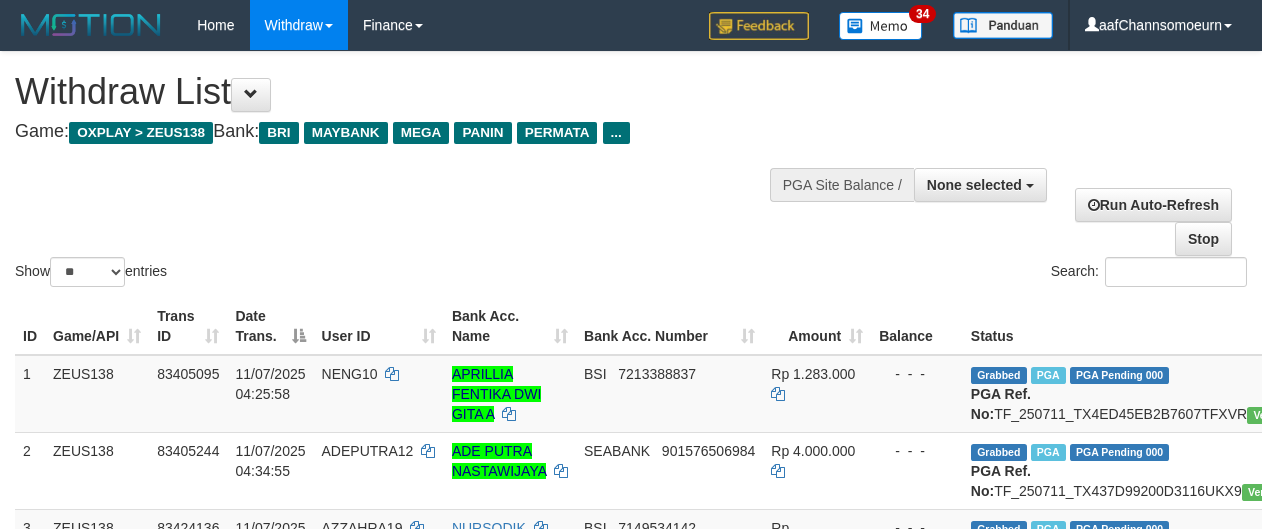 select 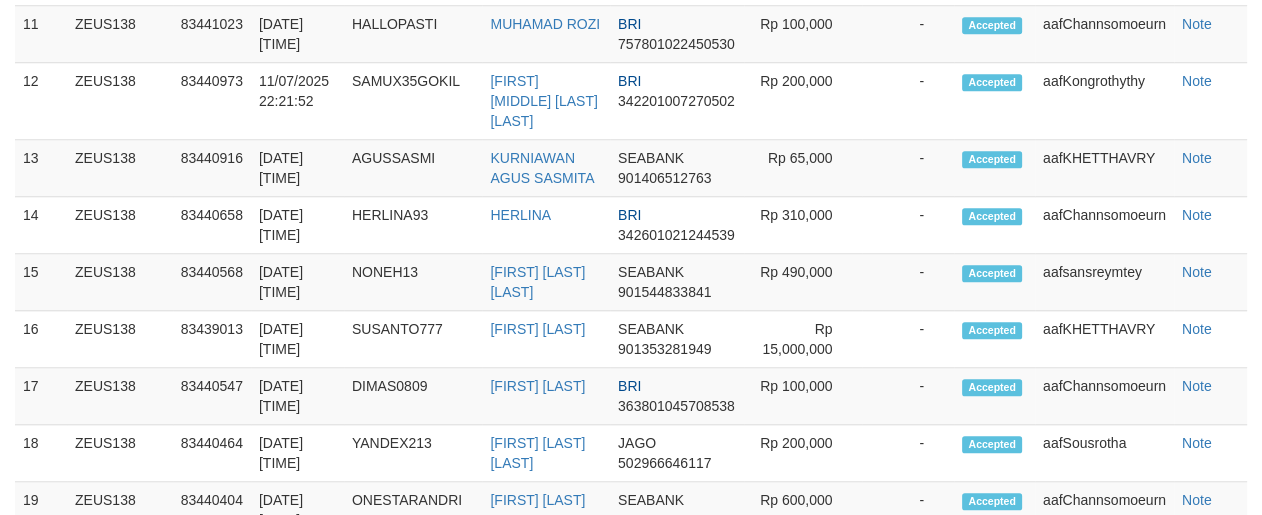 scroll, scrollTop: 1620, scrollLeft: 0, axis: vertical 